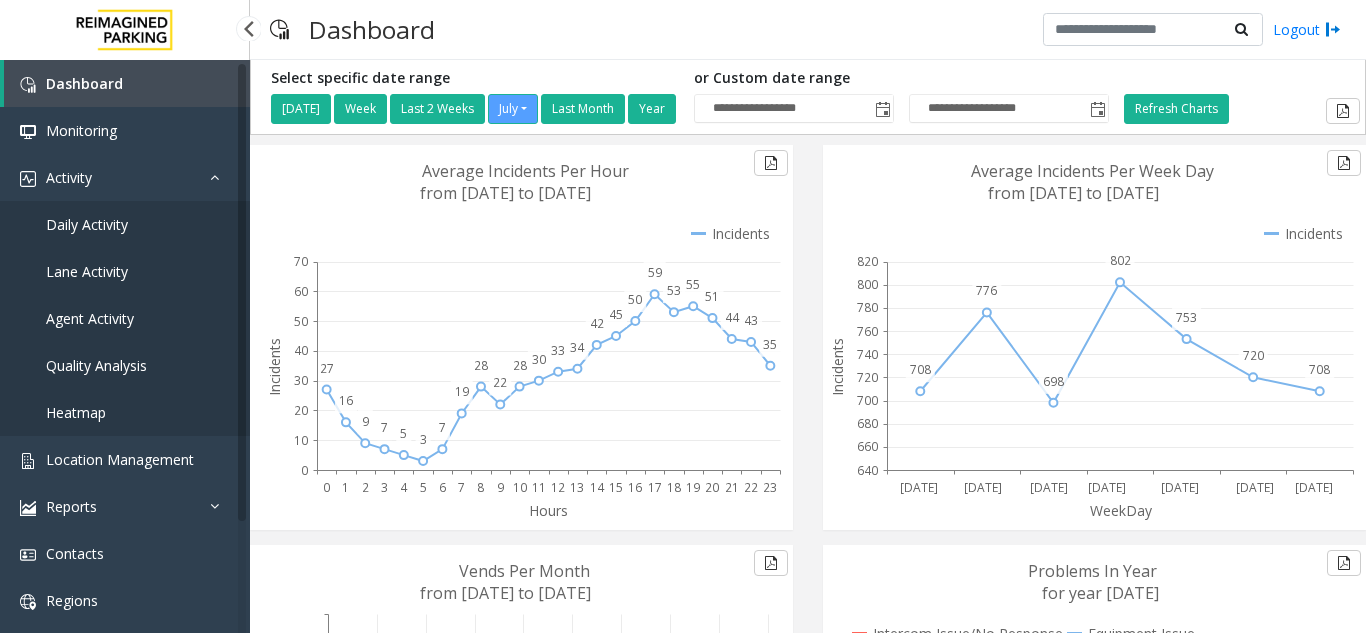 scroll, scrollTop: 0, scrollLeft: 0, axis: both 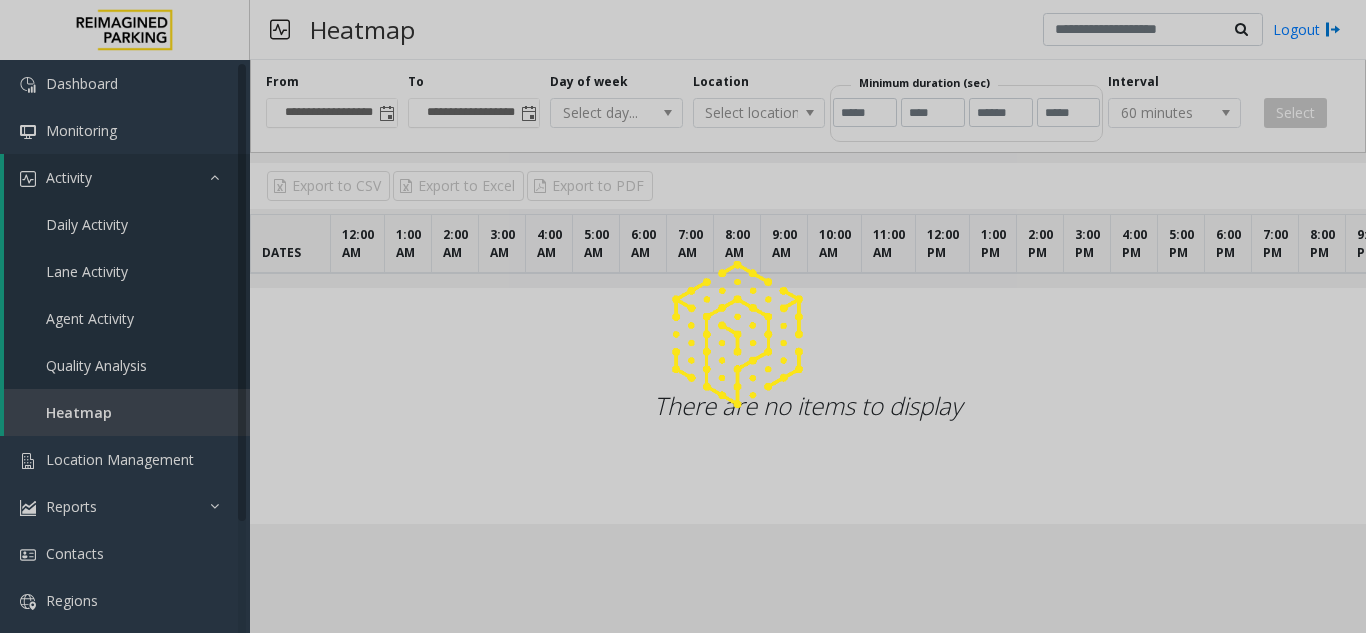 click 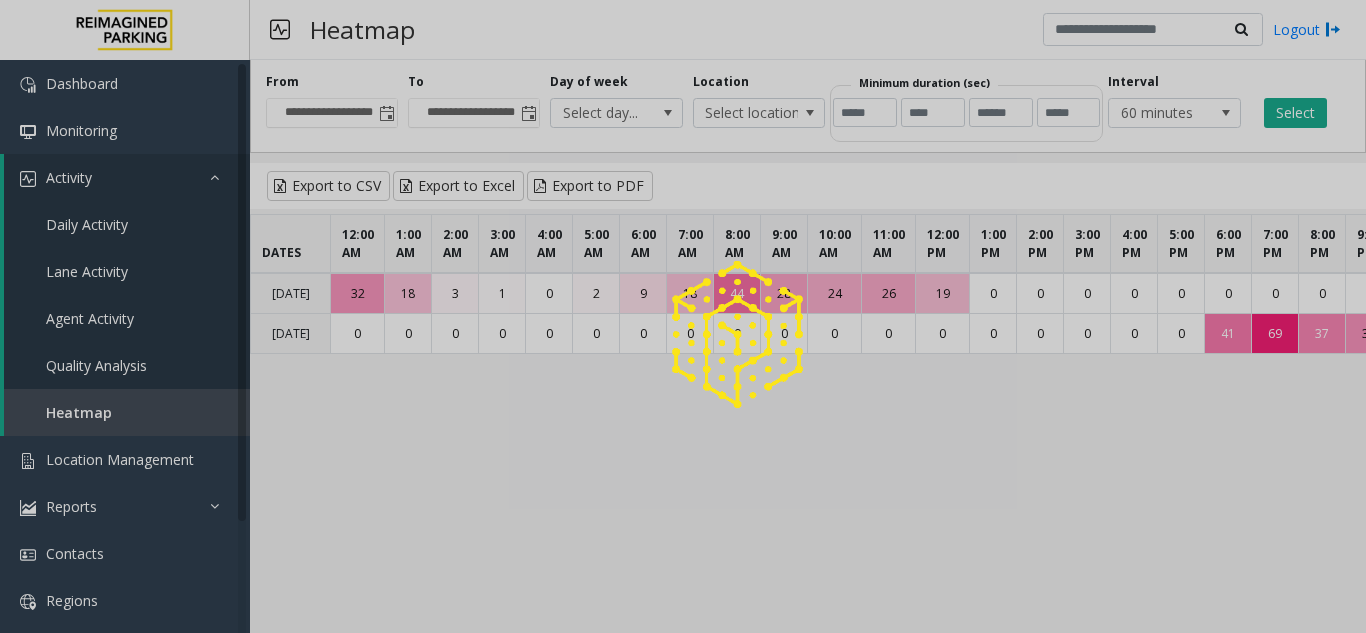 click 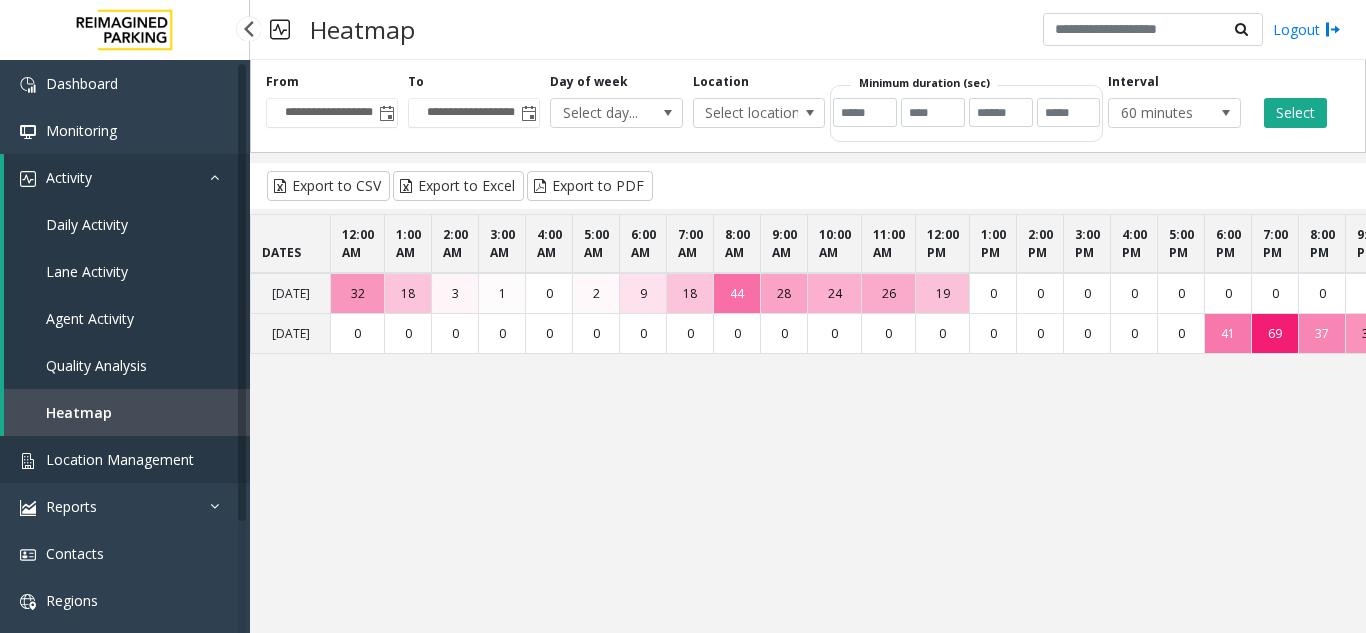click on "Location Management" at bounding box center (120, 459) 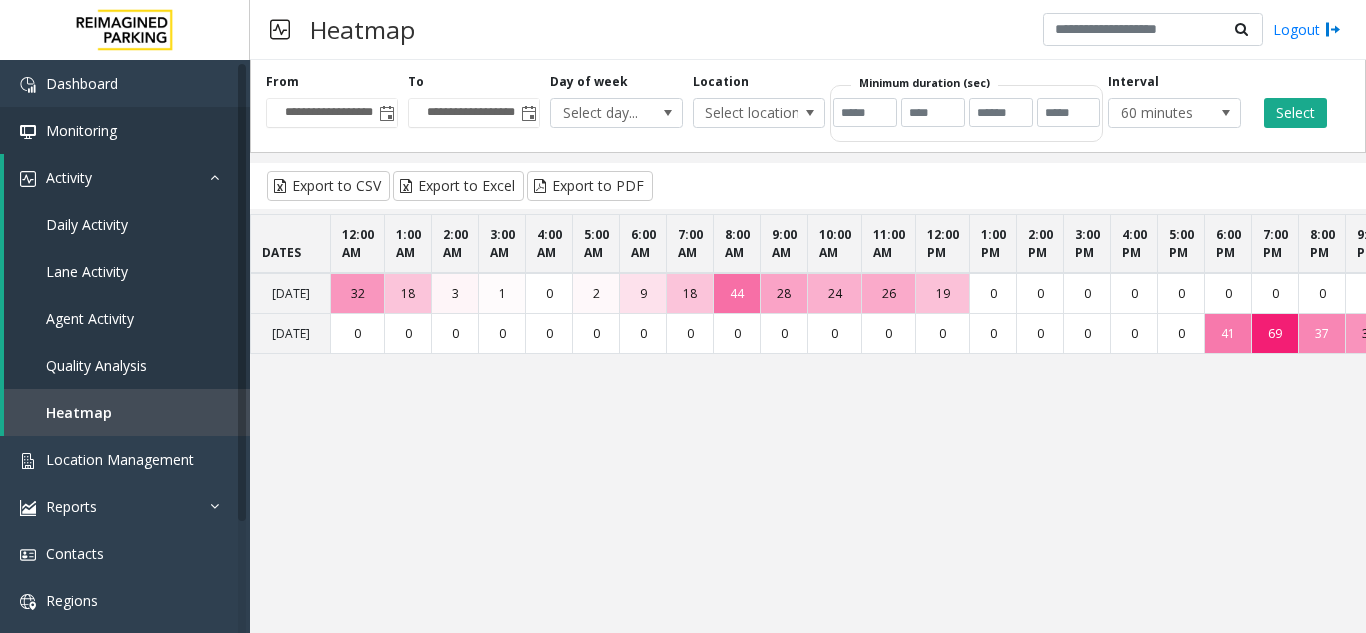 click on "**********" at bounding box center [683, 316] 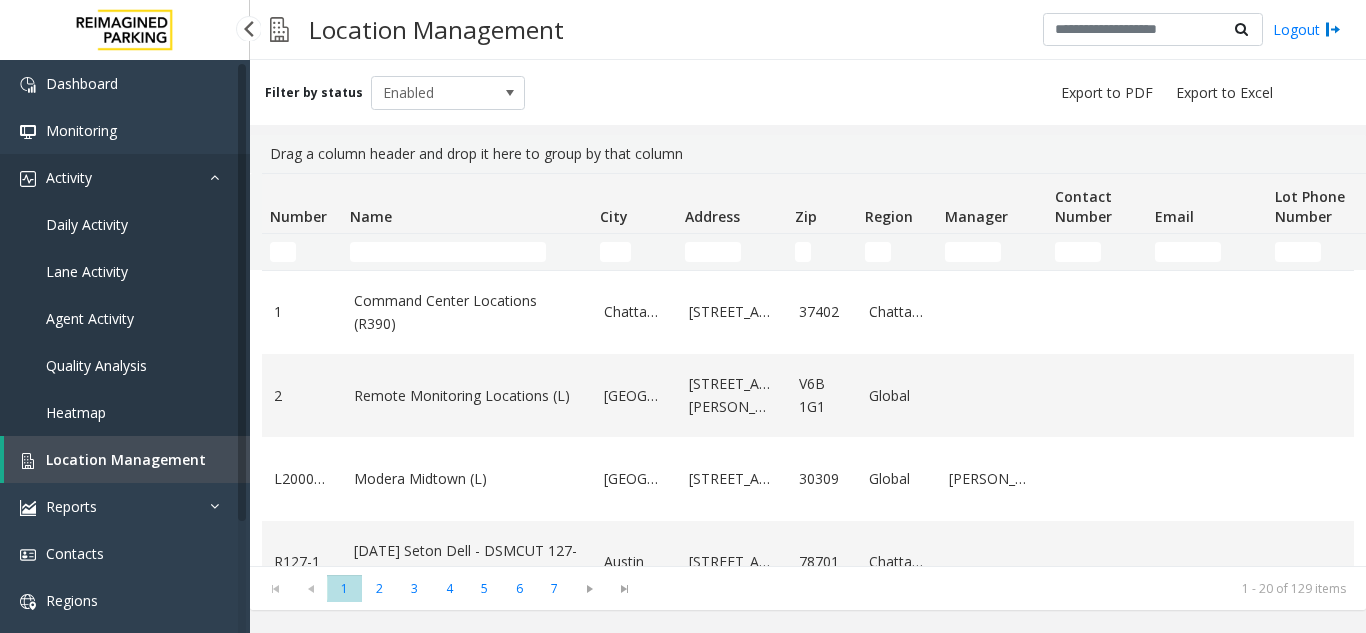 click on "Activity" at bounding box center [125, 177] 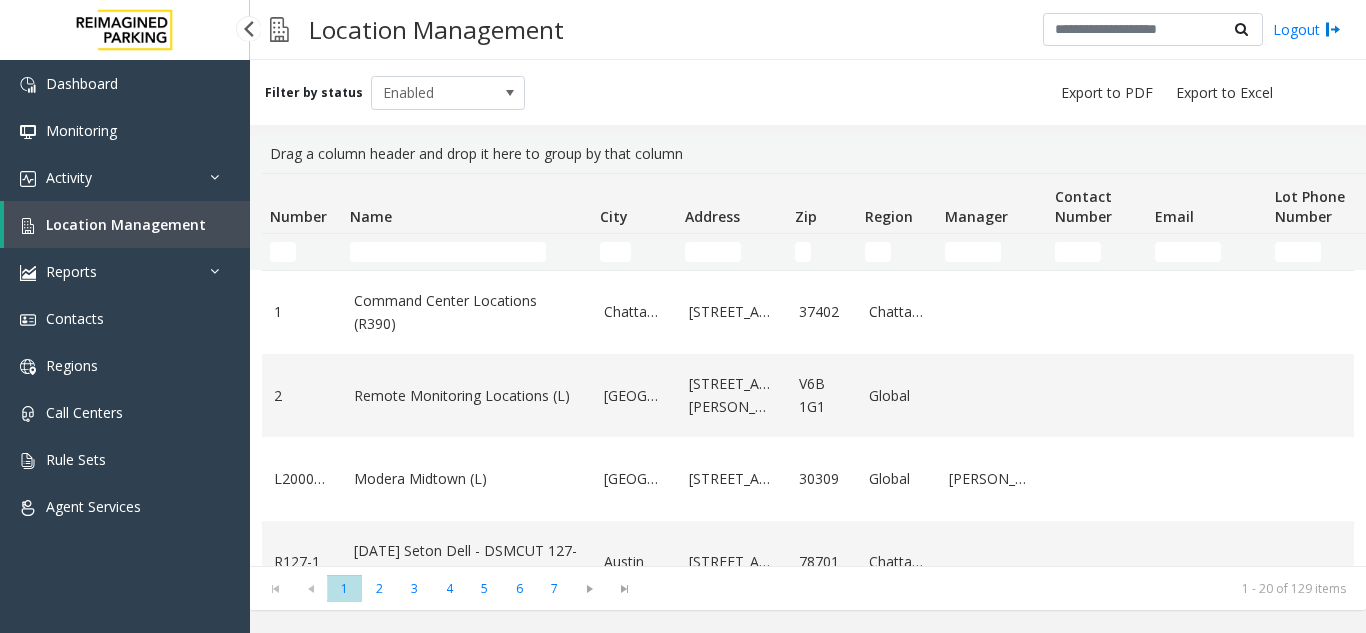 click on "Location Management" at bounding box center (126, 224) 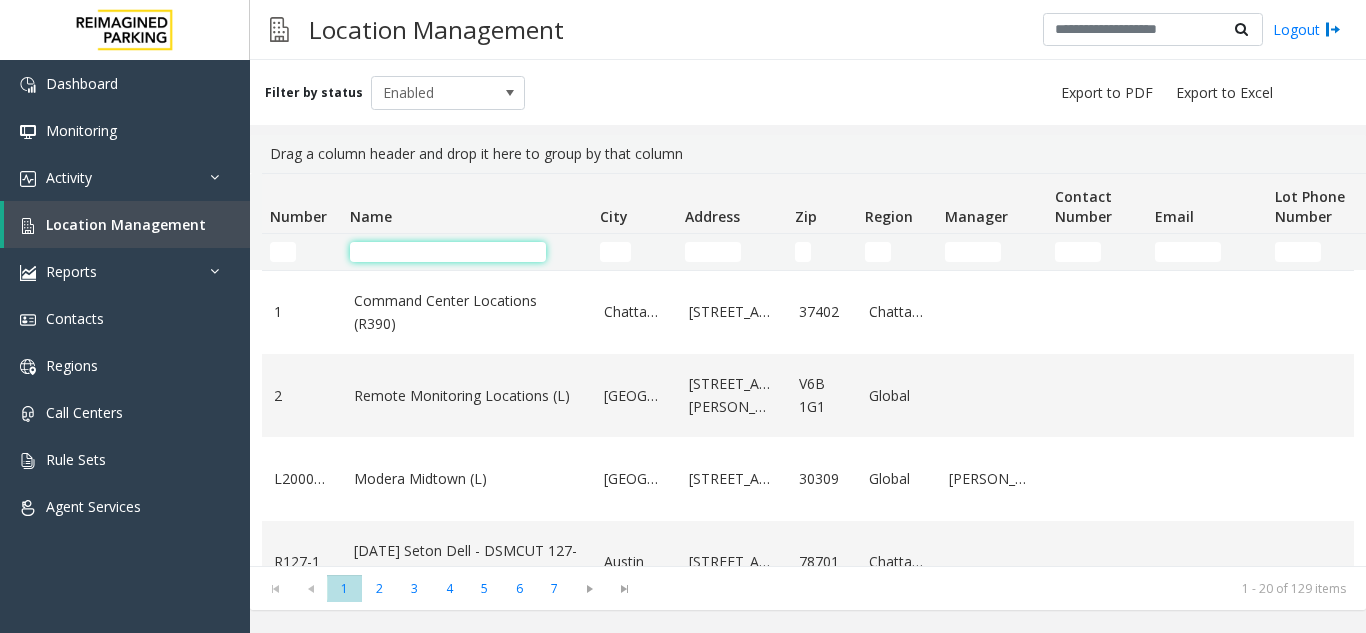 click 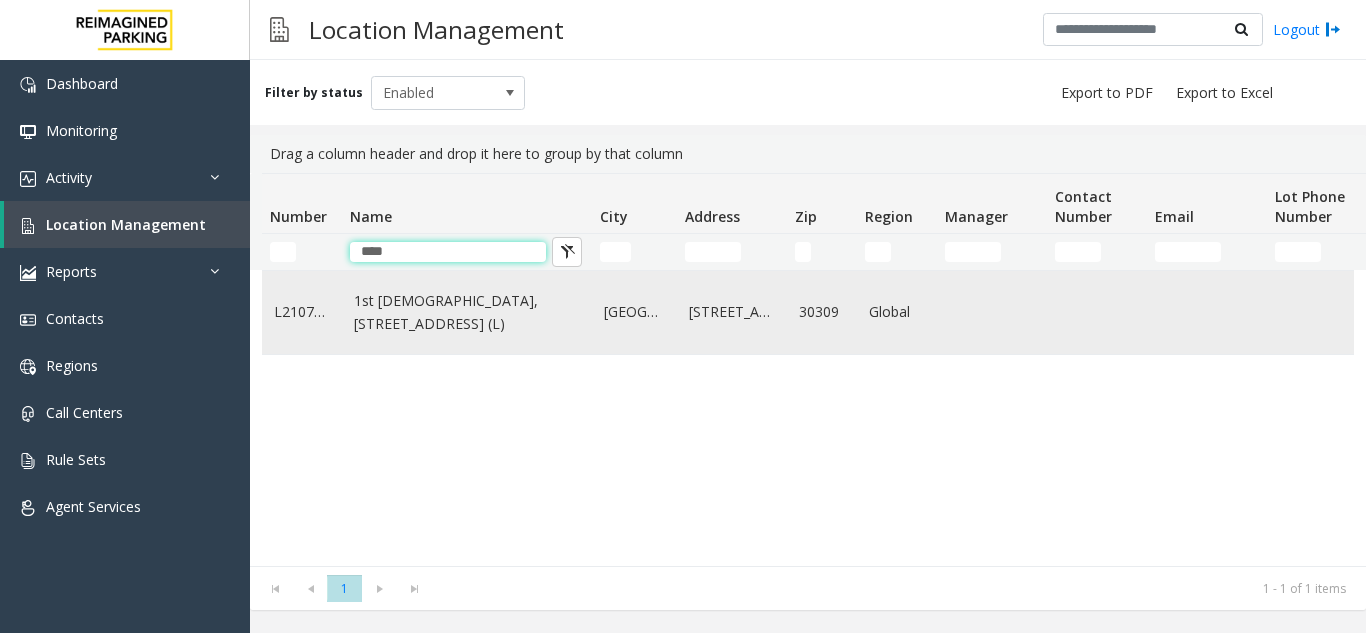 type on "***" 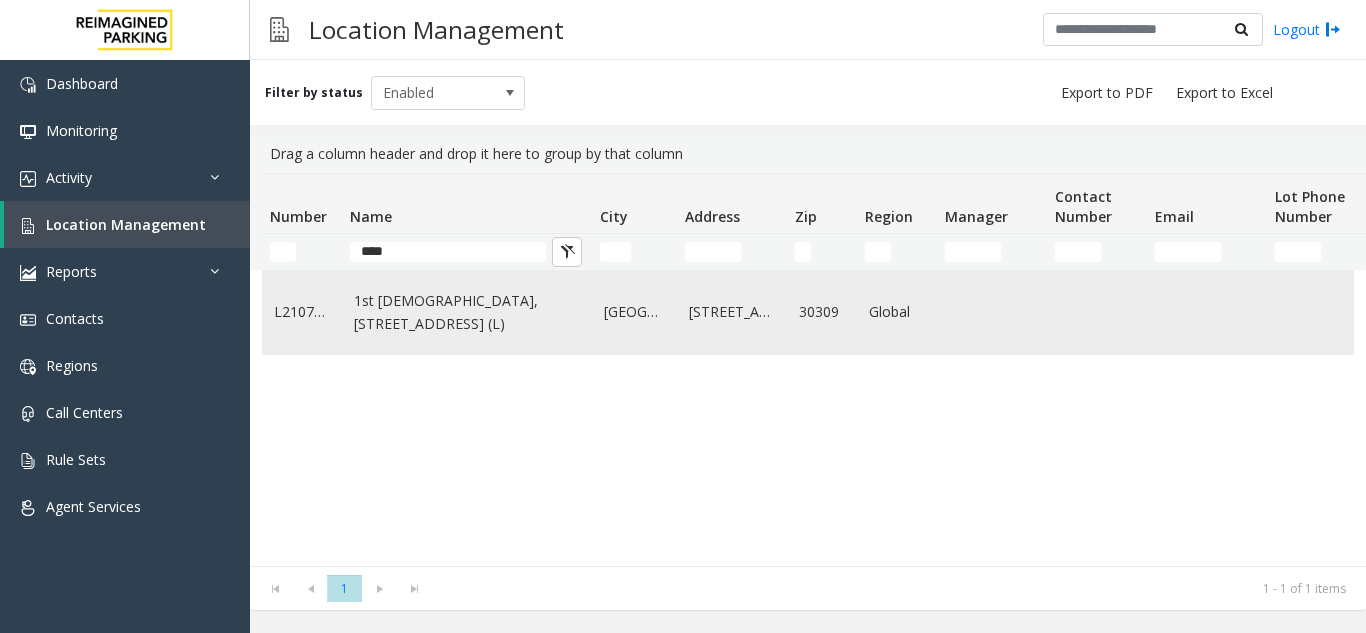 click on "1st Presbyterian, 1337 Peachtree St (L)" 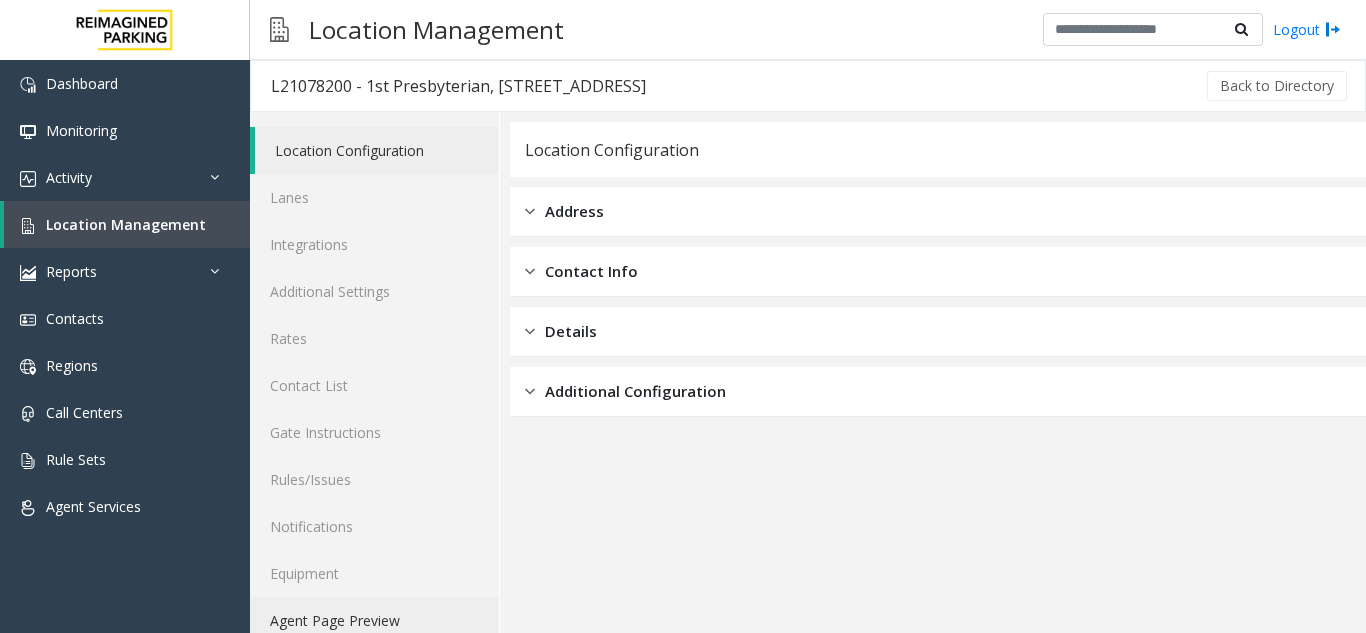 click on "Agent Page Preview" 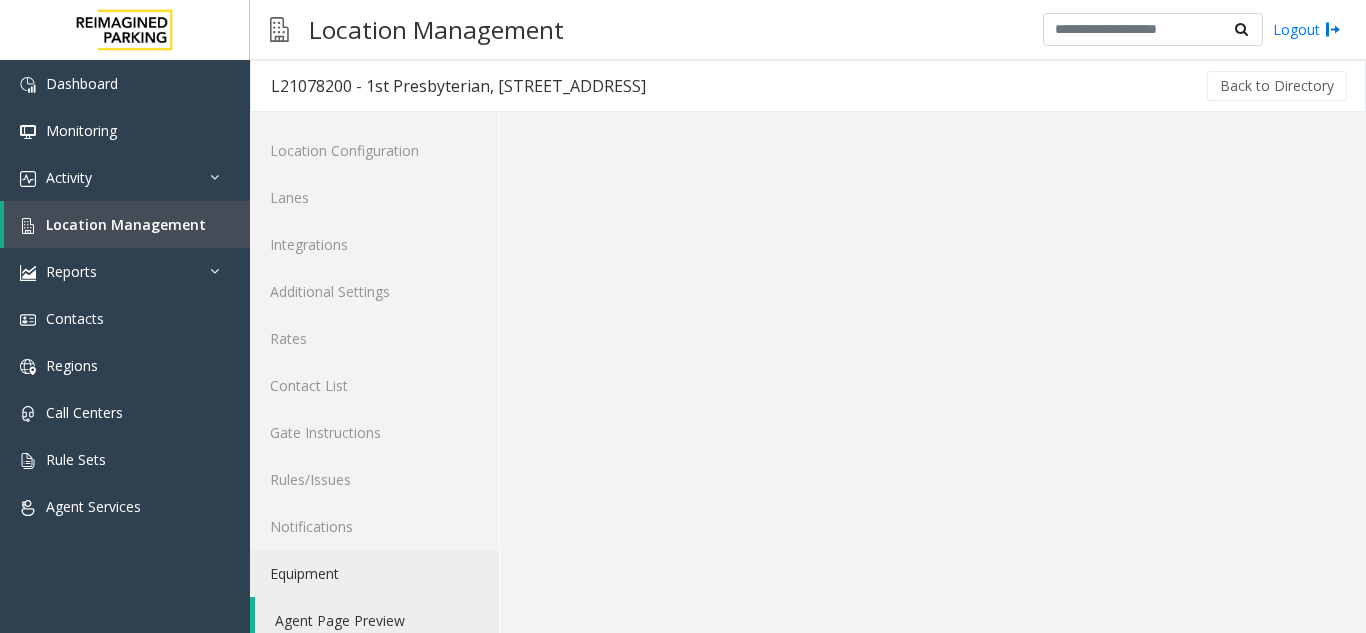 scroll, scrollTop: 26, scrollLeft: 0, axis: vertical 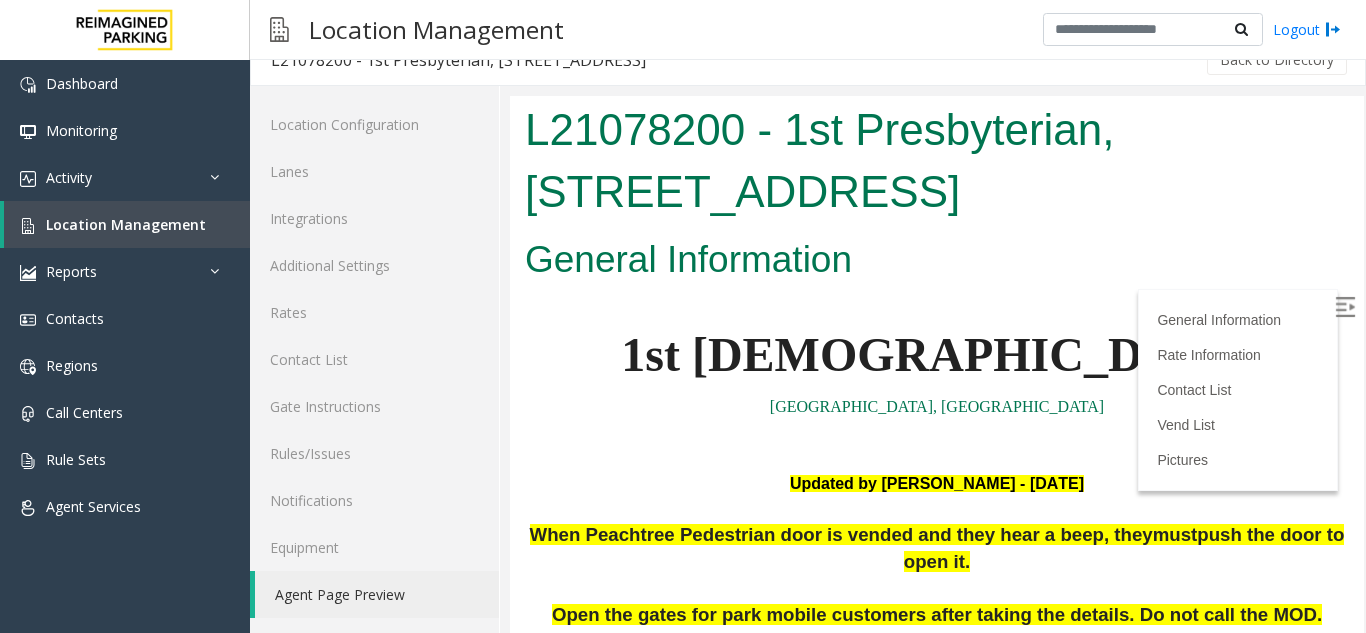 click at bounding box center [1345, 307] 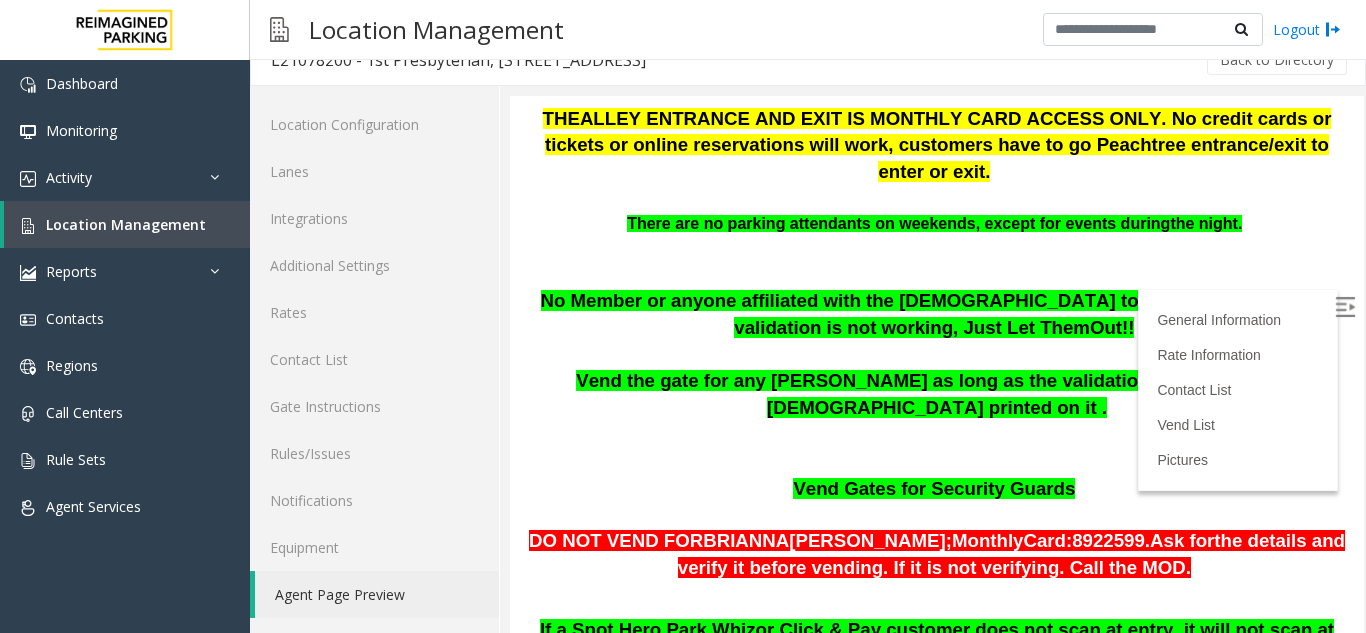 scroll, scrollTop: 800, scrollLeft: 0, axis: vertical 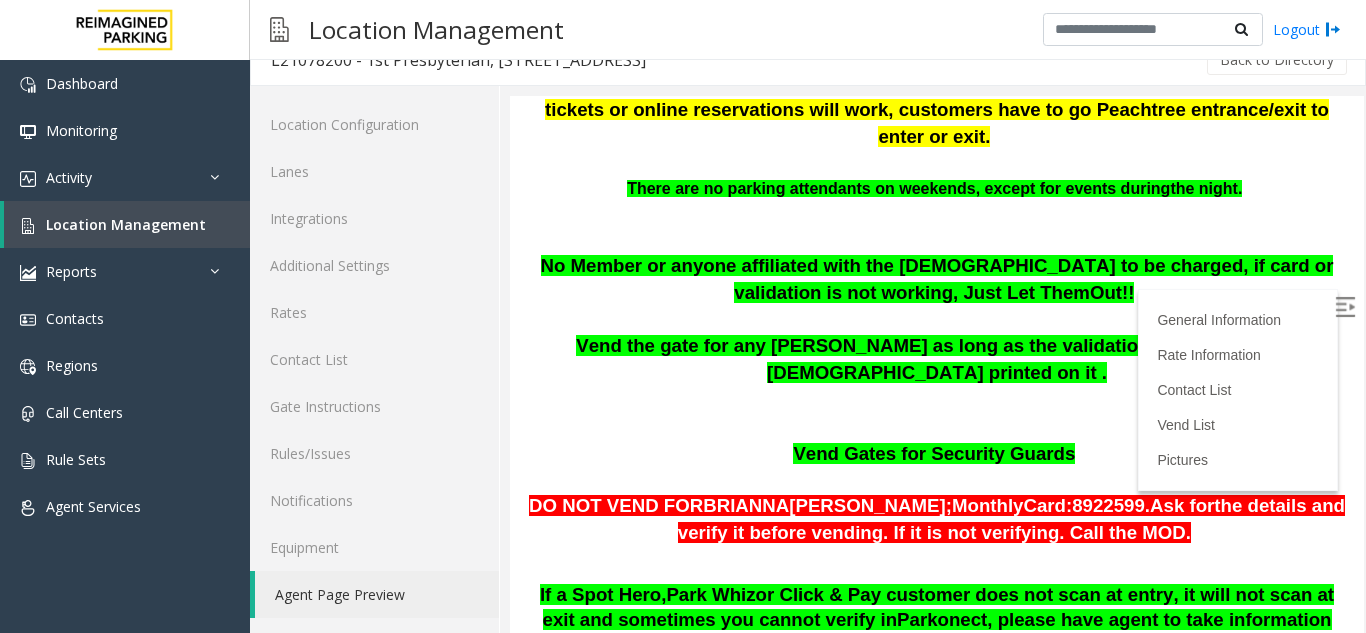 click at bounding box center (937, 227) 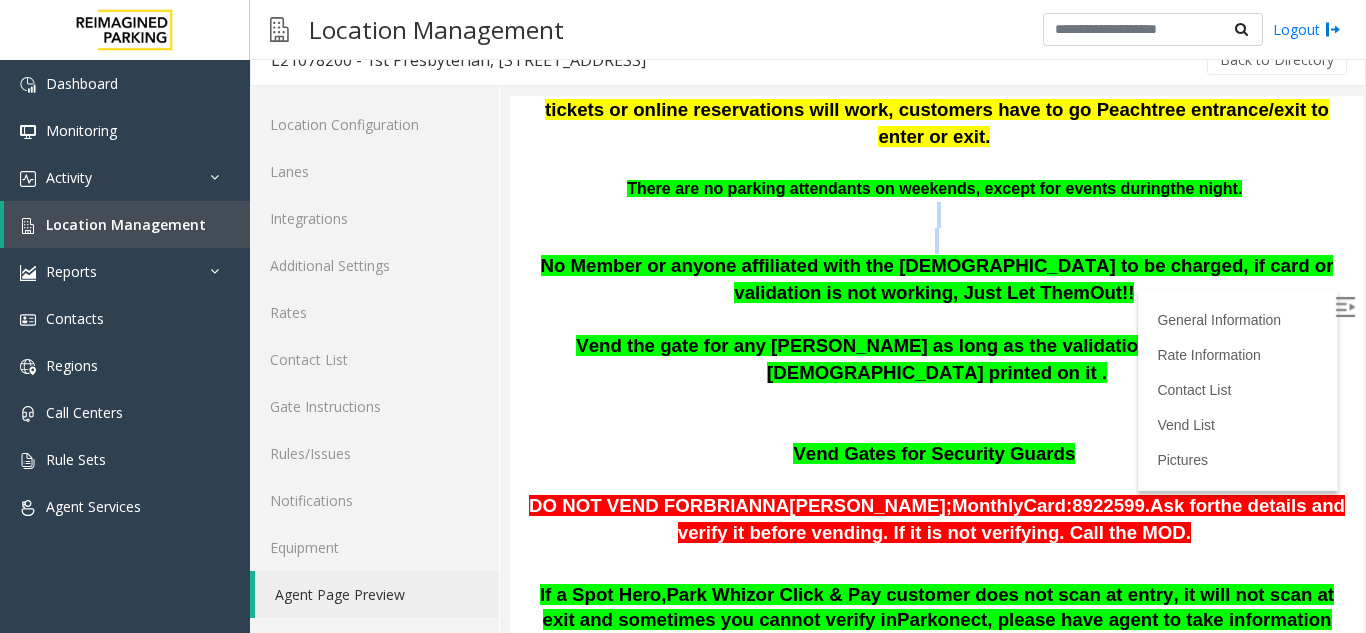 click at bounding box center [937, 227] 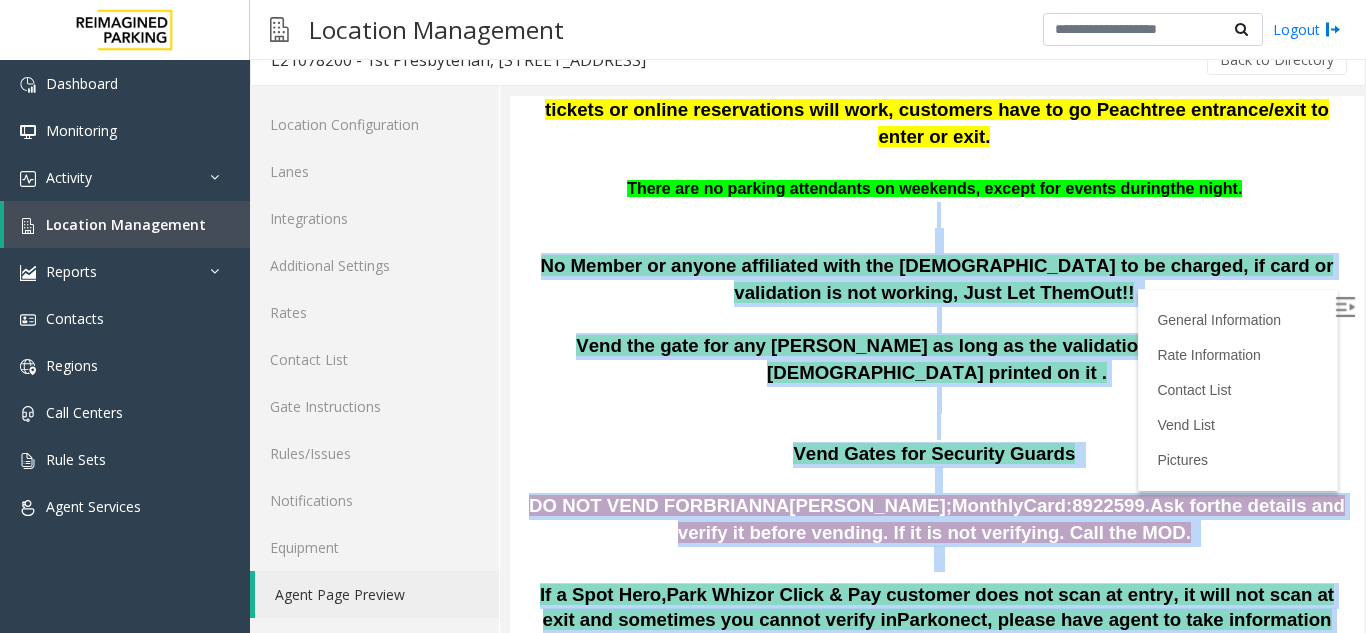 drag, startPoint x: 949, startPoint y: 139, endPoint x: 1095, endPoint y: 511, distance: 399.62482 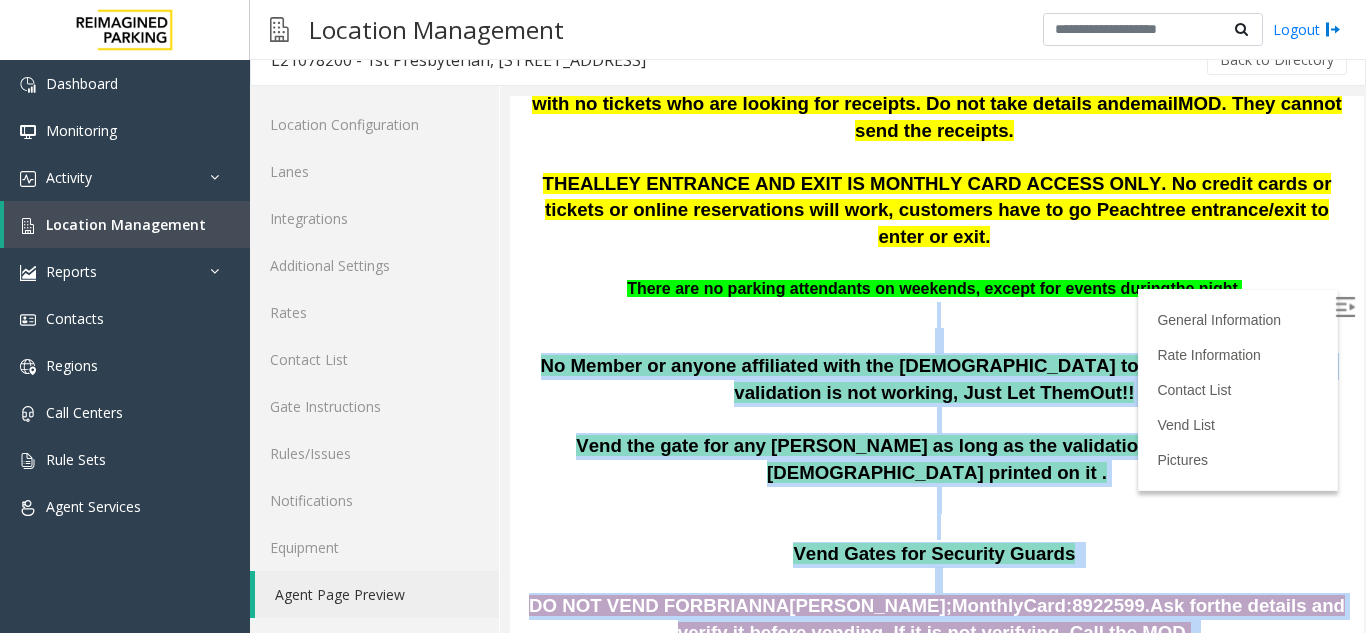 click on "8922599." at bounding box center (1111, 605) 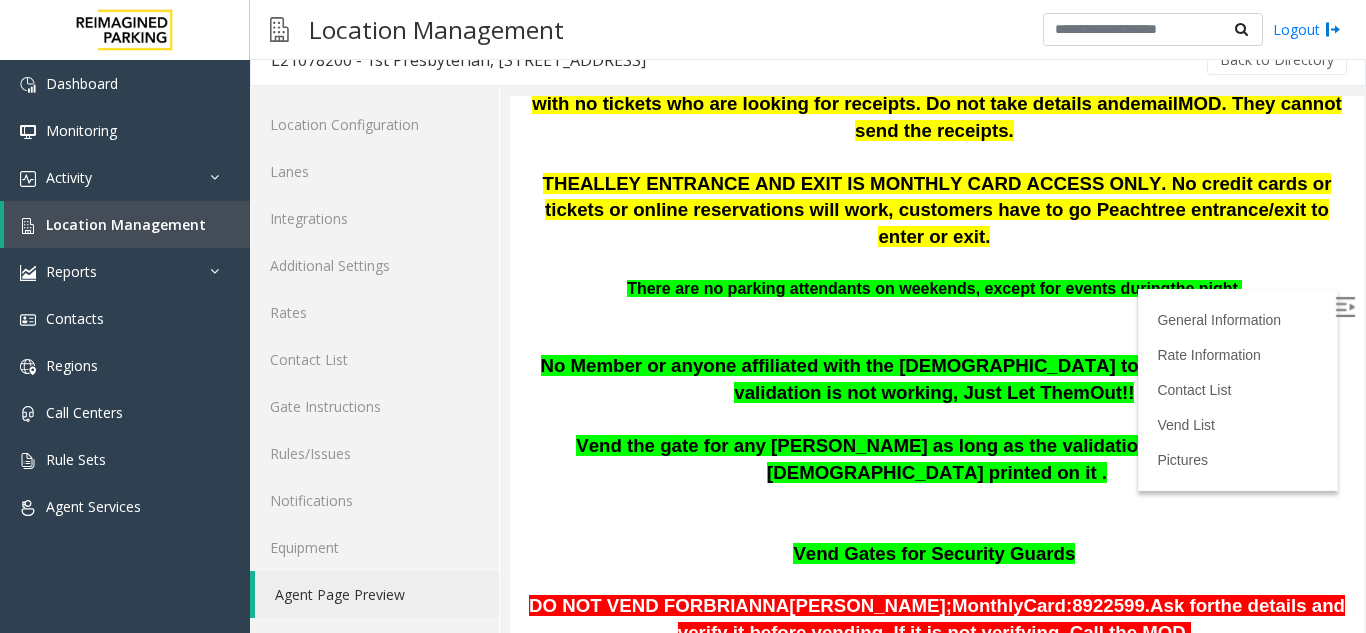click on "BRIANNA" at bounding box center [746, 605] 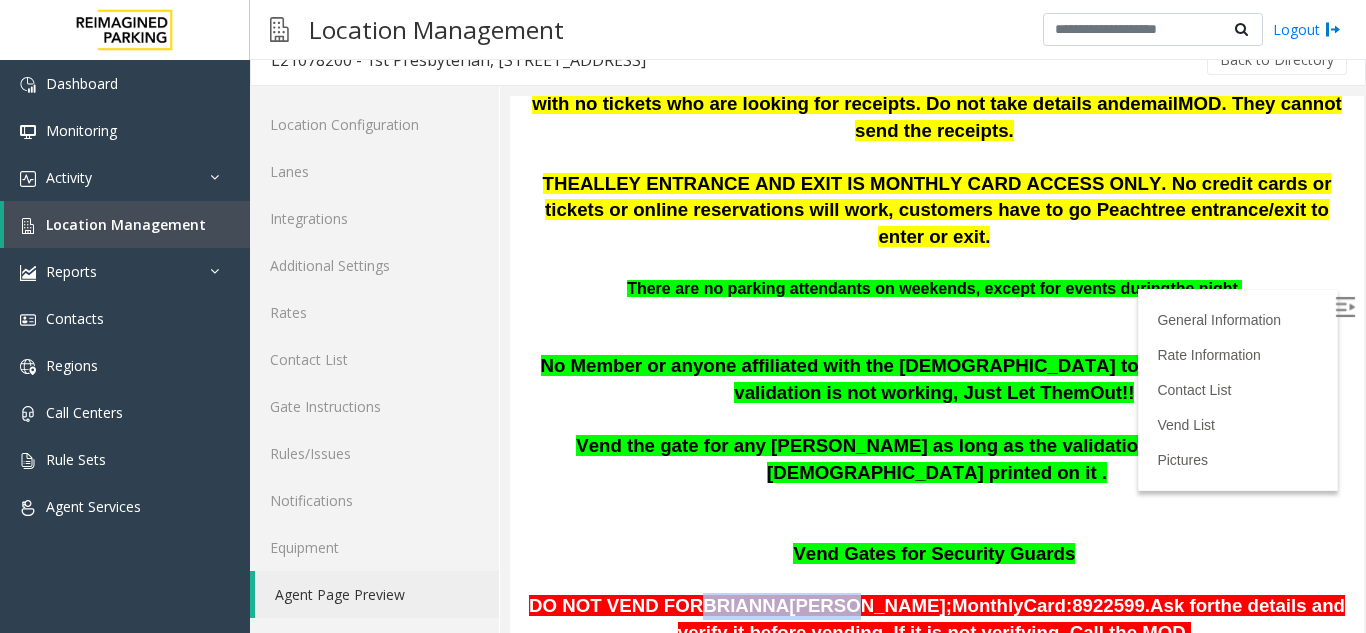 drag, startPoint x: 697, startPoint y: 497, endPoint x: 791, endPoint y: 497, distance: 94 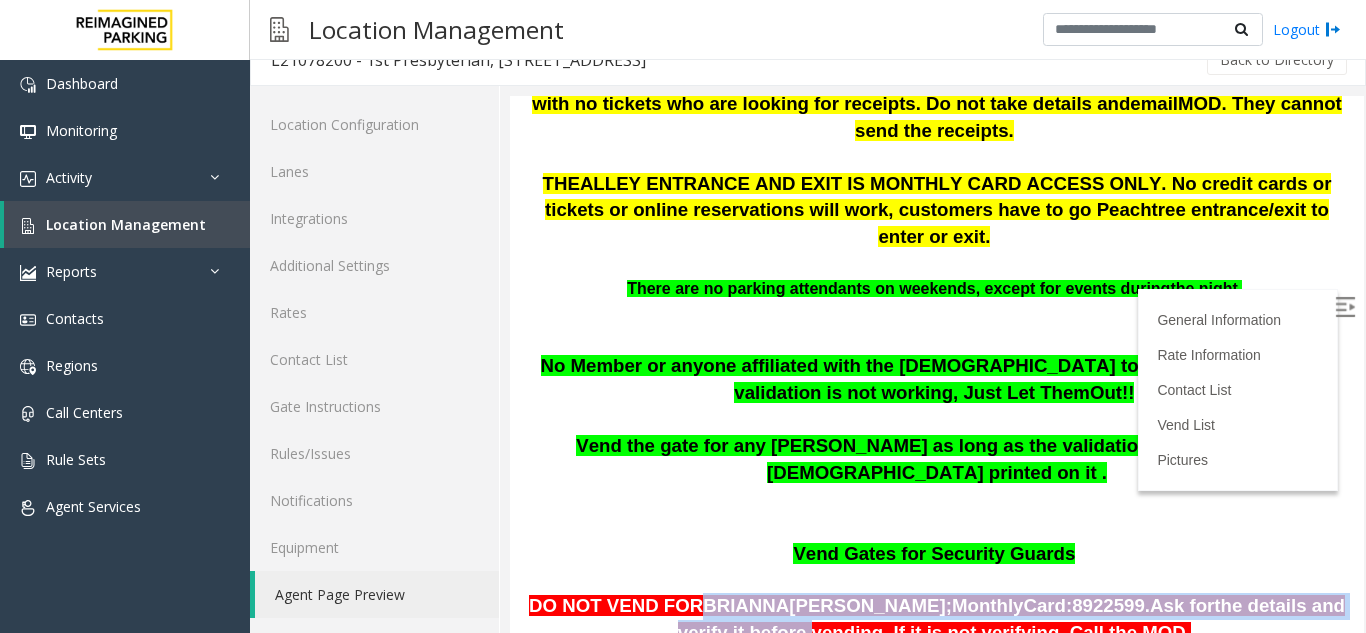 drag, startPoint x: 701, startPoint y: 506, endPoint x: 1266, endPoint y: 505, distance: 565.00085 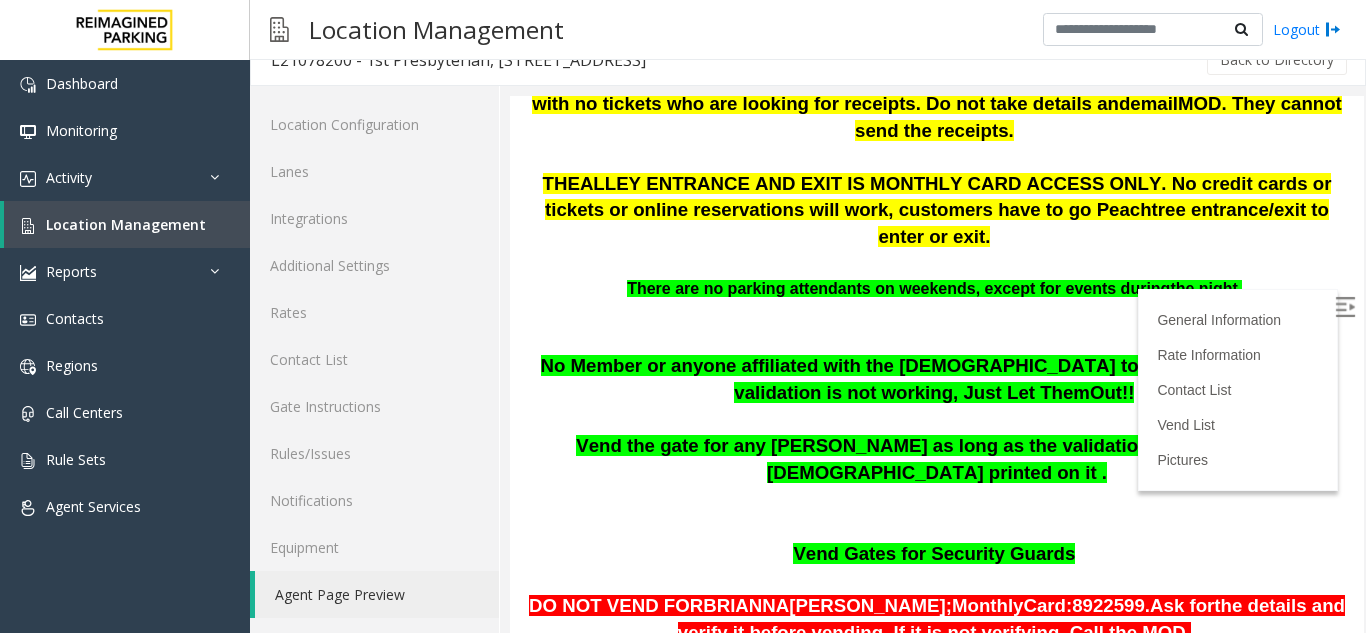 click on "DO NOT VEND FOR" at bounding box center (616, 605) 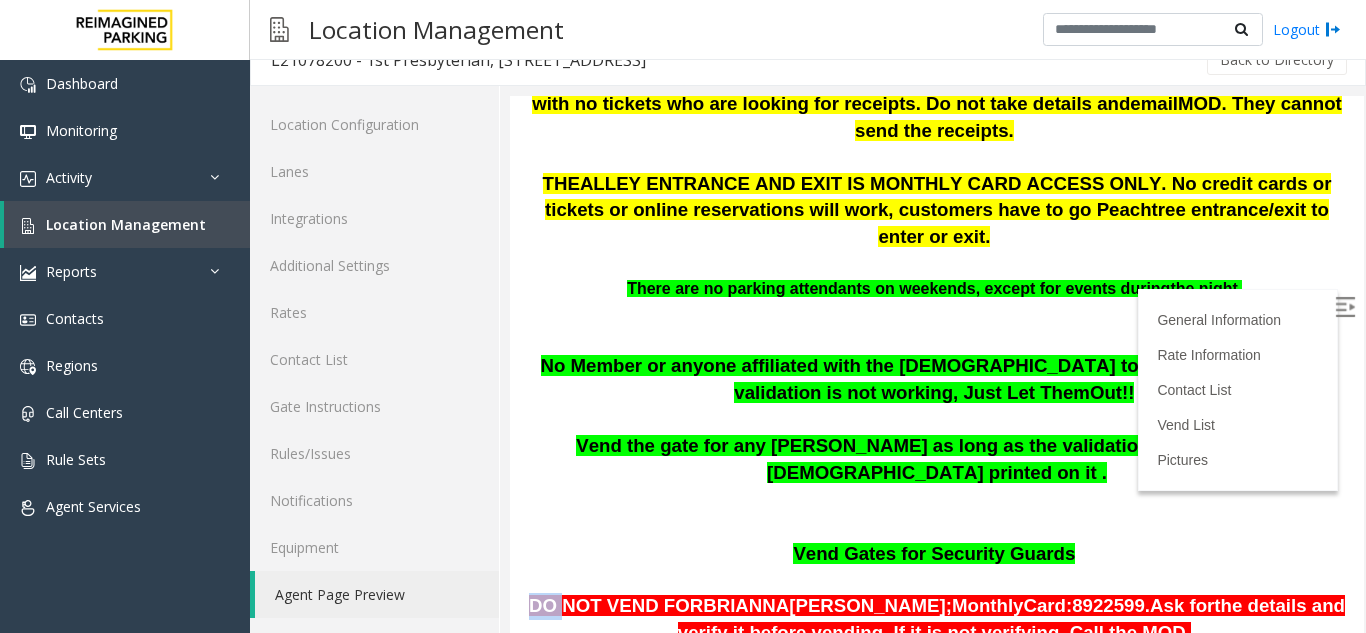 click on "DO NOT VEND FOR" at bounding box center (616, 605) 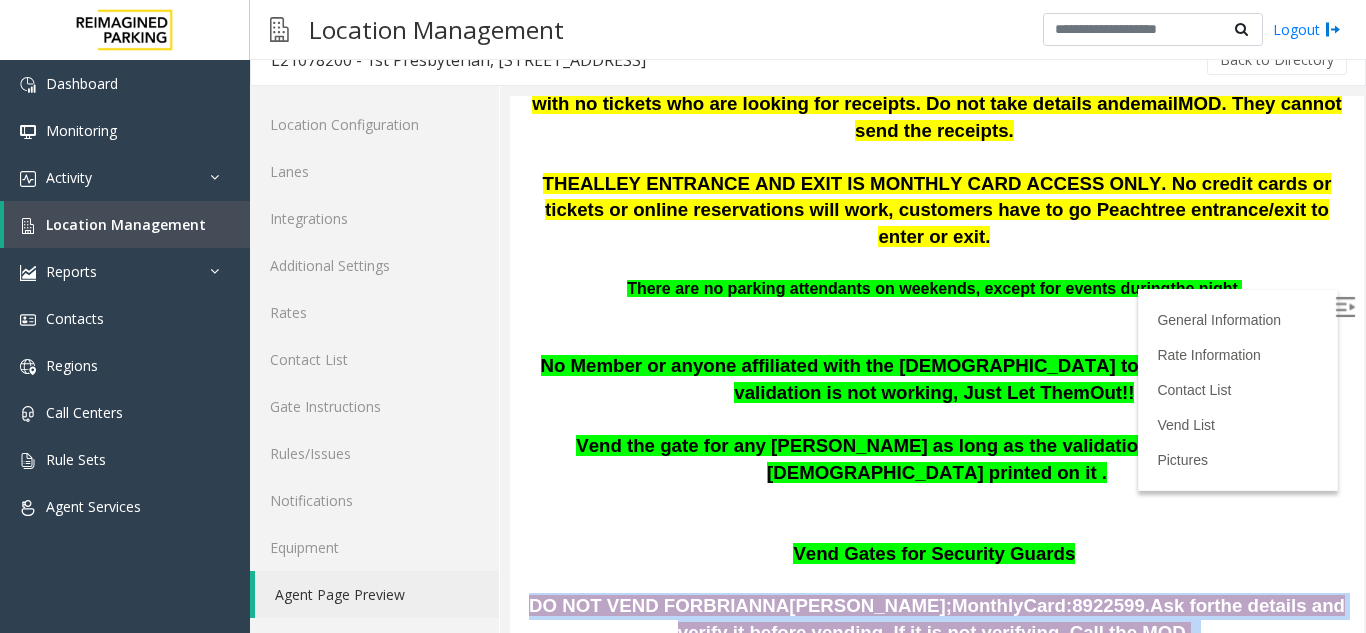 drag, startPoint x: 540, startPoint y: 493, endPoint x: 970, endPoint y: 554, distance: 434.3052 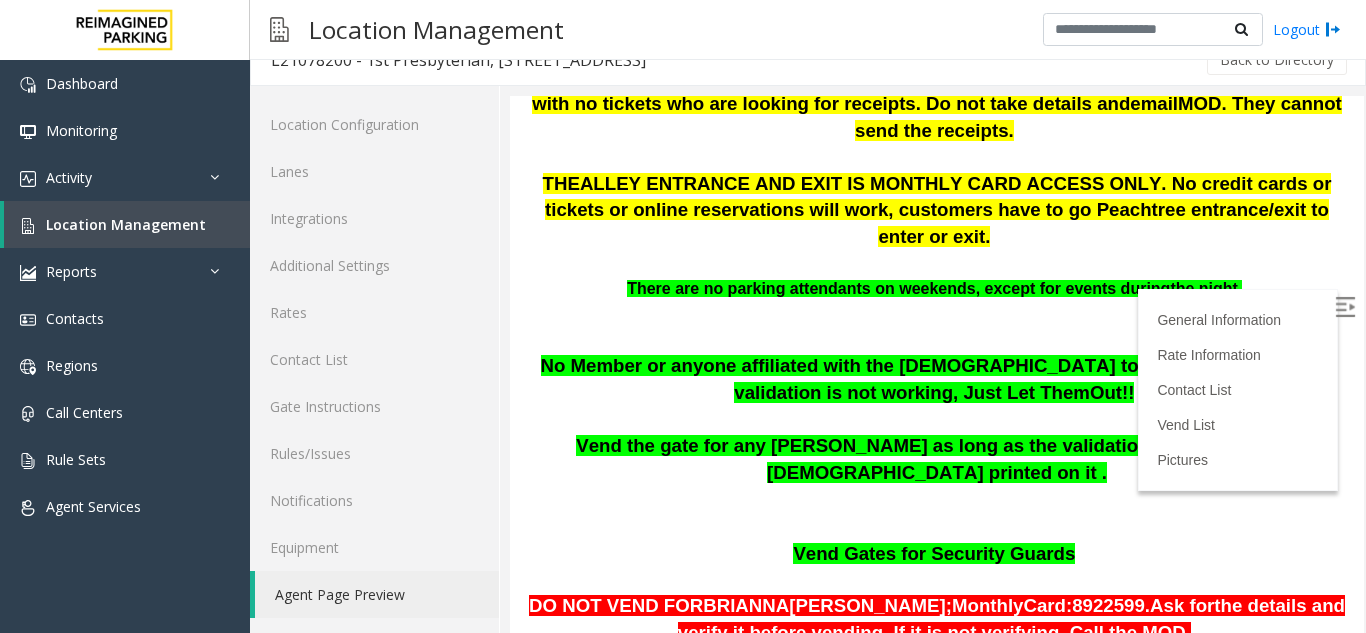 click at bounding box center [937, 659] 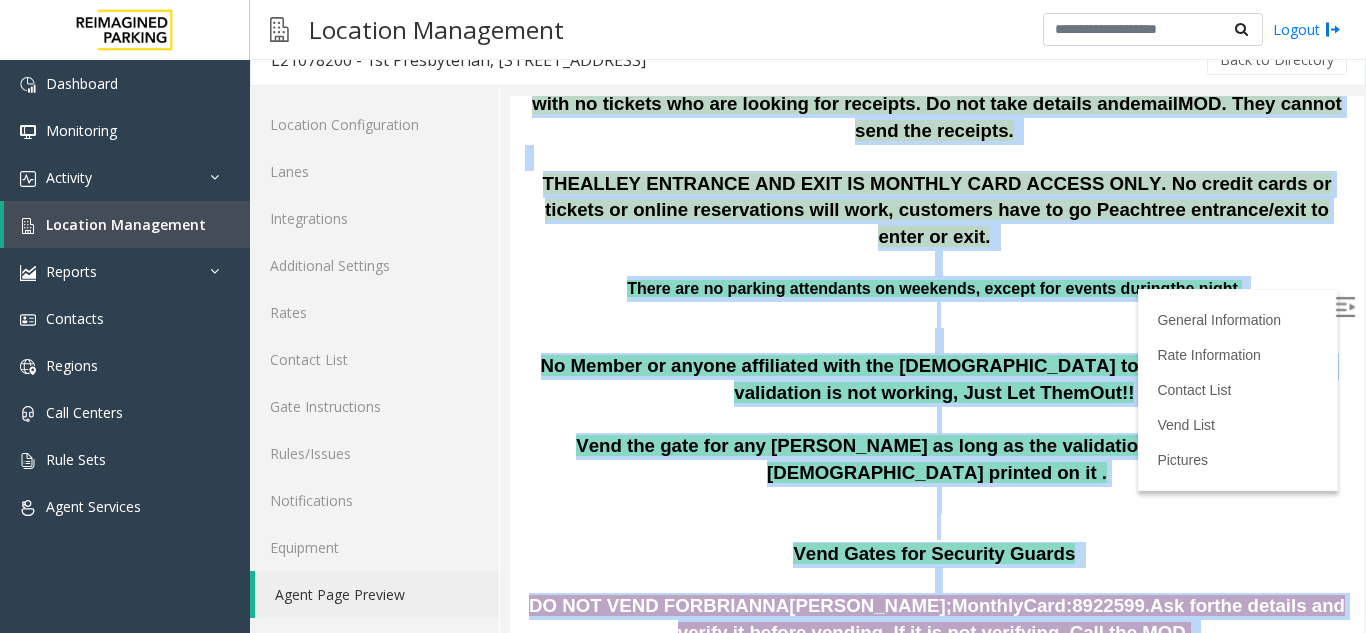 drag, startPoint x: 970, startPoint y: 554, endPoint x: 440, endPoint y: 442, distance: 541.7047 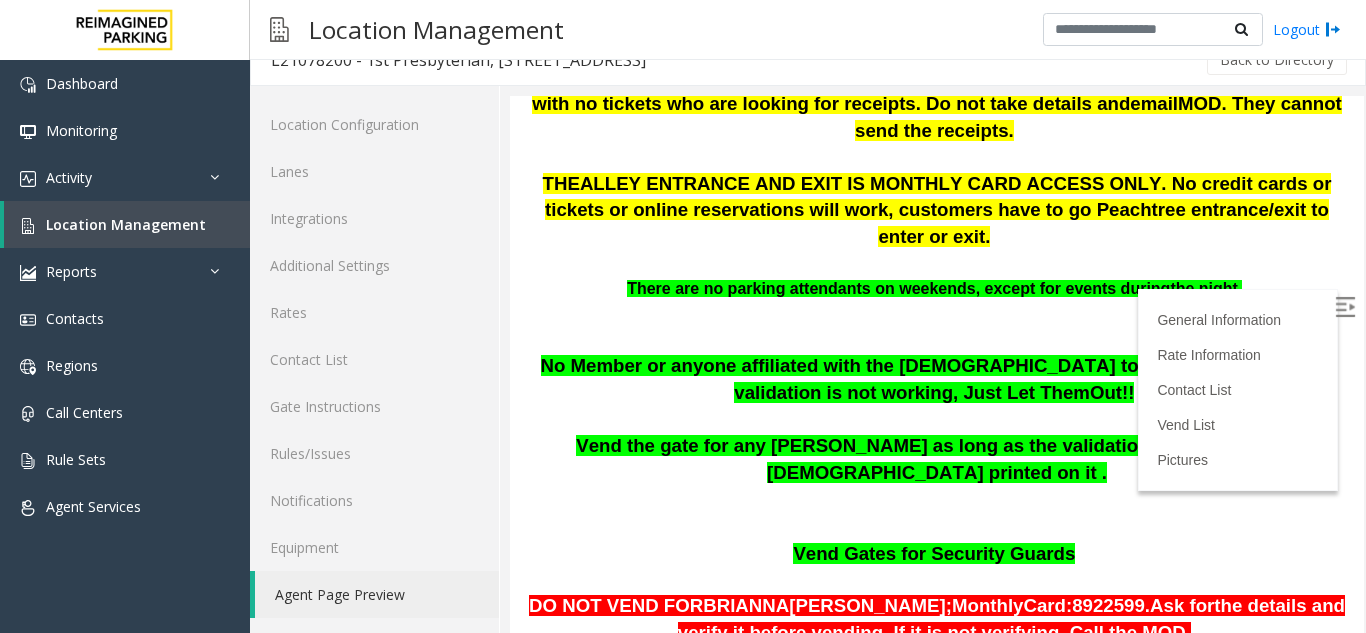 drag, startPoint x: 956, startPoint y: 472, endPoint x: 592, endPoint y: 383, distance: 374.72256 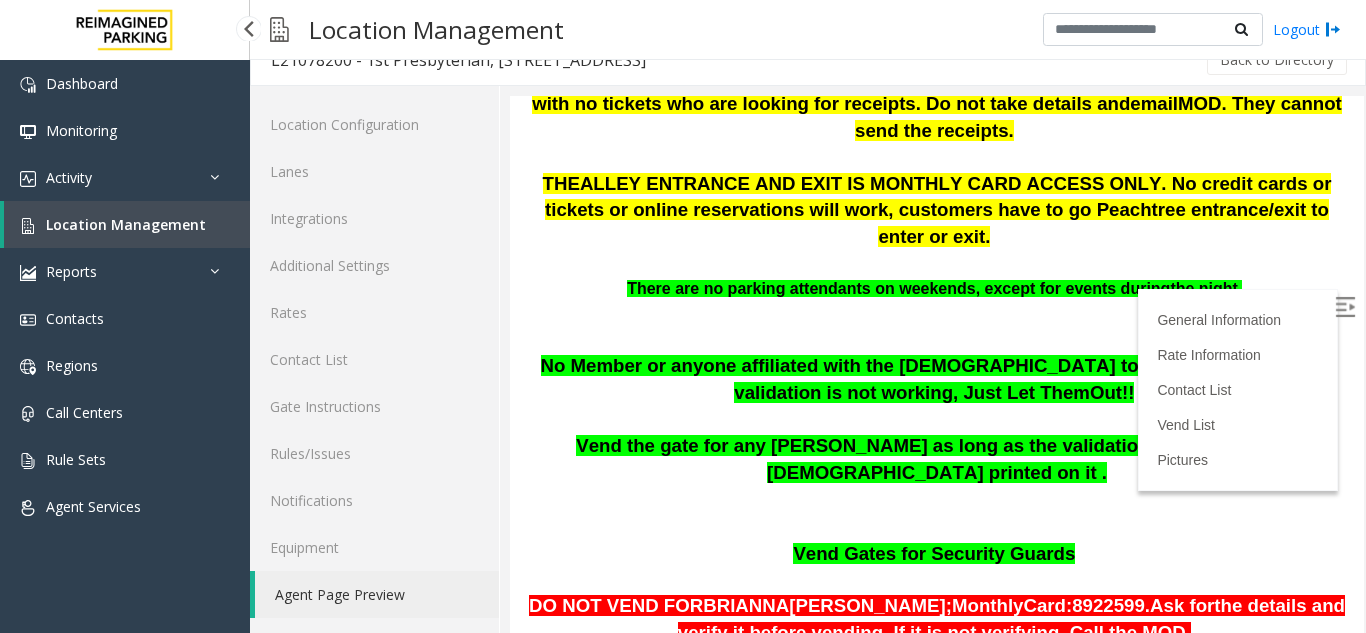 click on "Location Management" at bounding box center (127, 224) 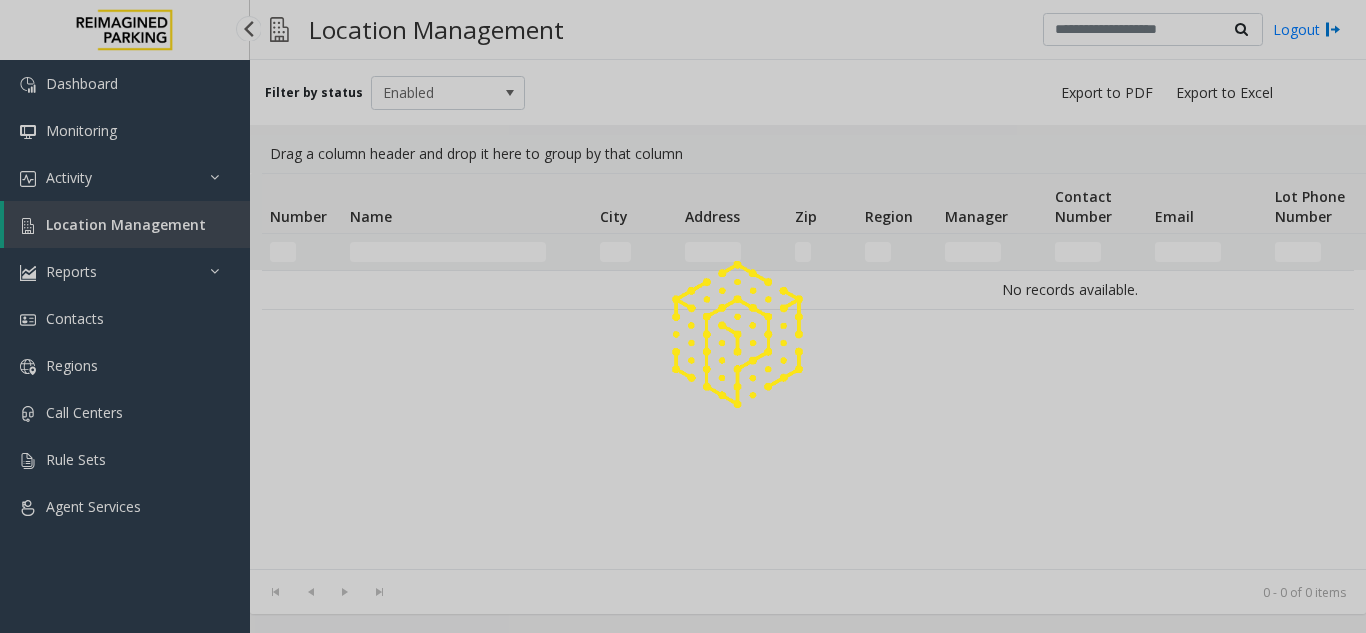 scroll, scrollTop: 0, scrollLeft: 0, axis: both 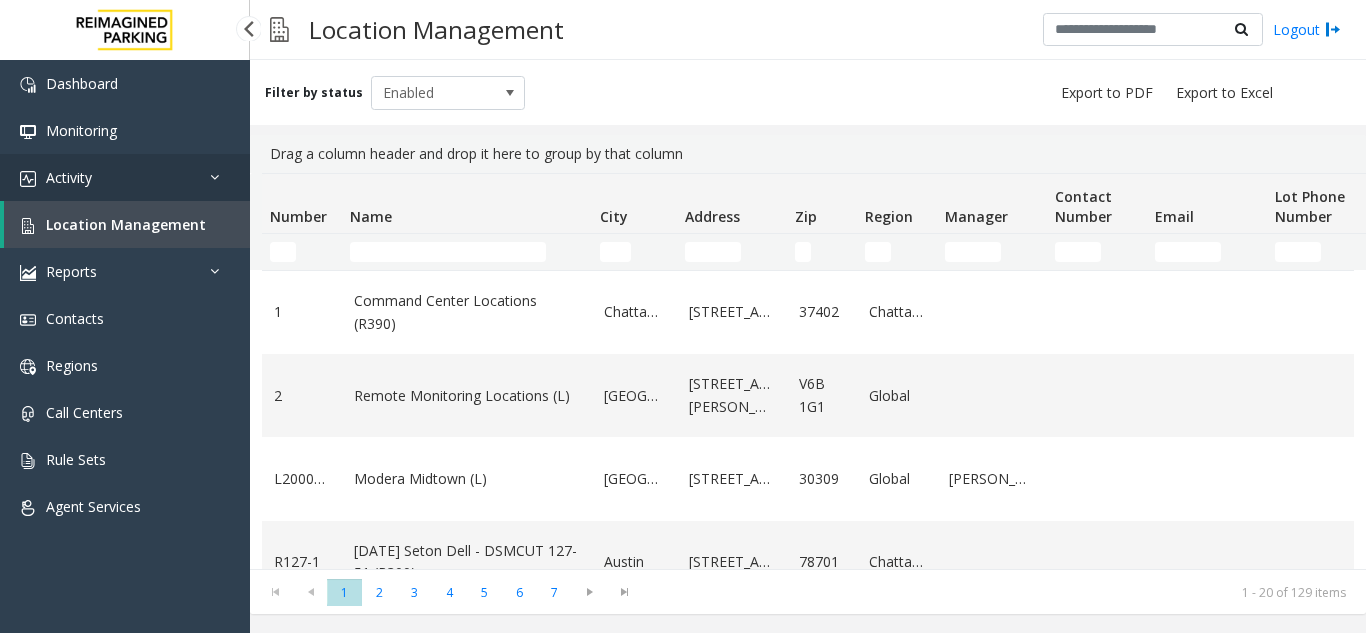 click on "Activity" at bounding box center (125, 177) 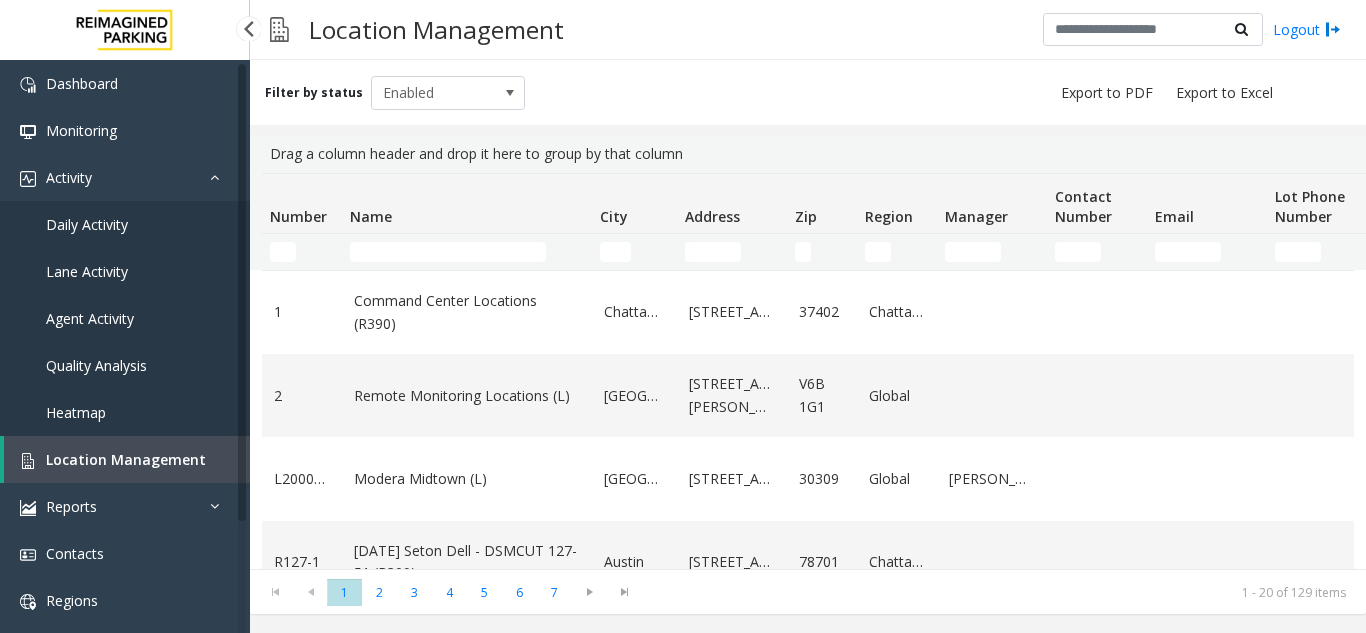 click on "Agent Activity" at bounding box center [90, 318] 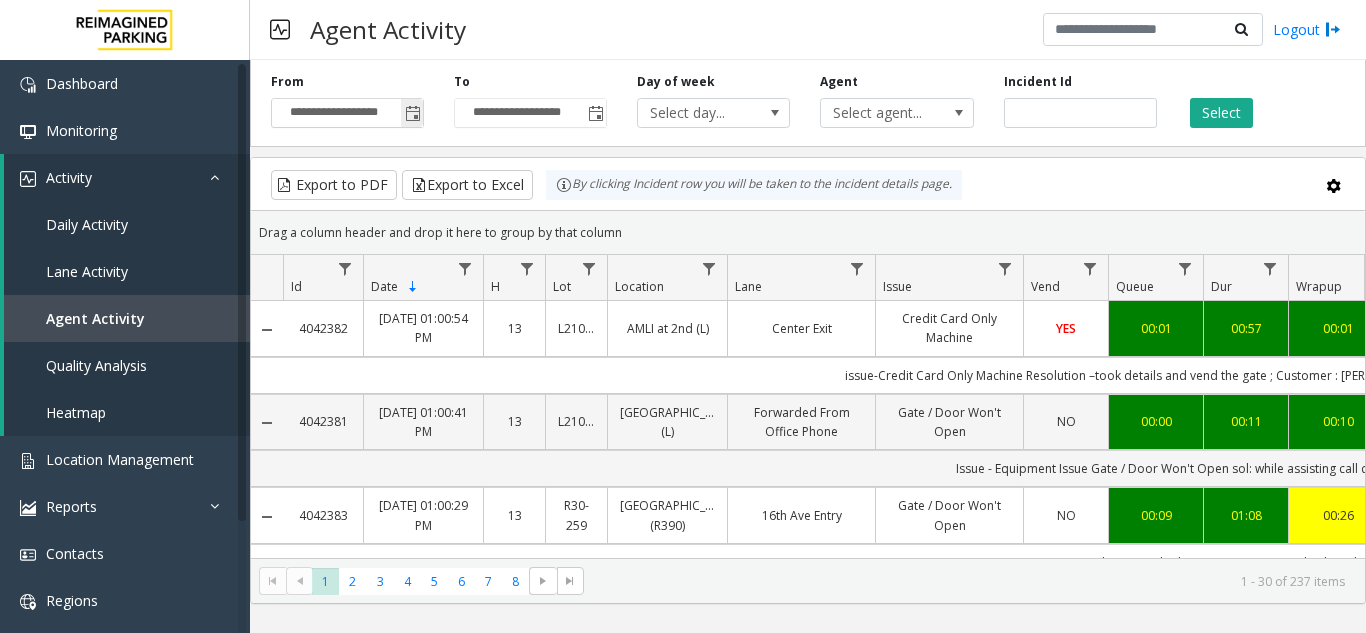 click 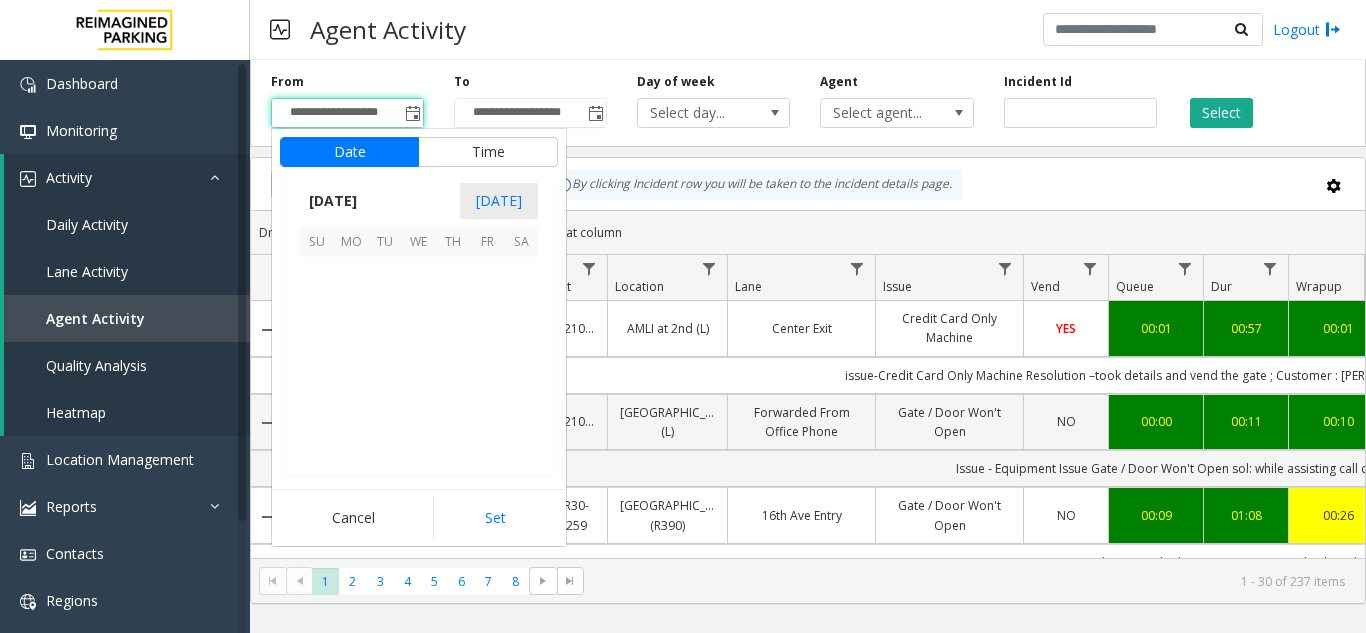 scroll, scrollTop: 358428, scrollLeft: 0, axis: vertical 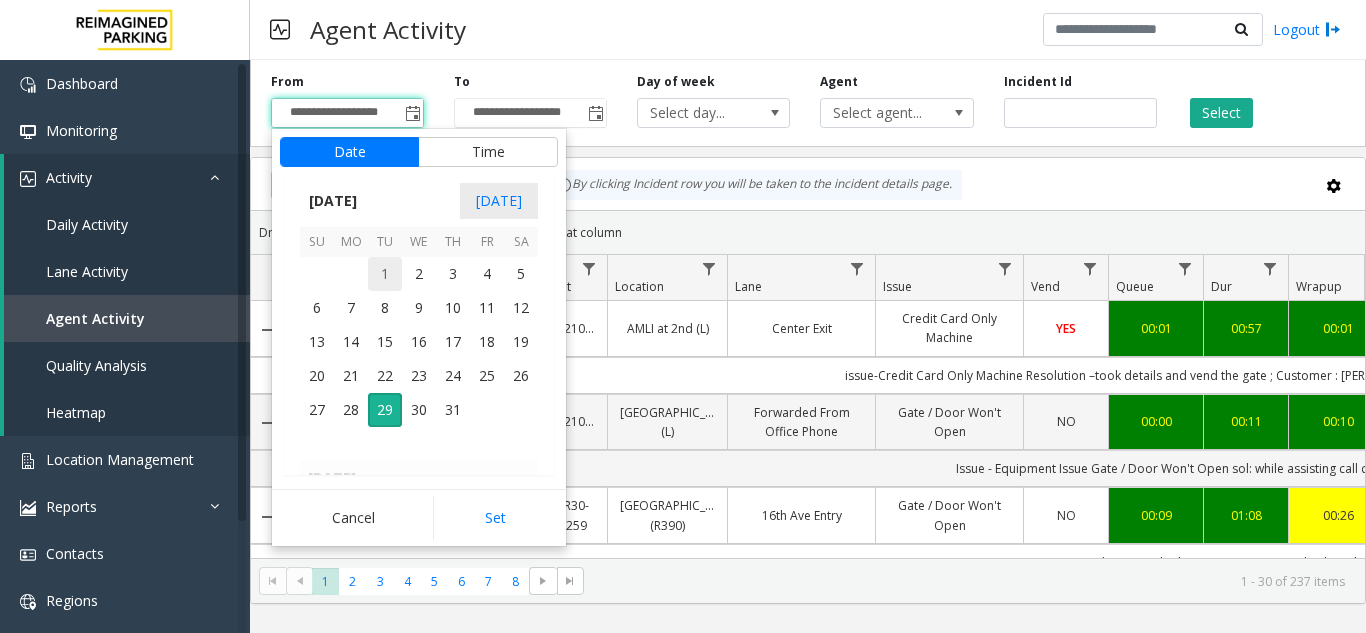 click on "1" at bounding box center [385, 274] 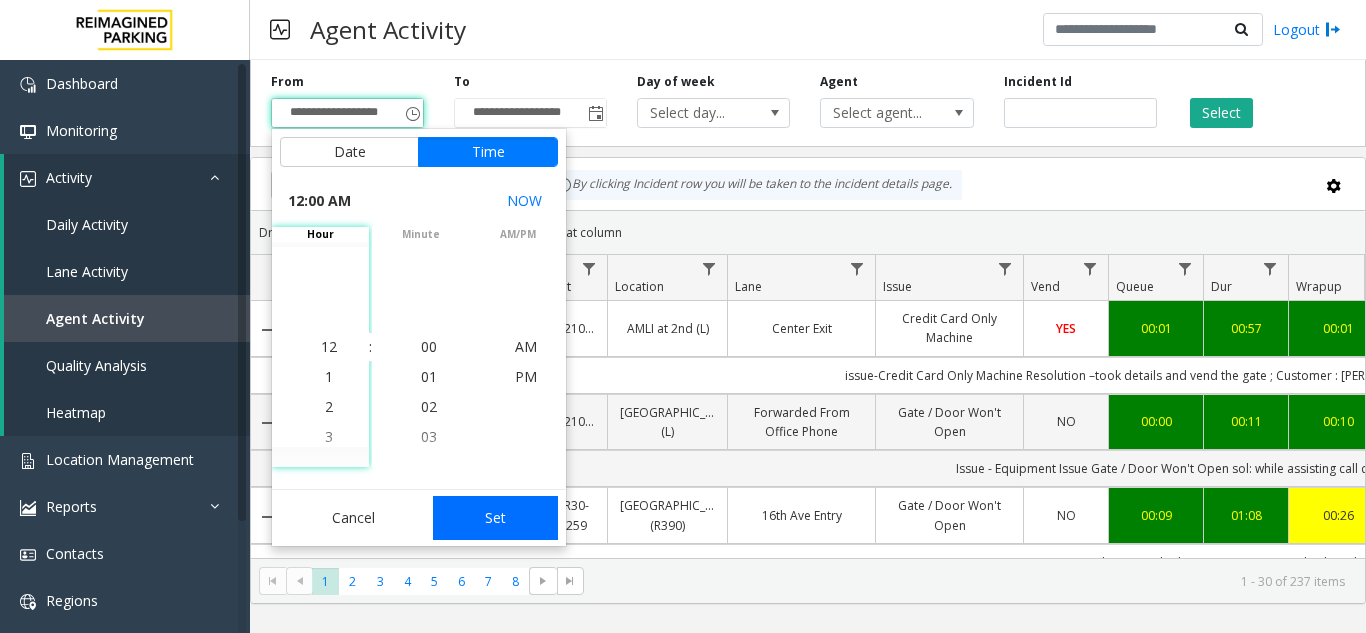 click on "Set" 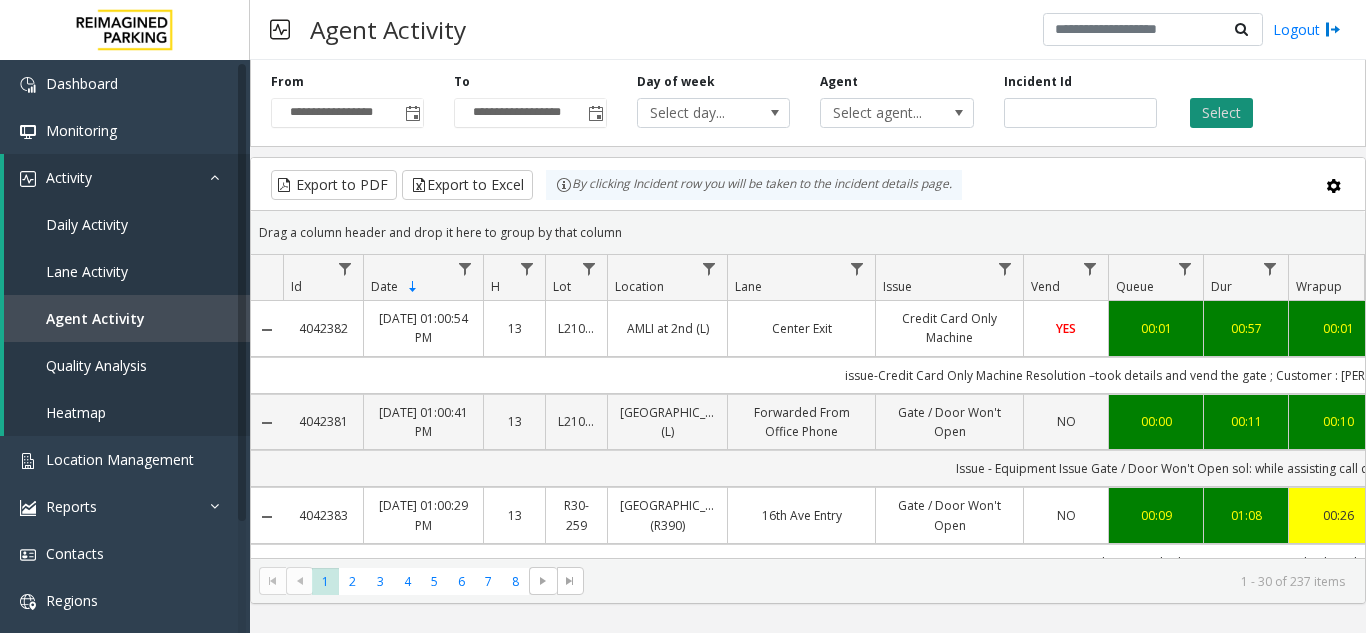 click on "Select" 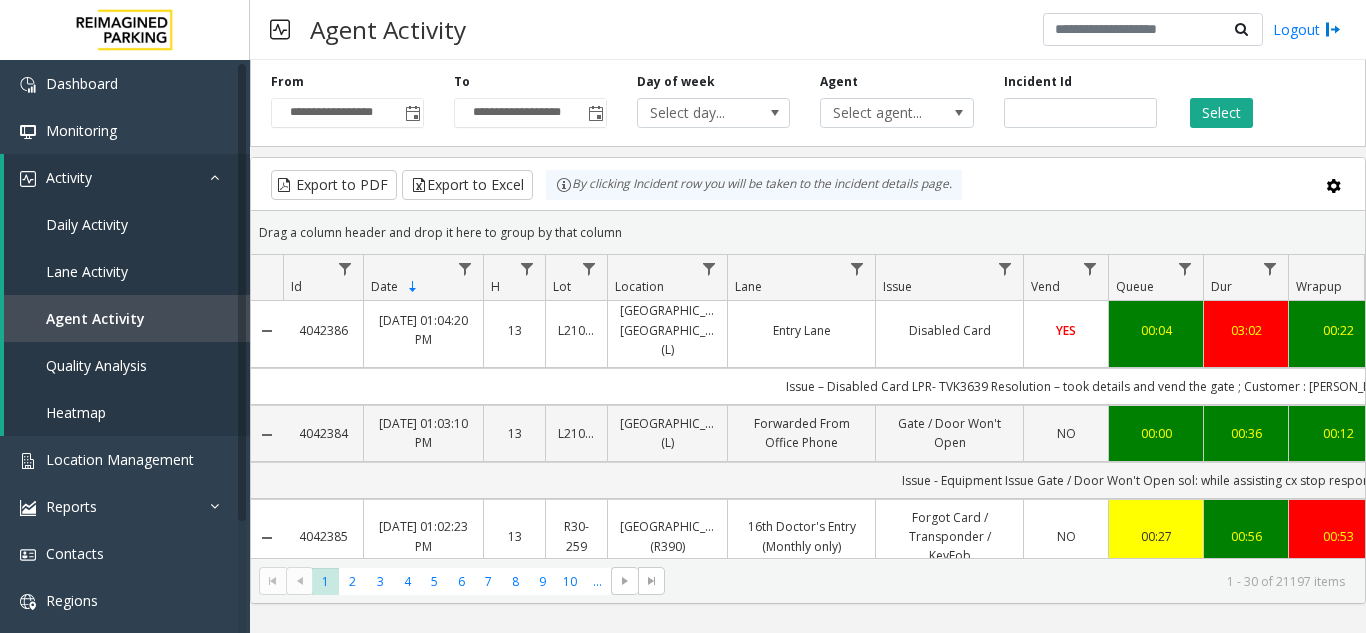 scroll, scrollTop: 400, scrollLeft: 0, axis: vertical 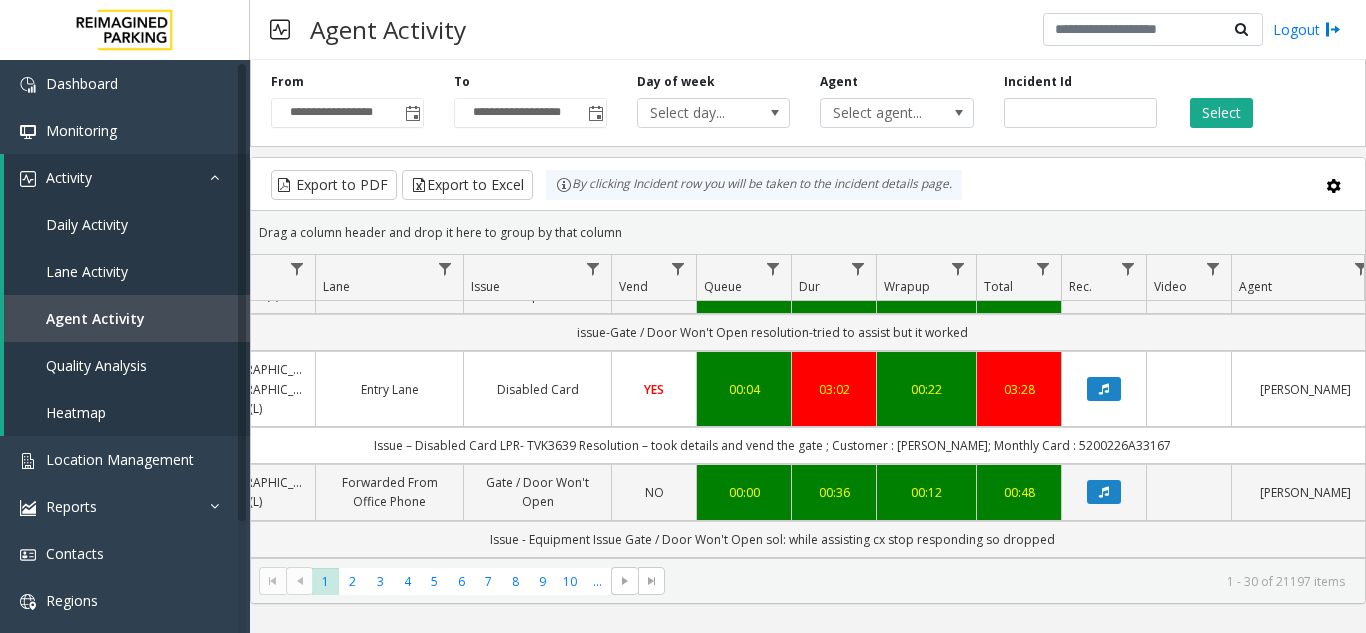 click on "Issue – Disabled Card
LPR- TVK3639
Resolution – took details and vend the gate ; Customer : BICKHAM; Monthly Card : 5200226A33167" 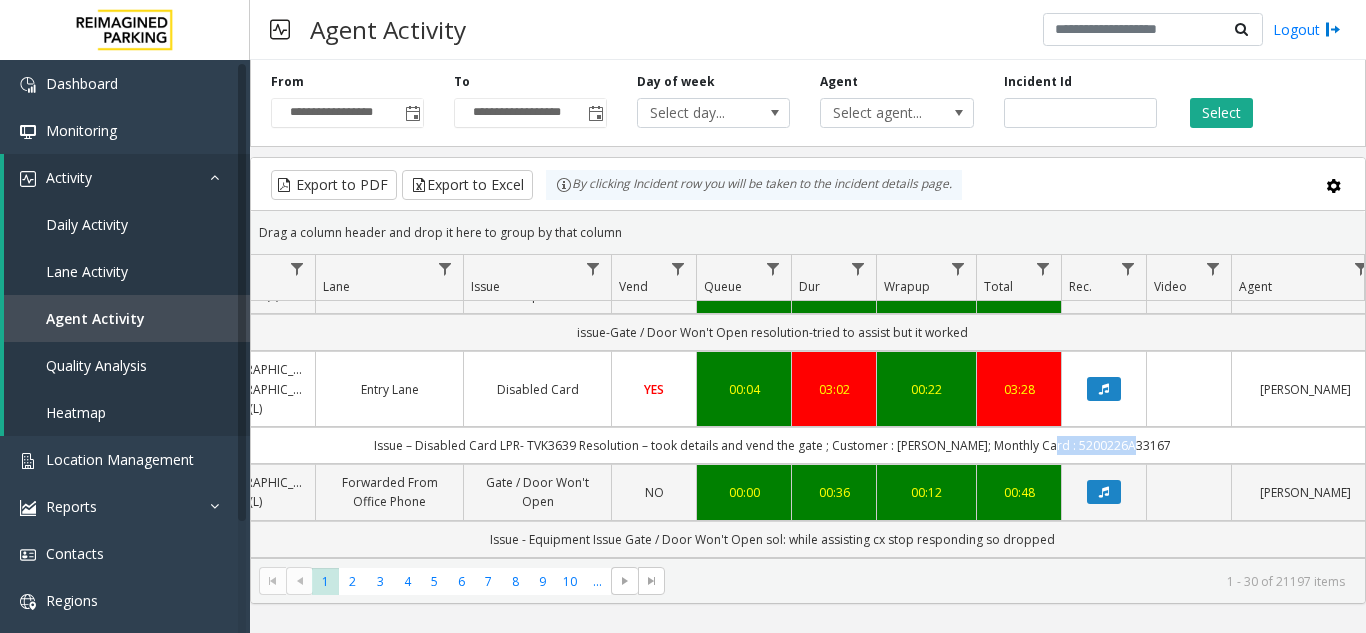 click on "Issue – Disabled Card
LPR- TVK3639
Resolution – took details and vend the gate ; Customer : BICKHAM; Monthly Card : 5200226A33167" 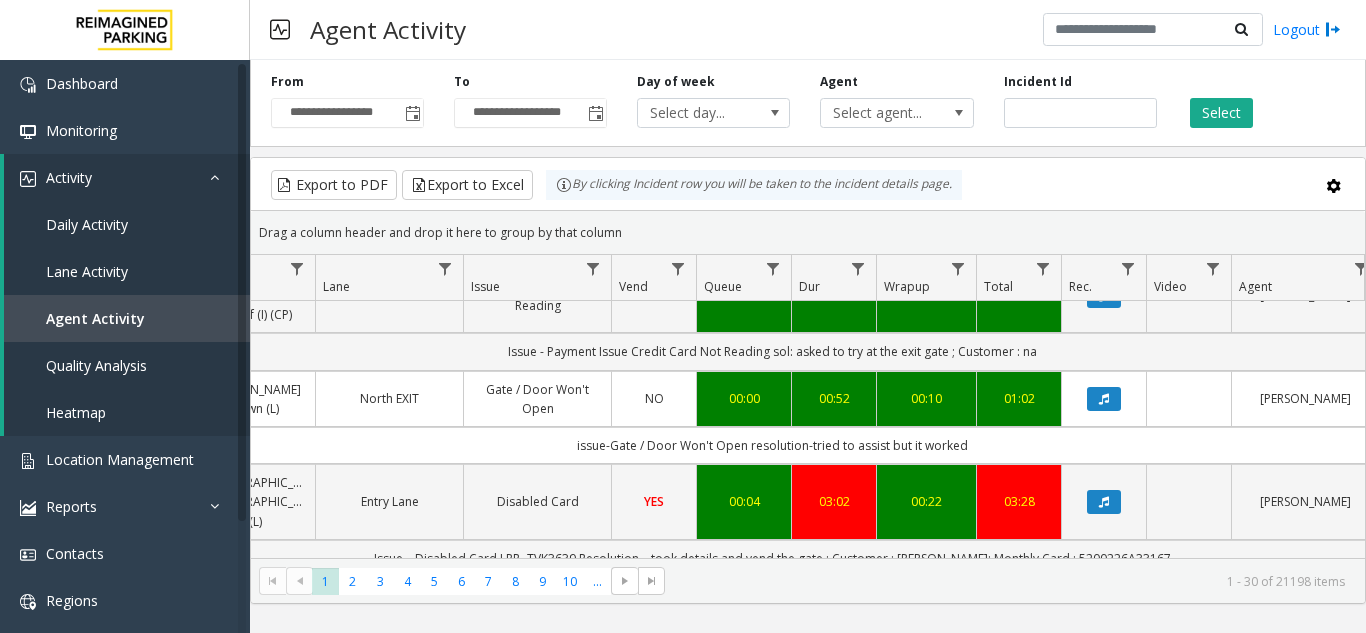 scroll, scrollTop: 268, scrollLeft: 412, axis: both 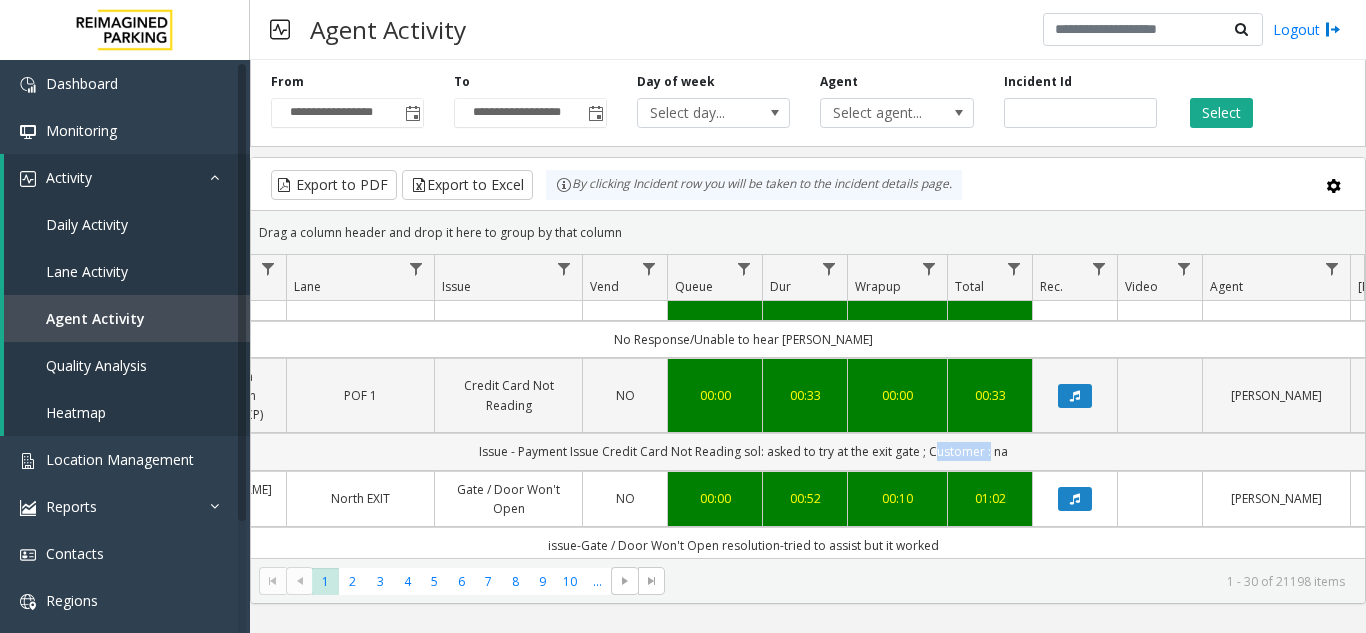 click on "Issue - Payment Issue
Credit Card Not Reading
sol: asked to try at the exit gate ; Customer : na" 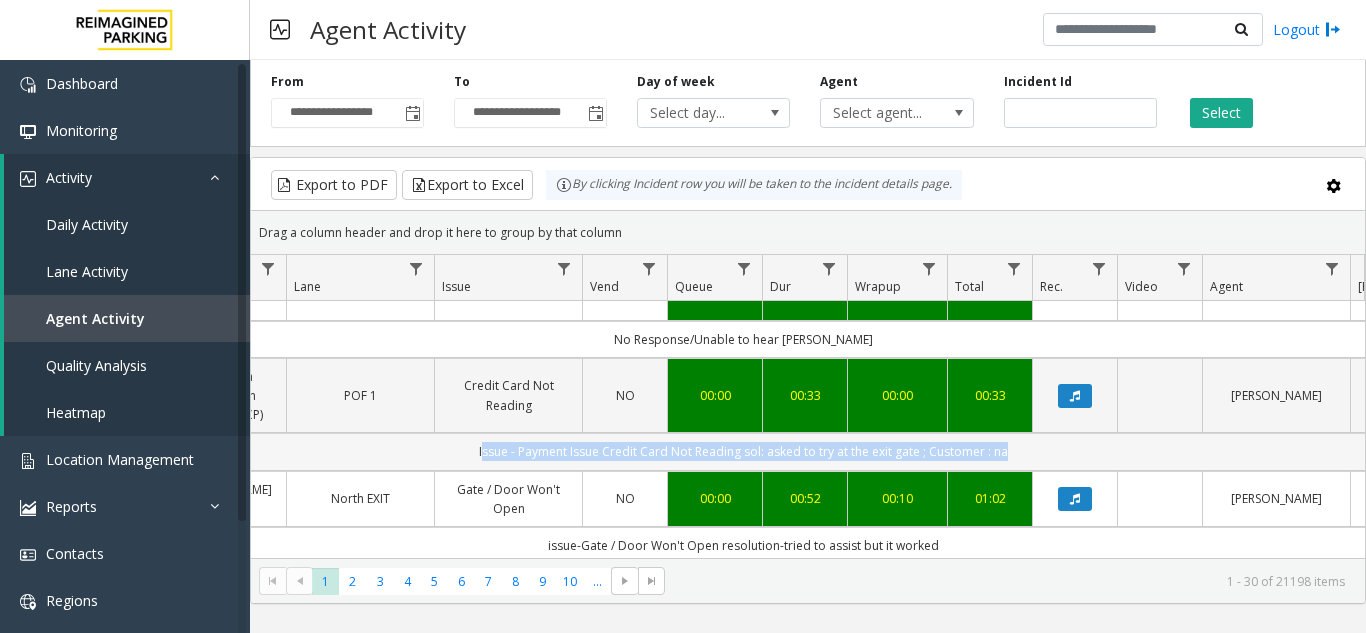 click on "Issue - Payment Issue
Credit Card Not Reading
sol: asked to try at the exit gate ; Customer : na" 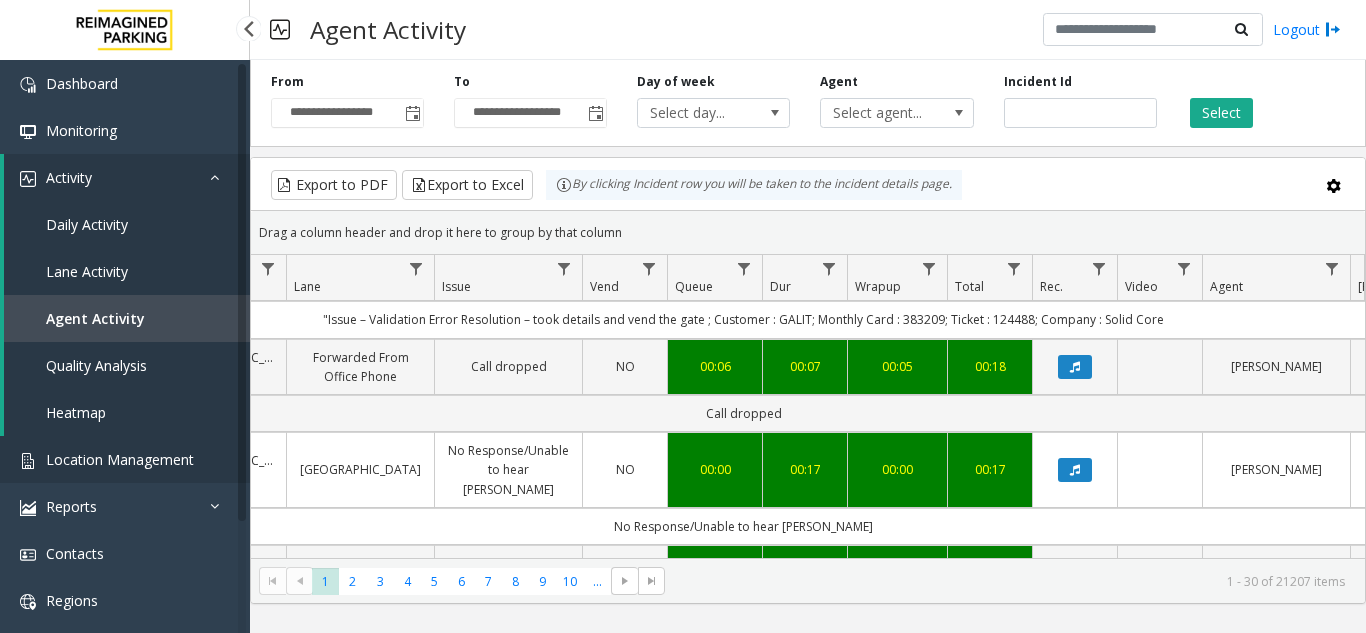 click on "Location Management" at bounding box center (125, 459) 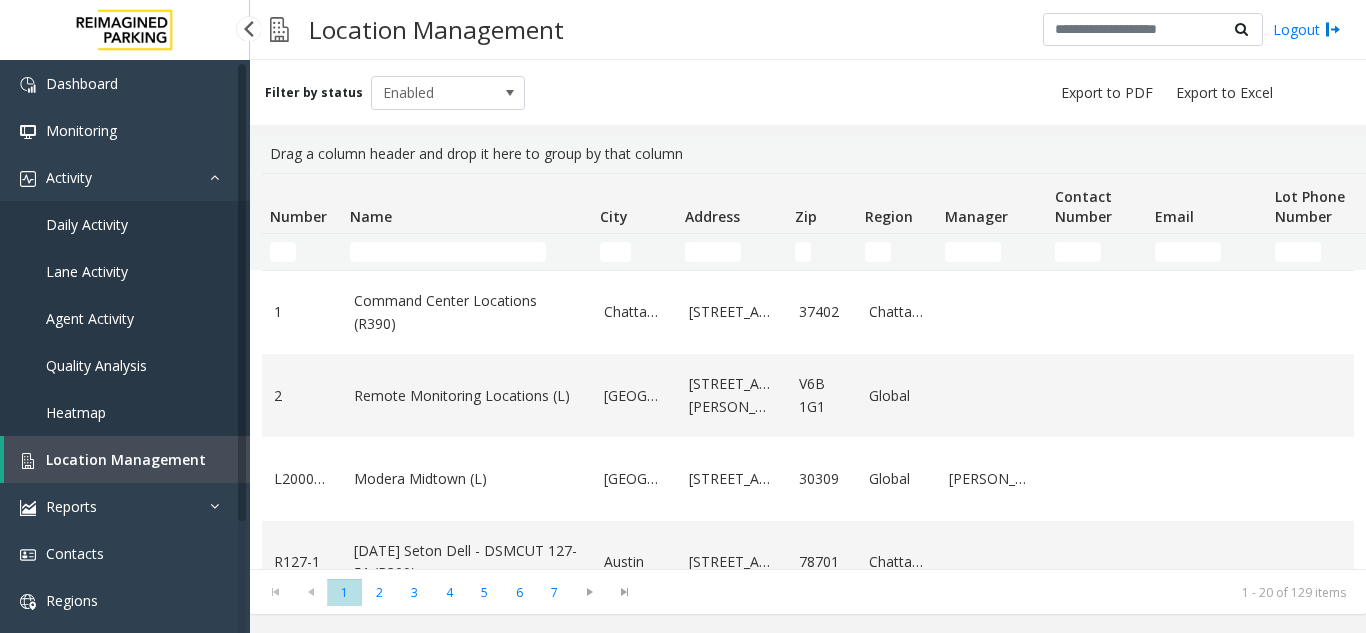 click on "Daily Activity" at bounding box center [125, 224] 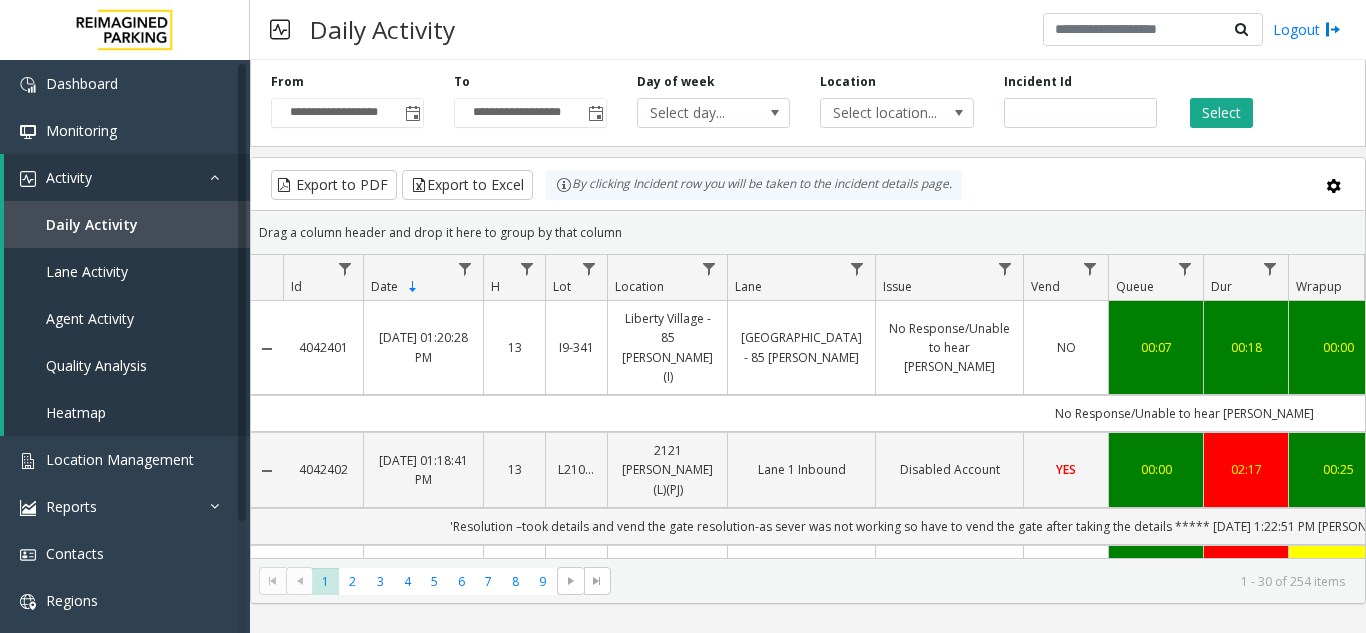 scroll, scrollTop: 0, scrollLeft: 45, axis: horizontal 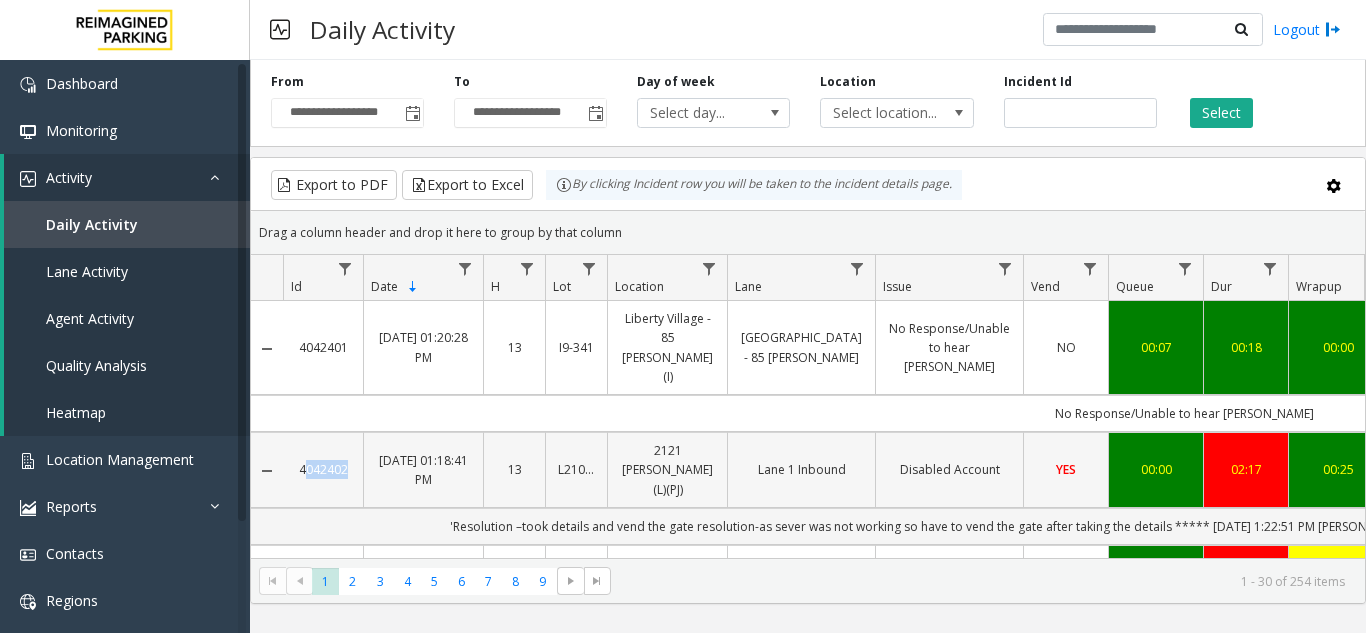 drag, startPoint x: 316, startPoint y: 435, endPoint x: 291, endPoint y: 442, distance: 25.96151 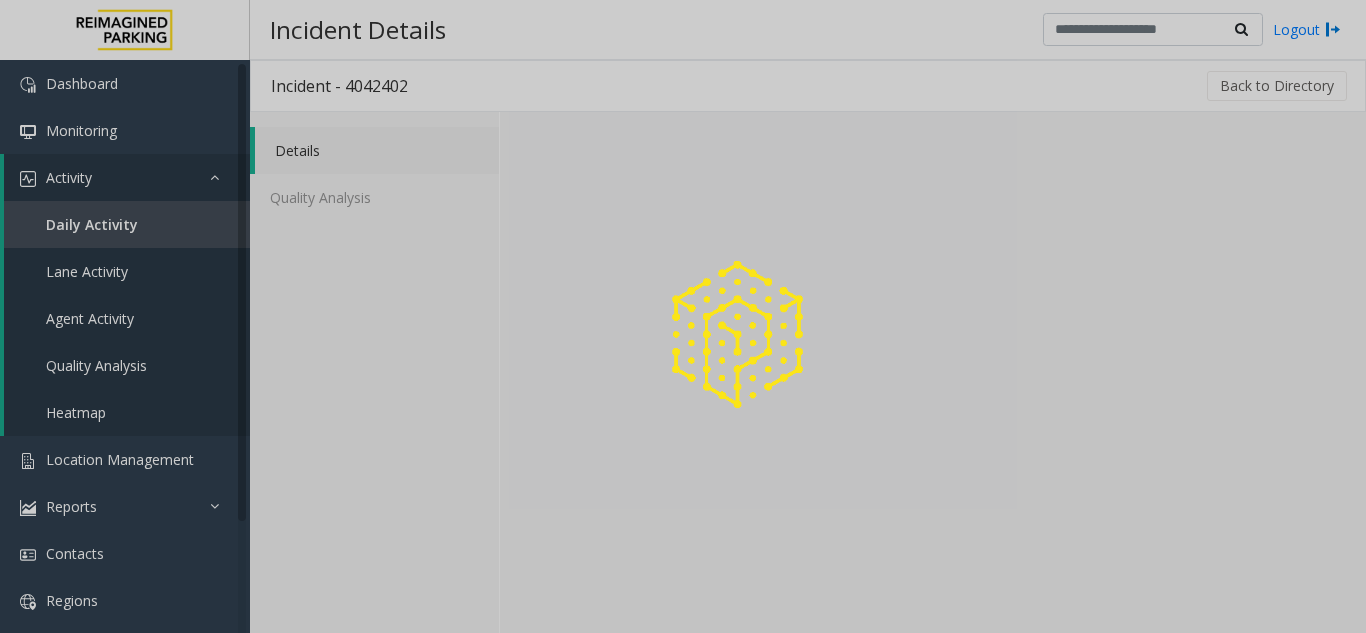 click 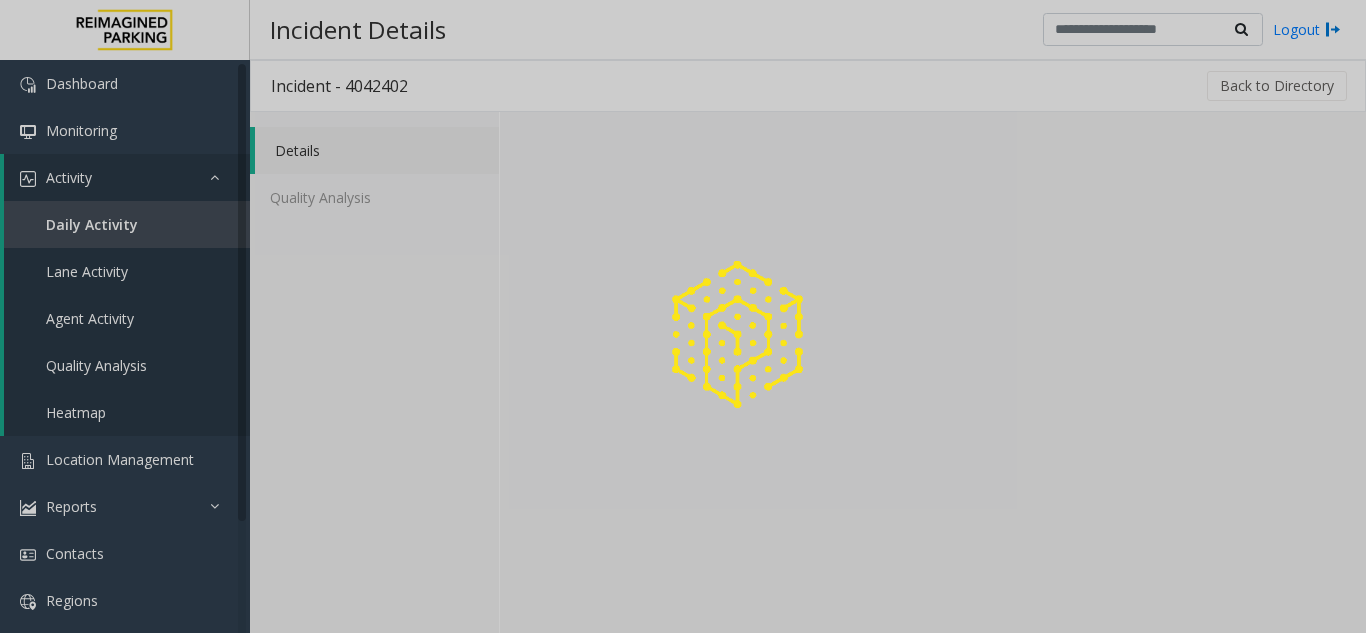 click 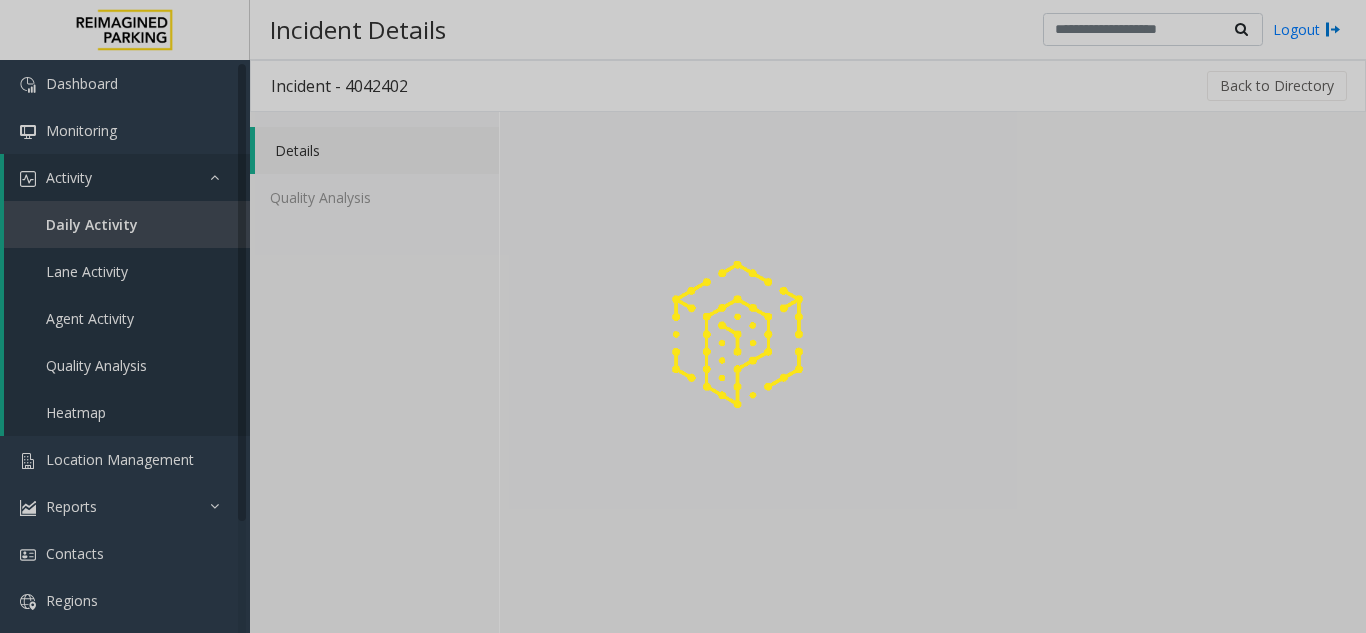 click 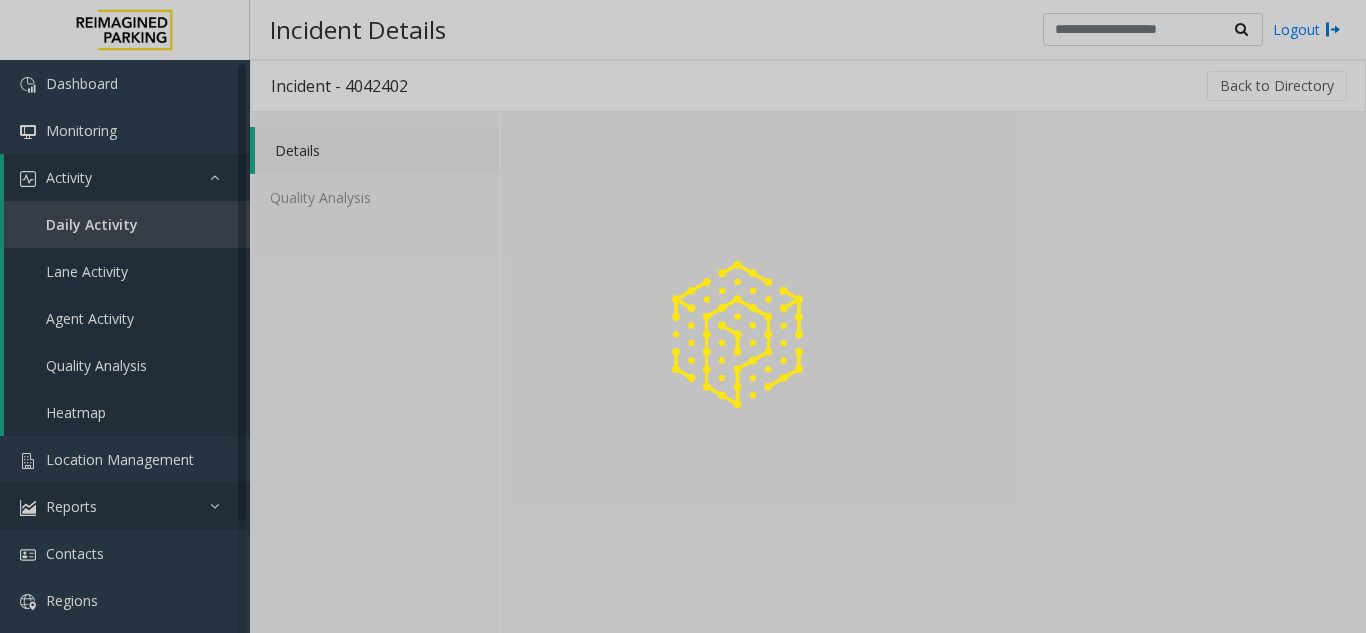drag, startPoint x: 200, startPoint y: 456, endPoint x: 33, endPoint y: 513, distance: 176.45963 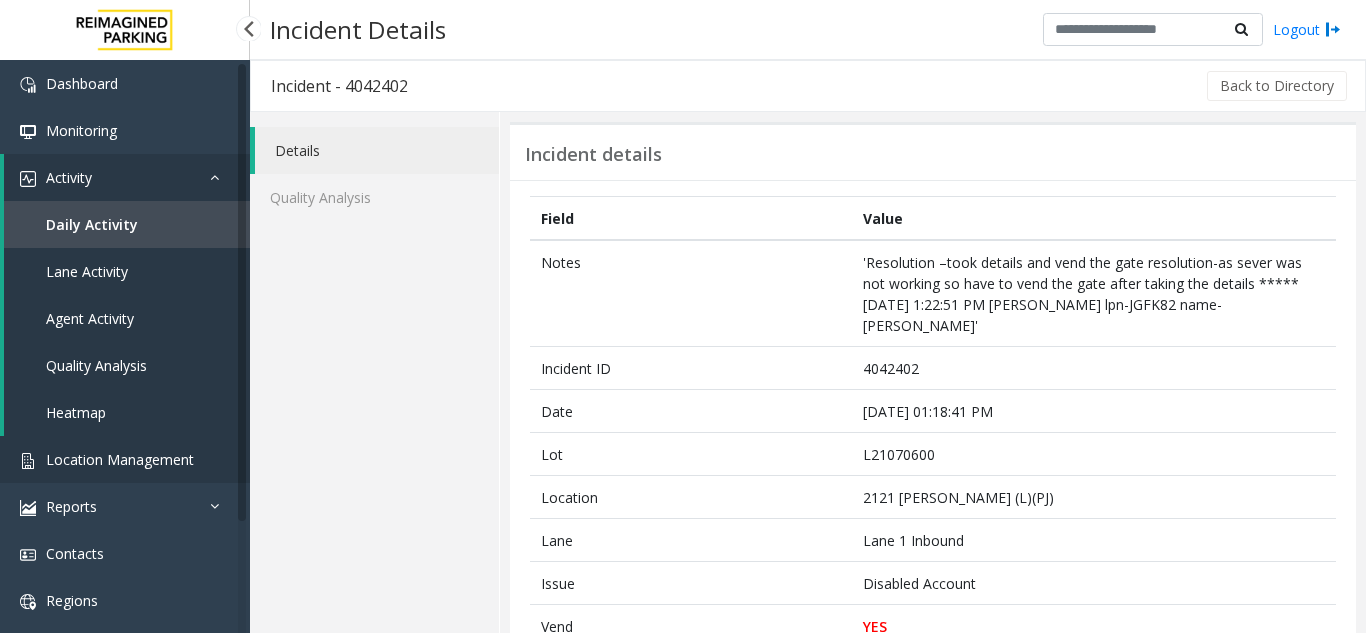 click on "Location Management" at bounding box center [120, 459] 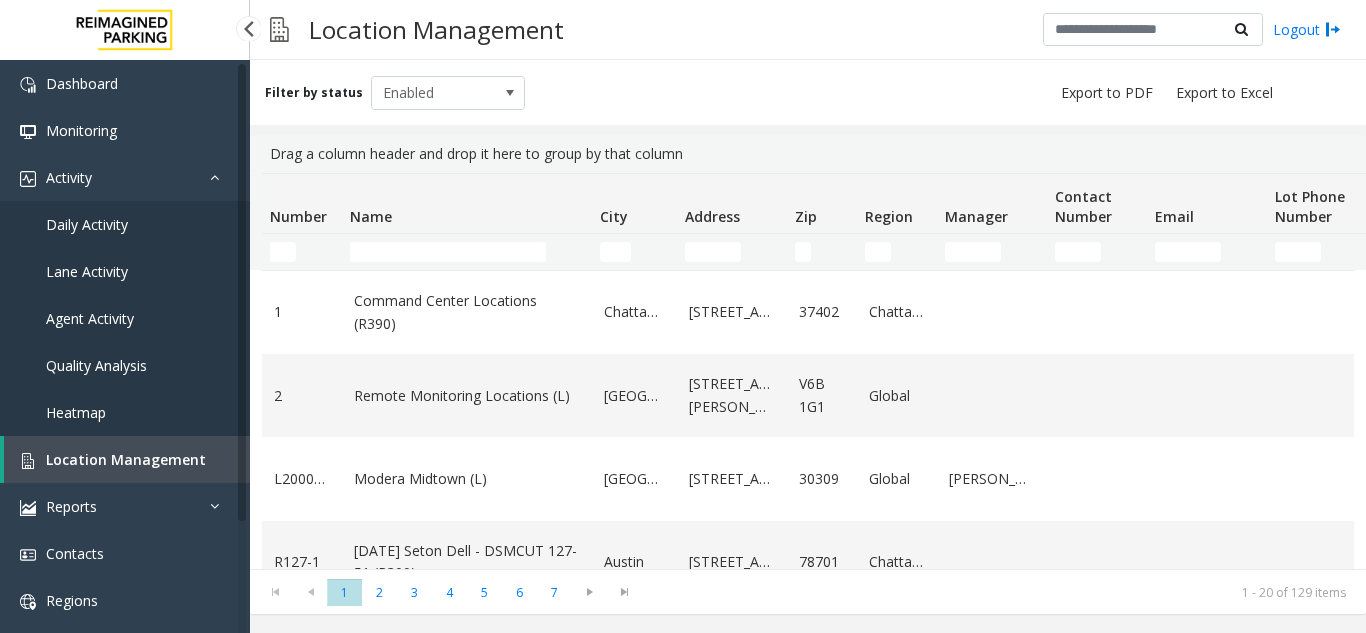 click on "Location Management" at bounding box center [126, 459] 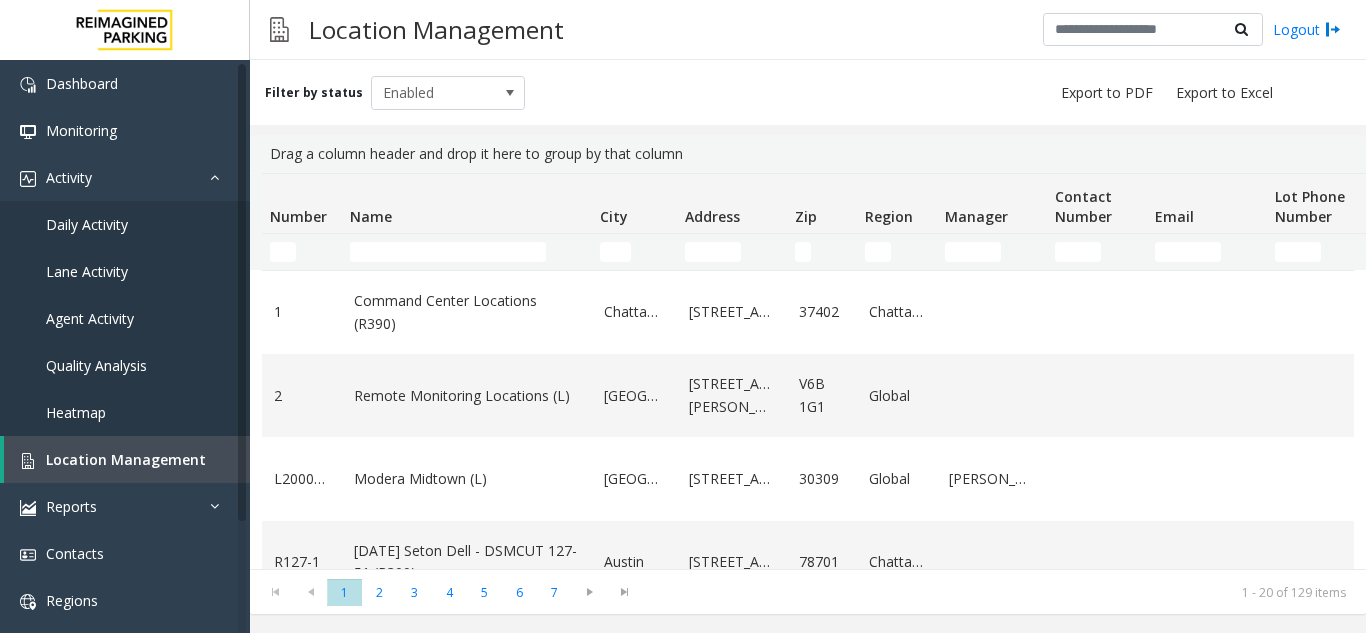 scroll, scrollTop: 0, scrollLeft: 0, axis: both 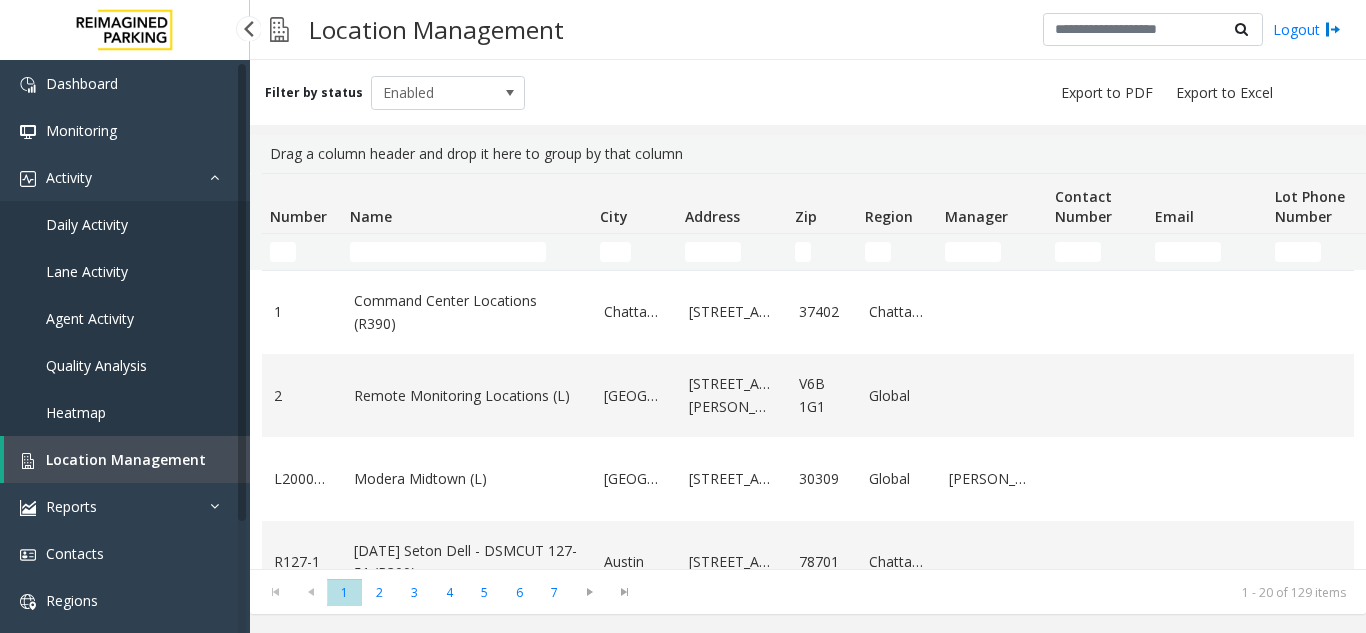 click at bounding box center (125, 30) 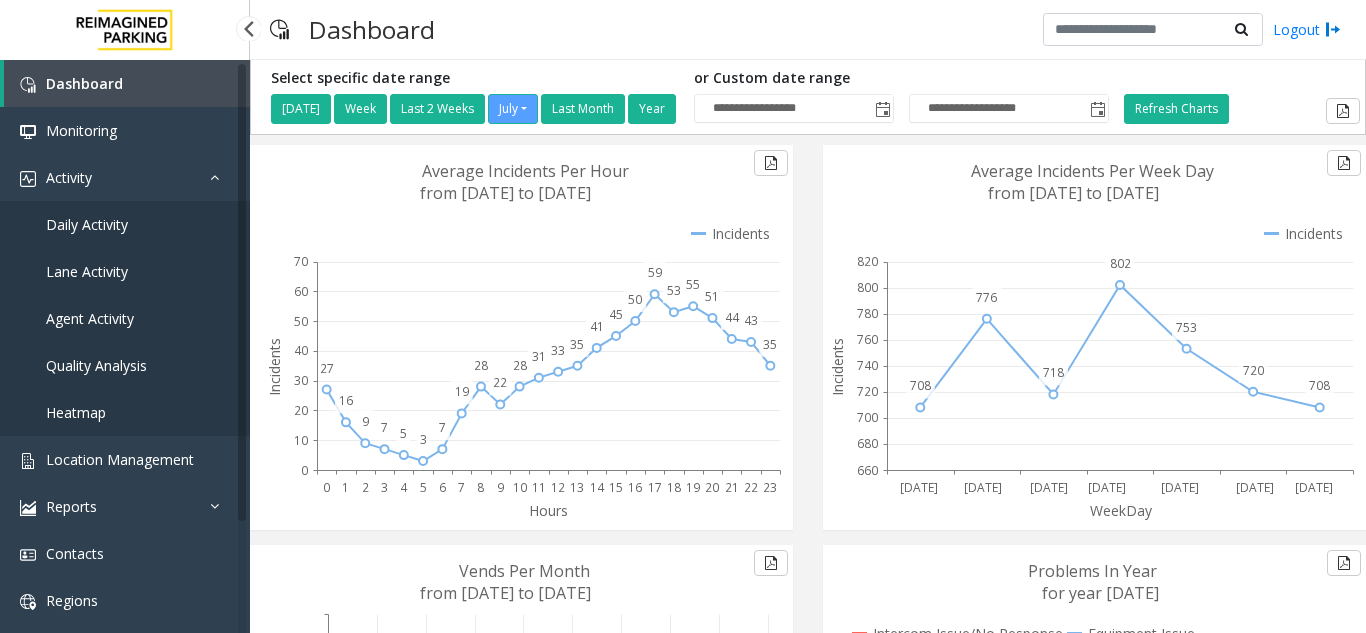 click on "Agent Activity" at bounding box center [125, 318] 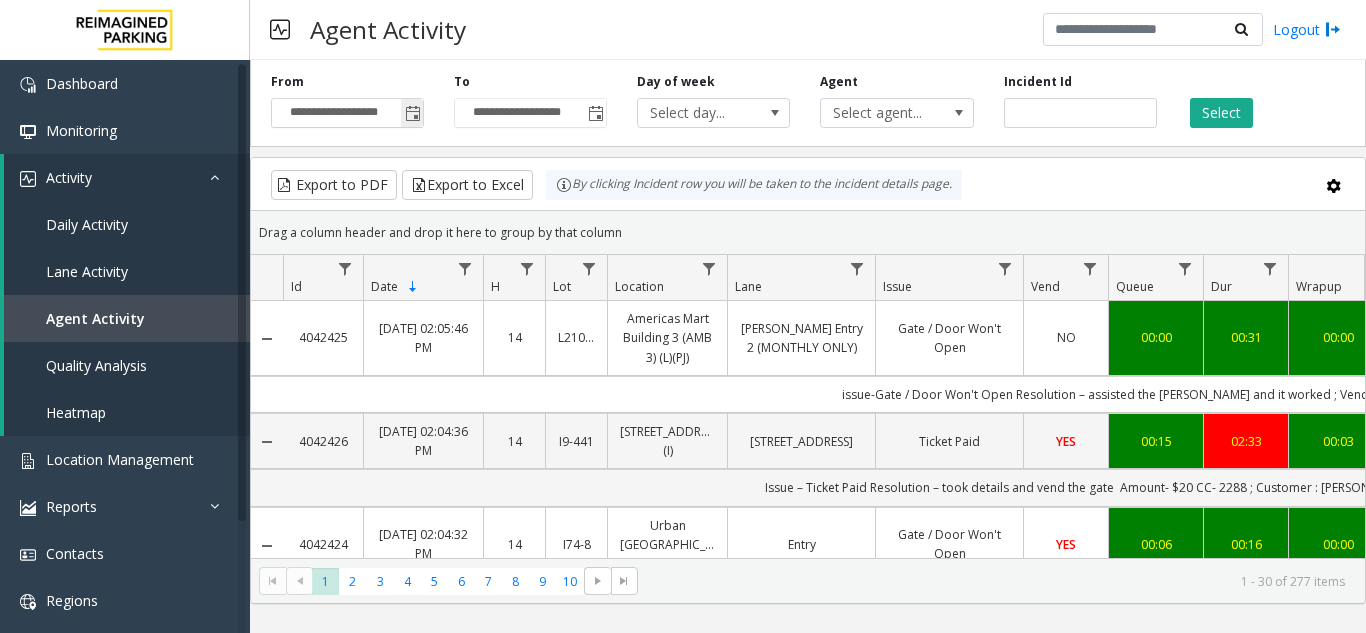 click 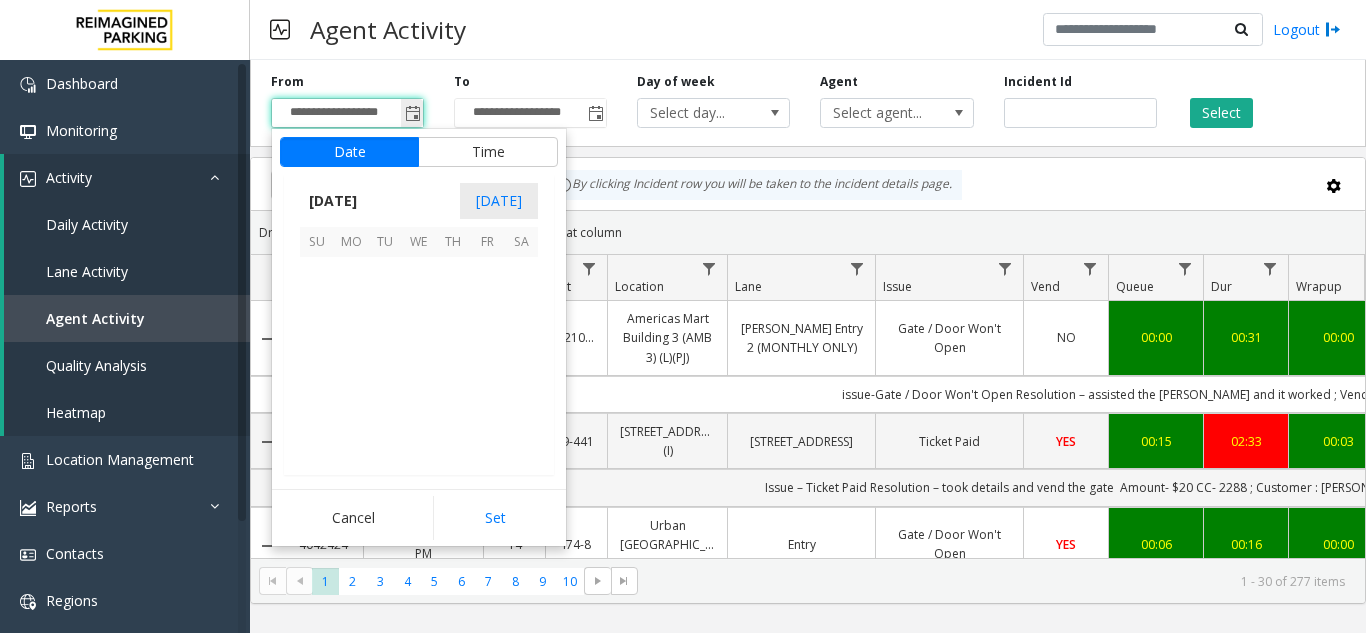 scroll, scrollTop: 358428, scrollLeft: 0, axis: vertical 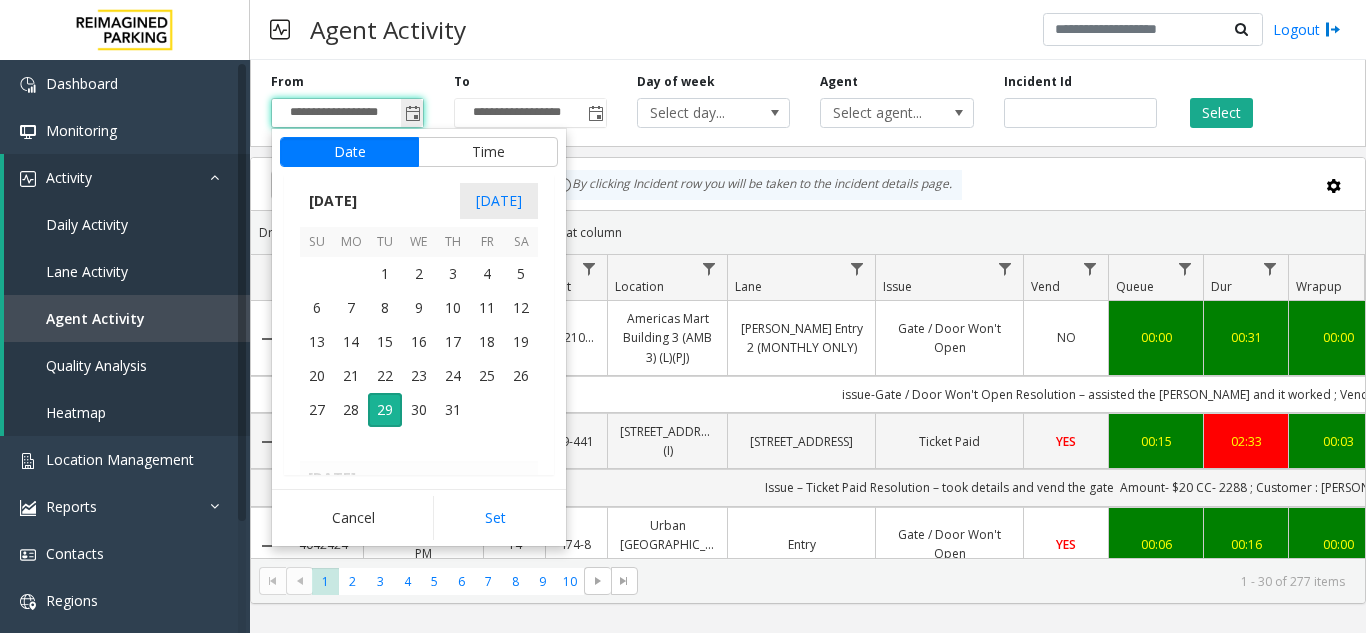 click 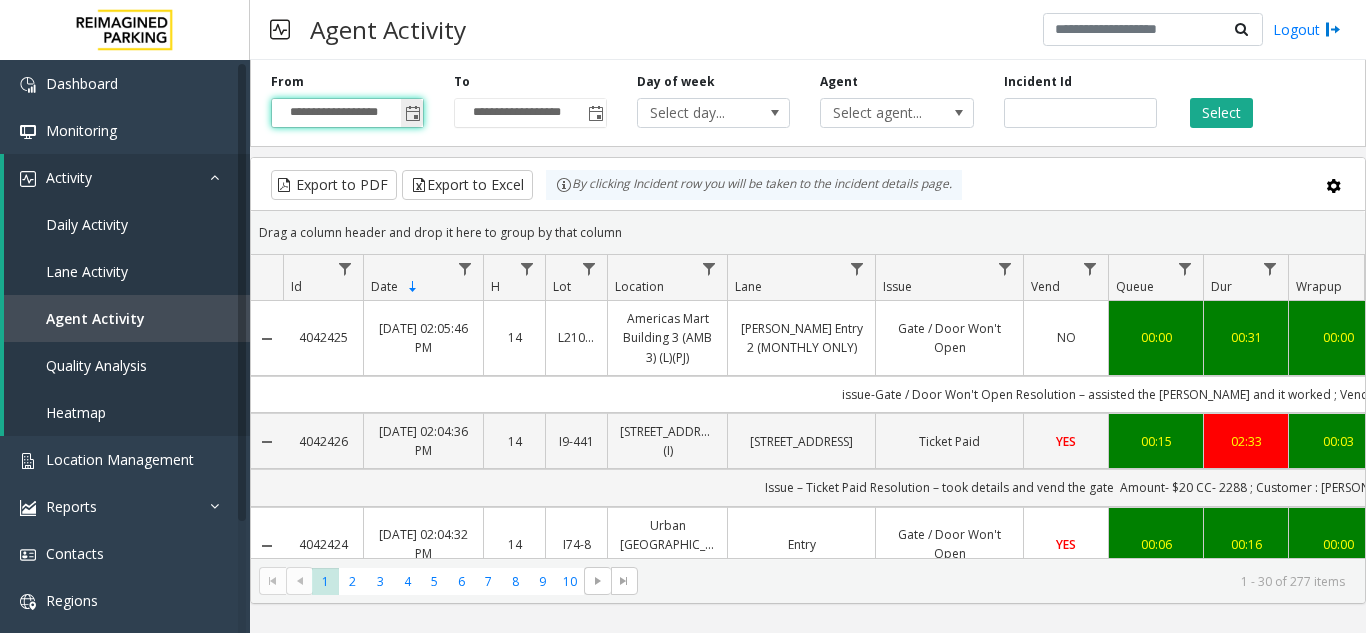 click 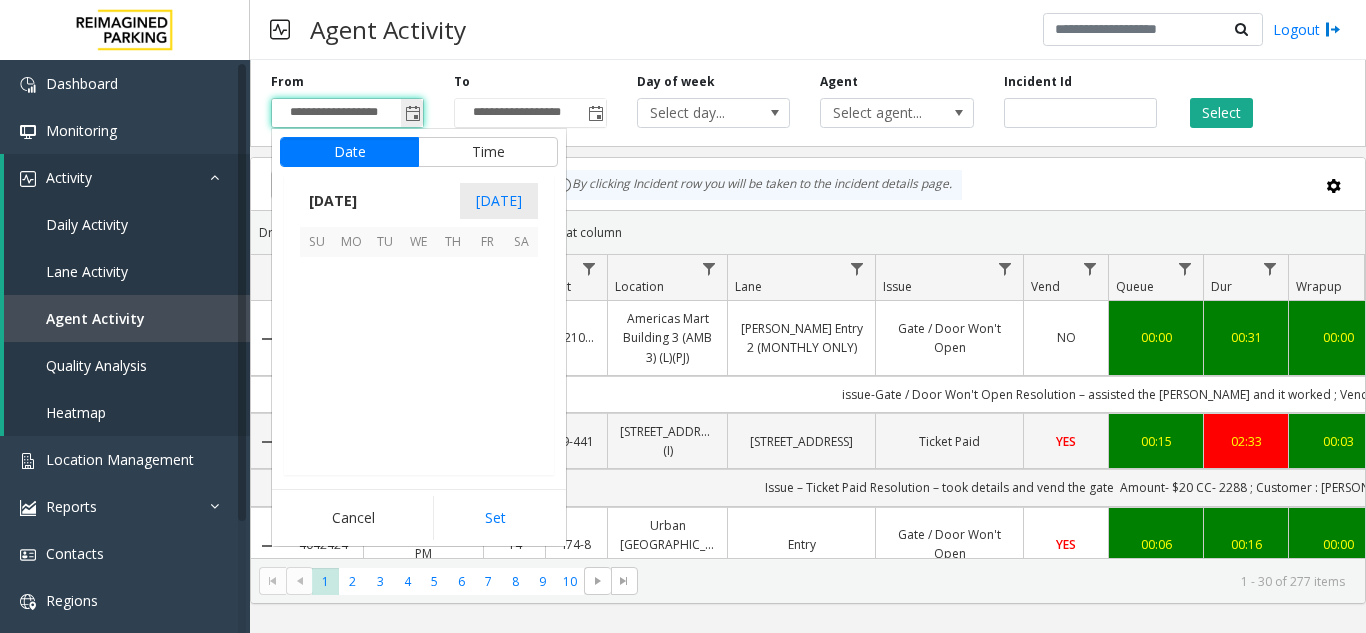 scroll, scrollTop: 358428, scrollLeft: 0, axis: vertical 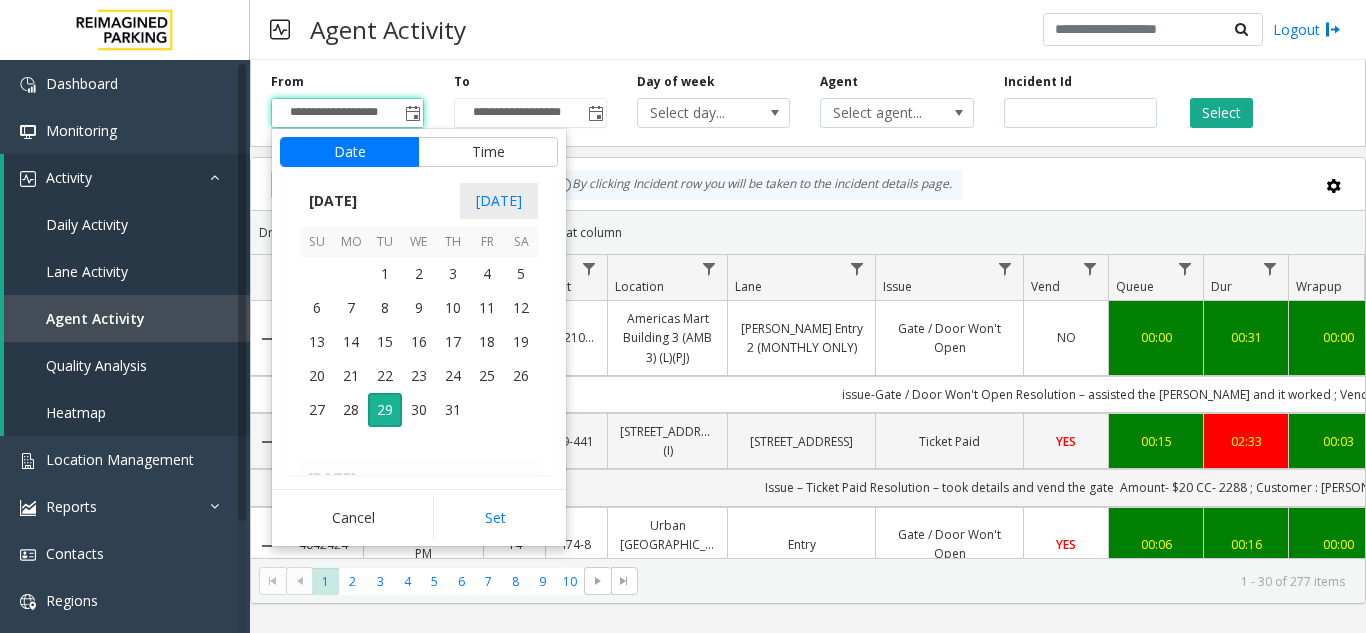 click on "By clicking Incident row you will be taken to the incident details page." 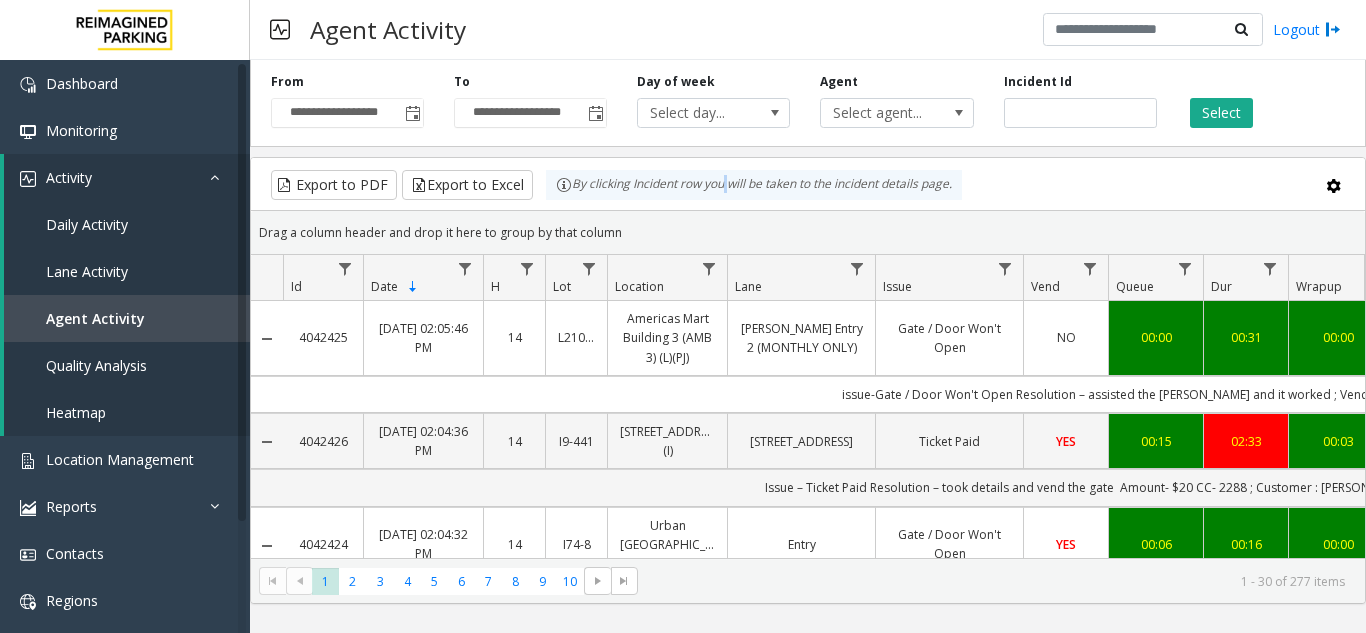 click on "By clicking Incident row you will be taken to the incident details page." 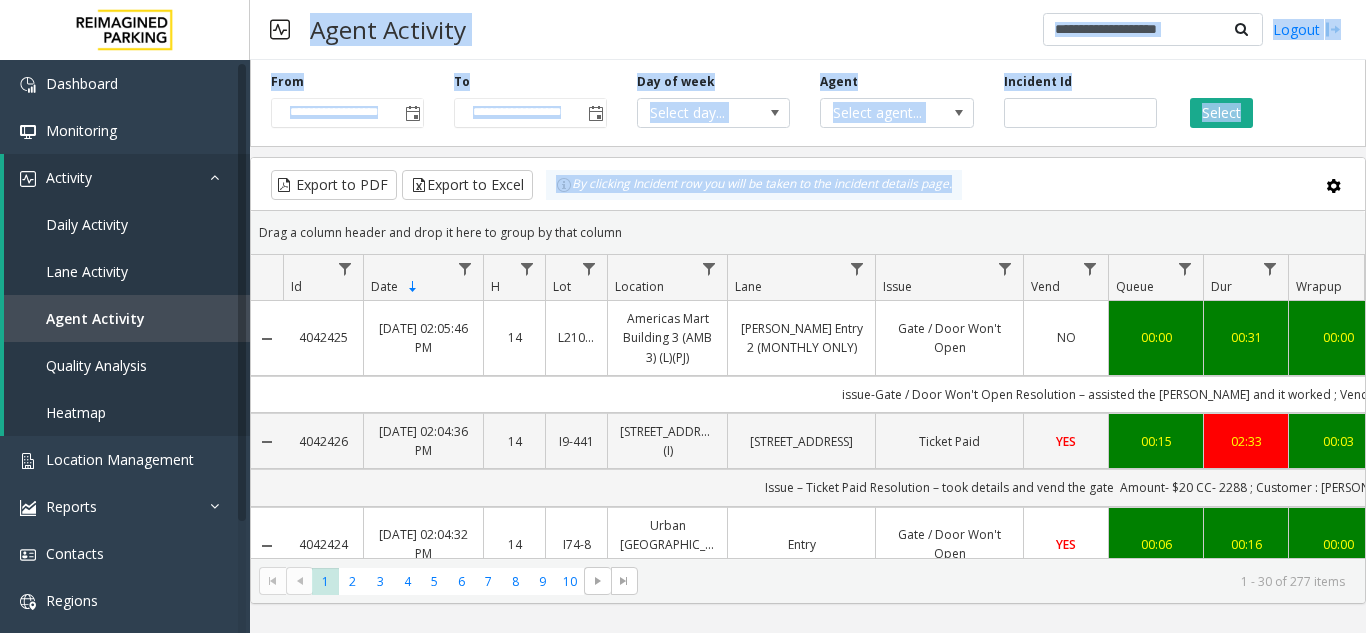 drag, startPoint x: 723, startPoint y: 198, endPoint x: 325, endPoint y: 58, distance: 421.9052 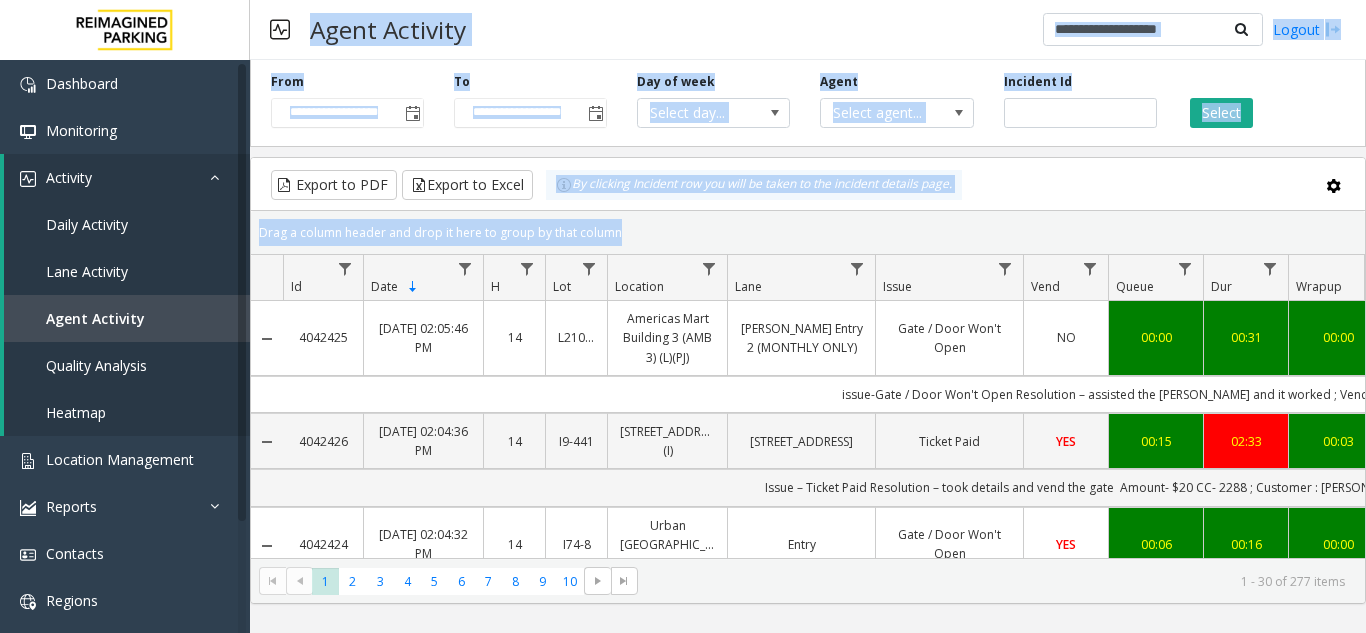 drag, startPoint x: 325, startPoint y: 57, endPoint x: 1137, endPoint y: 232, distance: 830.64374 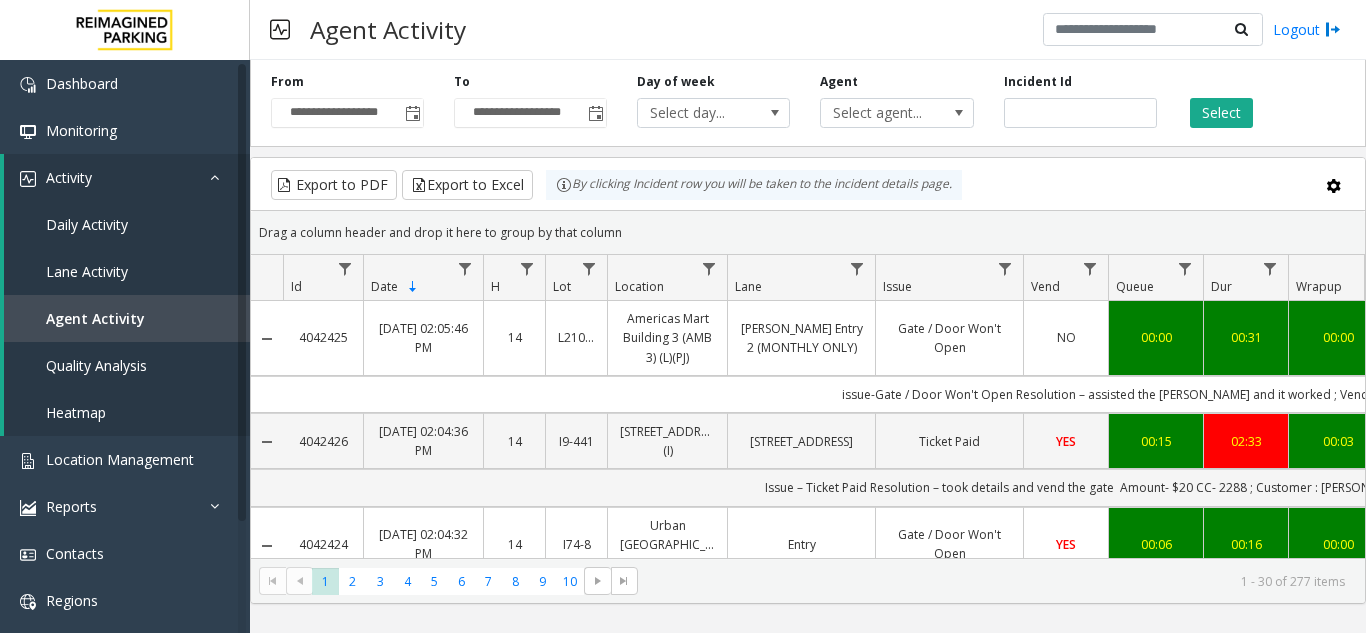 click on "Drag a column header and drop it here to group by that column" 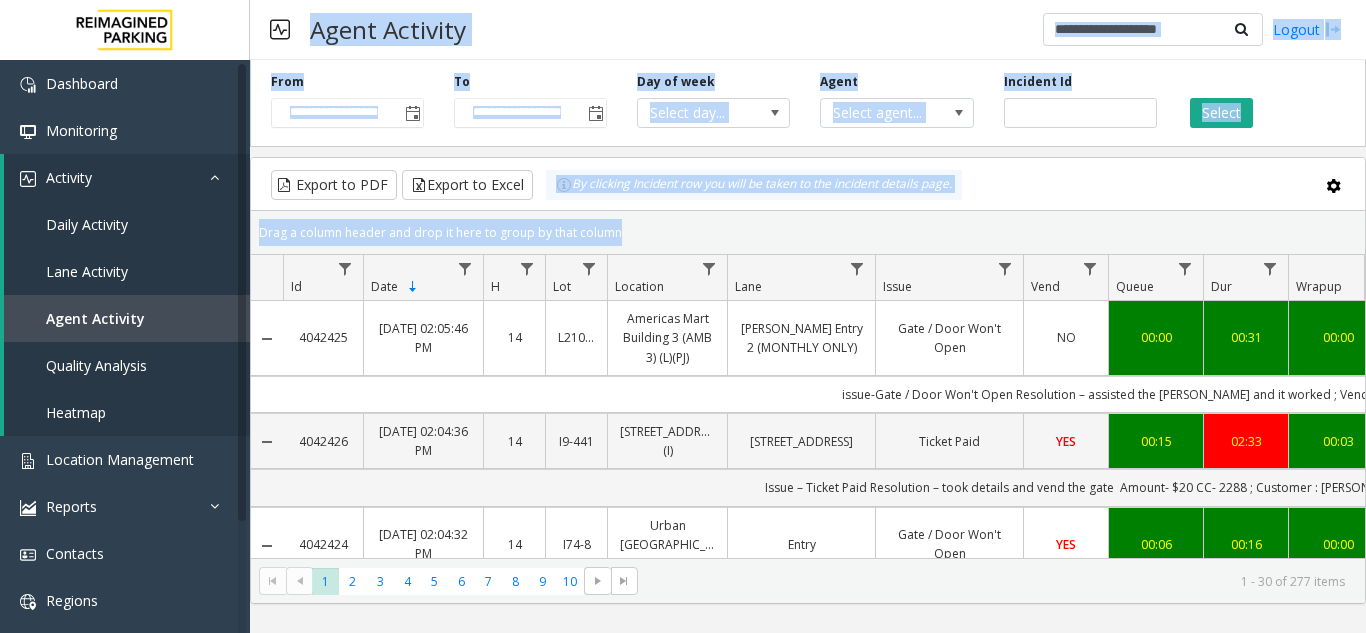 drag, startPoint x: 1137, startPoint y: 232, endPoint x: 360, endPoint y: 28, distance: 803.3337 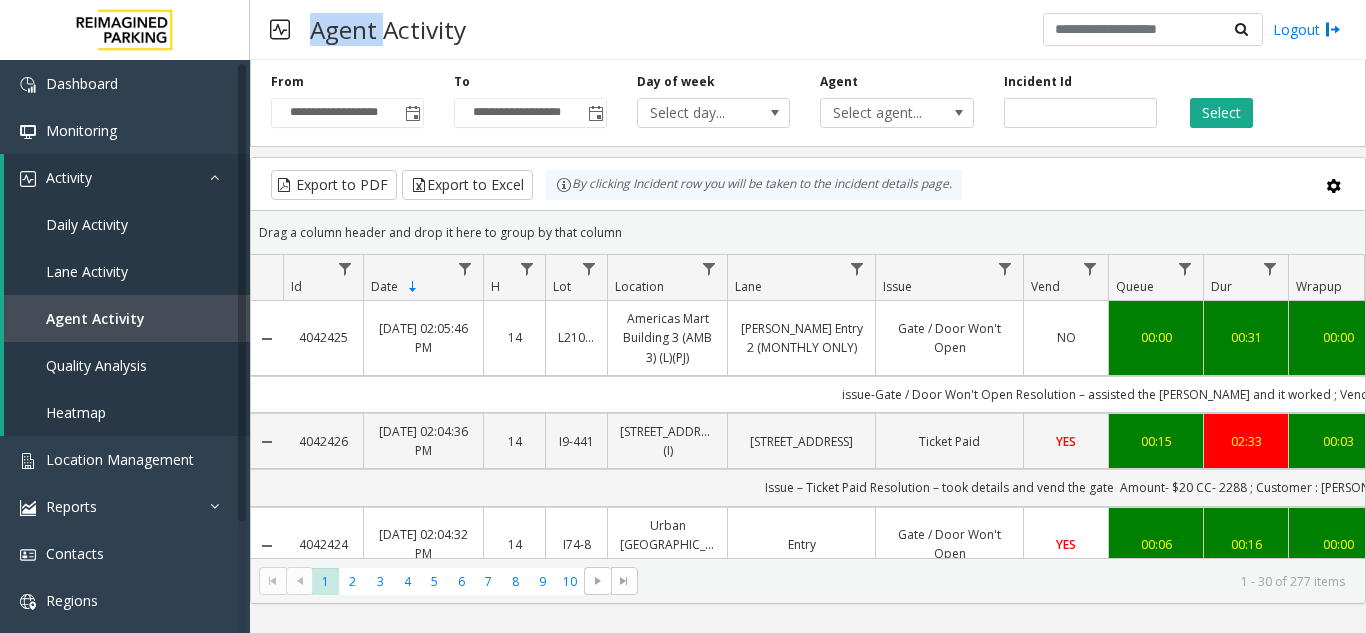 click on "Agent Activity" at bounding box center (388, 29) 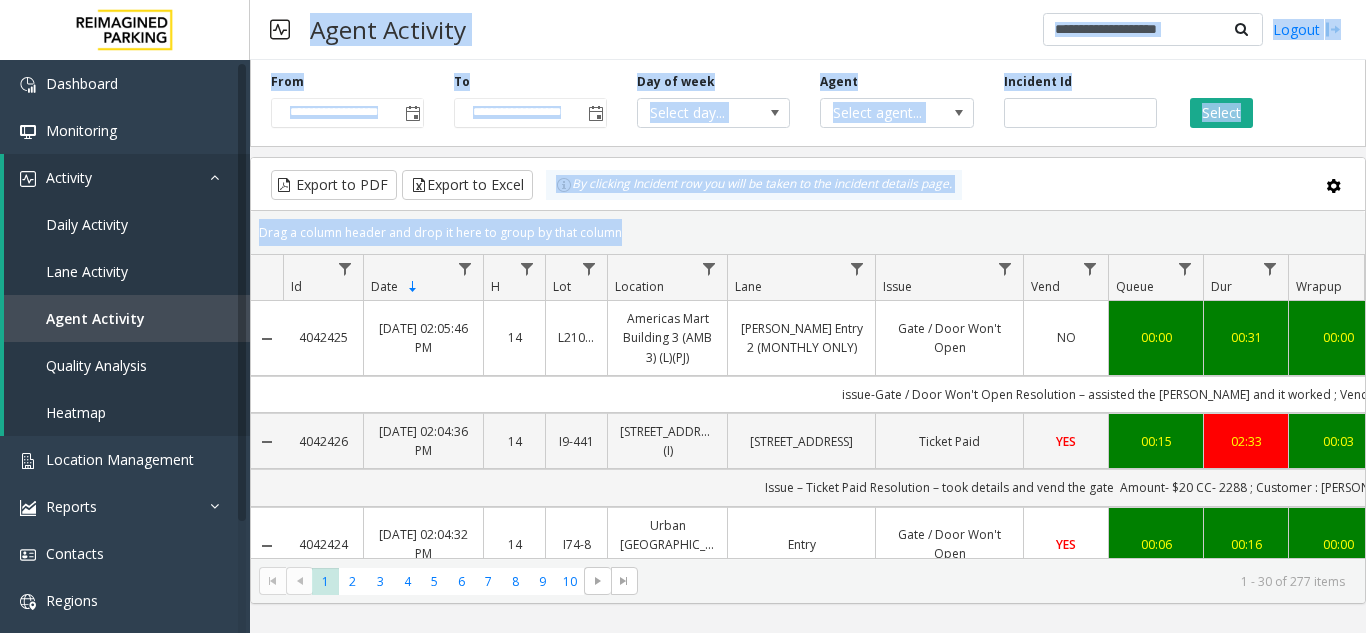 drag, startPoint x: 360, startPoint y: 28, endPoint x: 1136, endPoint y: 252, distance: 807.6831 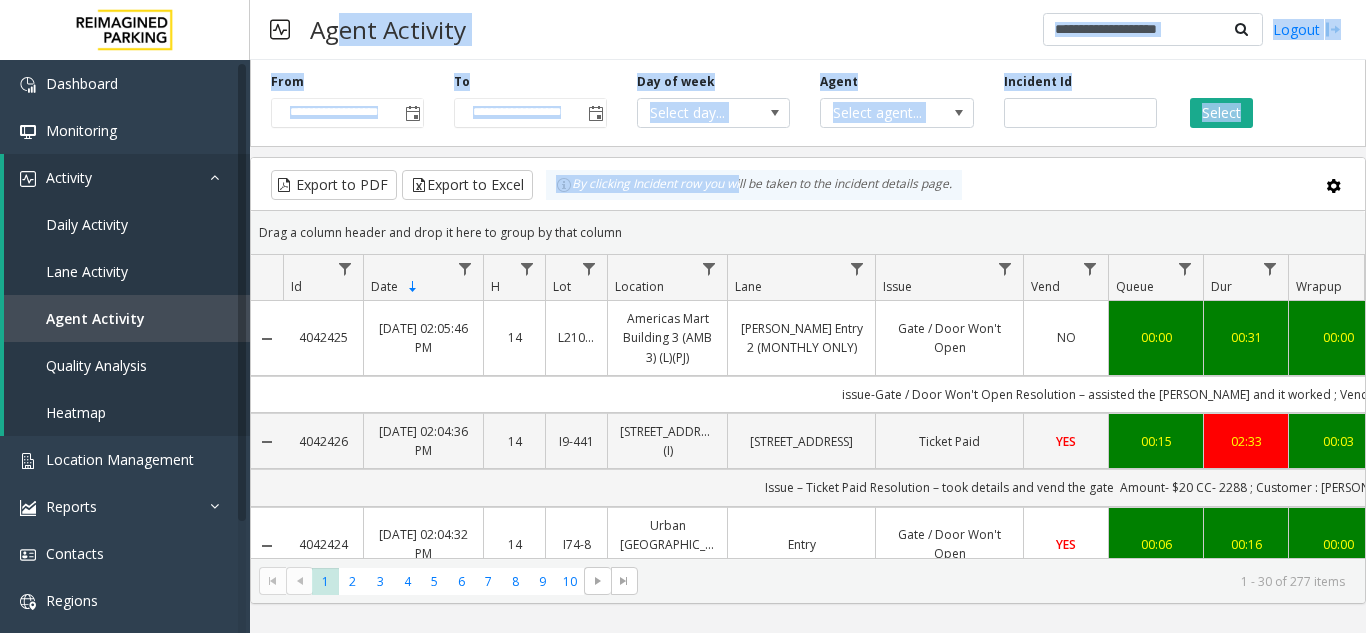 drag, startPoint x: 740, startPoint y: 207, endPoint x: 336, endPoint y: 36, distance: 438.69922 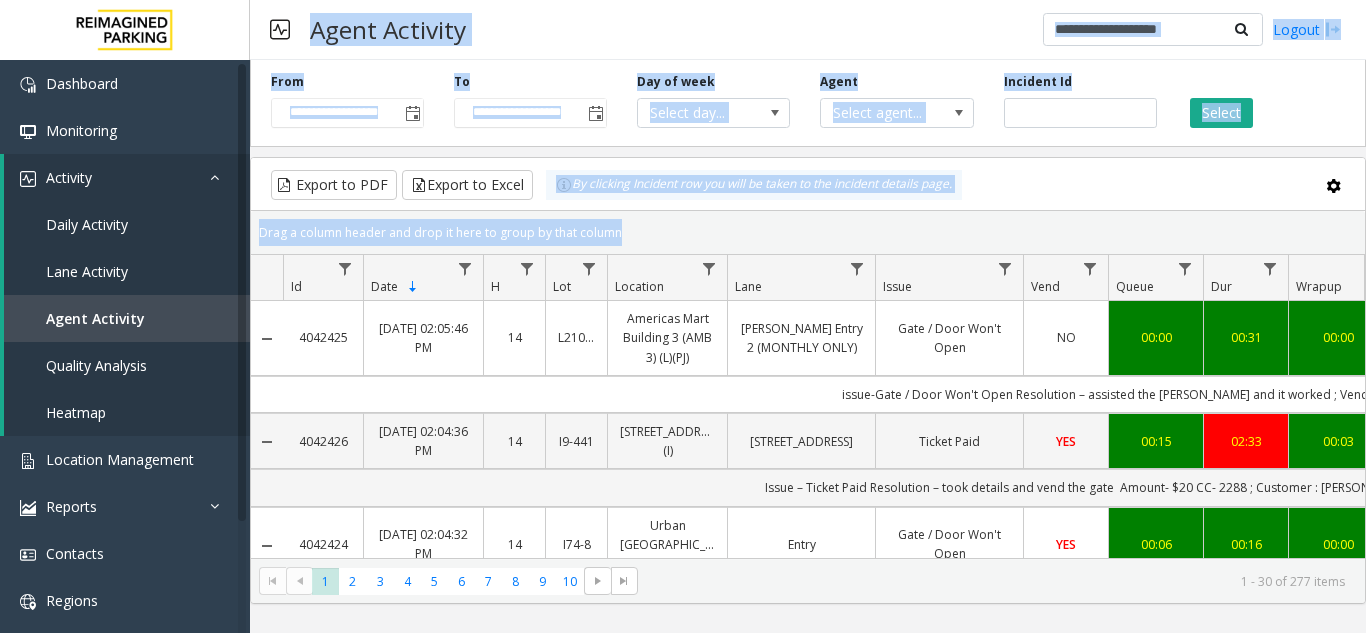 drag, startPoint x: 336, startPoint y: 36, endPoint x: 984, endPoint y: 242, distance: 679.9559 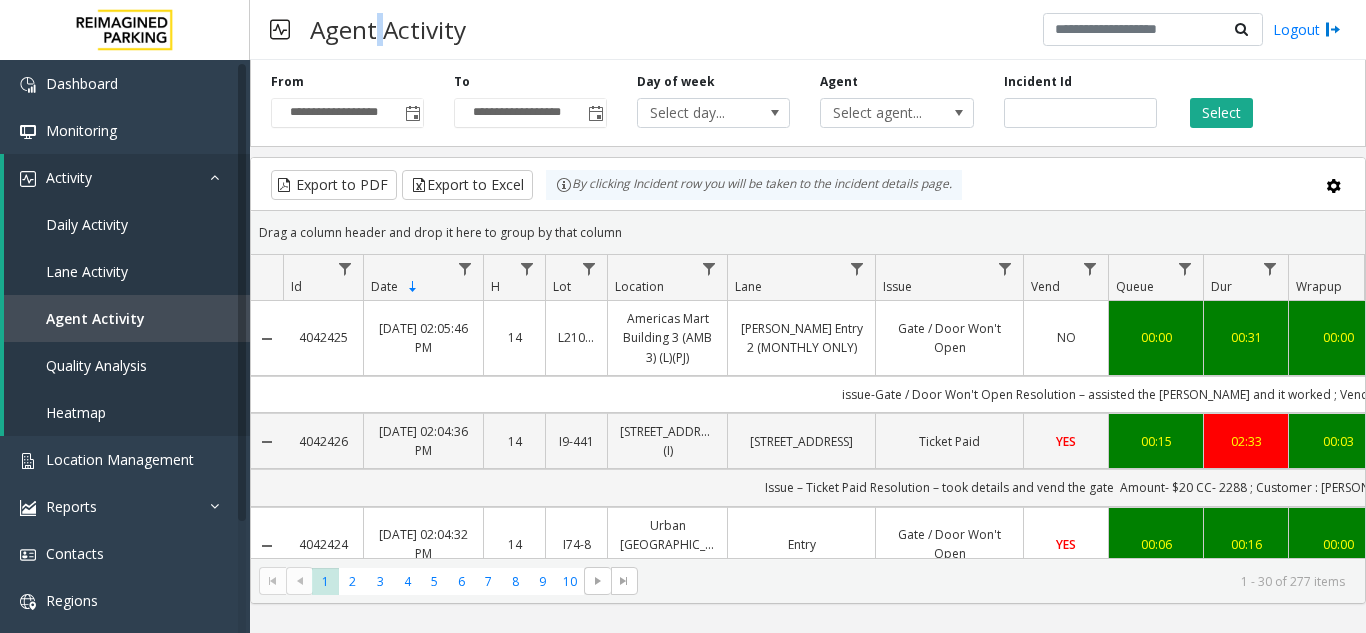 click on "Agent Activity" at bounding box center (388, 29) 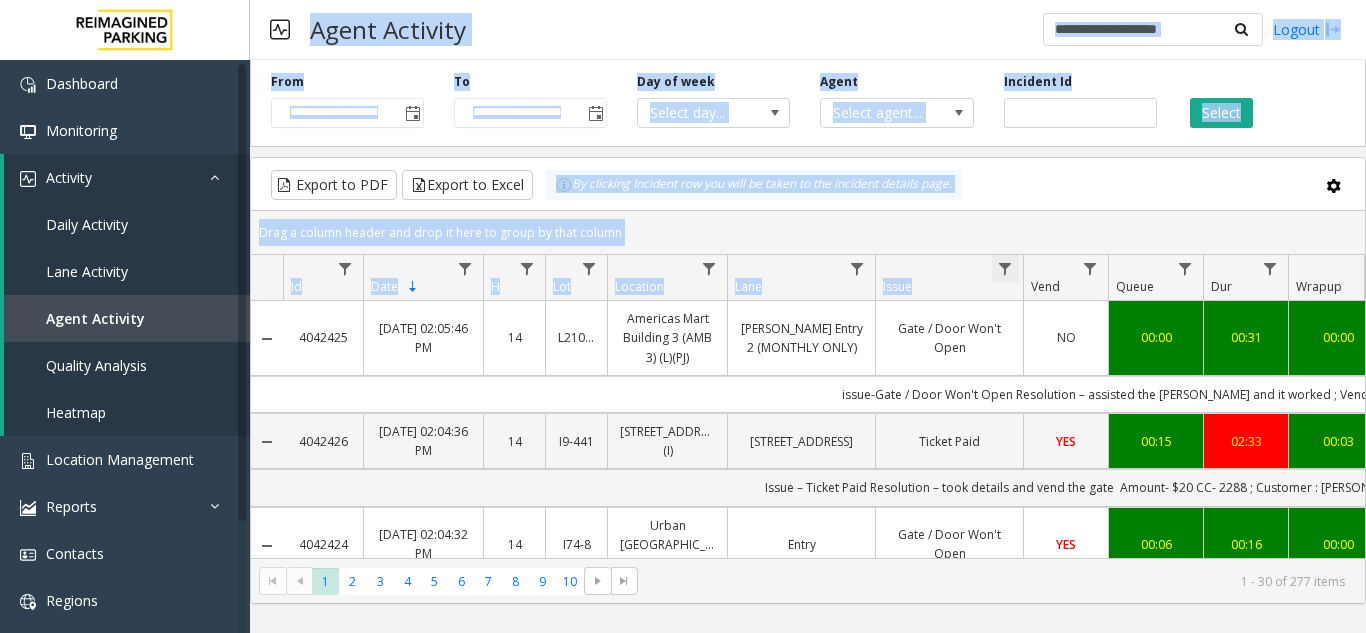 drag, startPoint x: 373, startPoint y: 18, endPoint x: 1004, endPoint y: 274, distance: 680.953 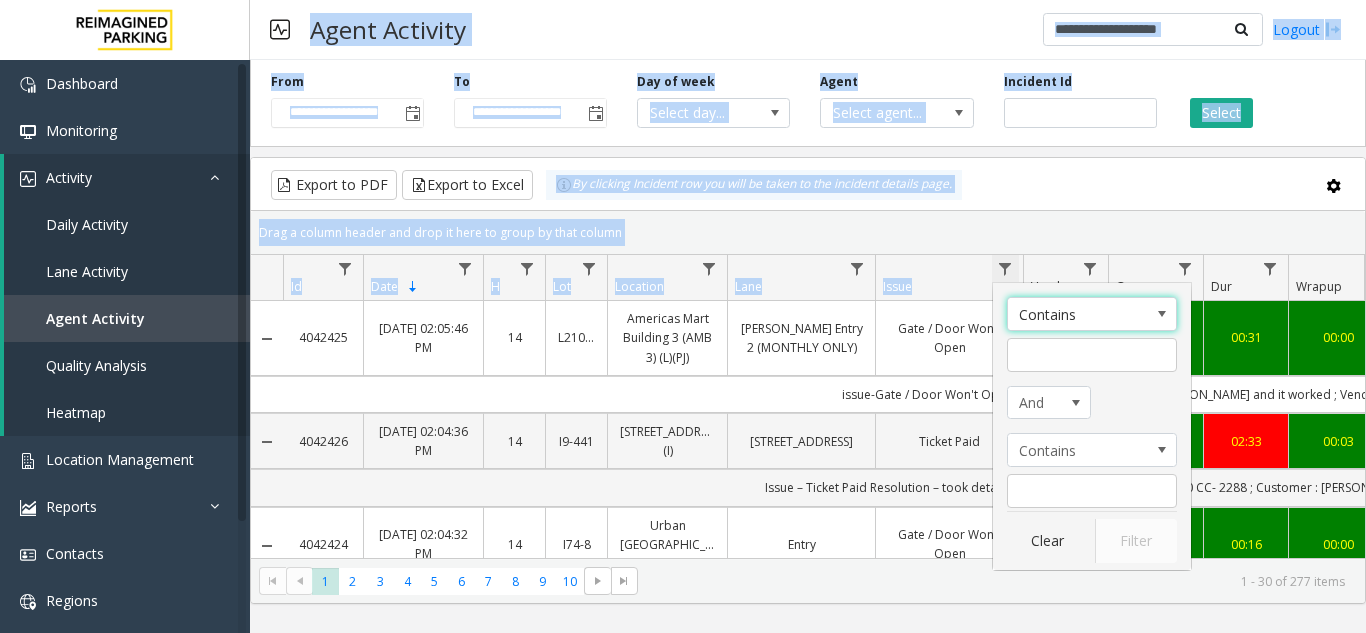 click 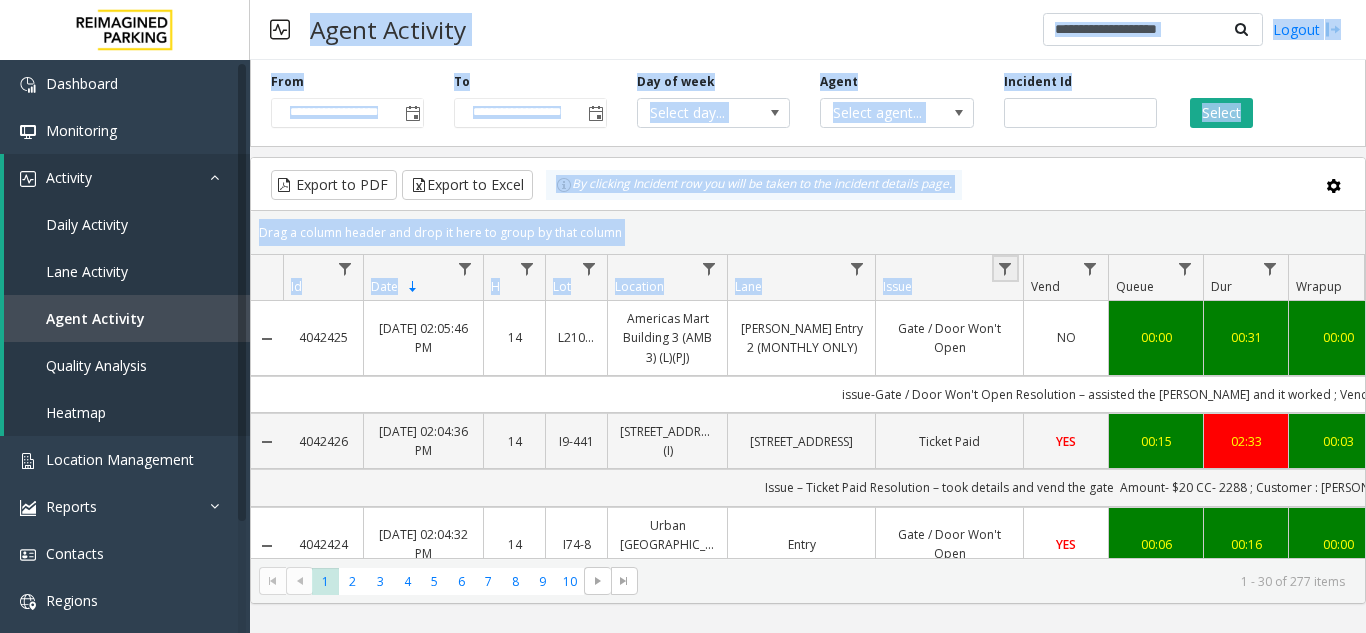 click 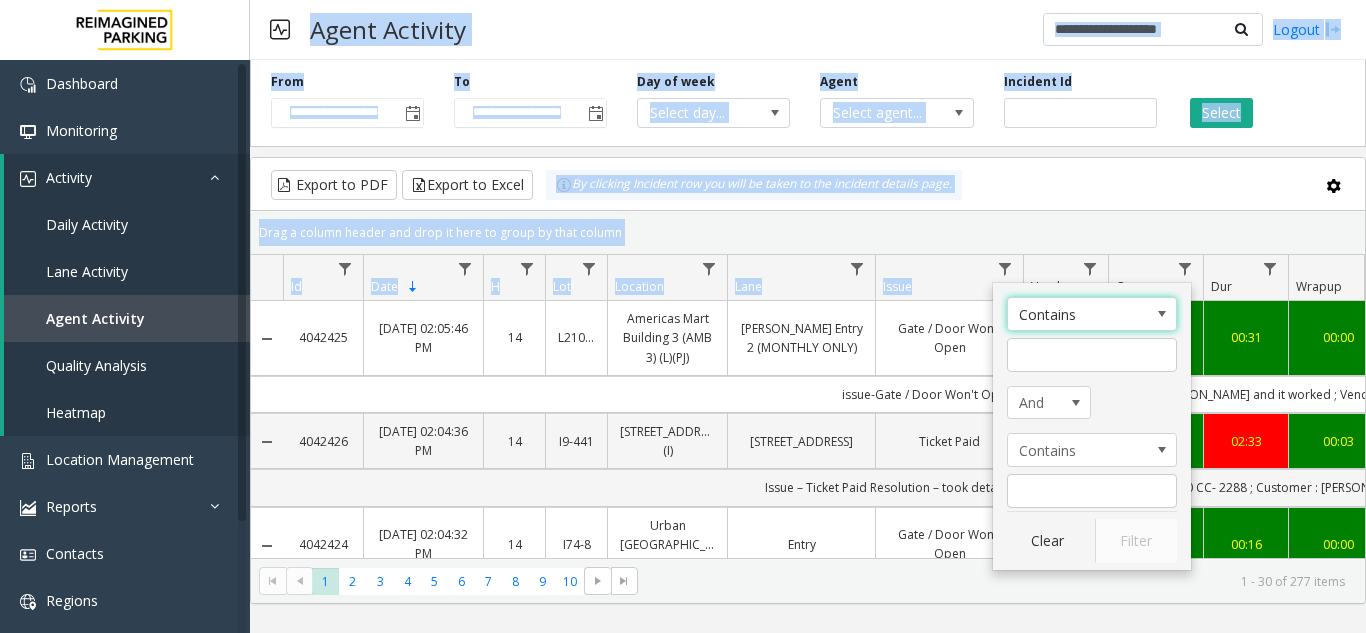 click on "Issue" 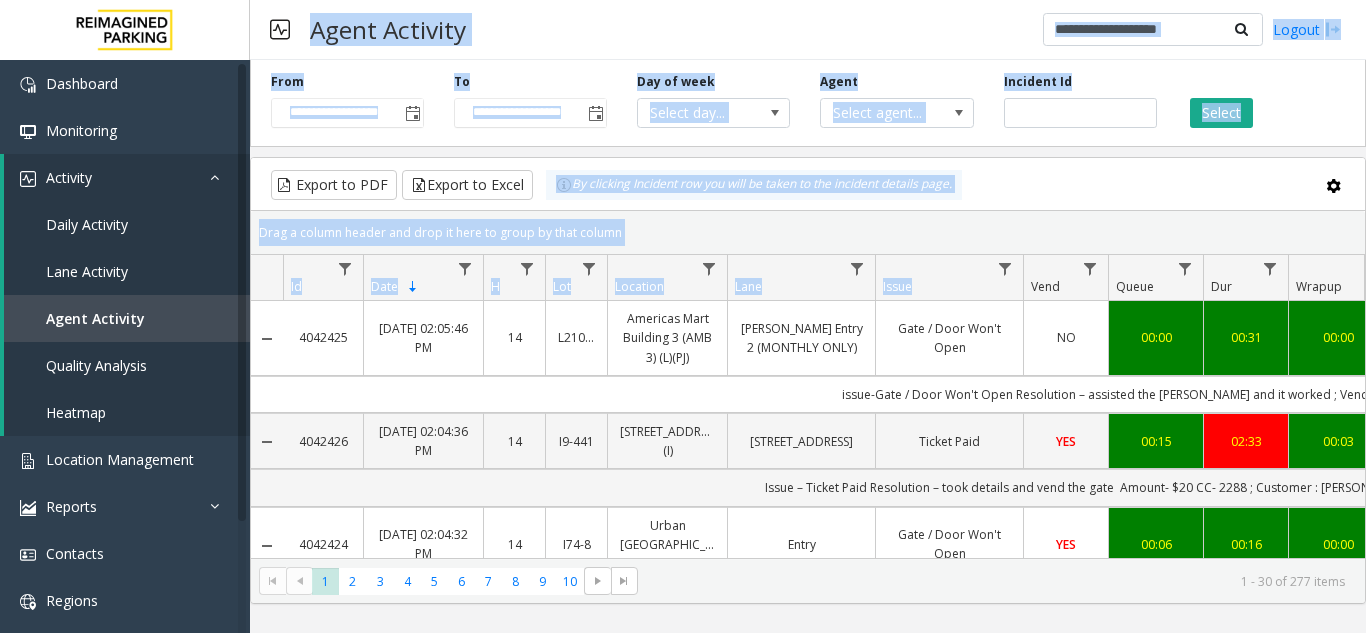 click on "Drag a column header and drop it here to group by that column" 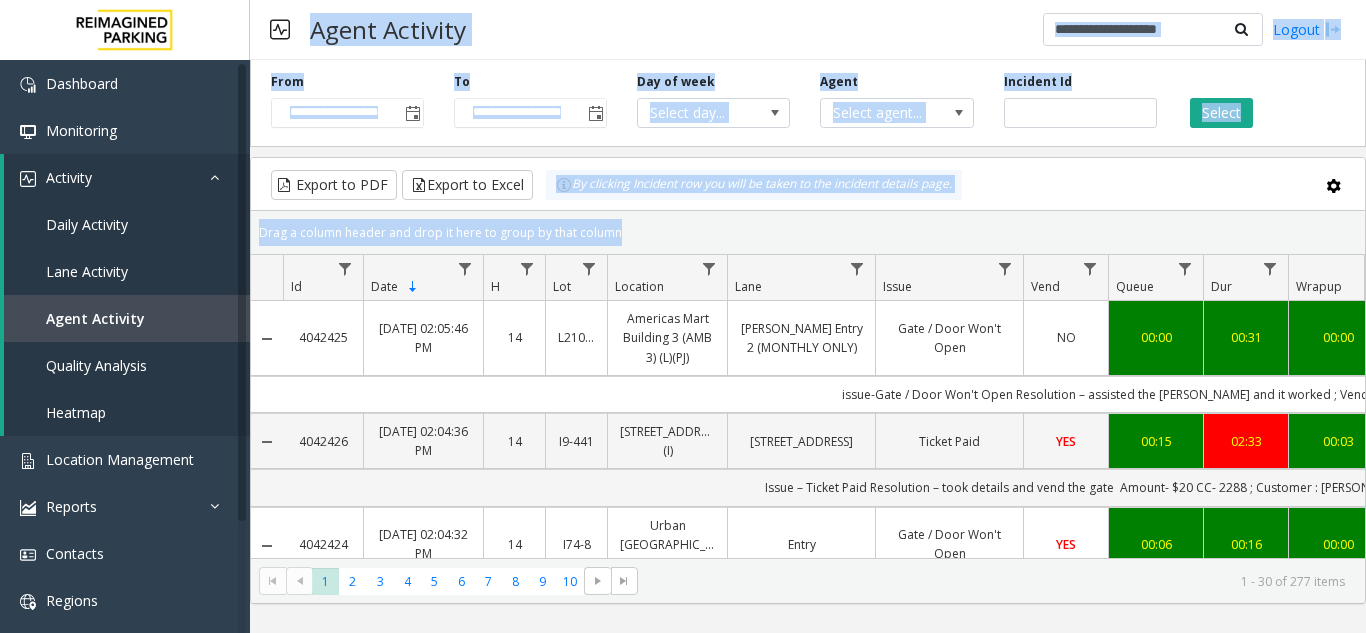 drag, startPoint x: 872, startPoint y: 225, endPoint x: 331, endPoint y: 54, distance: 567.3817 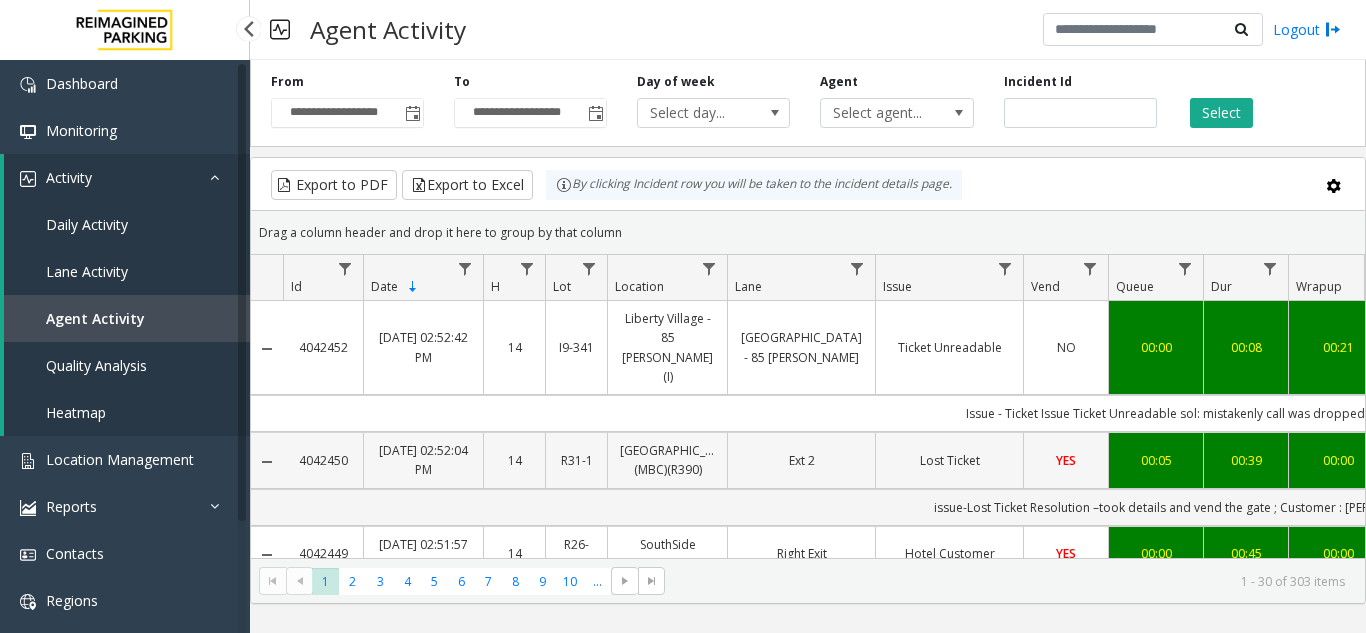 scroll, scrollTop: 0, scrollLeft: 0, axis: both 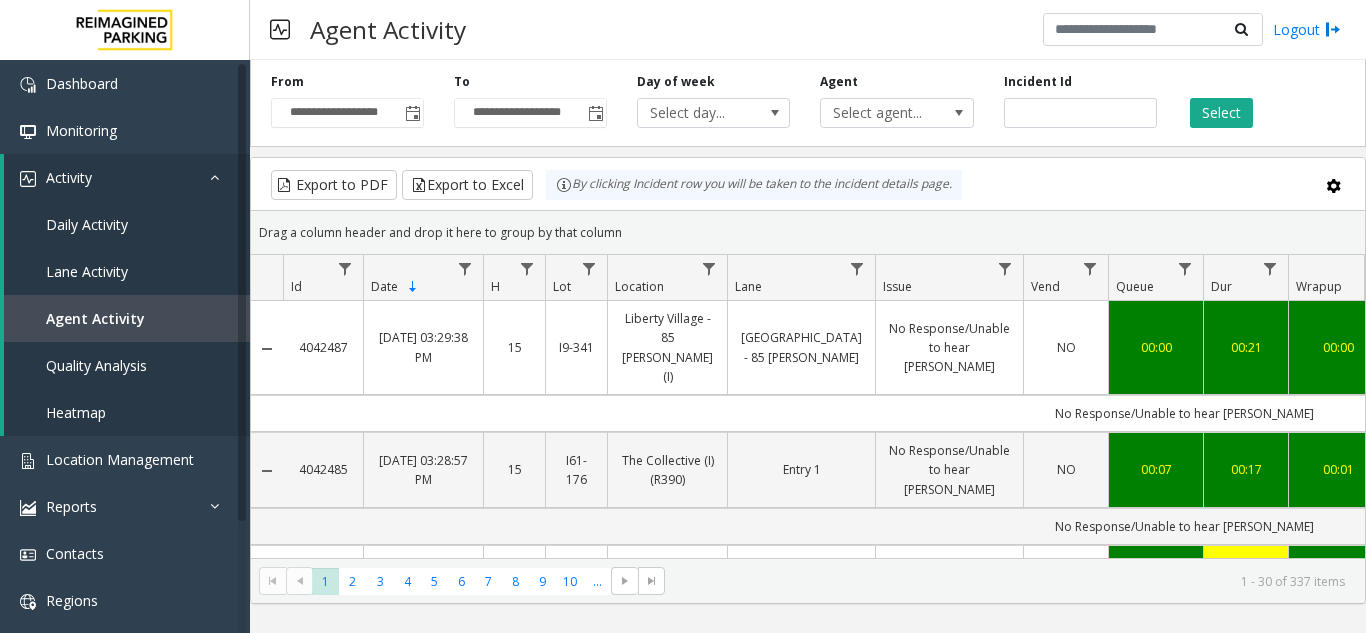 drag, startPoint x: 883, startPoint y: 370, endPoint x: 934, endPoint y: 368, distance: 51.0392 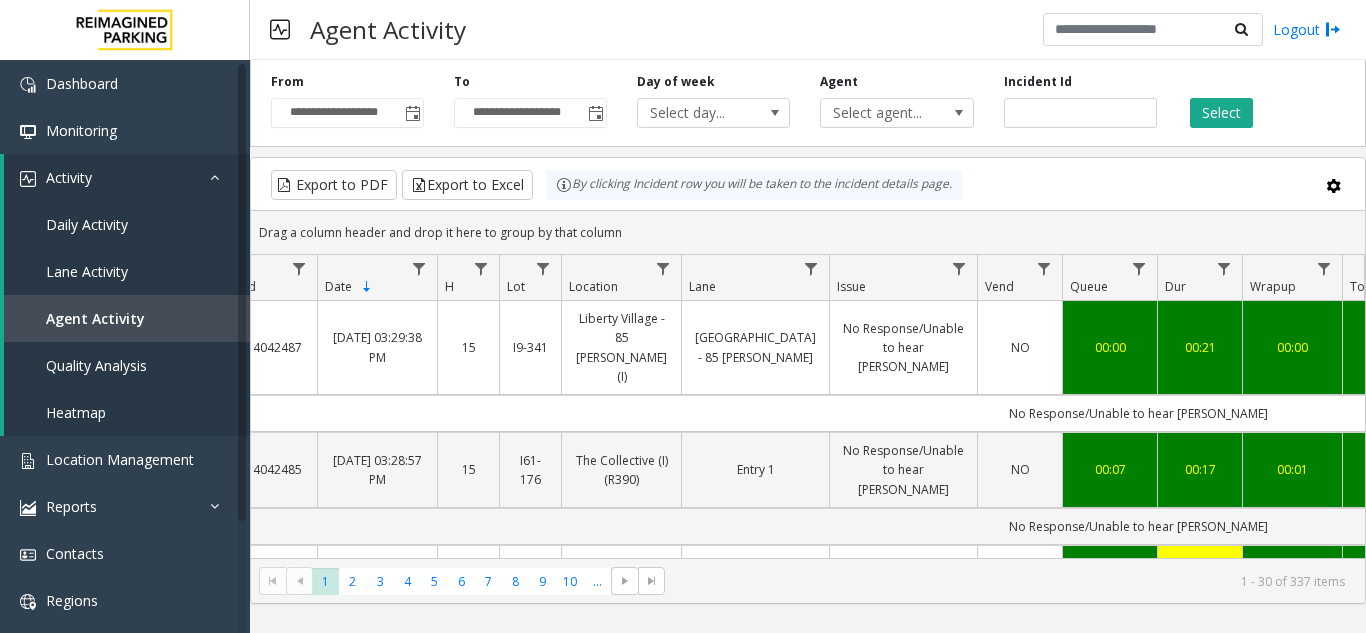 scroll, scrollTop: 0, scrollLeft: 176, axis: horizontal 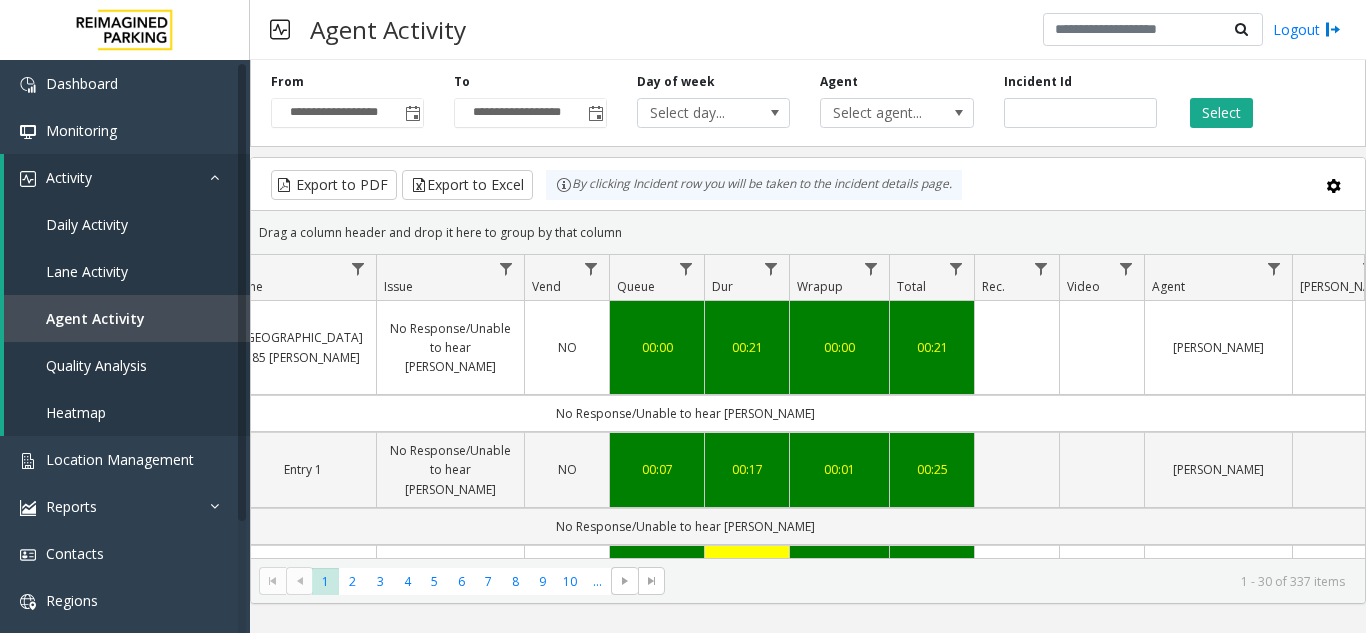 click on "[PERSON_NAME]" 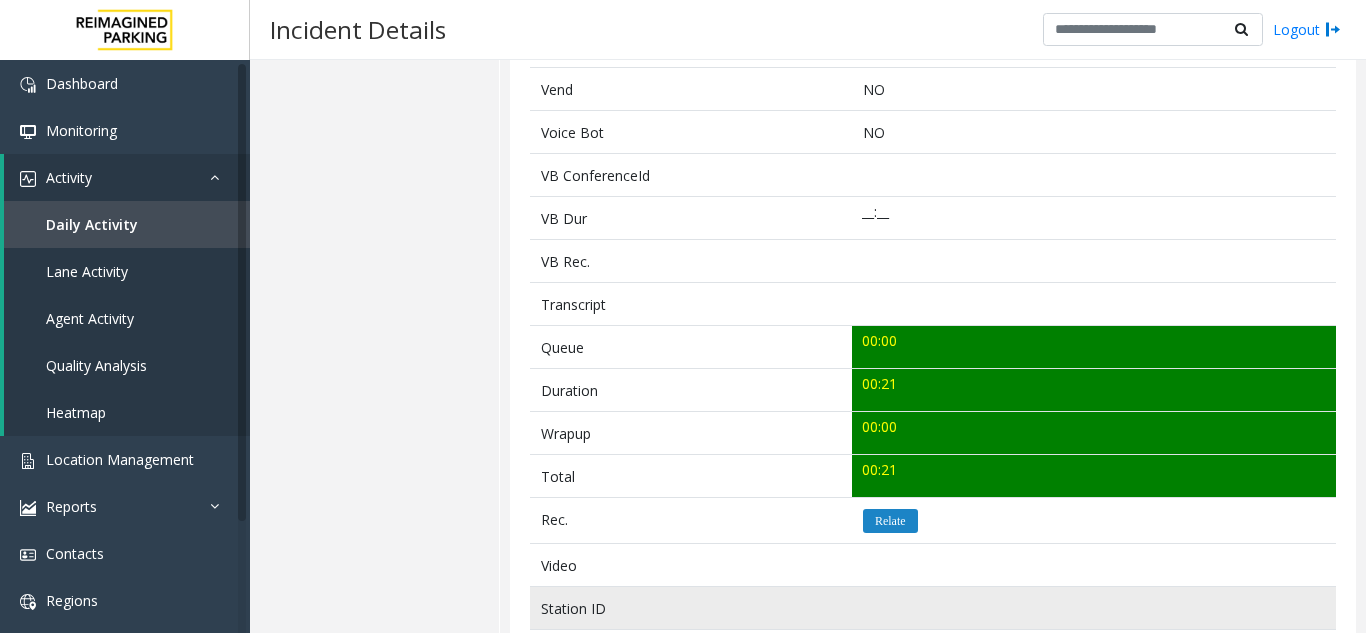 scroll, scrollTop: 600, scrollLeft: 0, axis: vertical 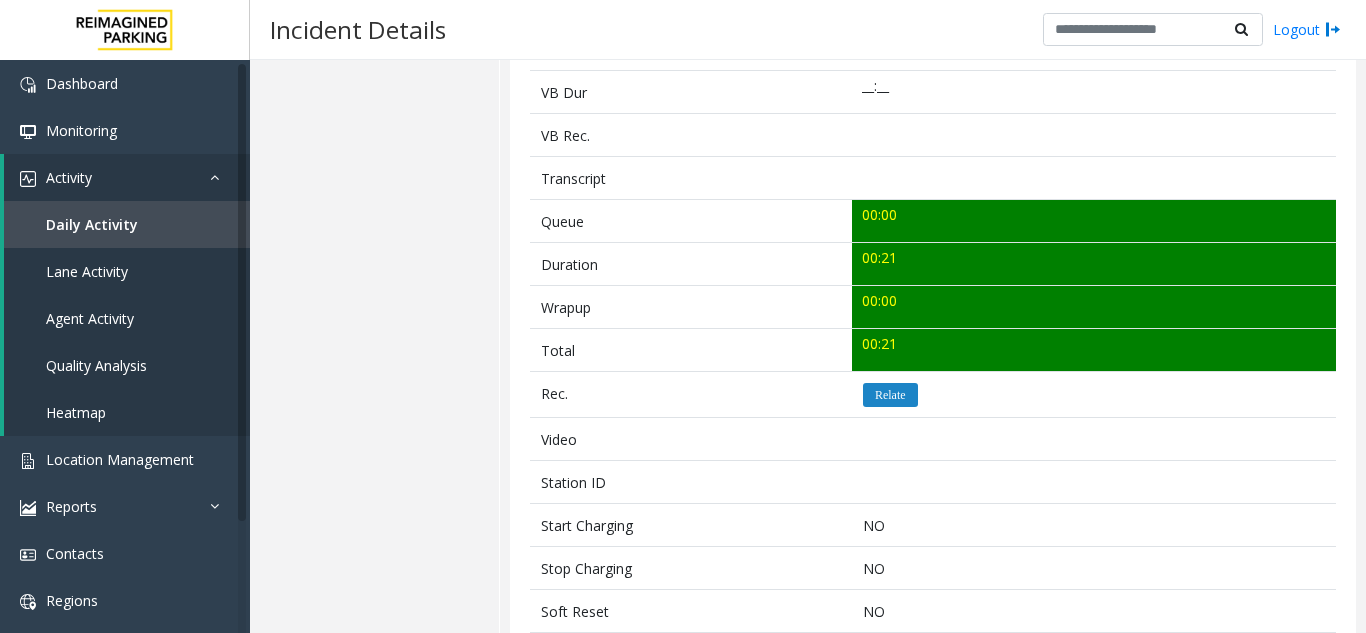 drag, startPoint x: 885, startPoint y: 402, endPoint x: 965, endPoint y: 680, distance: 289.28186 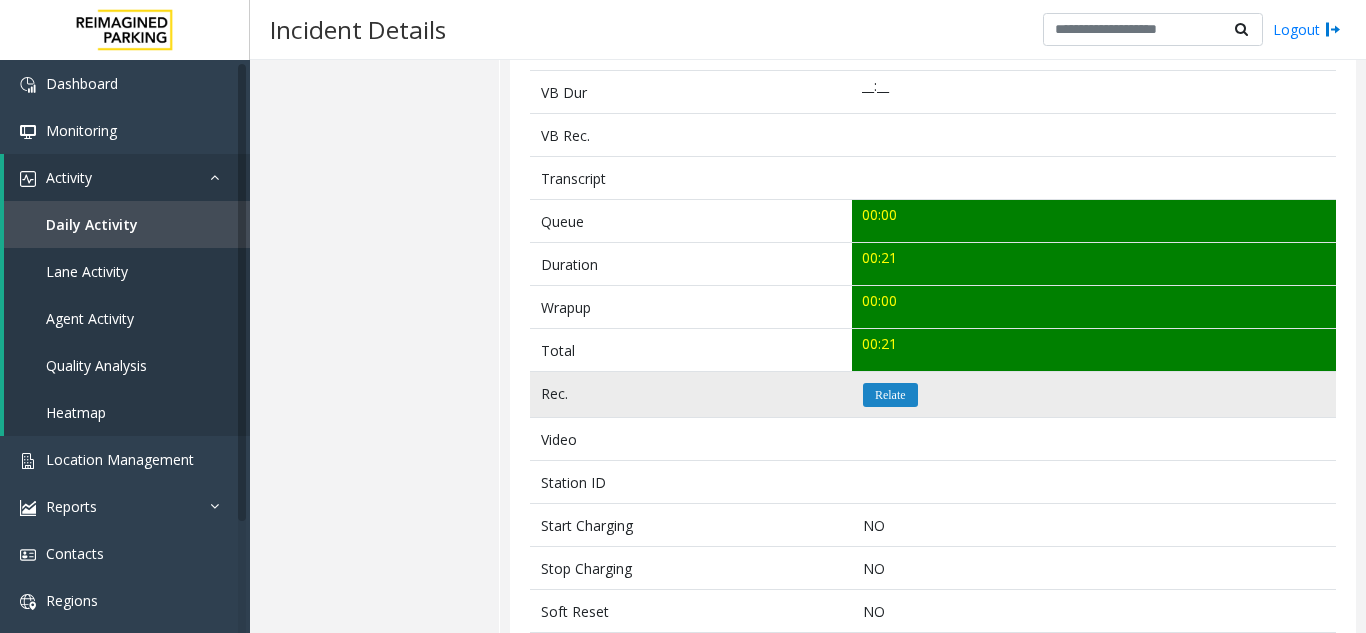 click on "Rec." 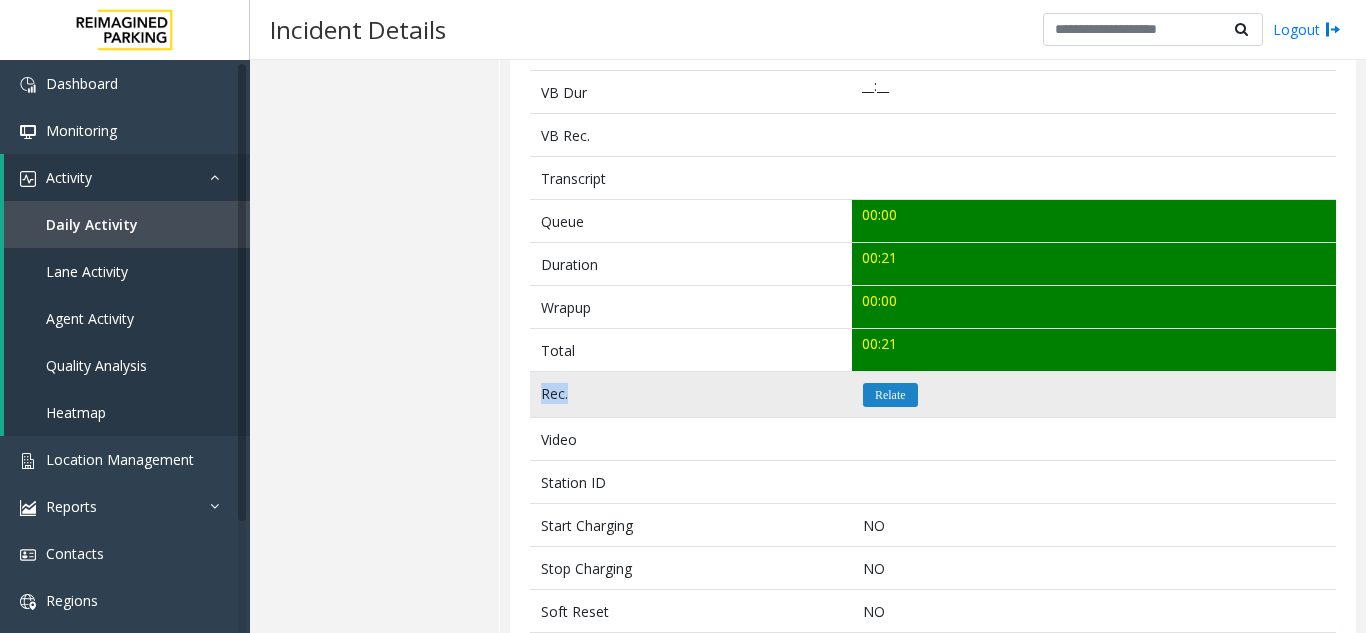 click on "Rec." 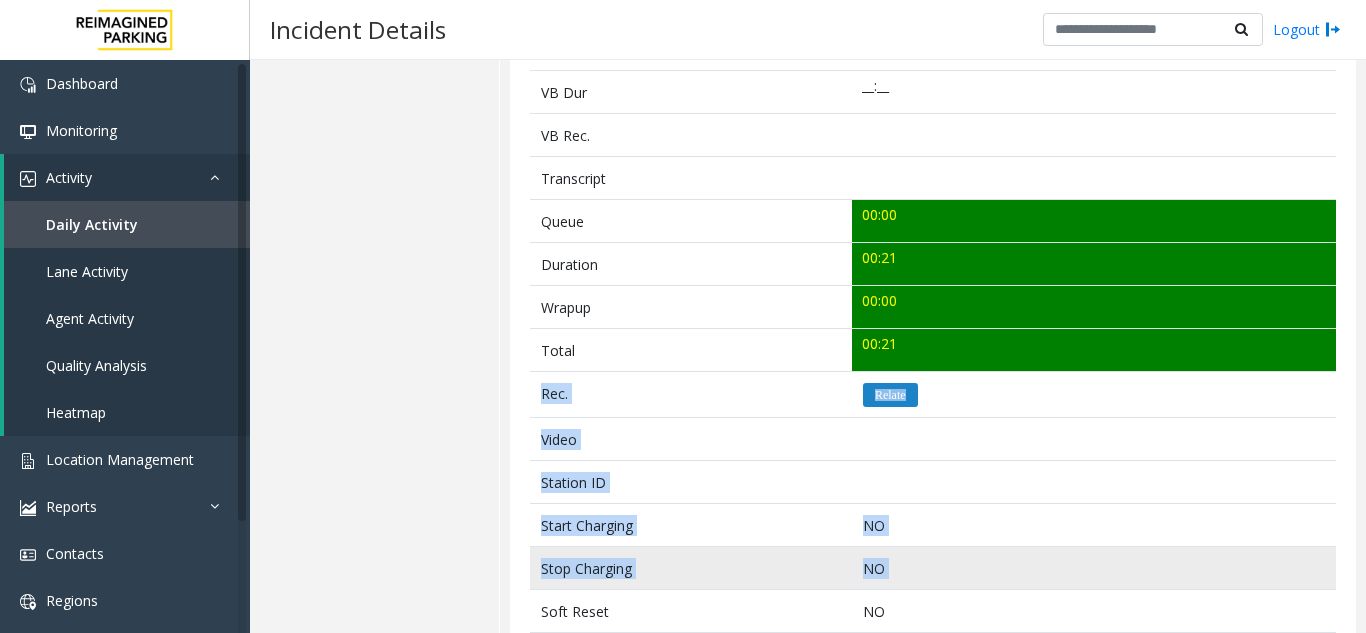 drag, startPoint x: 623, startPoint y: 398, endPoint x: 1031, endPoint y: 586, distance: 449.23044 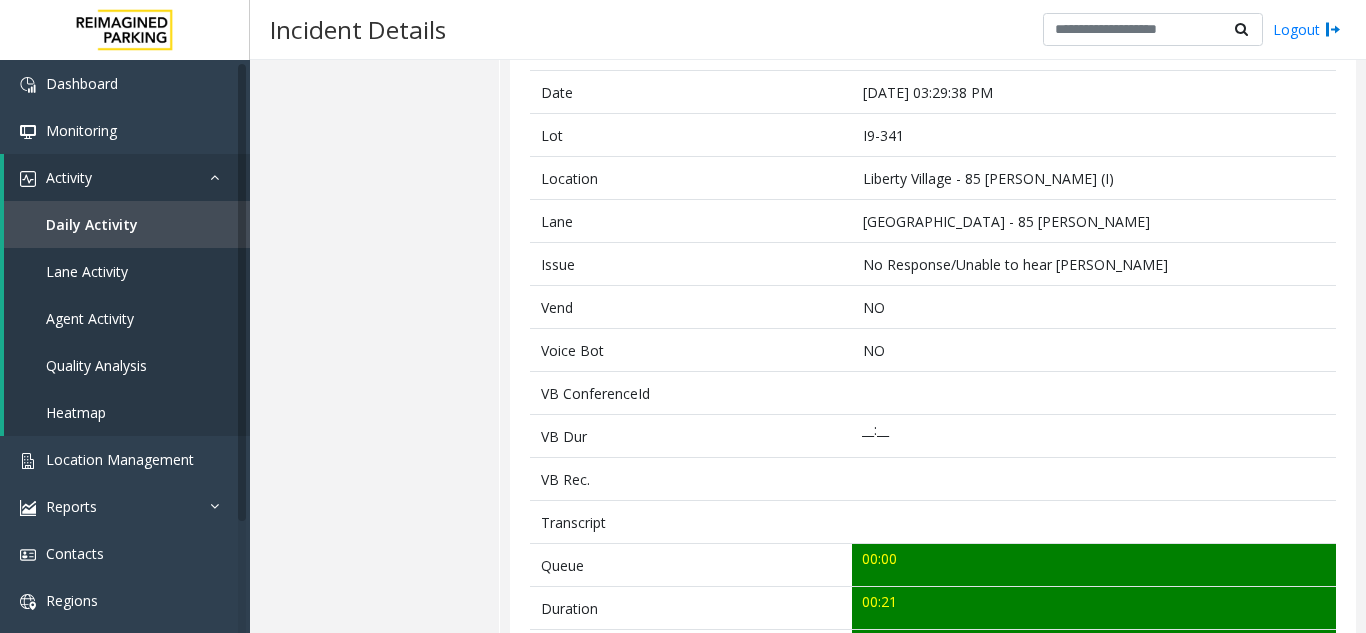 scroll, scrollTop: 0, scrollLeft: 0, axis: both 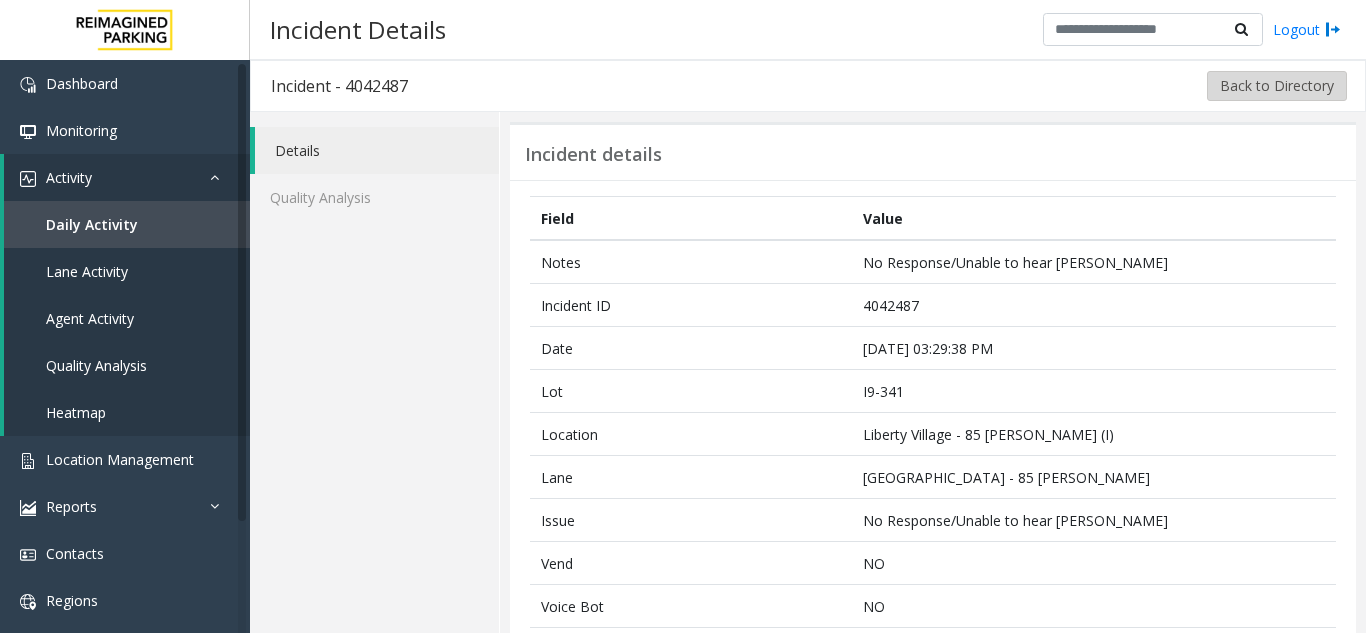 click on "Back to Directory" 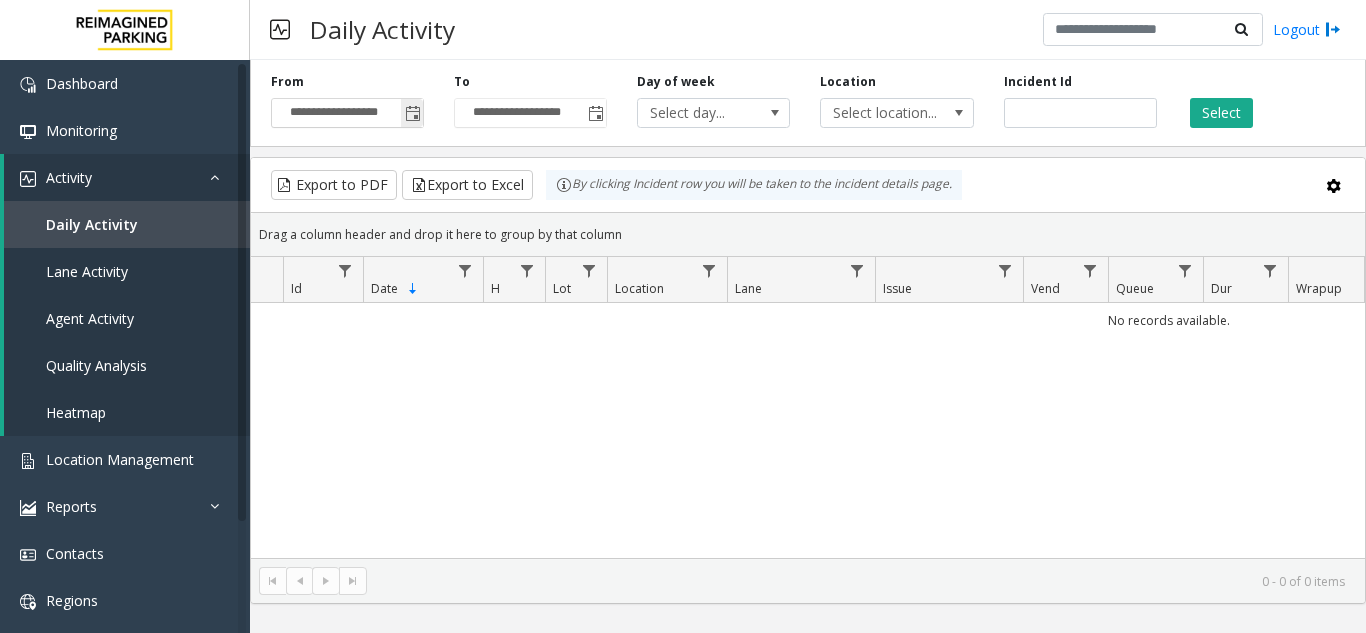 click 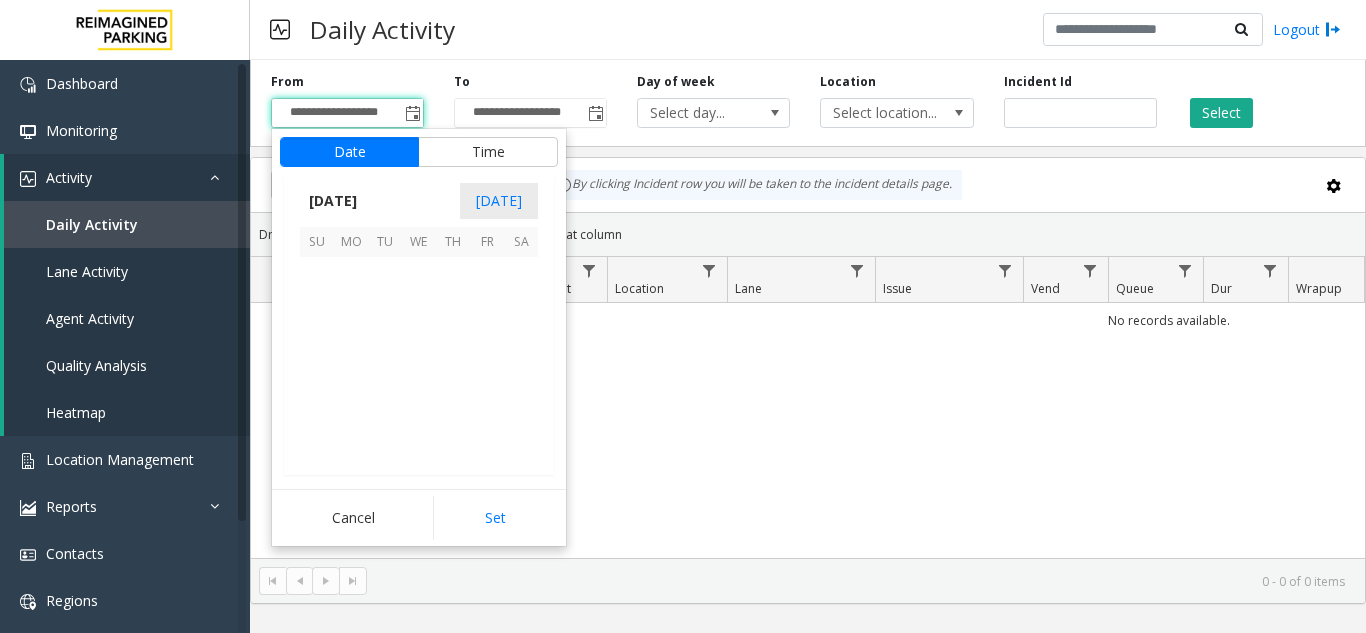 scroll, scrollTop: 358428, scrollLeft: 0, axis: vertical 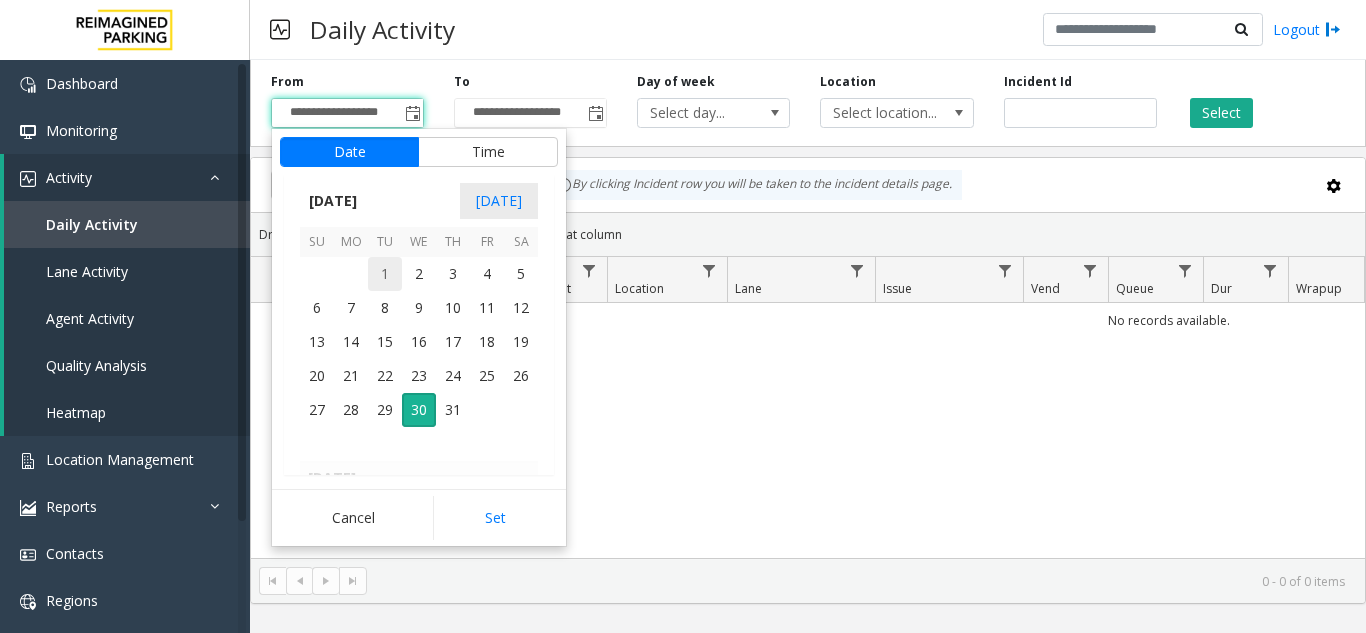 click on "1" at bounding box center (385, 274) 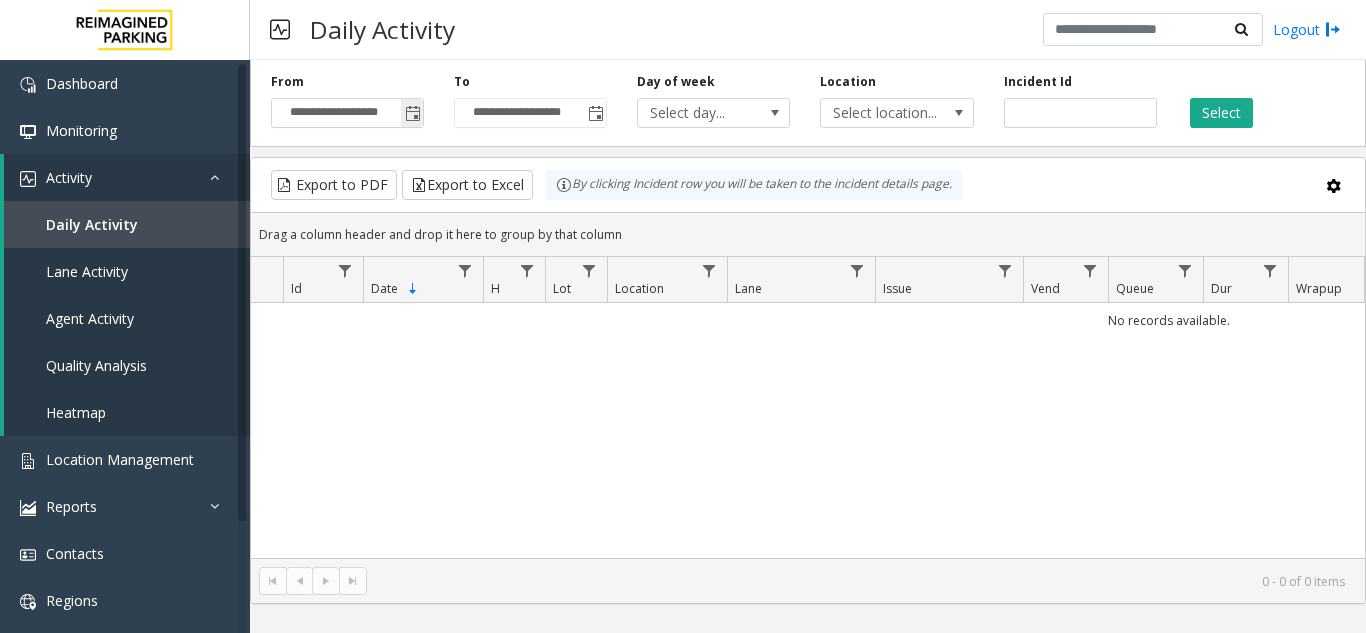 click 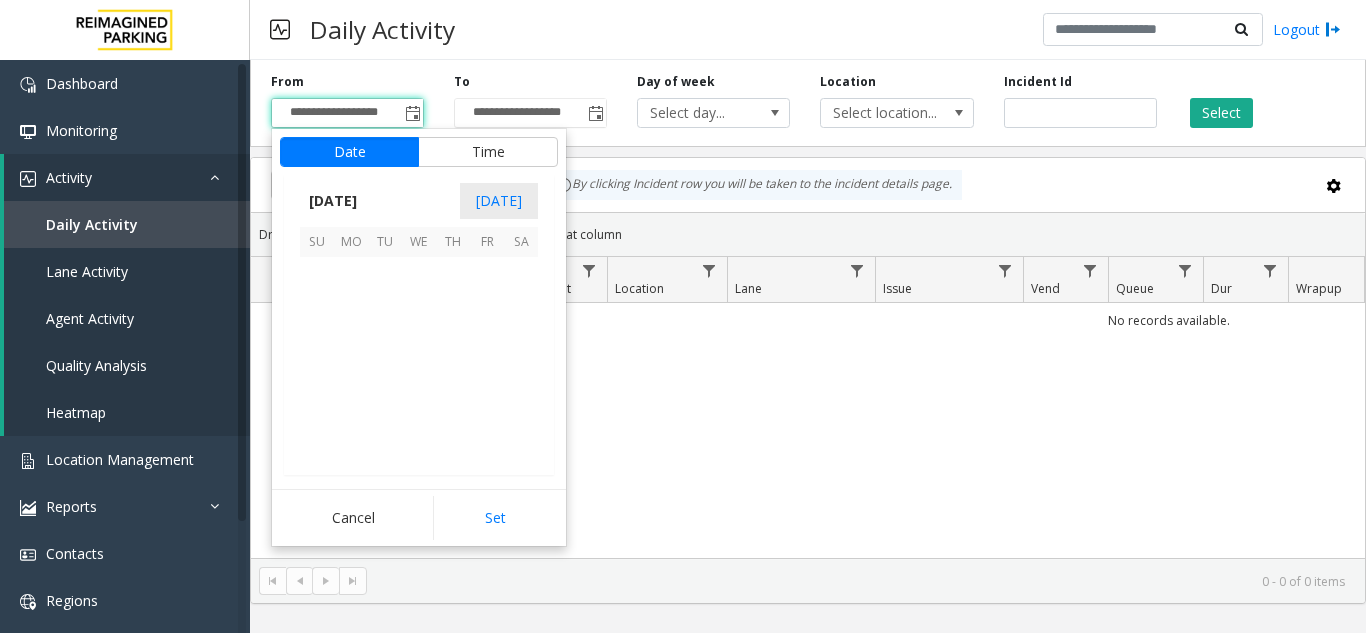 scroll, scrollTop: 358428, scrollLeft: 0, axis: vertical 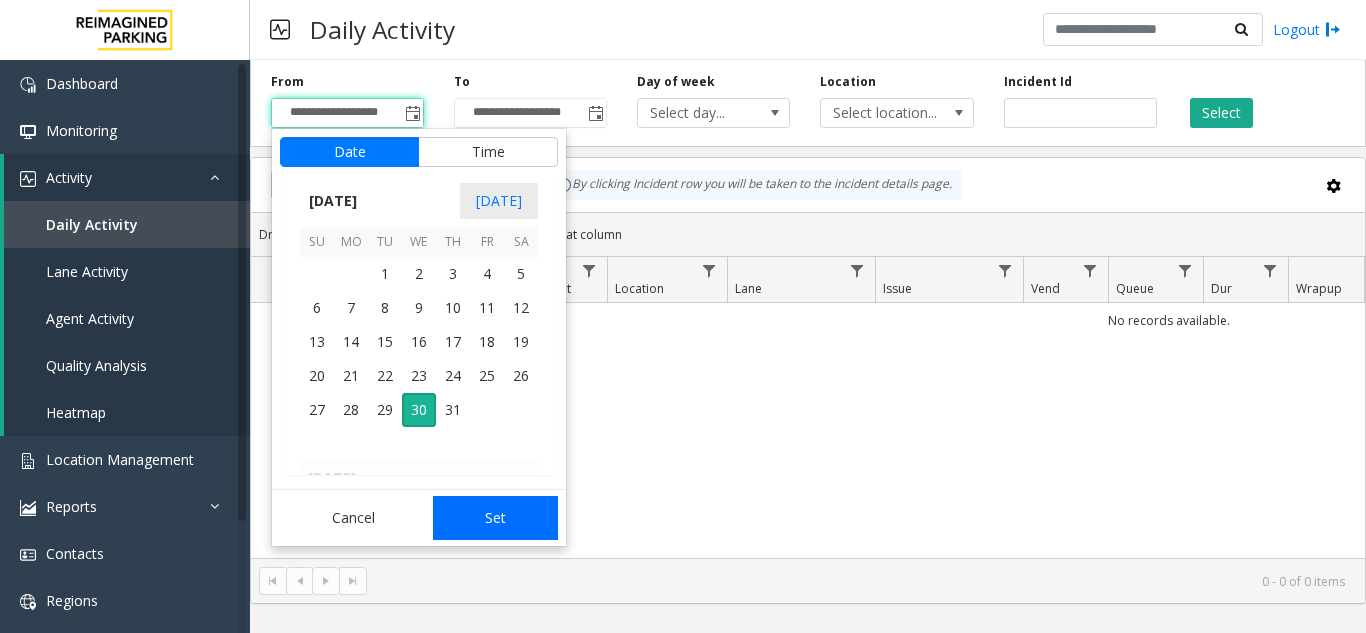 click on "Set" 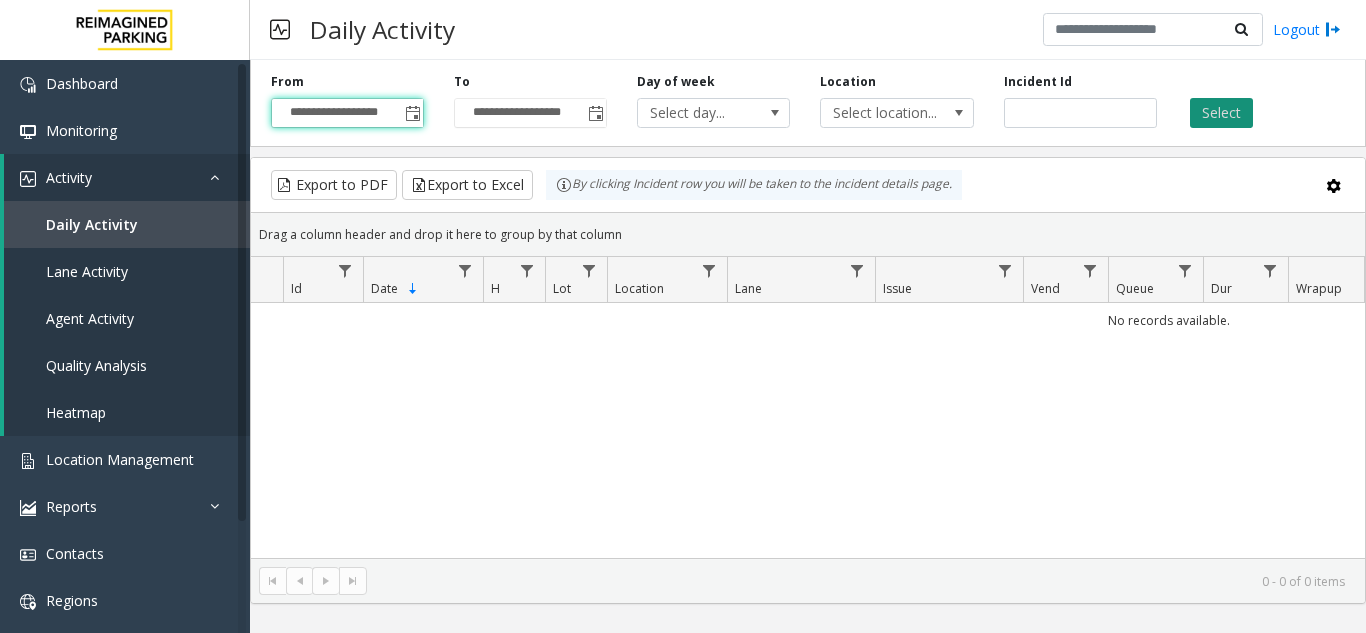 click on "Select" 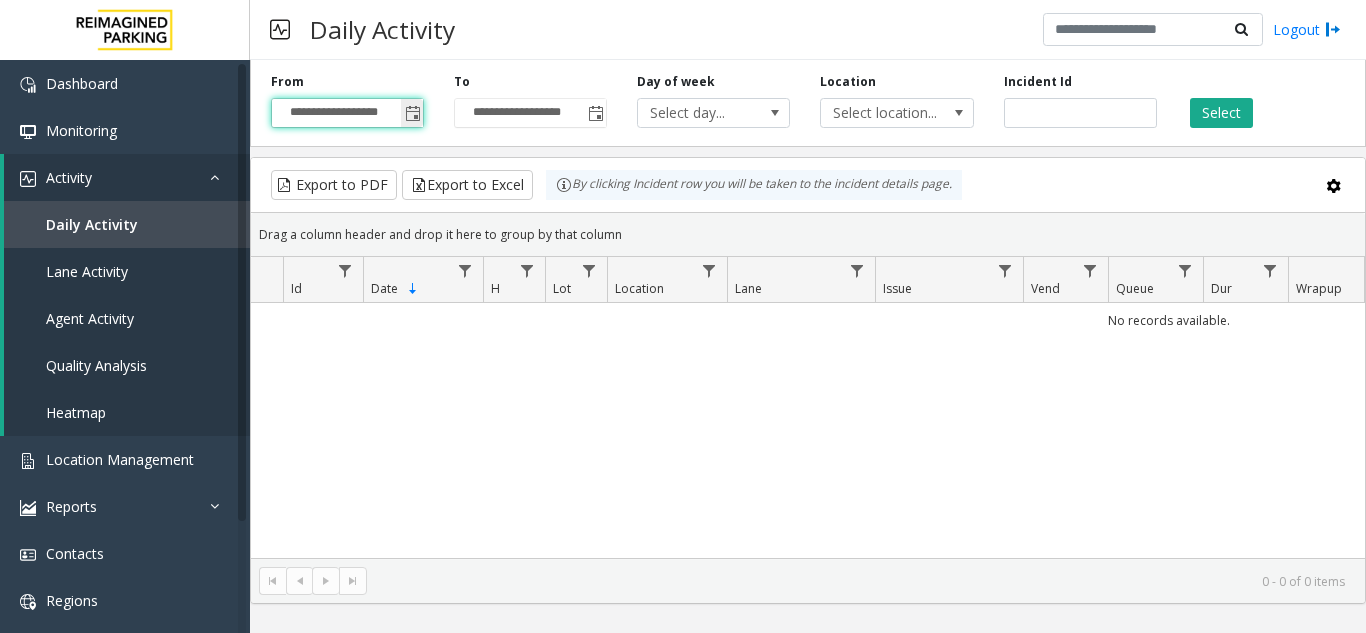 click 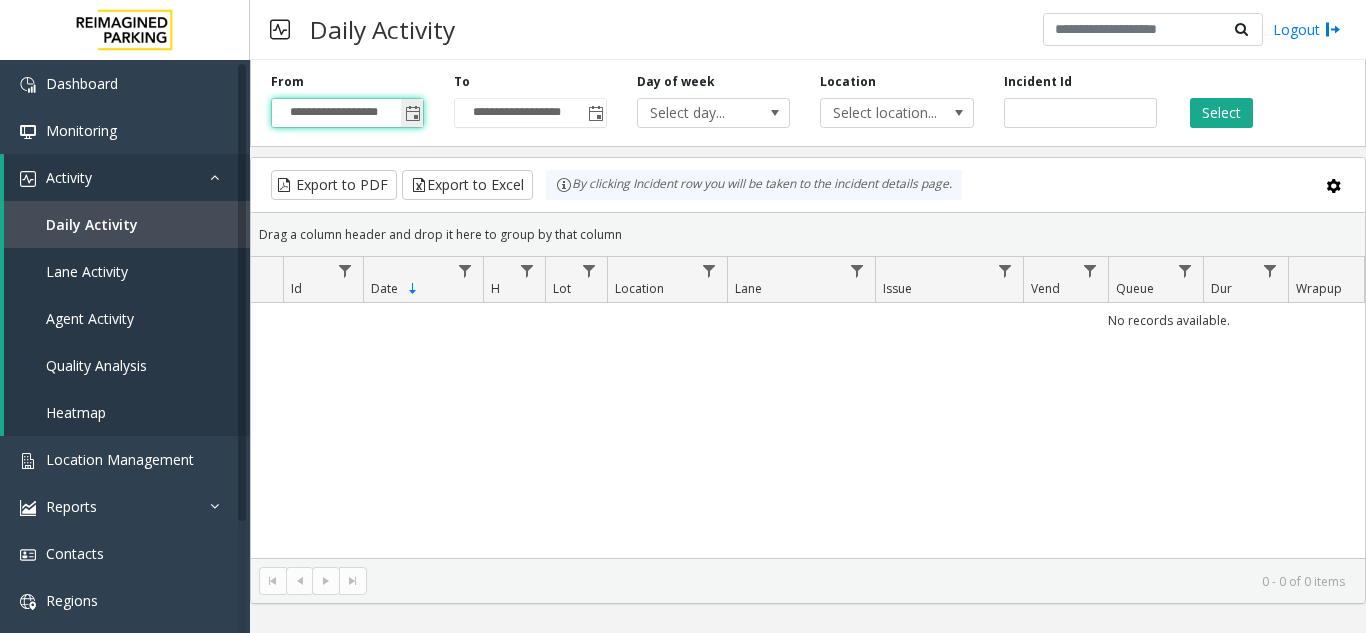 click 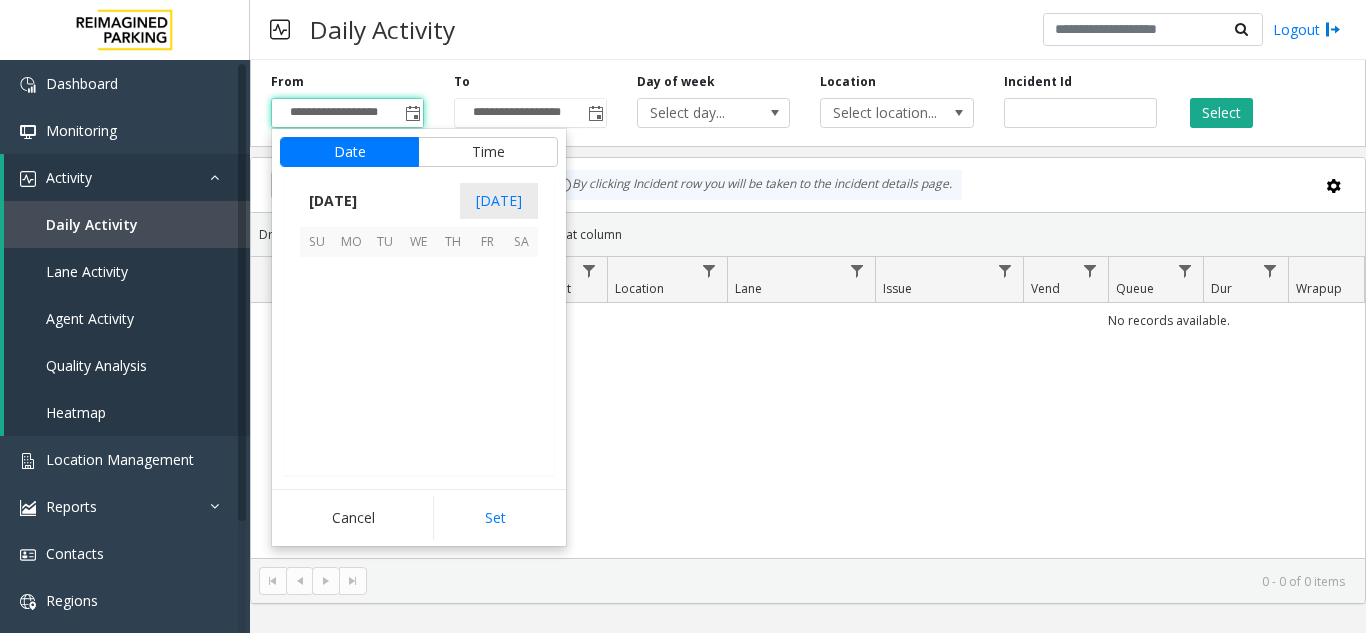 scroll, scrollTop: 358428, scrollLeft: 0, axis: vertical 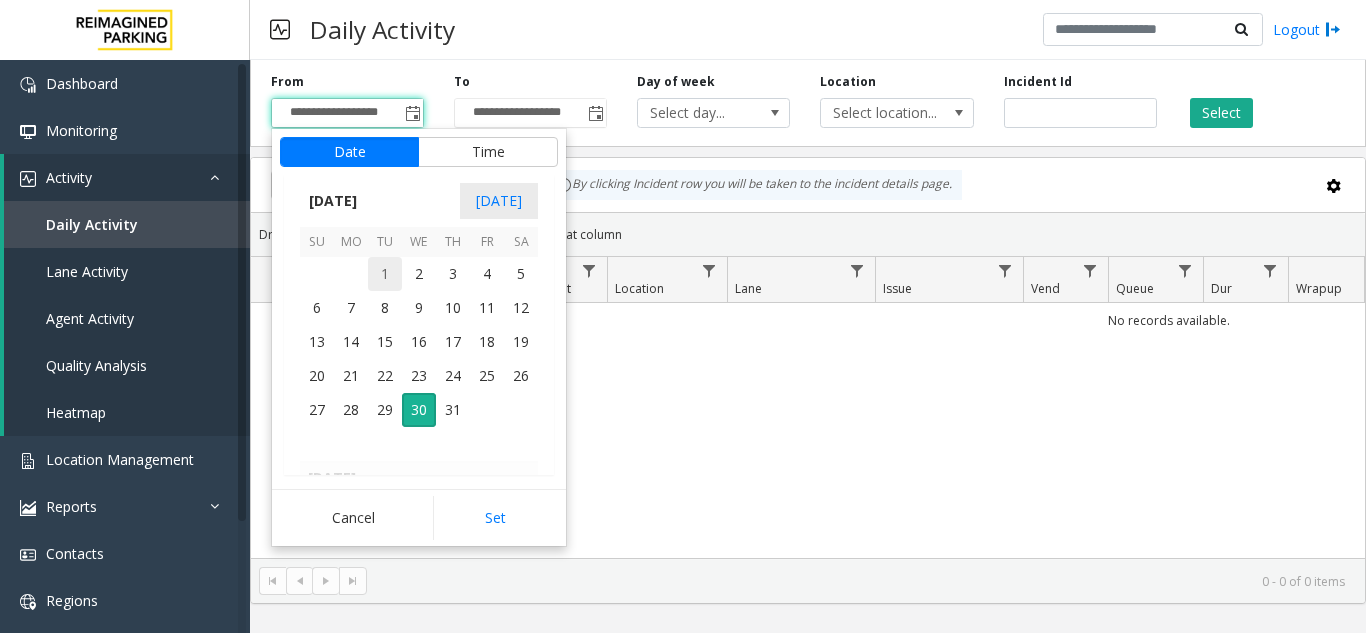 click on "1" at bounding box center [385, 274] 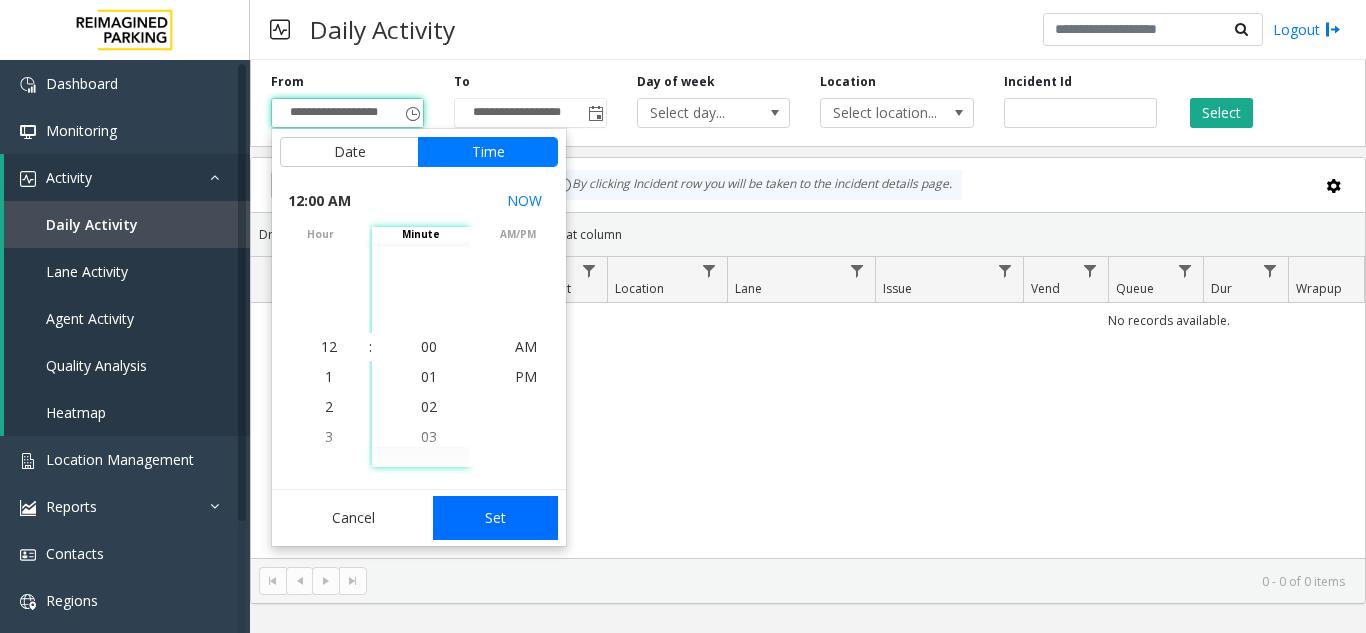 click on "Set" 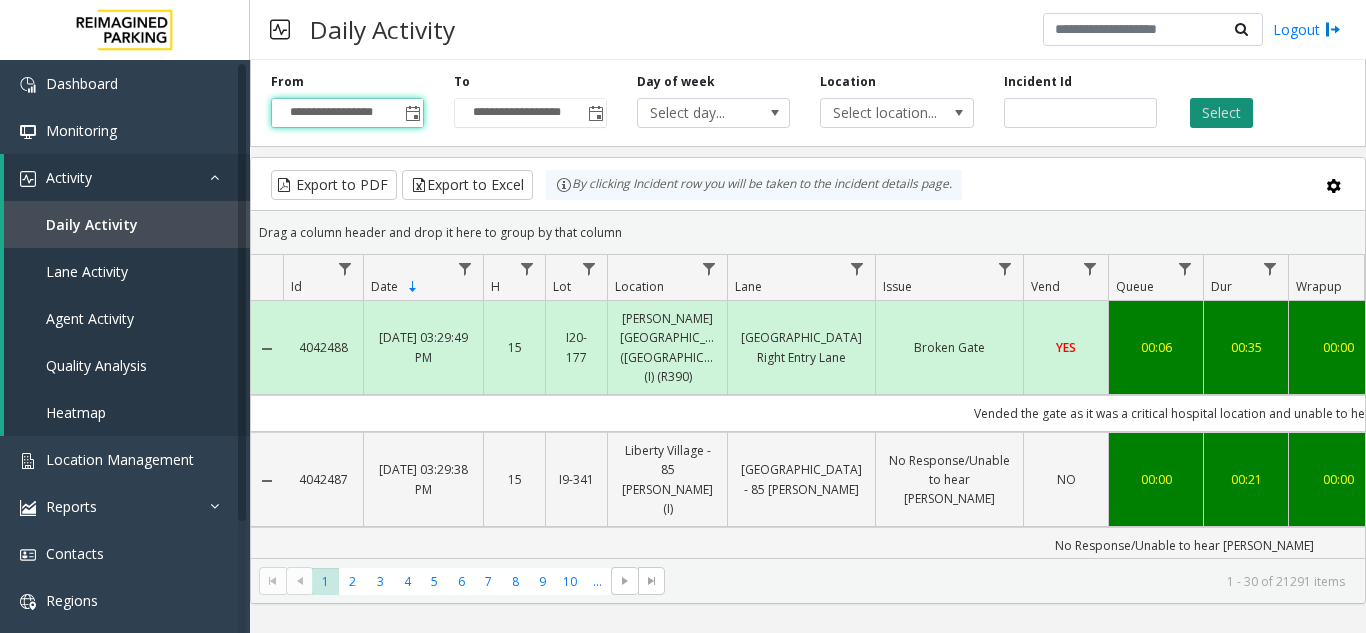 click on "Select" 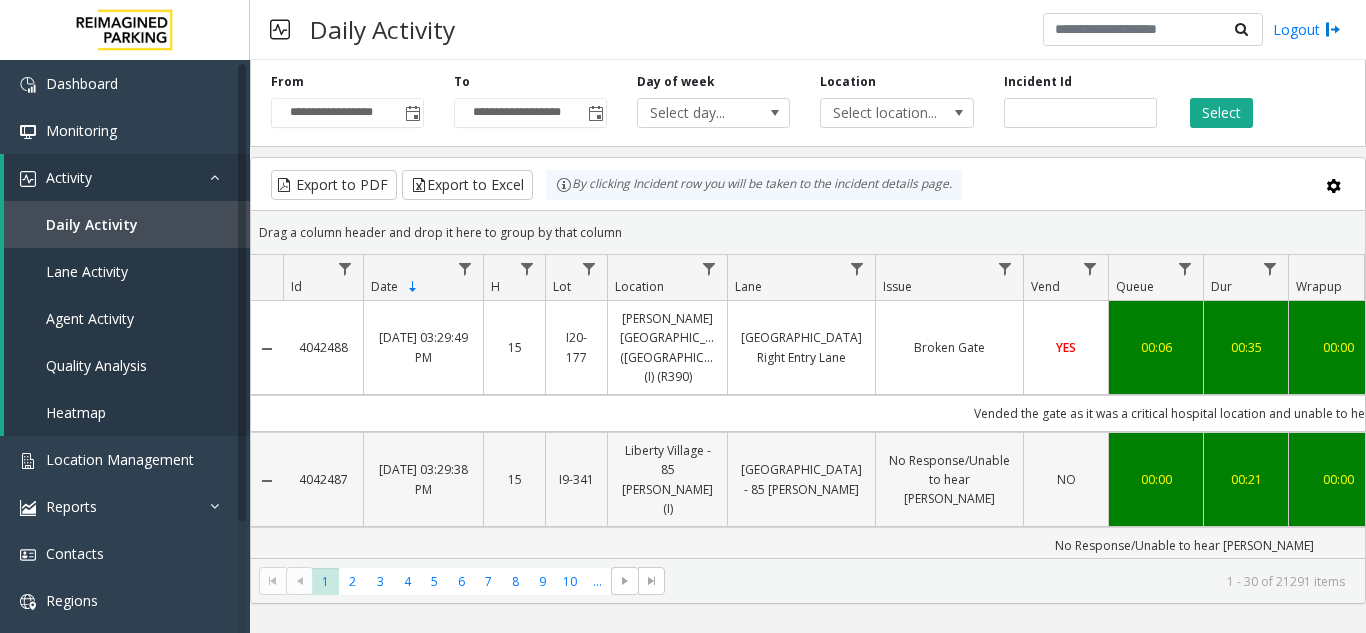 click on "No Response/Unable to hear [PERSON_NAME]" 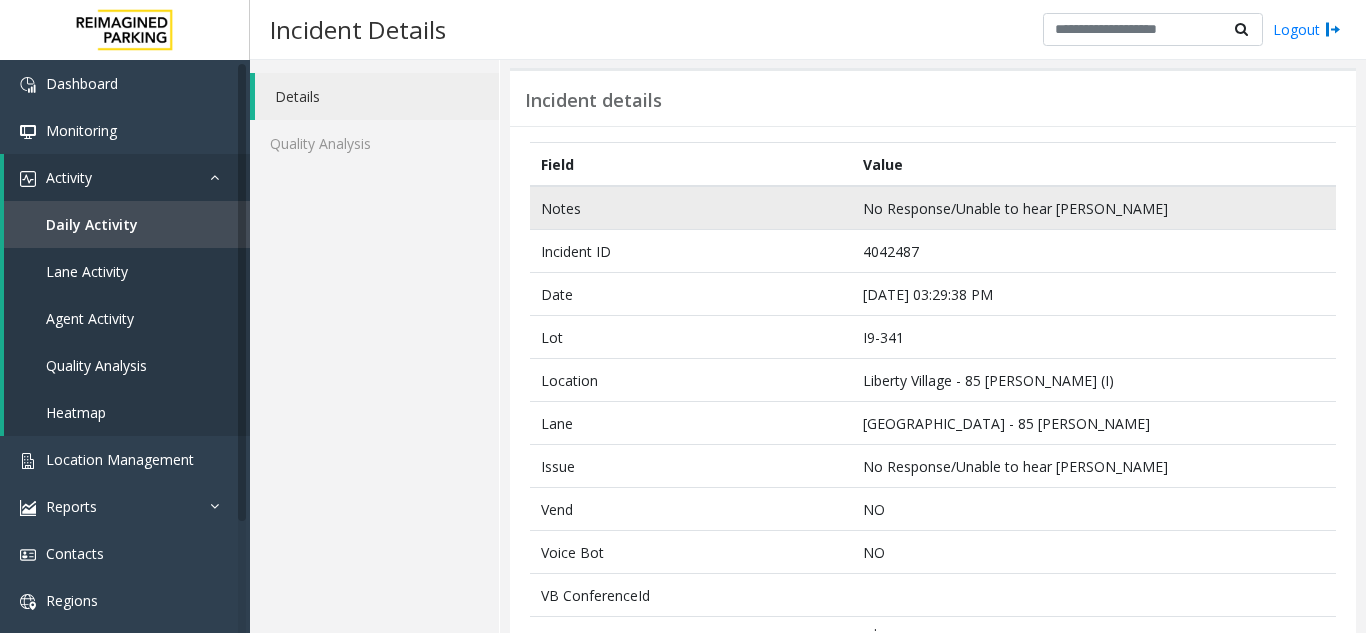 scroll, scrollTop: 0, scrollLeft: 0, axis: both 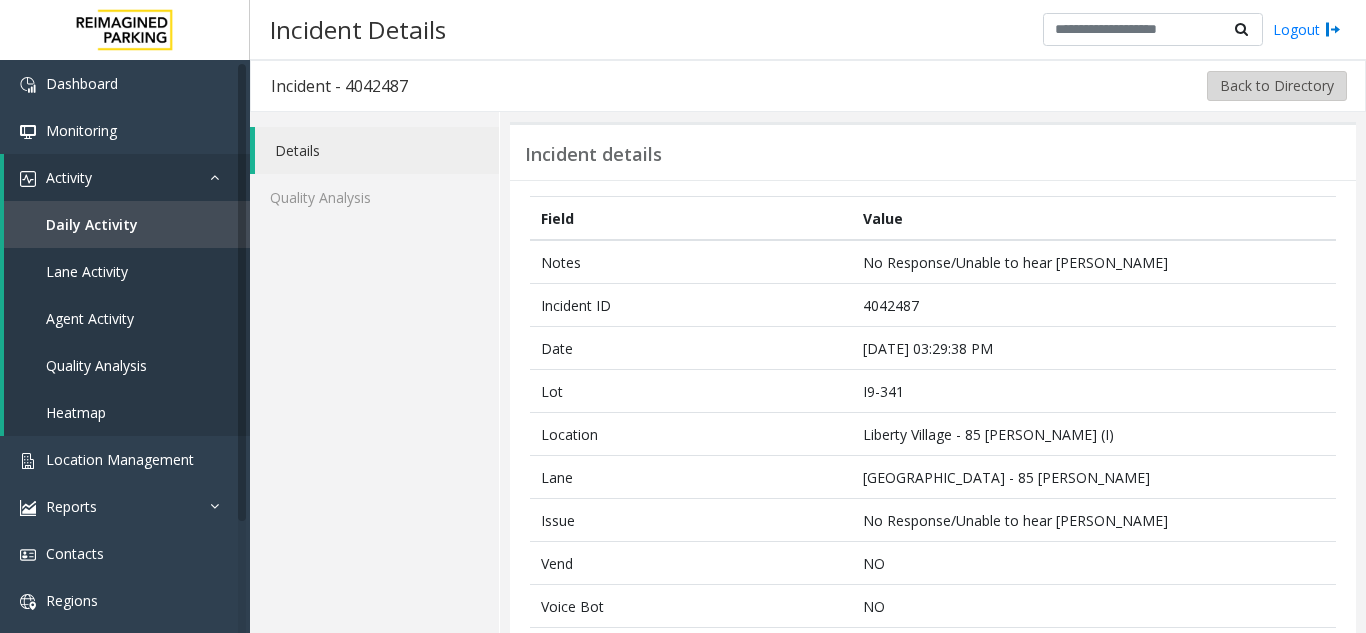 click on "Back to Directory" 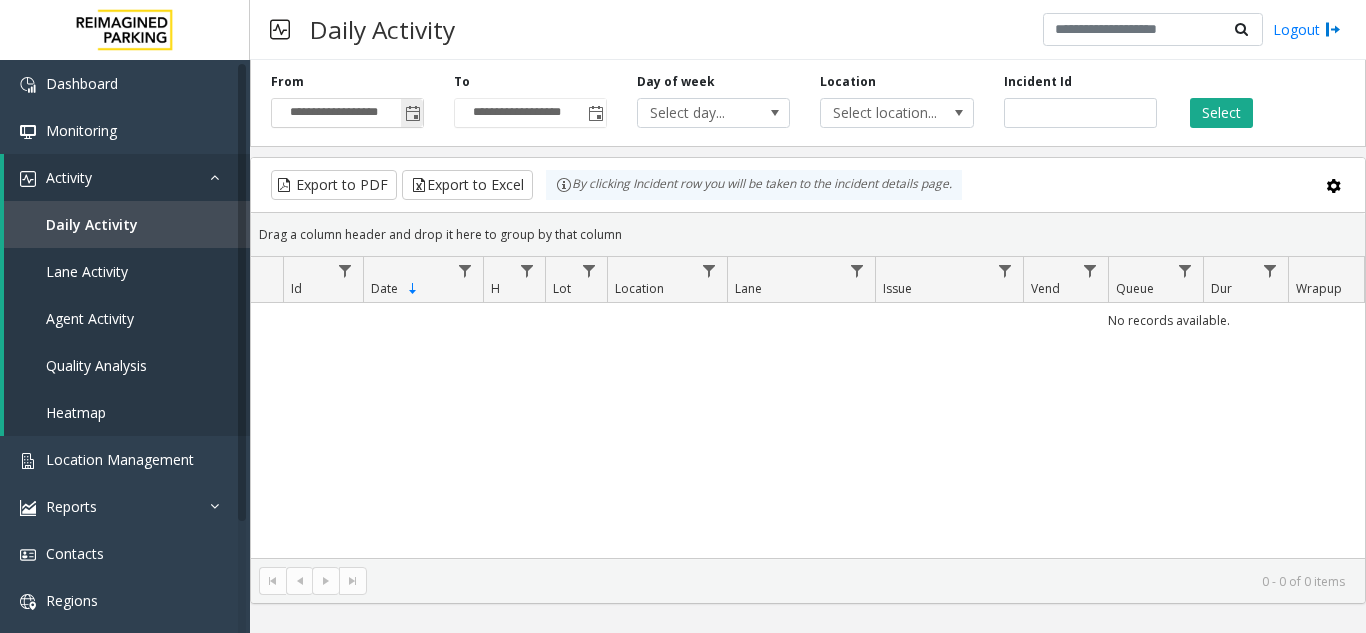 click 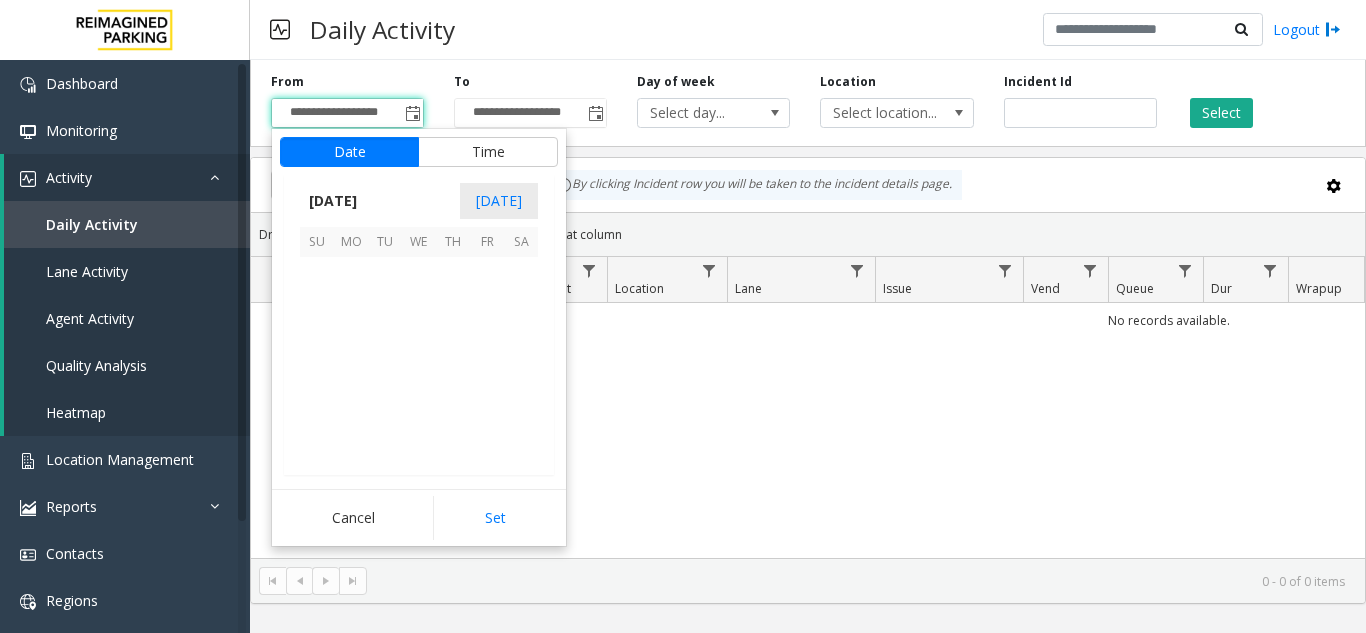 scroll, scrollTop: 358428, scrollLeft: 0, axis: vertical 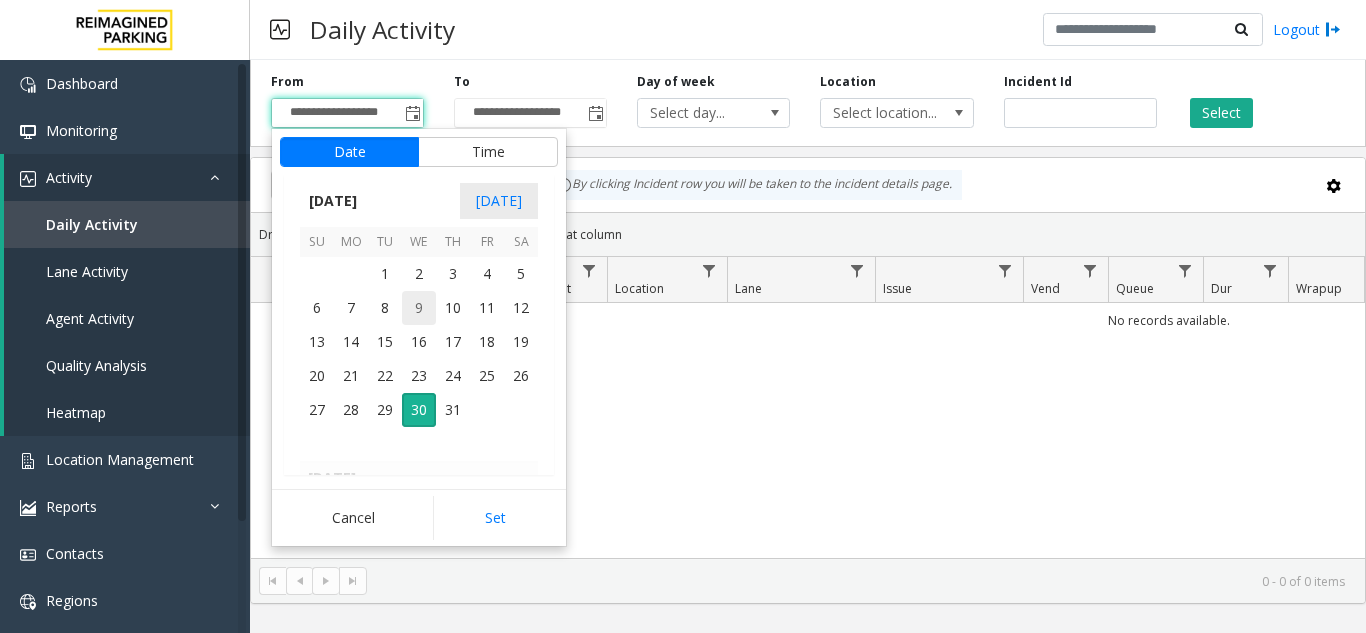 click on "9" at bounding box center [419, 308] 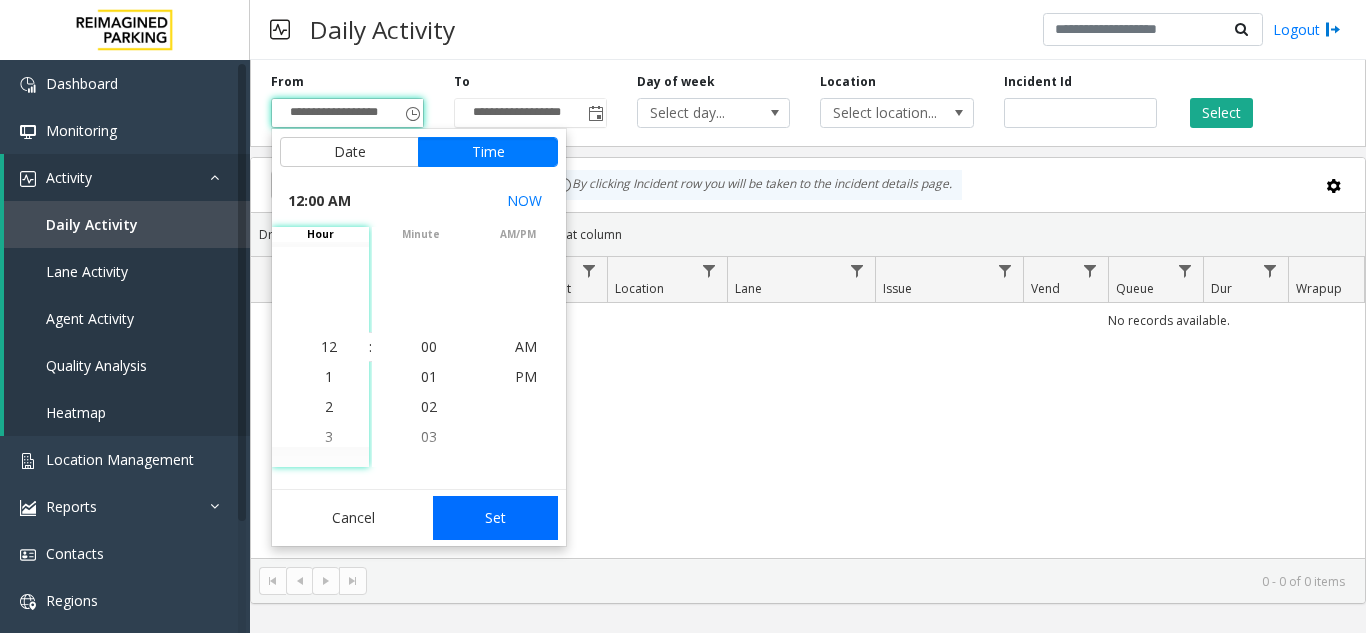 click on "Set" 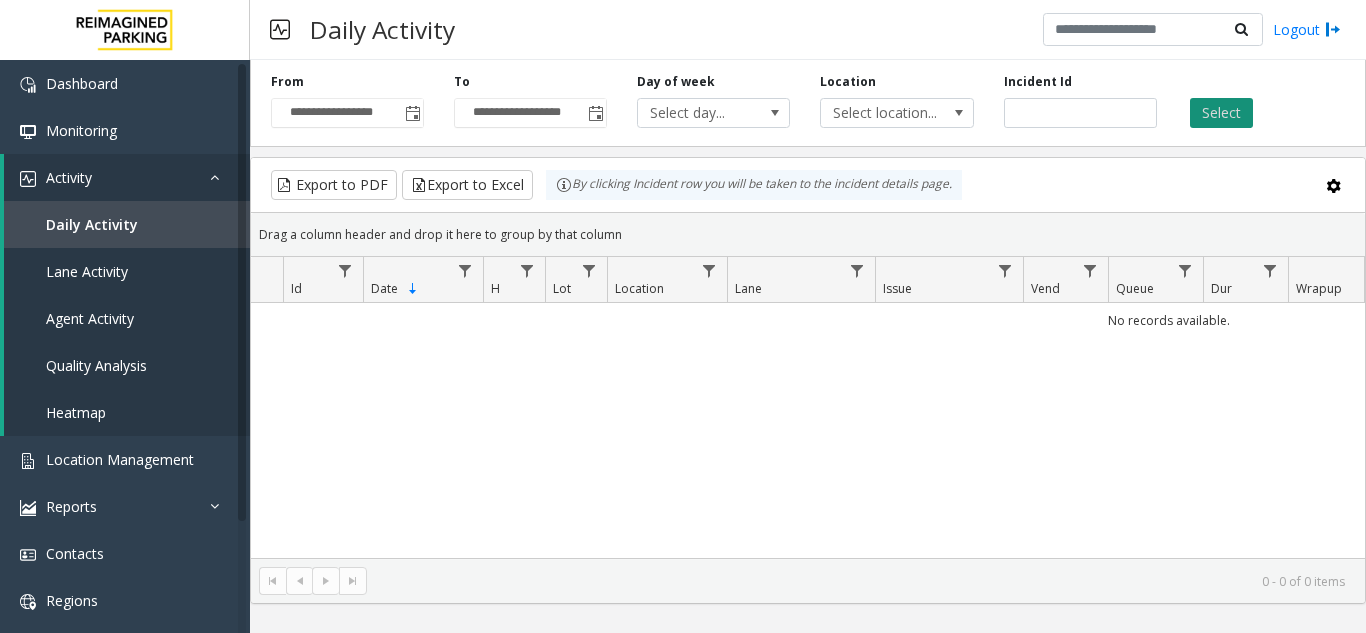 click on "Select" 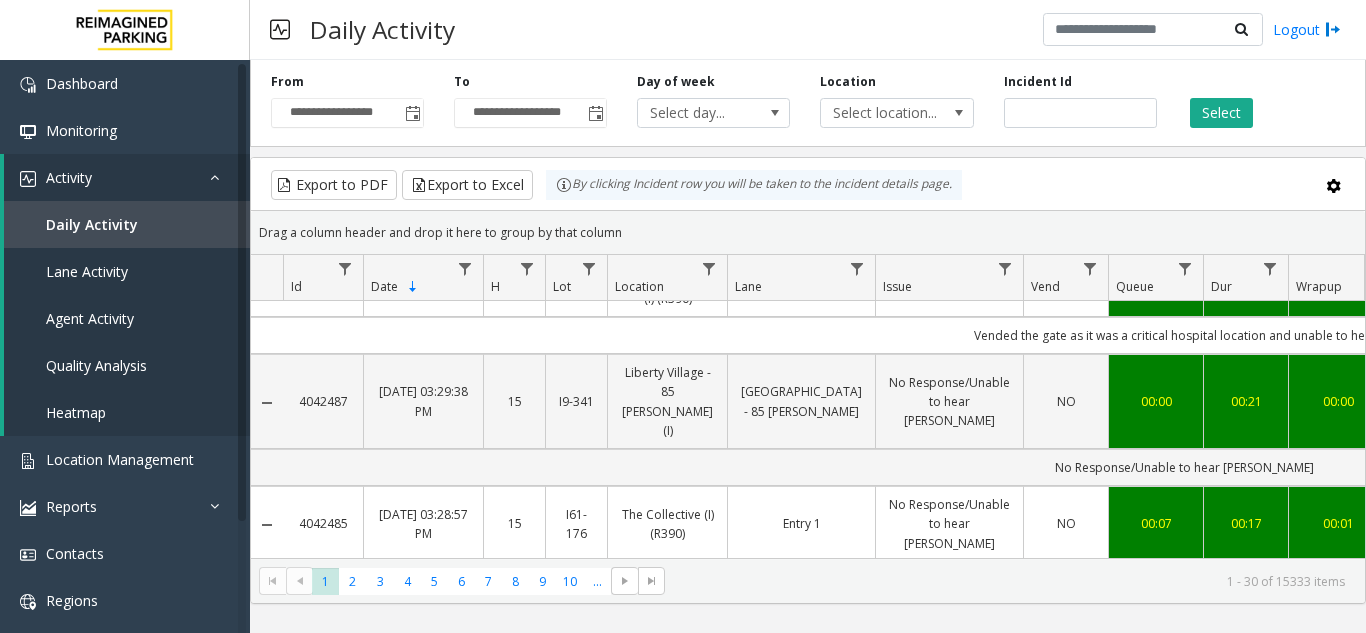 scroll, scrollTop: 100, scrollLeft: 0, axis: vertical 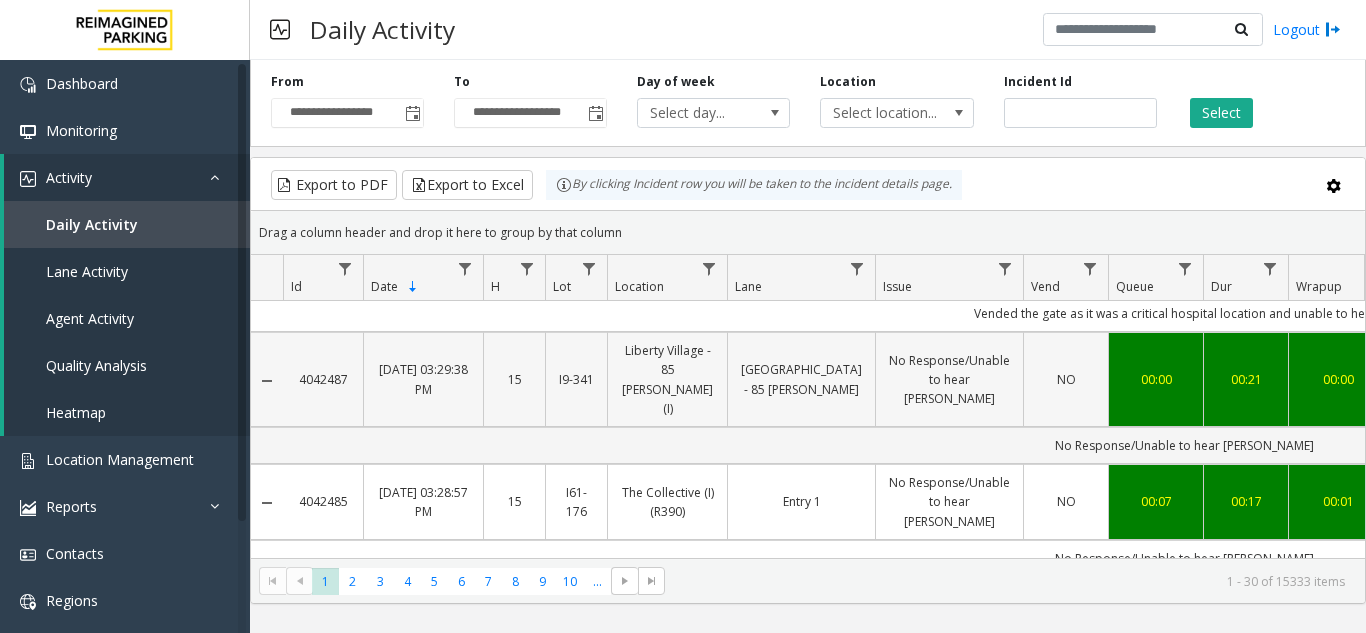 click on "No Response/Unable to hear [PERSON_NAME]" 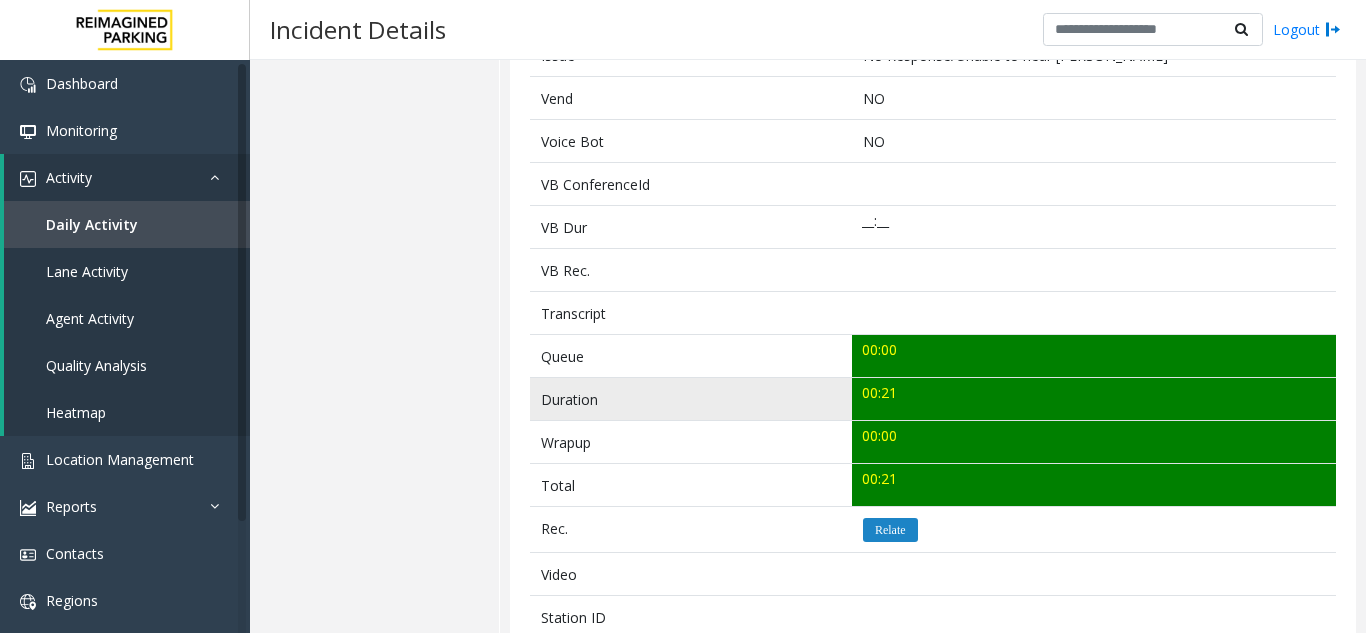 scroll, scrollTop: 500, scrollLeft: 0, axis: vertical 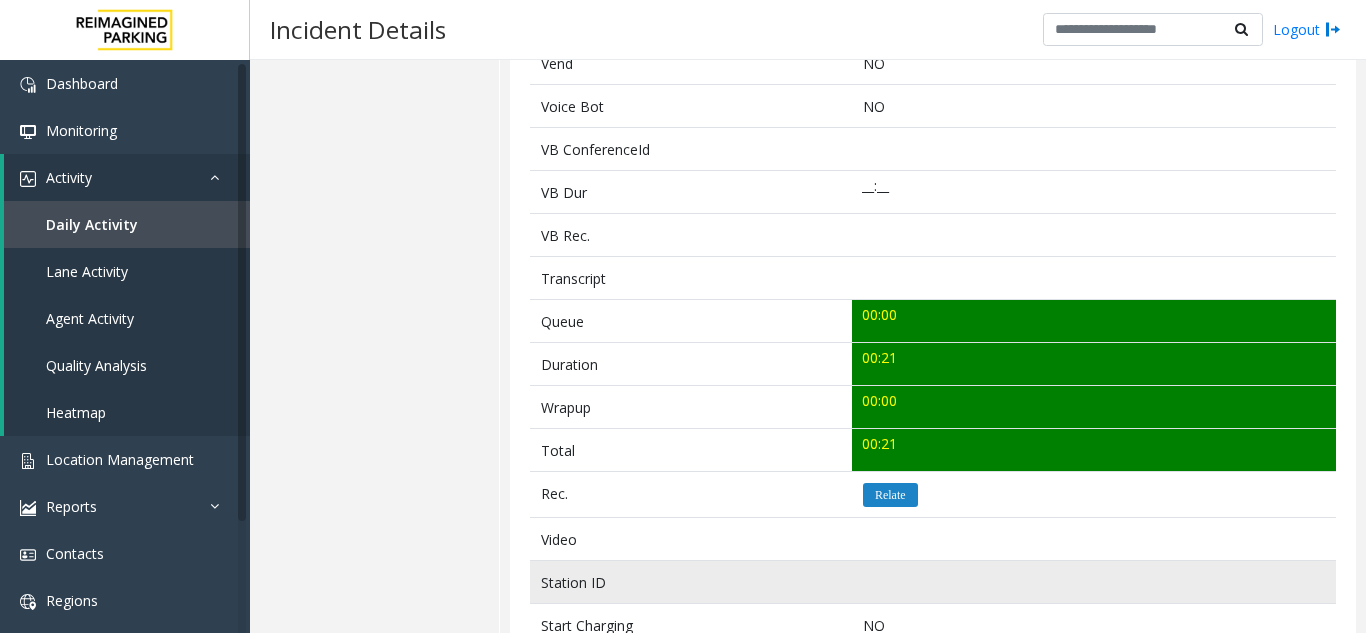 drag, startPoint x: 882, startPoint y: 502, endPoint x: 916, endPoint y: 589, distance: 93.40771 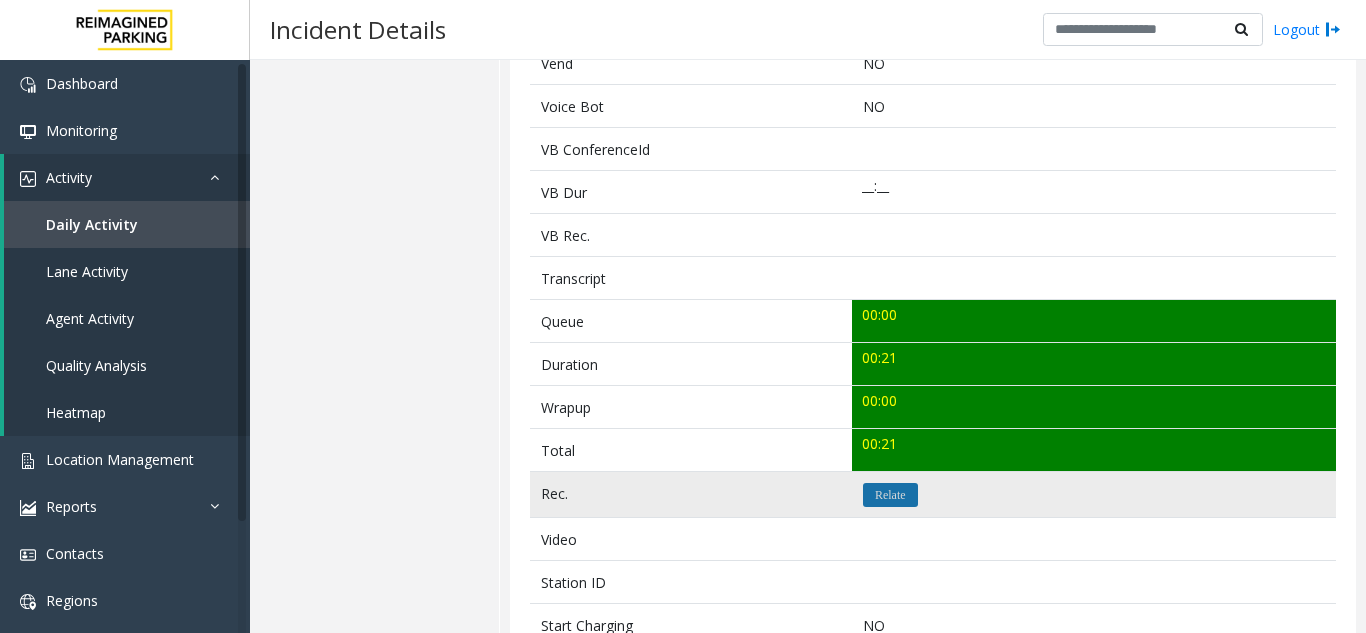 click on "Relate" 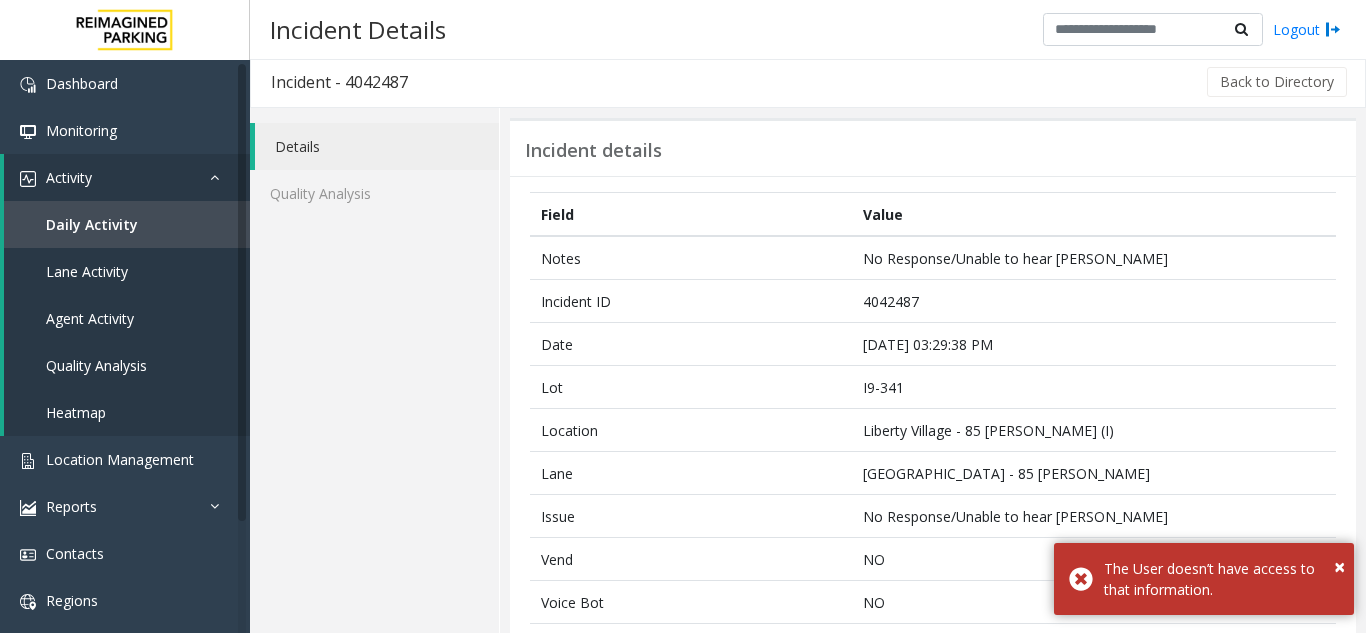 scroll, scrollTop: 0, scrollLeft: 0, axis: both 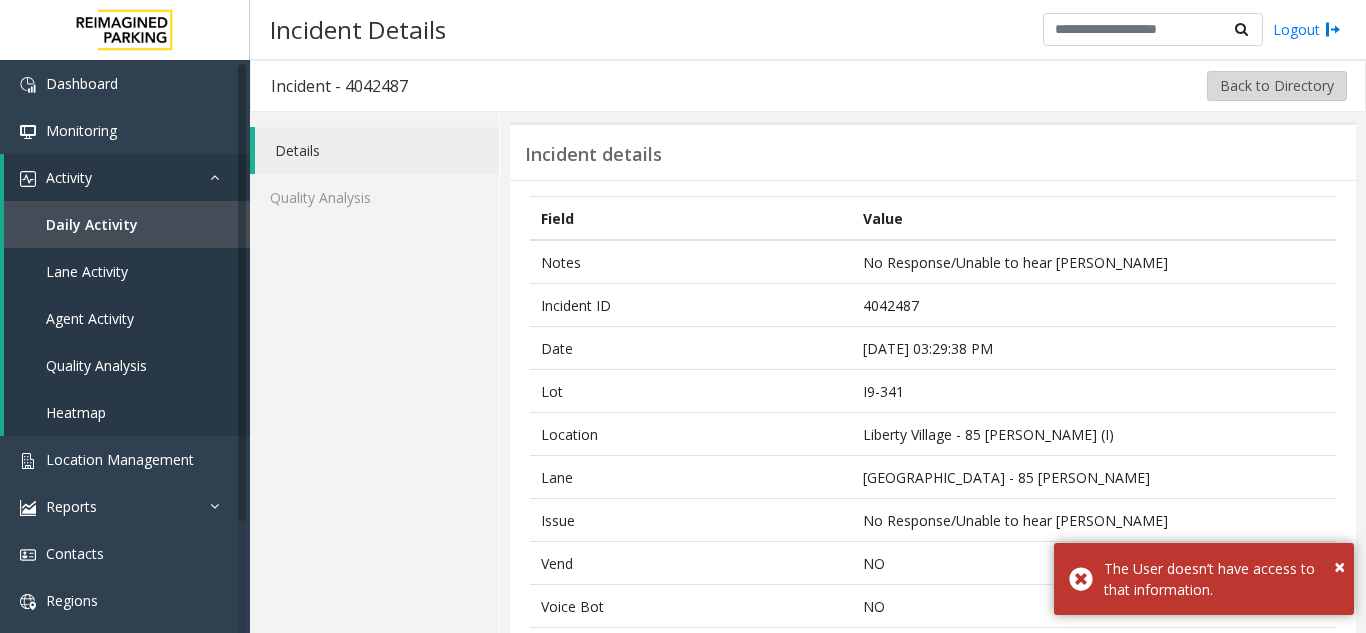 click on "Back to Directory" 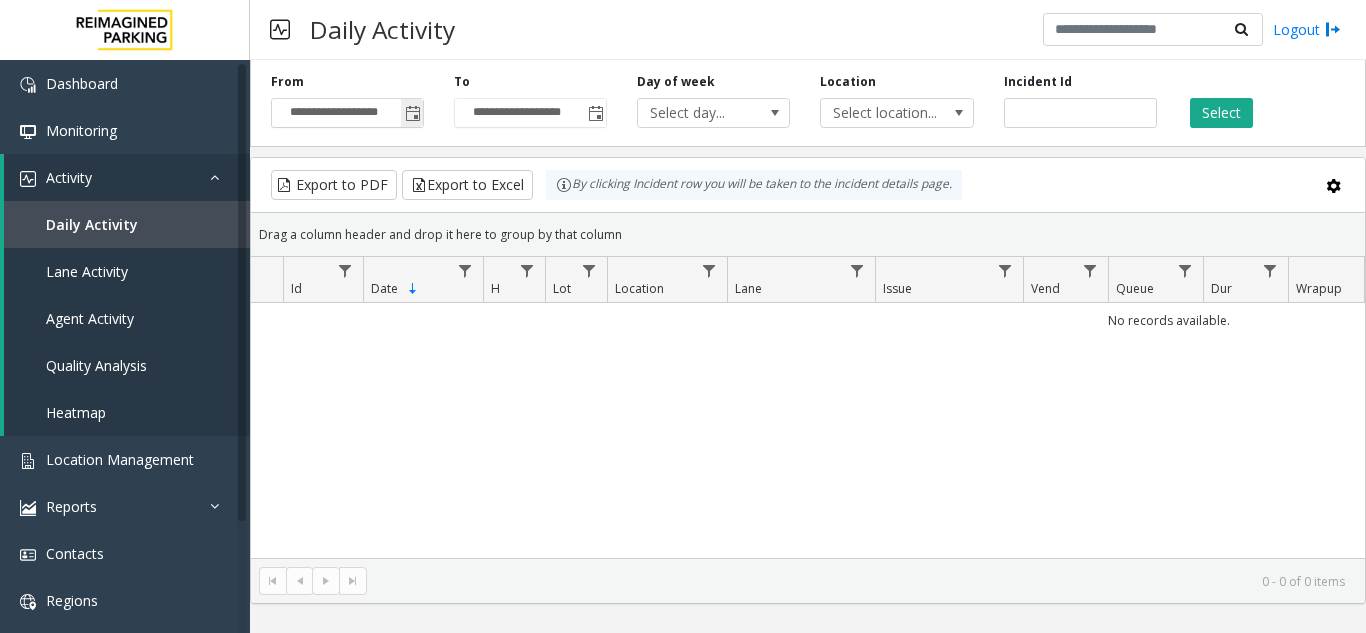 click 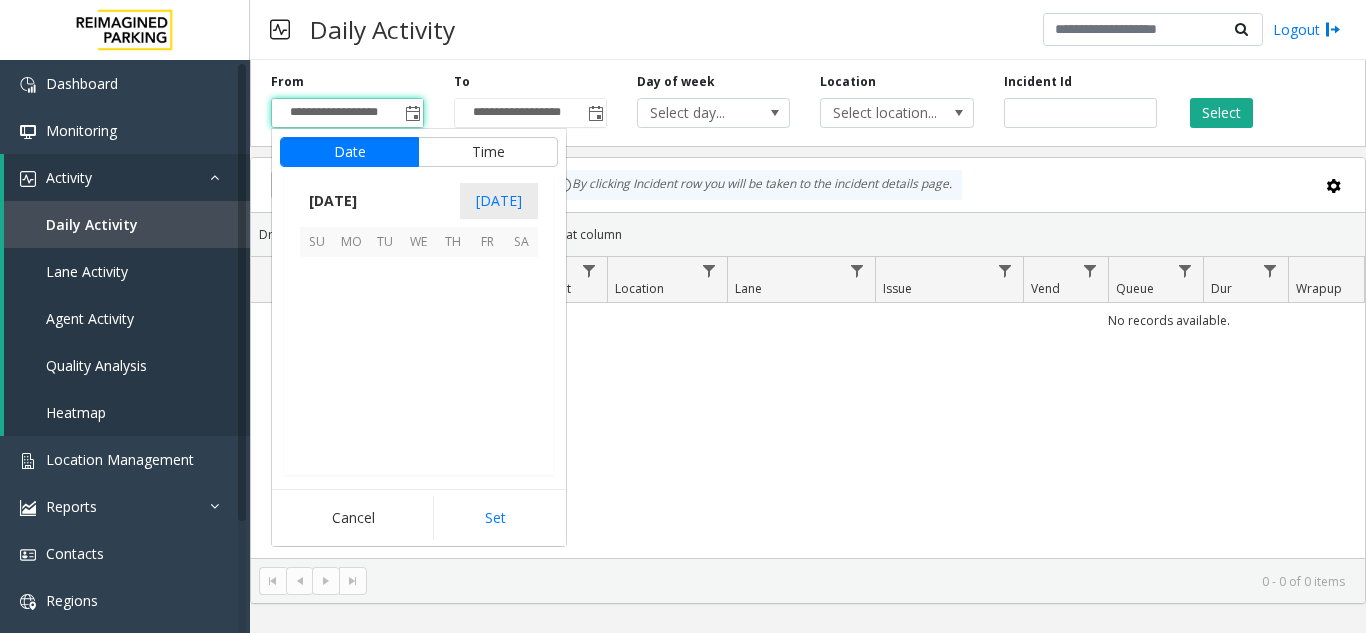 scroll, scrollTop: 358428, scrollLeft: 0, axis: vertical 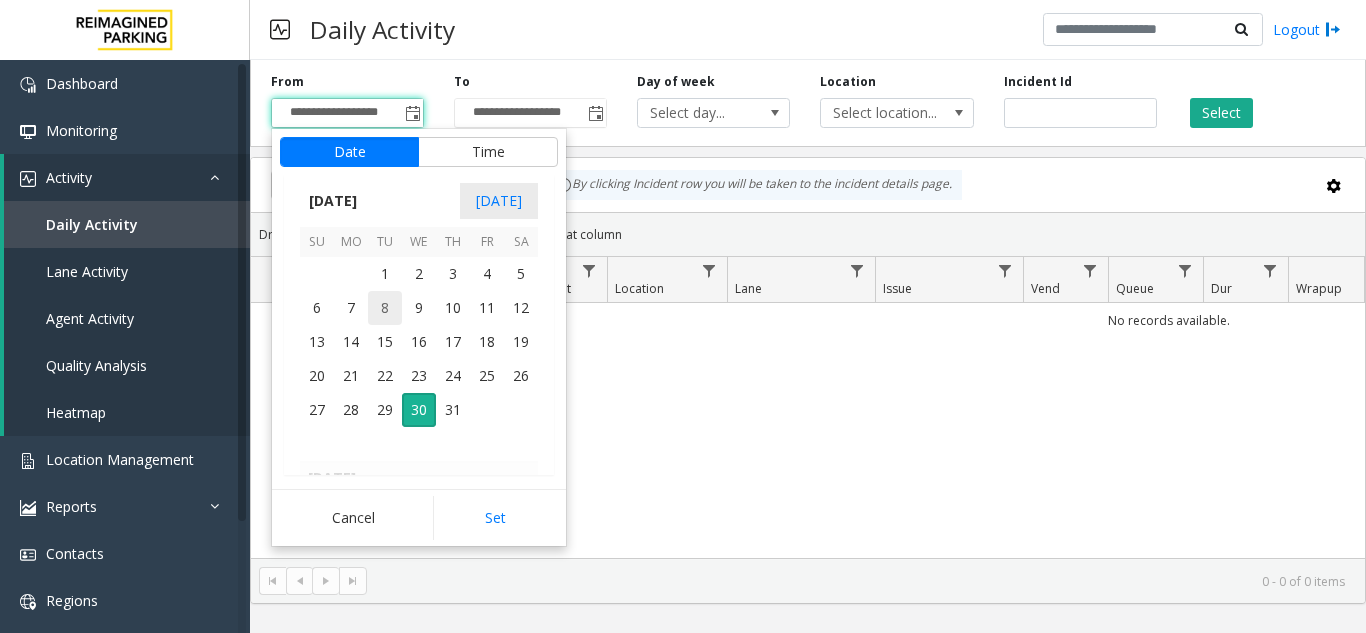click on "8" at bounding box center (385, 308) 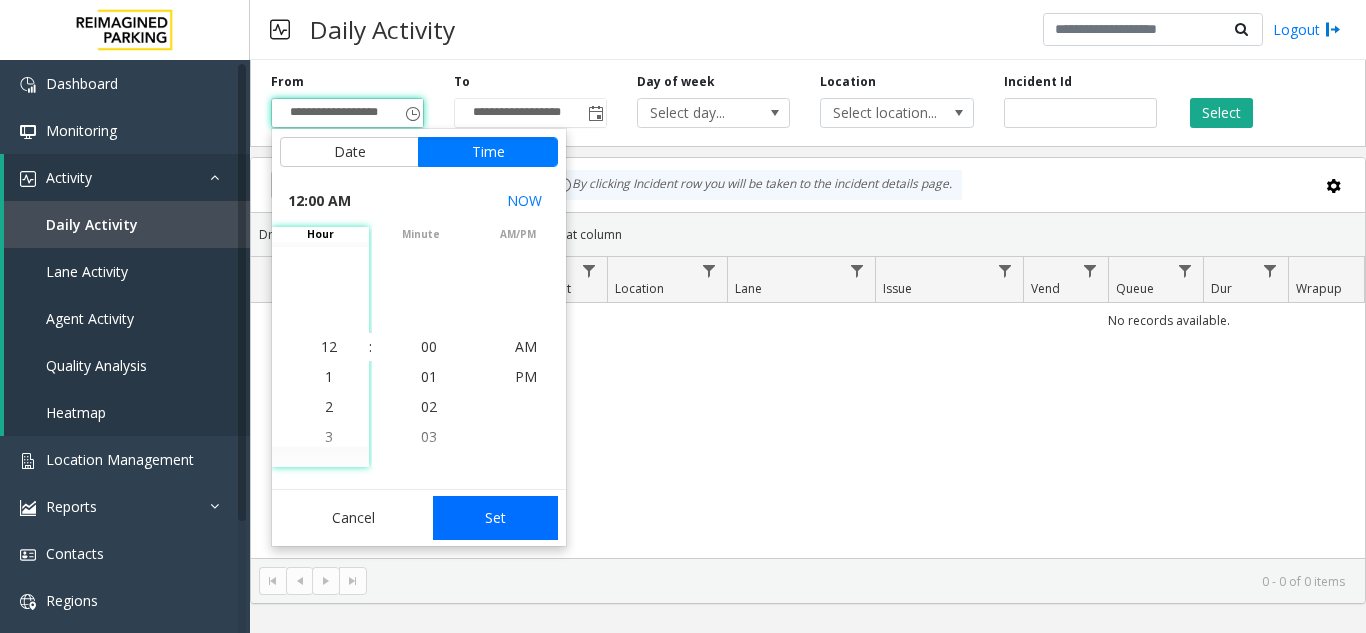 click on "Set" 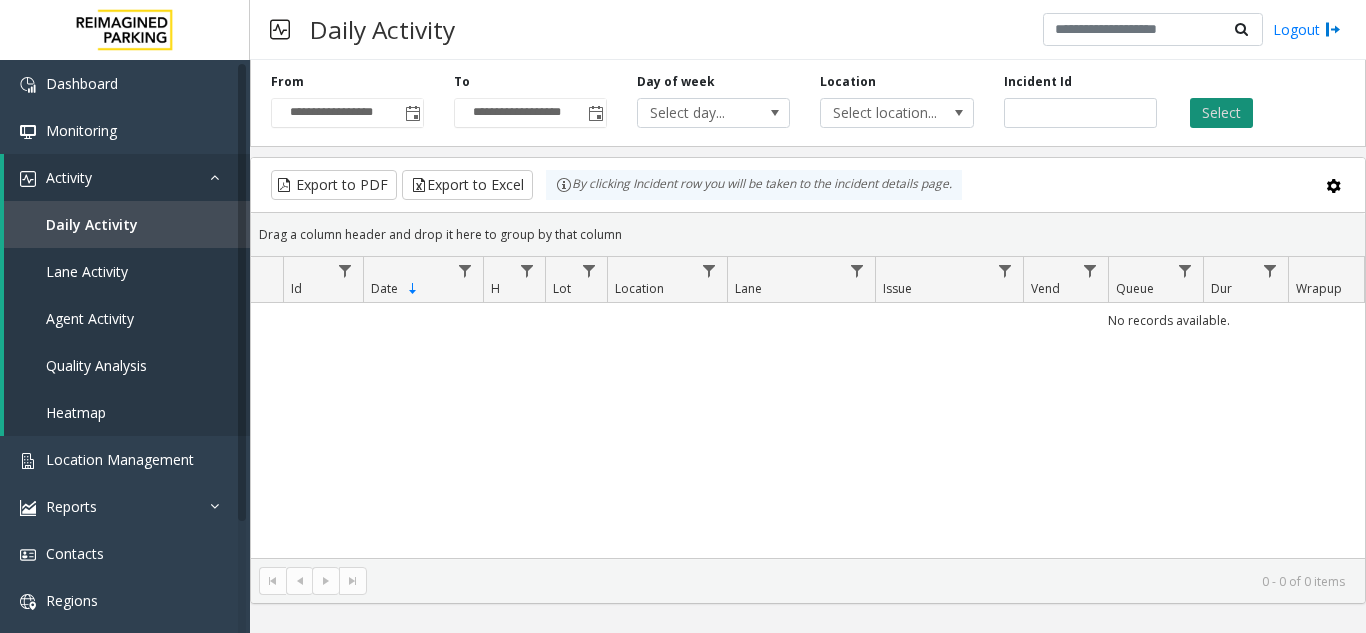 click on "Select" 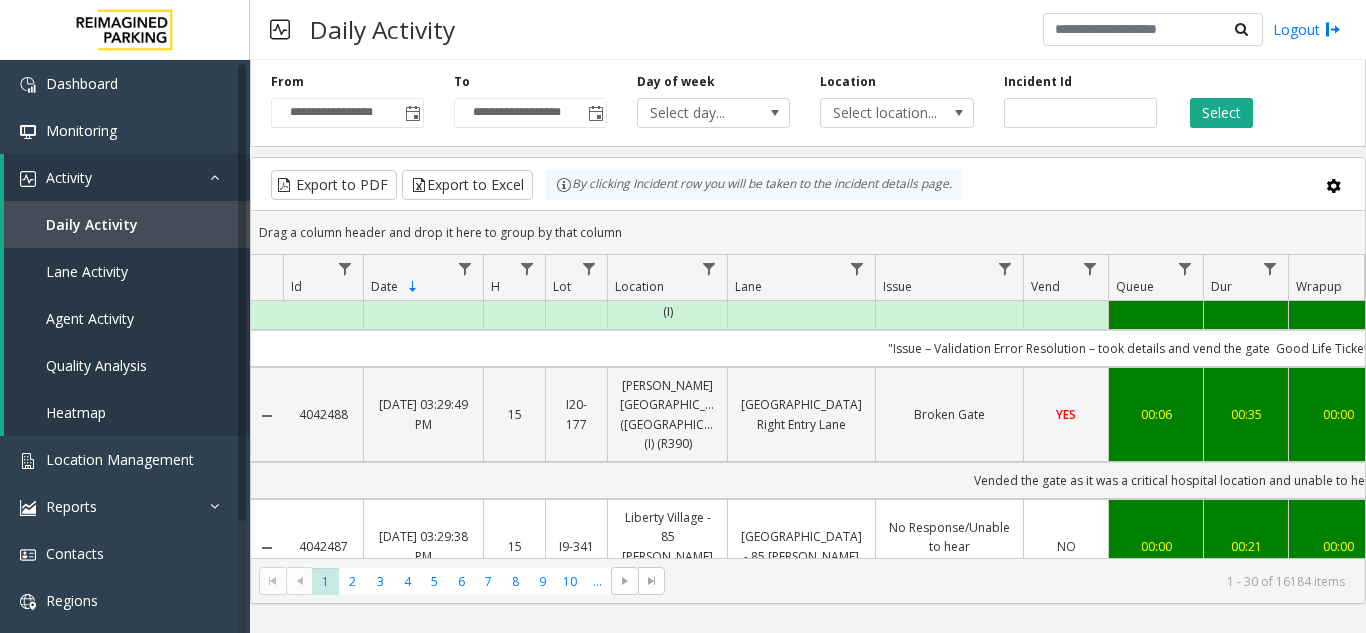 scroll, scrollTop: 100, scrollLeft: 0, axis: vertical 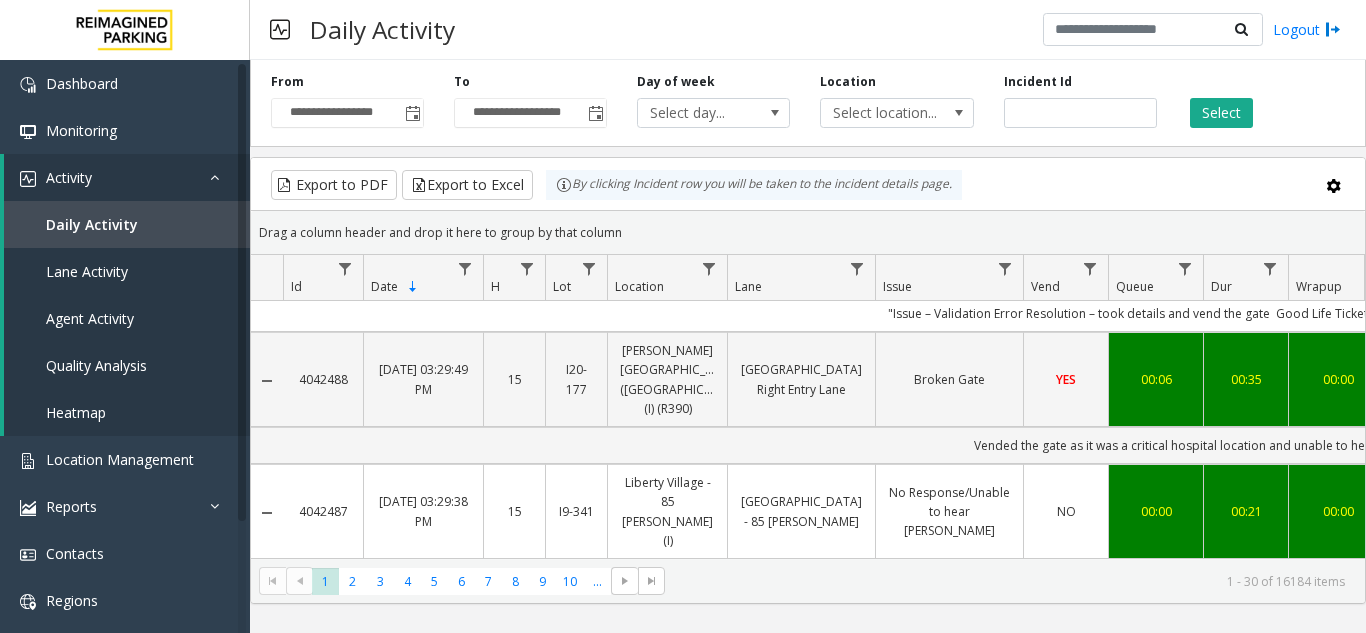 click on "[GEOGRAPHIC_DATA] - 85 [PERSON_NAME]" 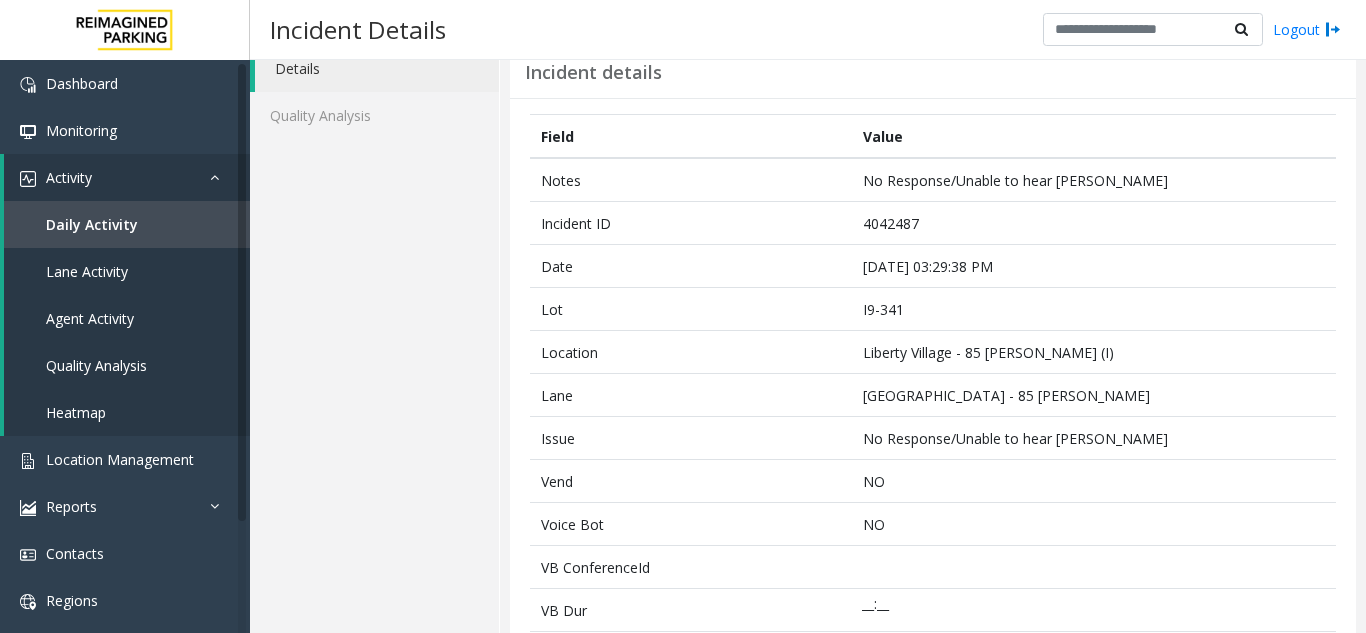 scroll, scrollTop: 0, scrollLeft: 0, axis: both 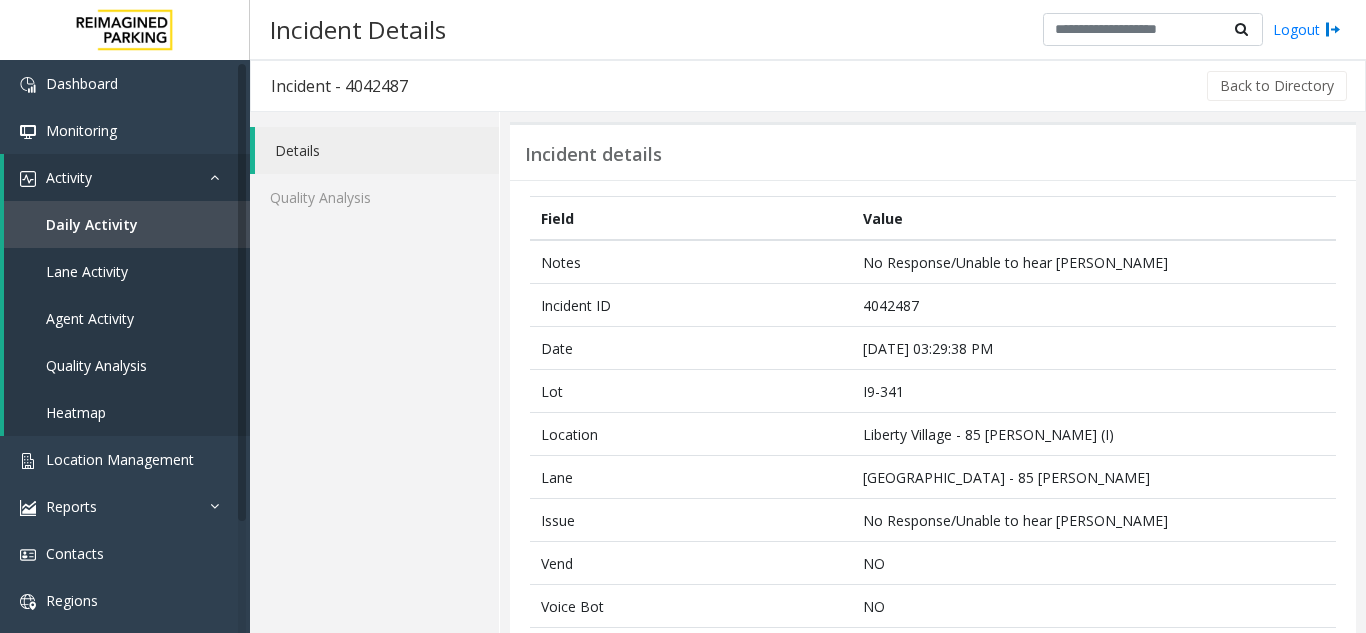 click on "Incident Details Logout" at bounding box center (808, 30) 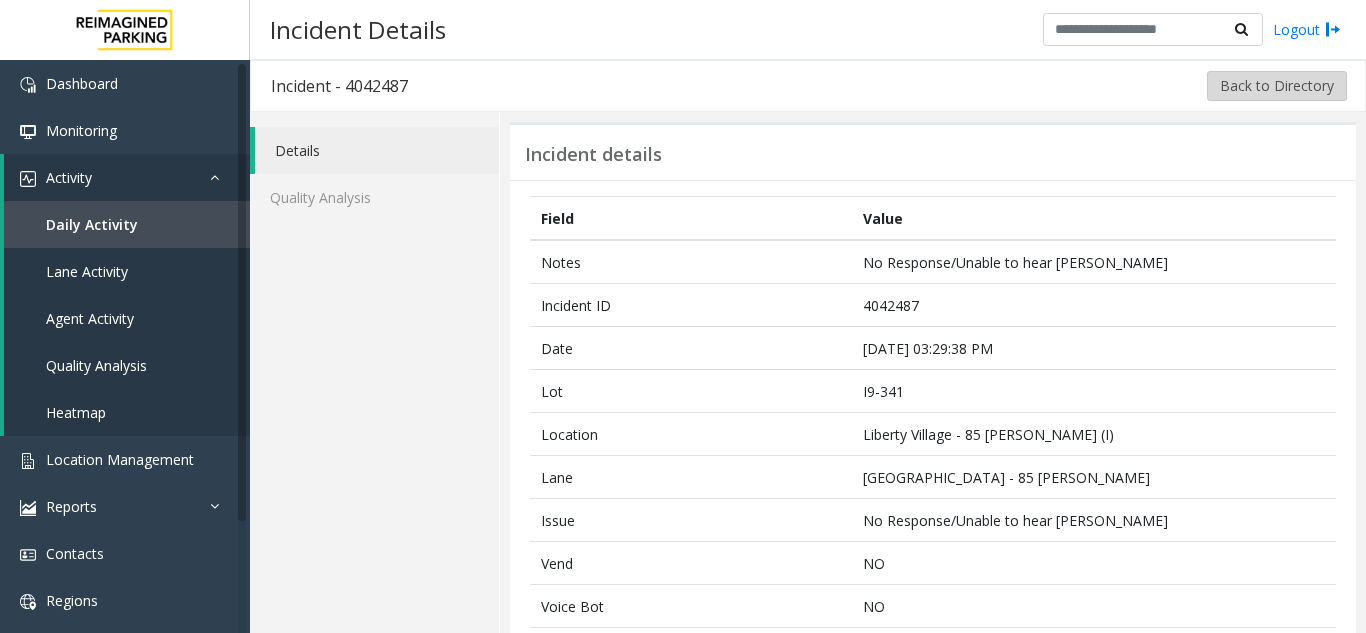 click on "Back to Directory" 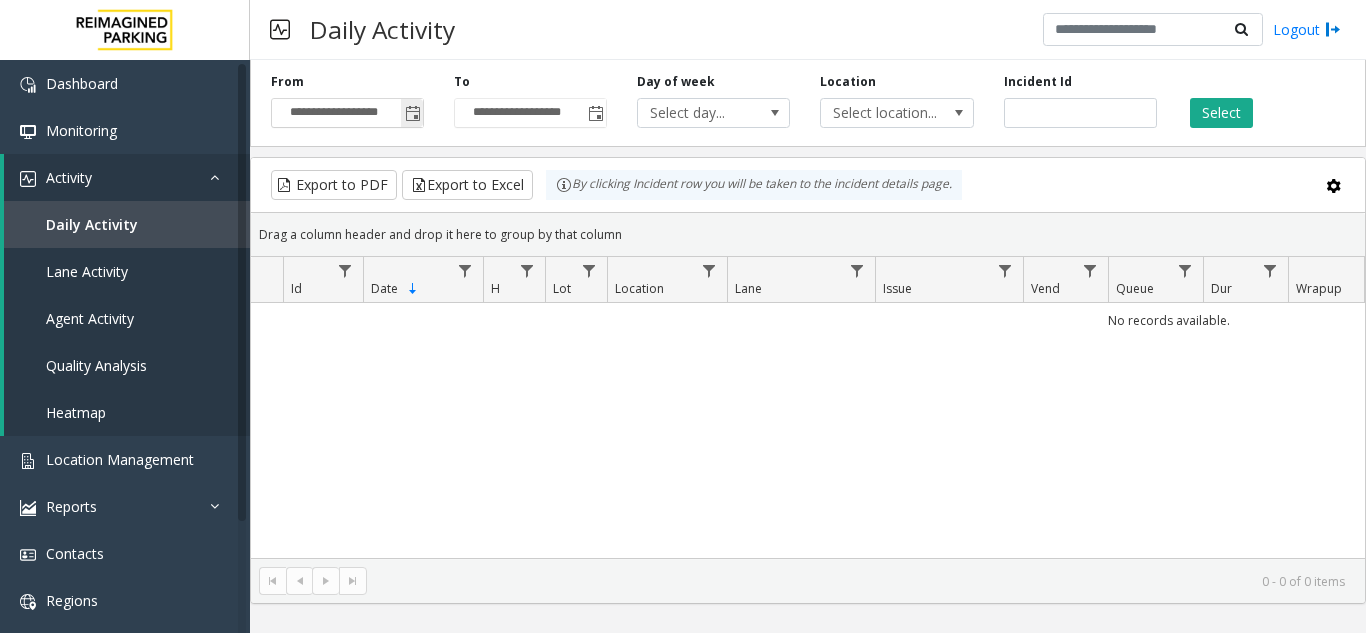click 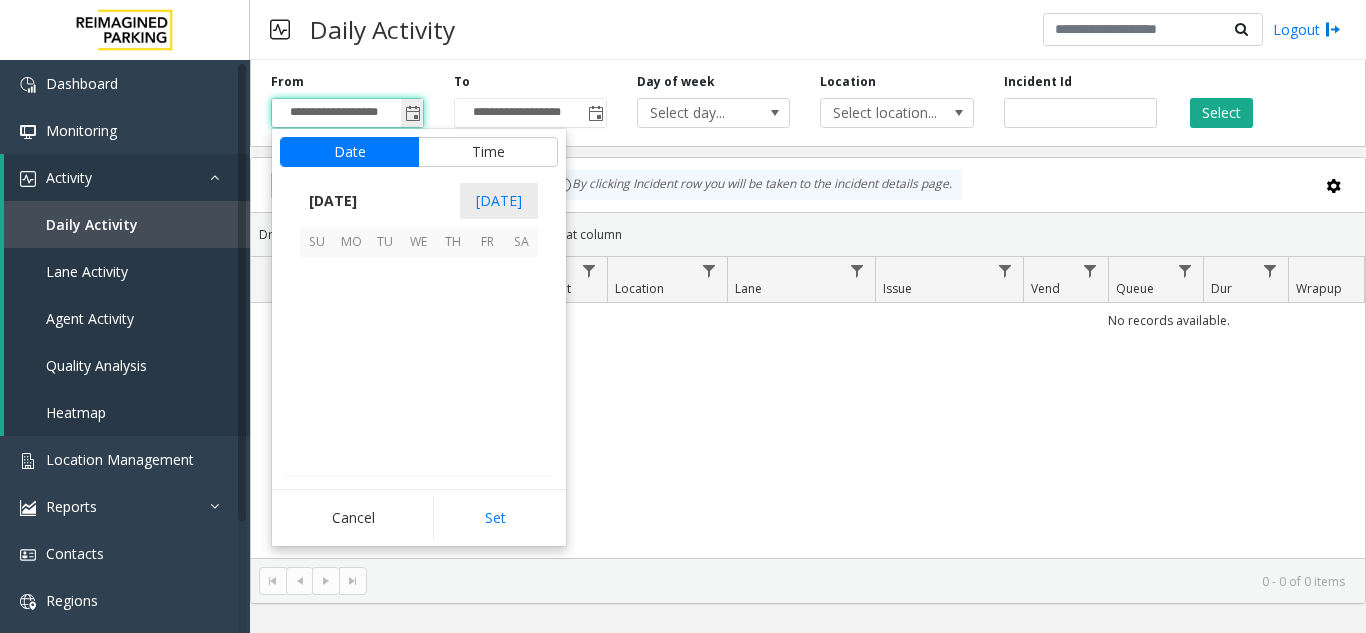 scroll, scrollTop: 358428, scrollLeft: 0, axis: vertical 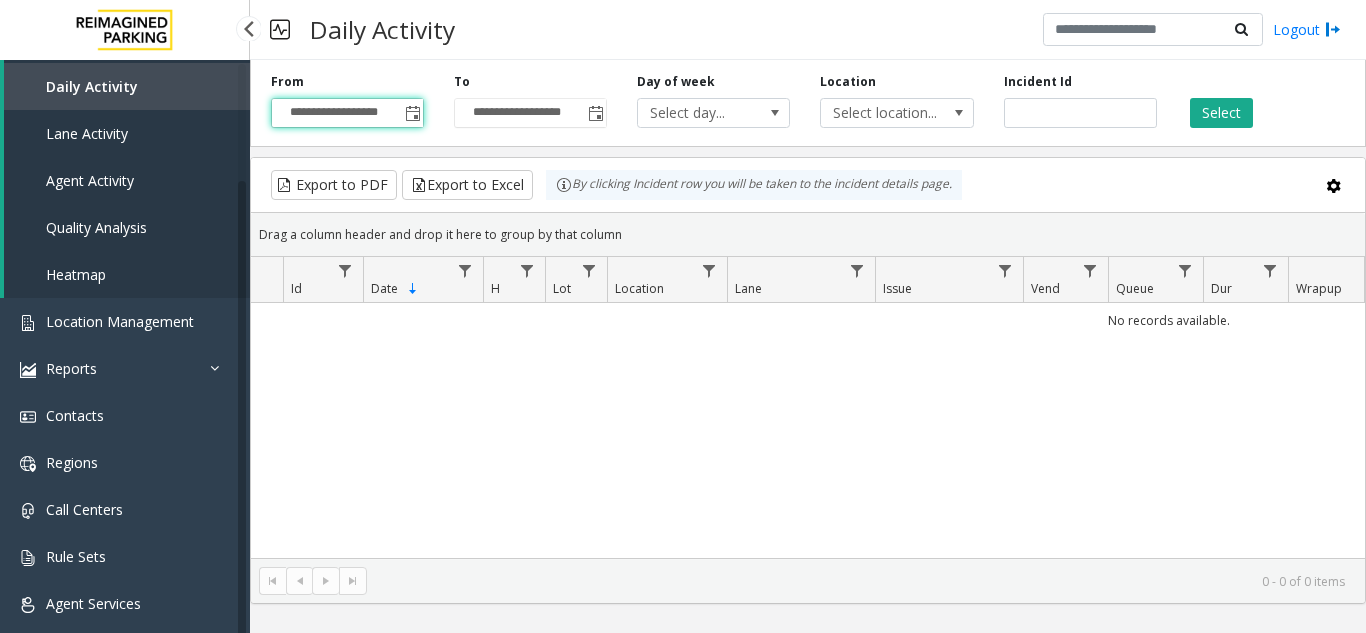click on "Agent Activity" at bounding box center (90, 180) 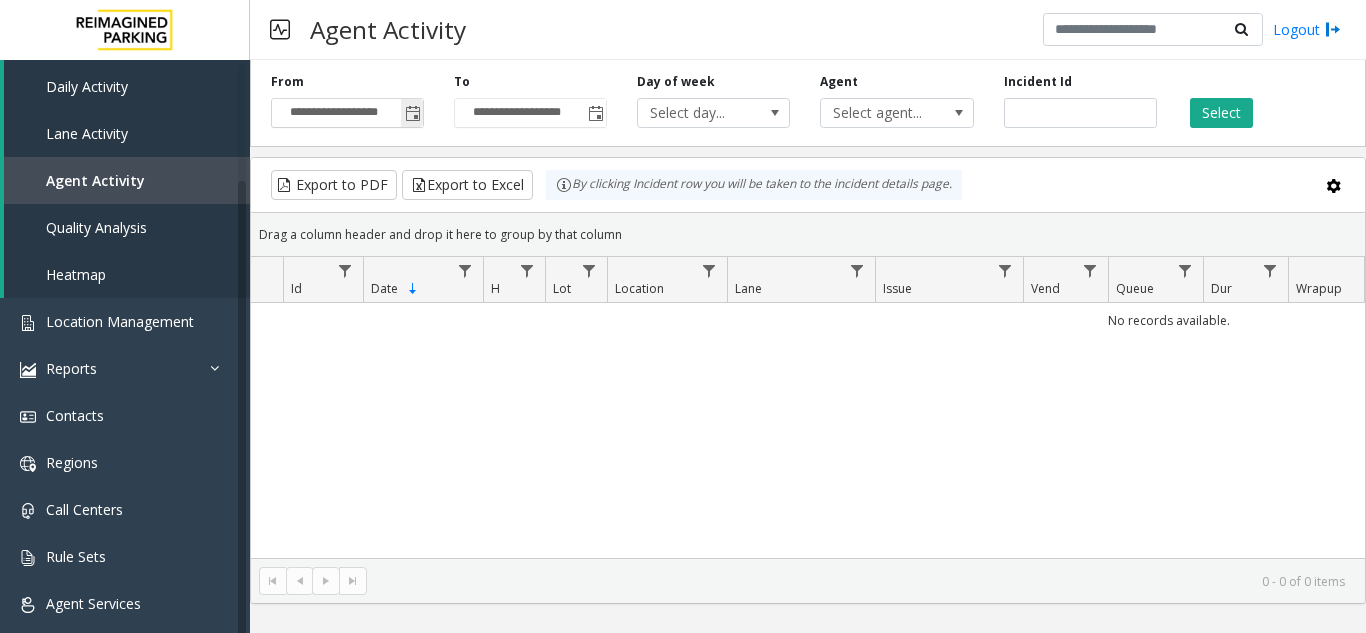 click 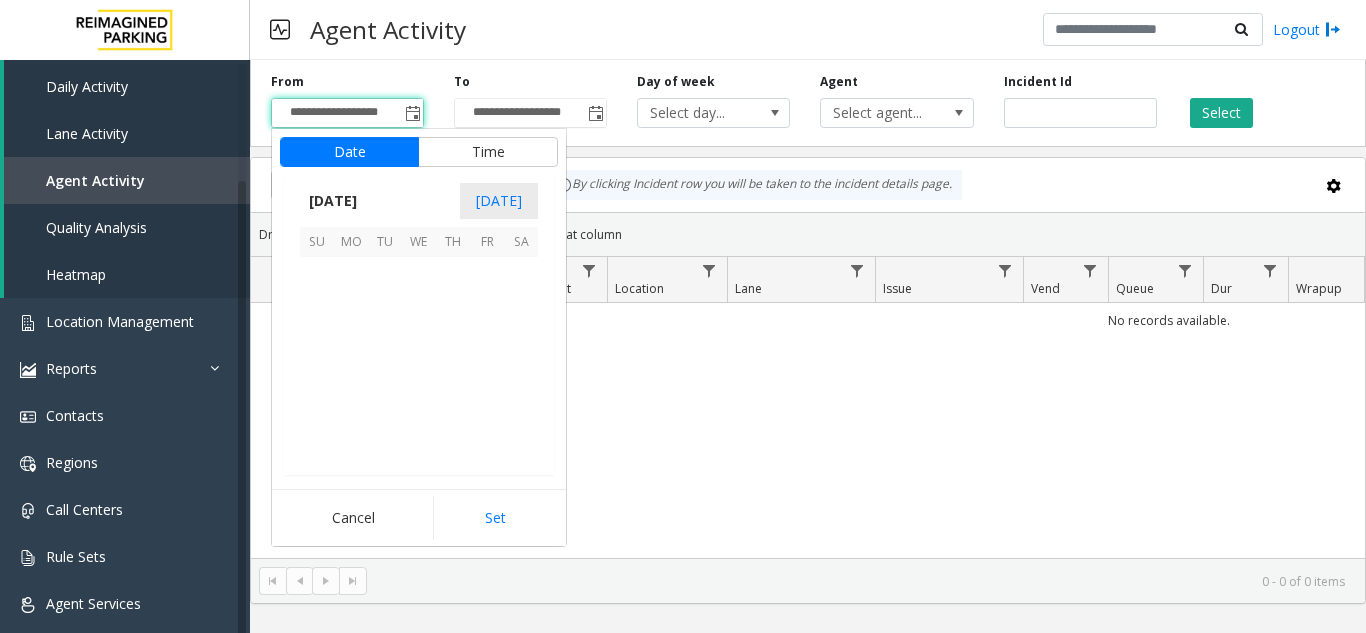 scroll, scrollTop: 358428, scrollLeft: 0, axis: vertical 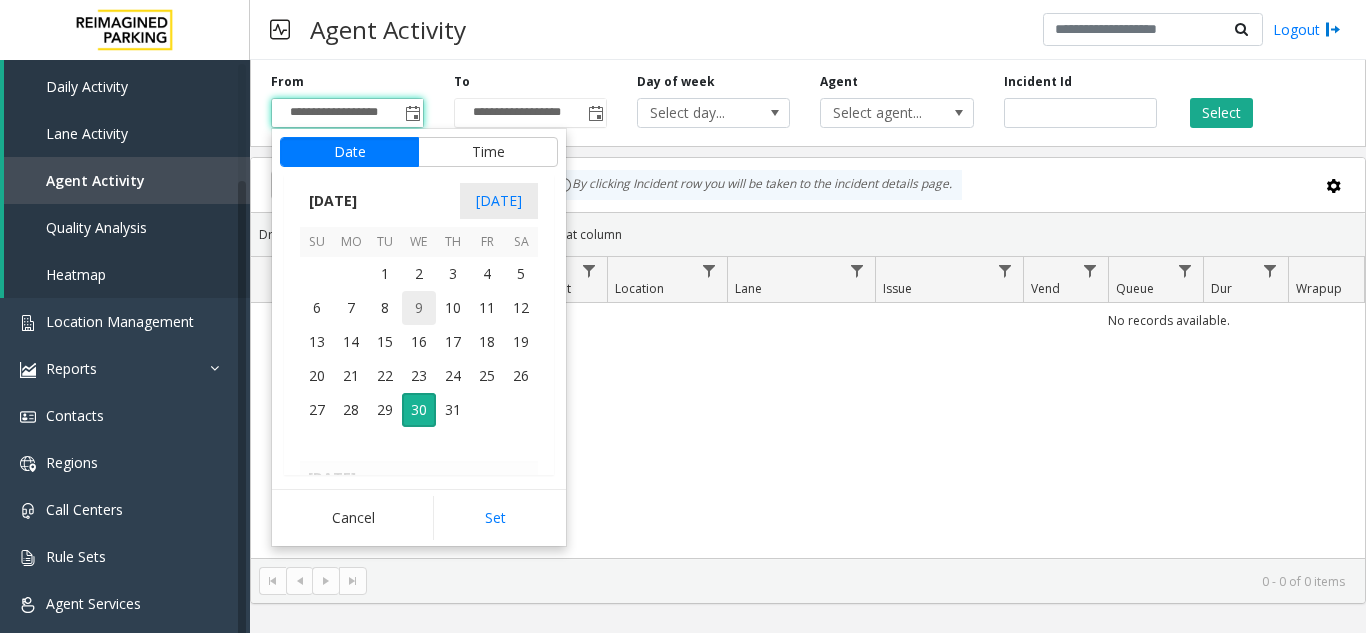 click on "9" at bounding box center [419, 308] 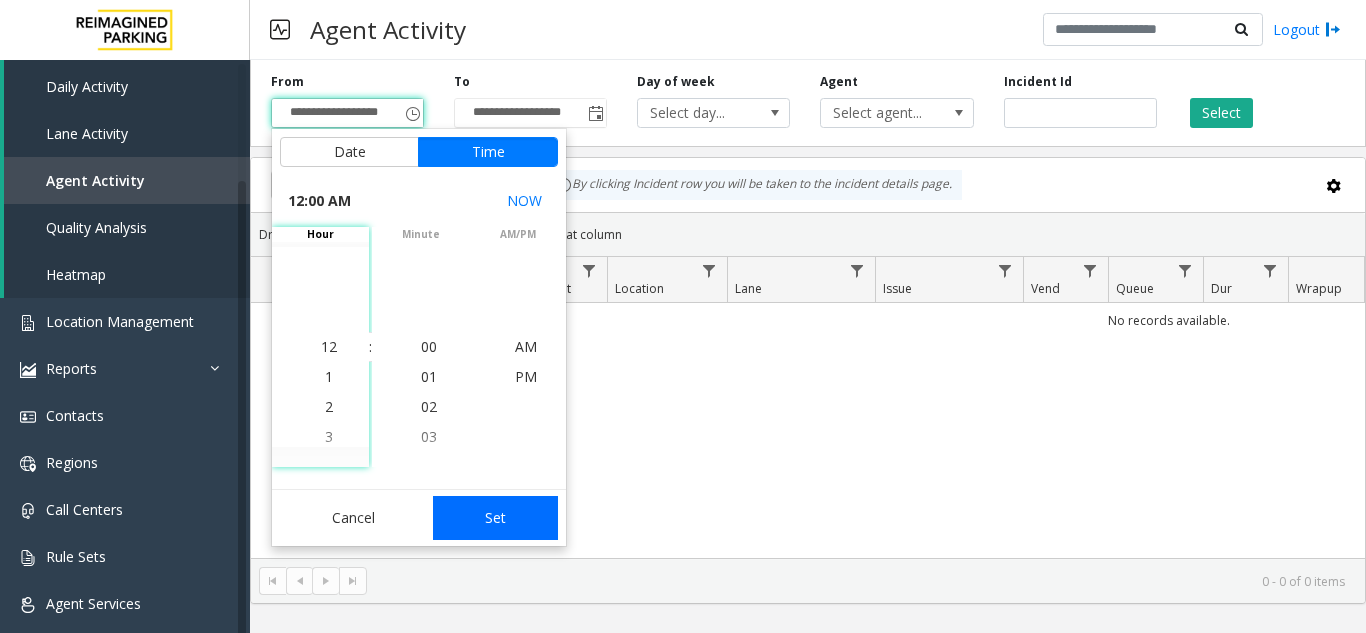 click on "Set" 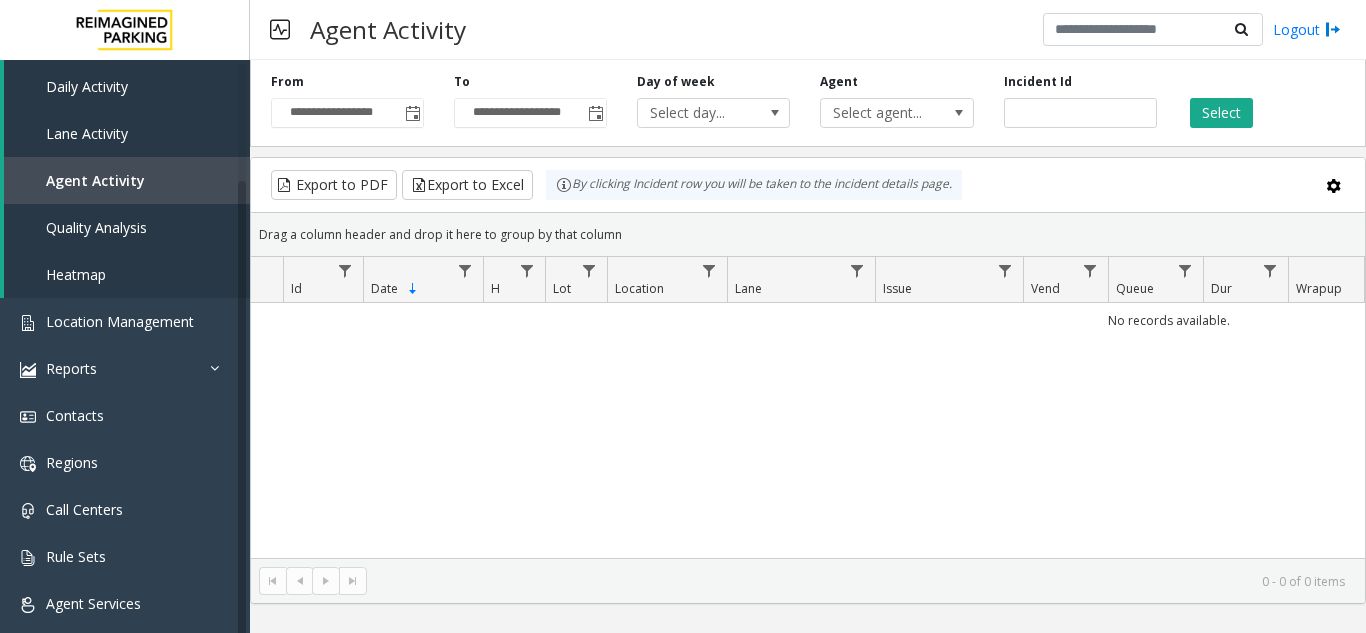 click on "Select" 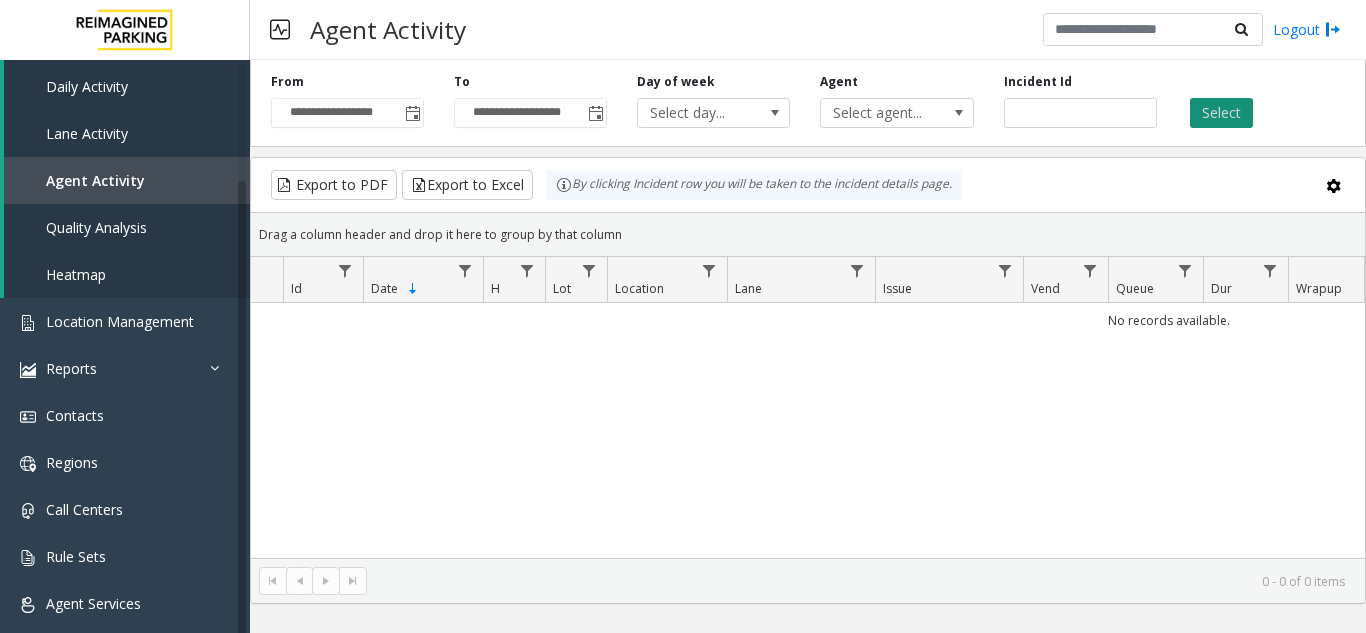 click on "Select" 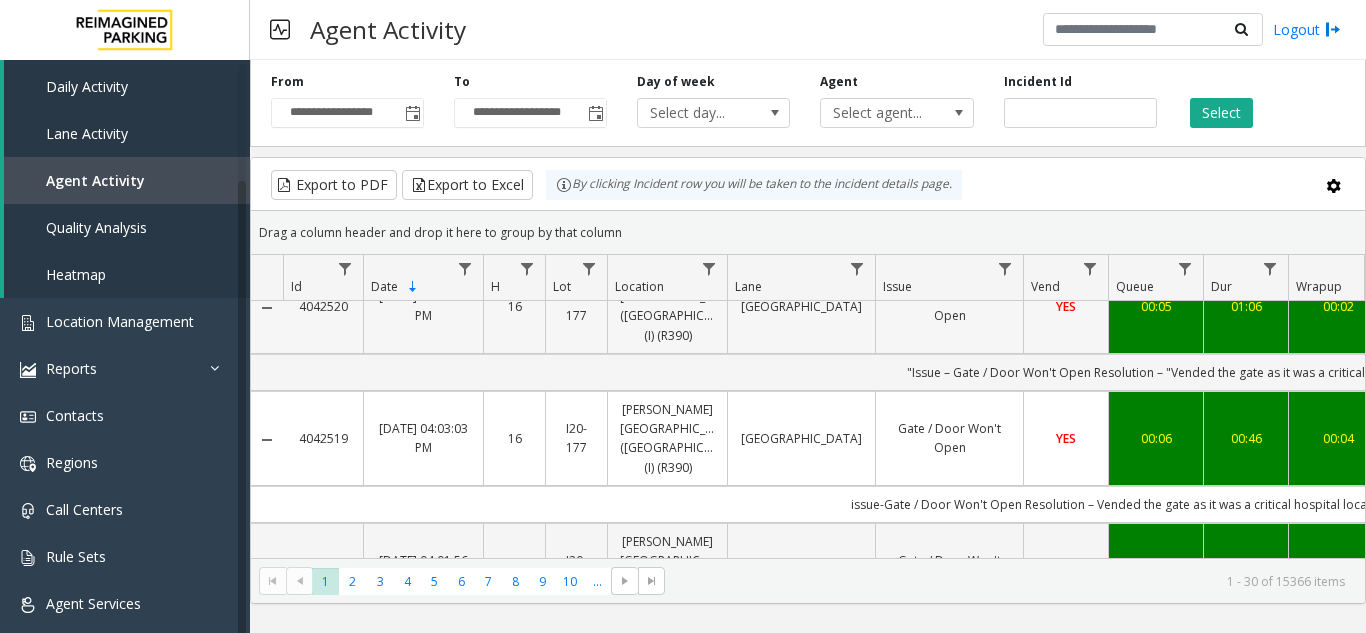 scroll, scrollTop: 200, scrollLeft: 0, axis: vertical 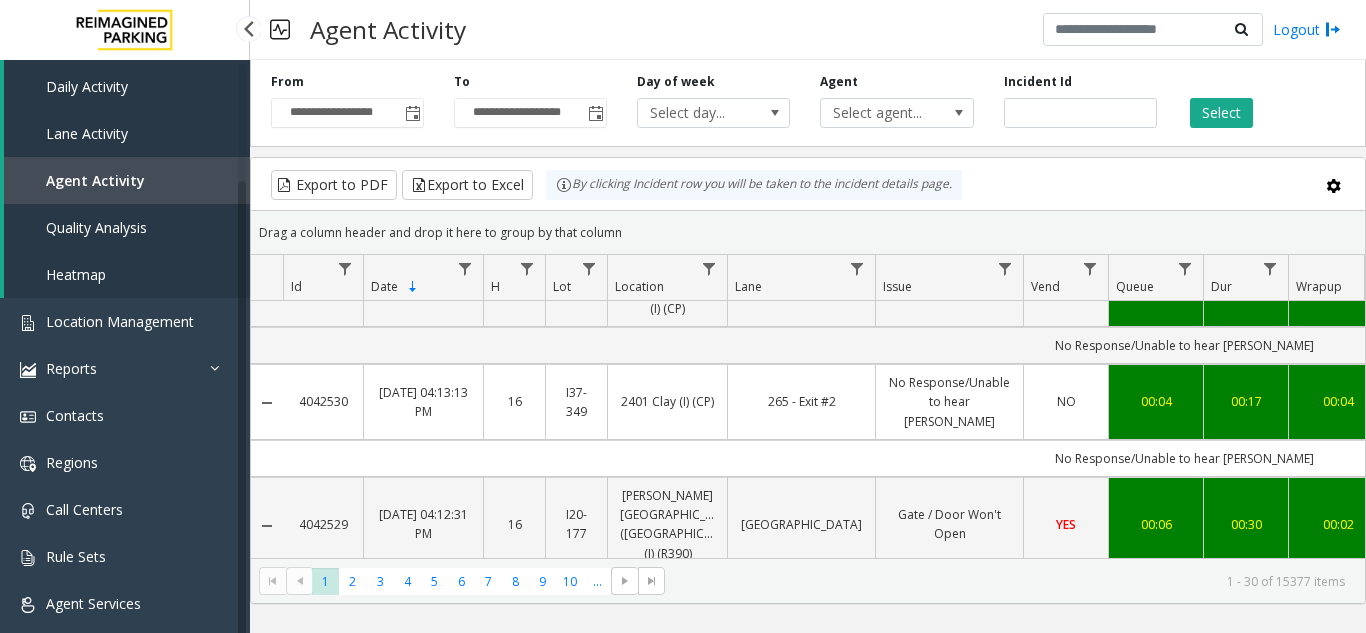 click on "Heatmap" at bounding box center (127, 274) 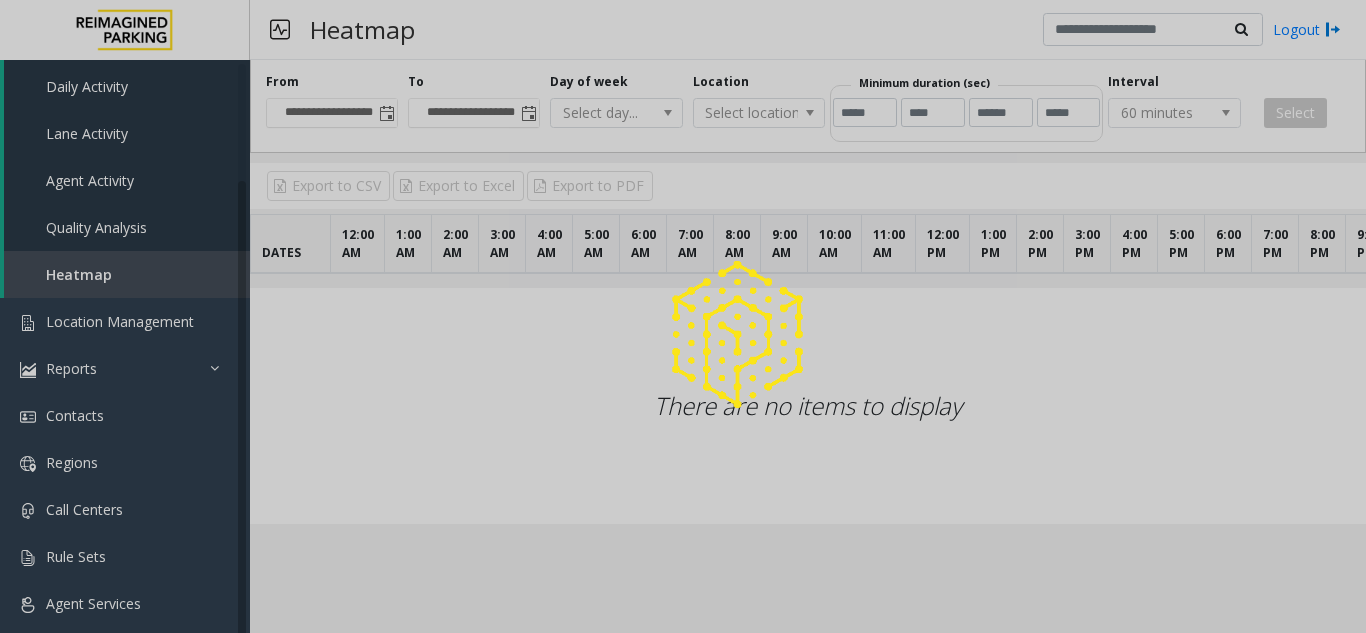 click 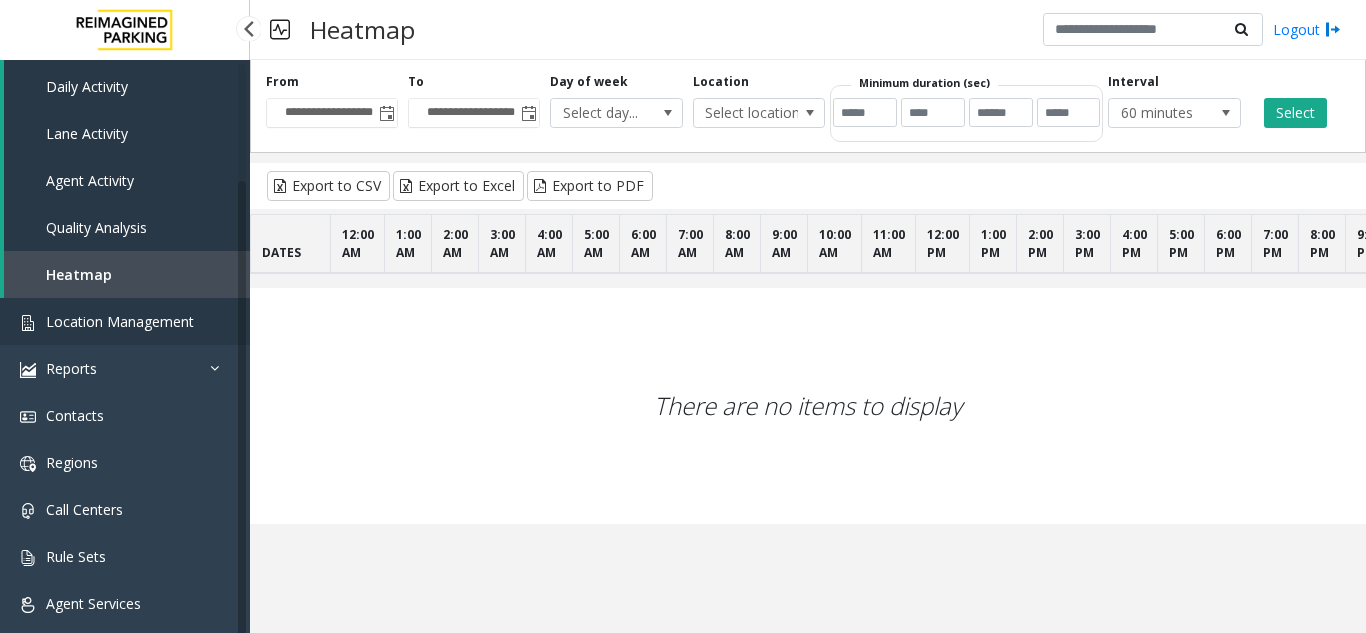 click on "Location Management" at bounding box center [120, 321] 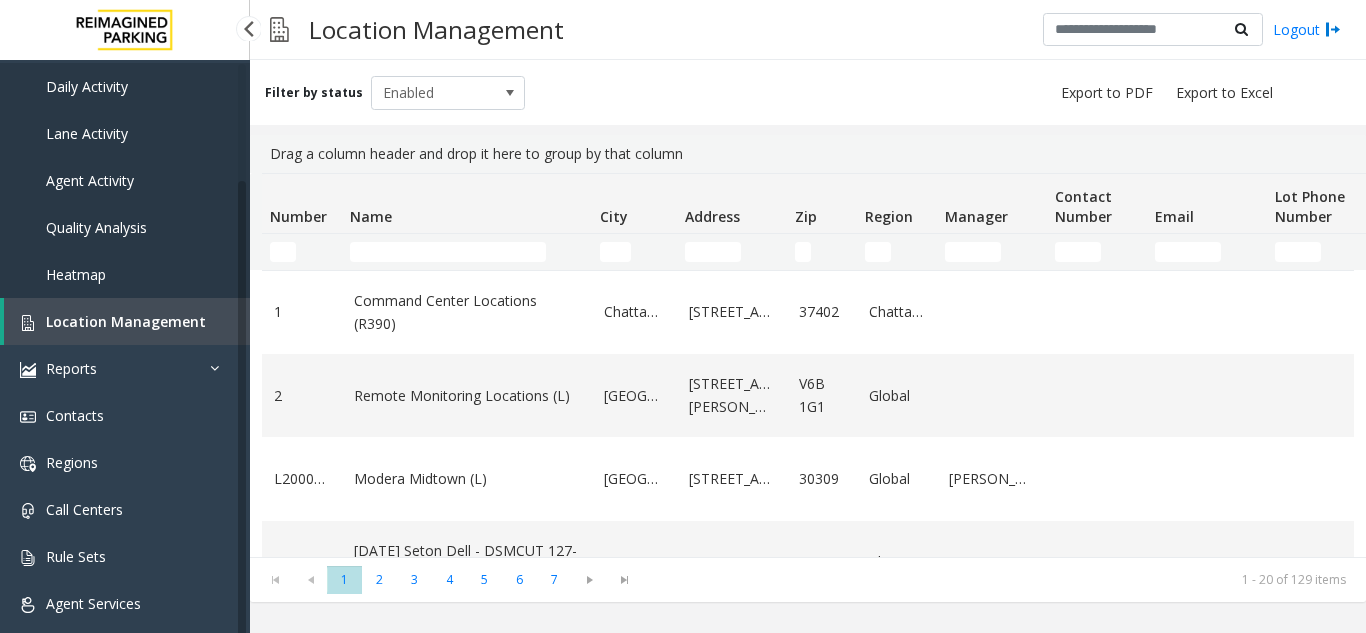 click on "Location Management" at bounding box center (126, 321) 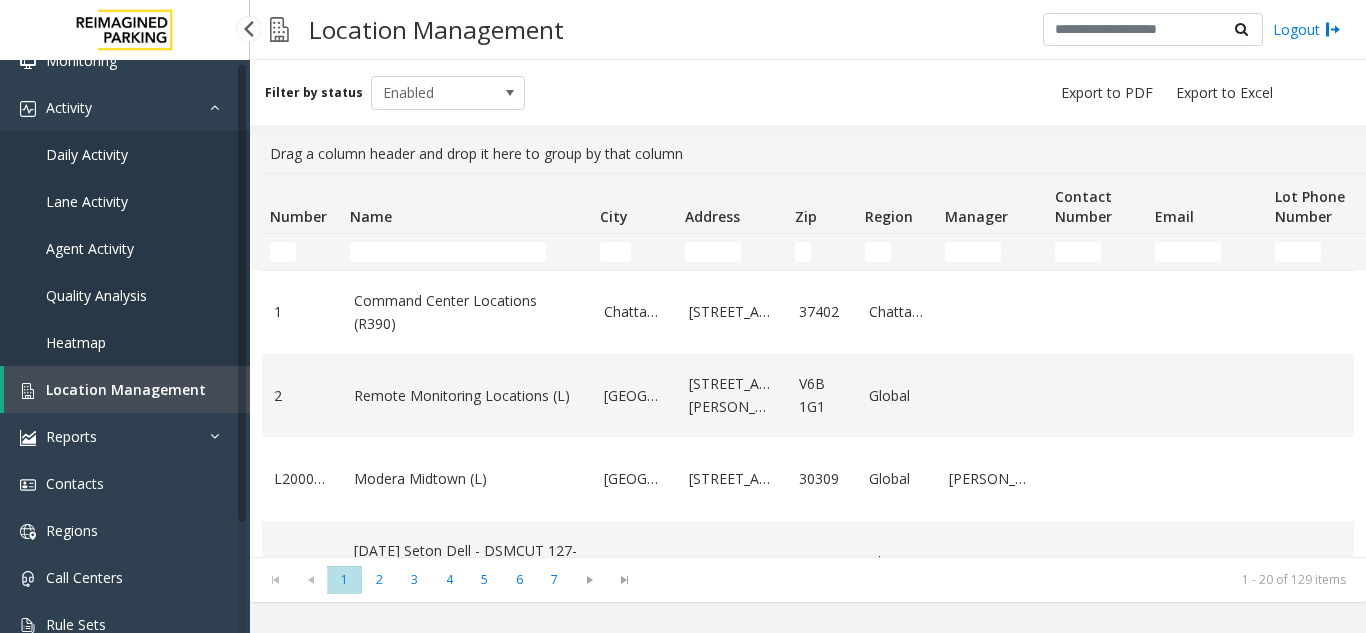 scroll, scrollTop: 0, scrollLeft: 0, axis: both 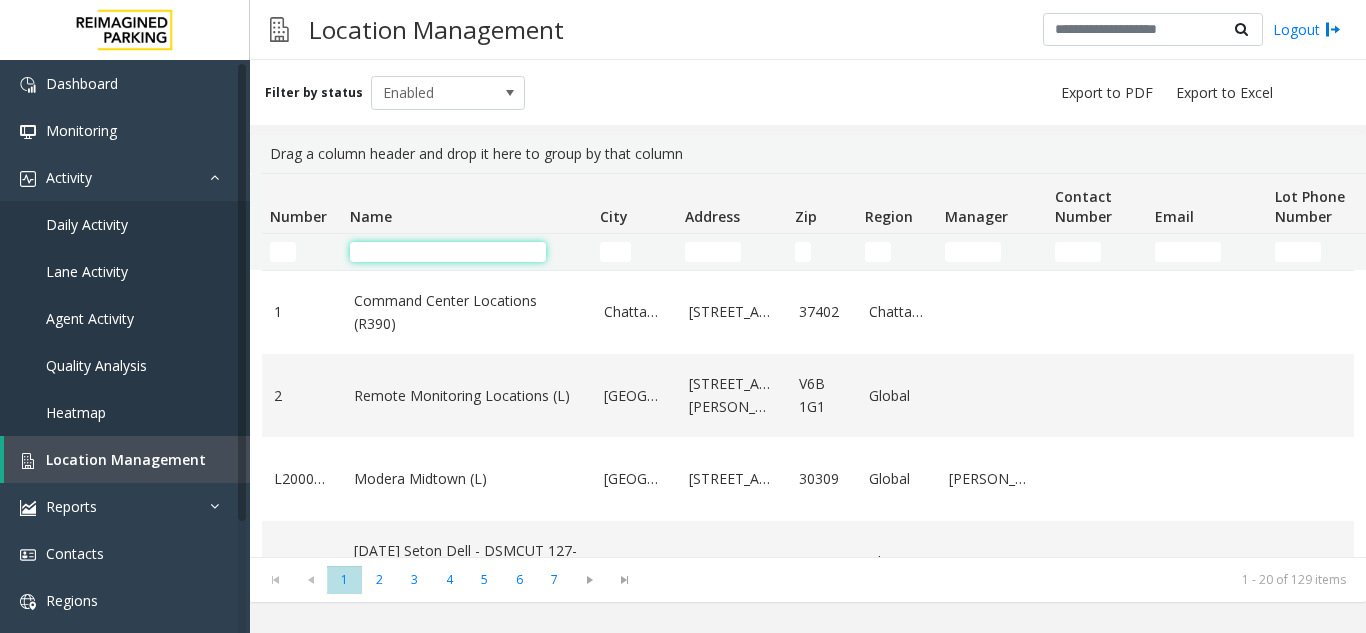 click 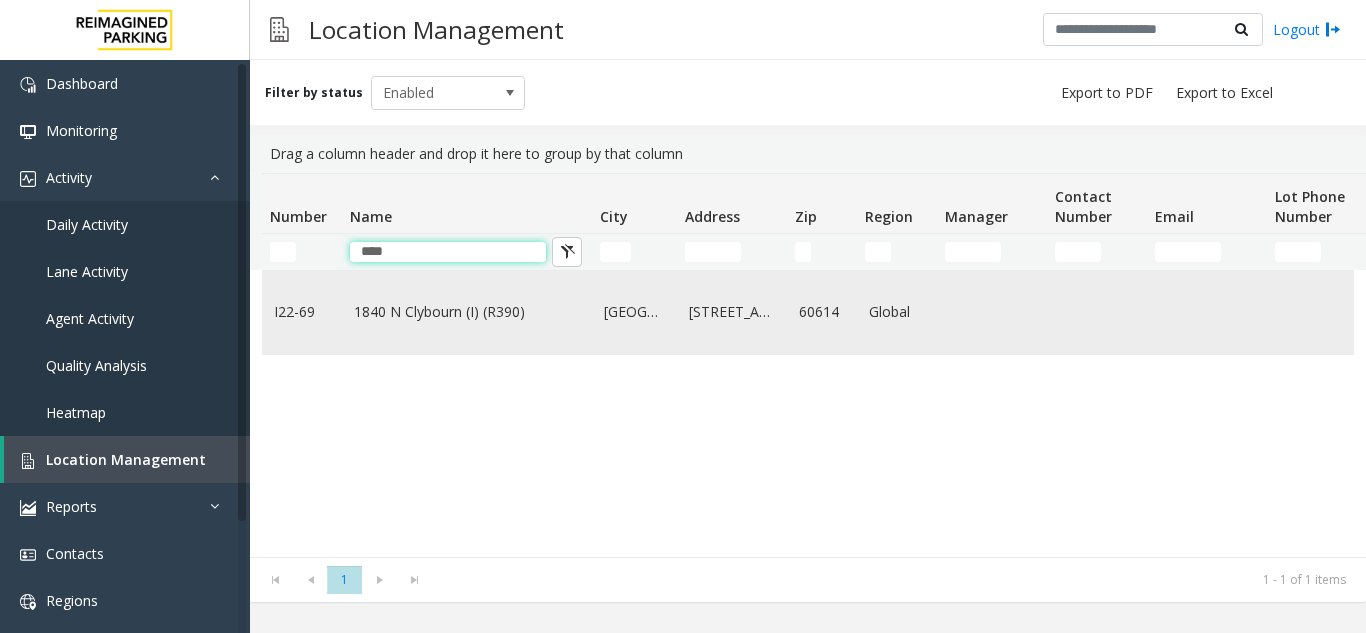 type on "****" 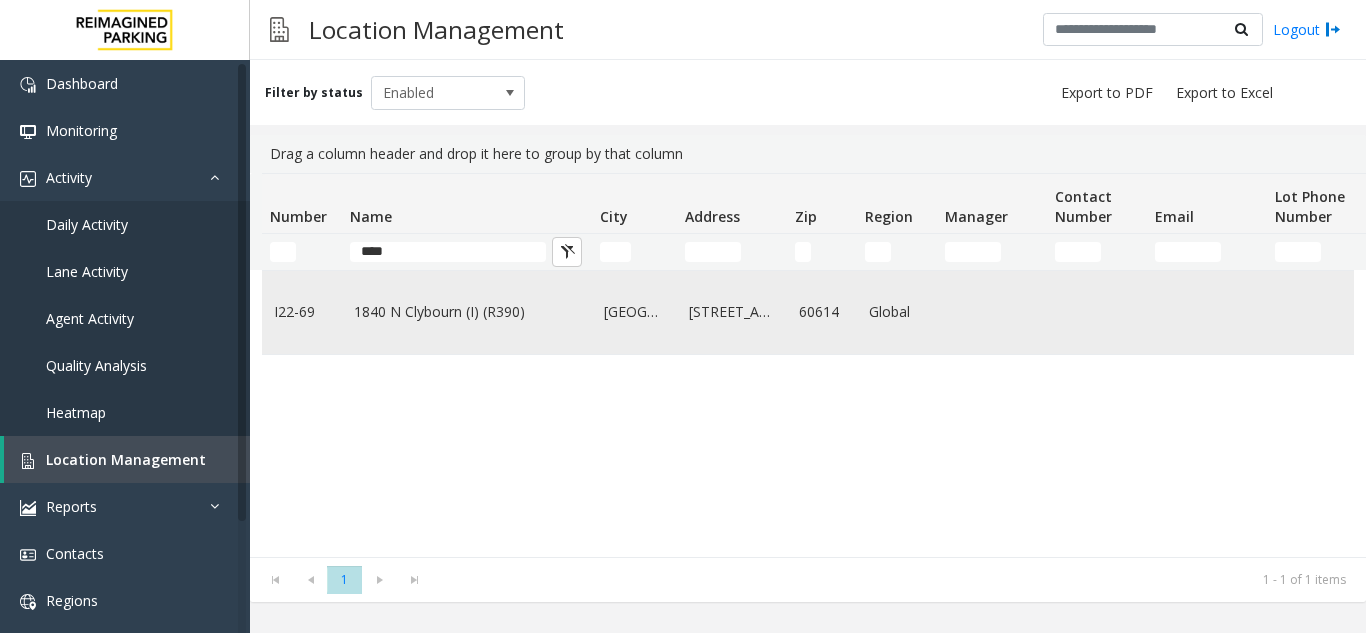 click on "1840 N Clybourn (I) (R390)" 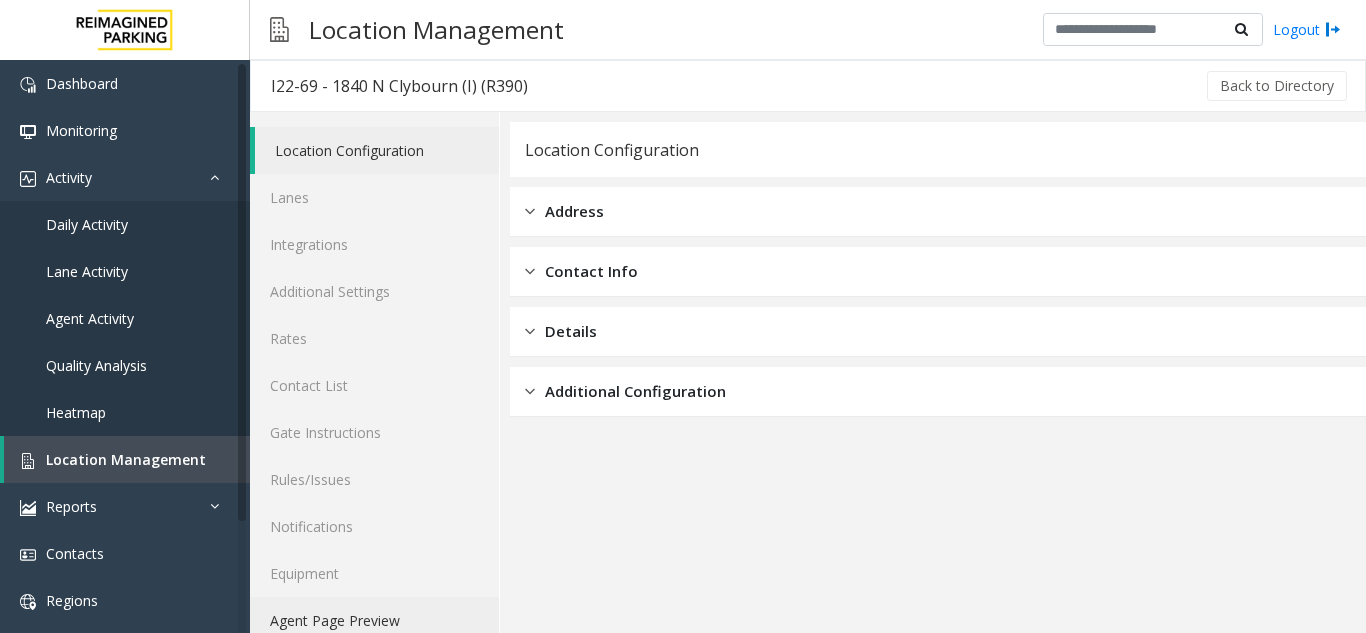 click on "Agent Page Preview" 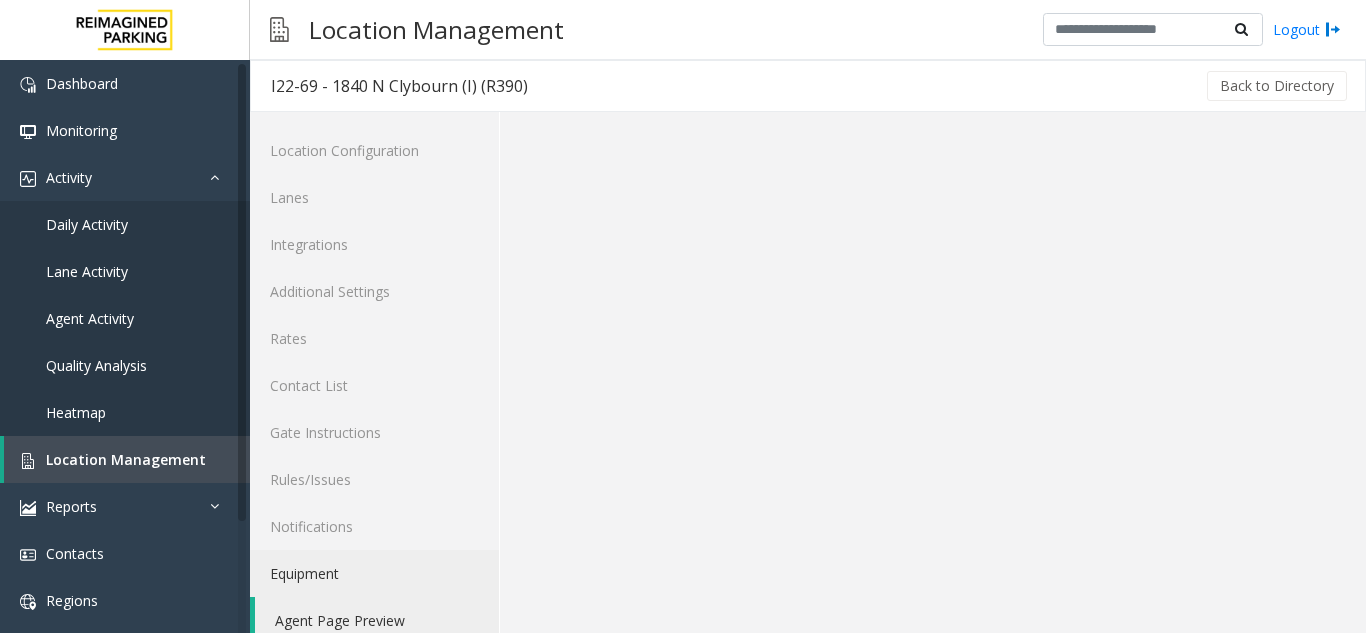 scroll, scrollTop: 26, scrollLeft: 0, axis: vertical 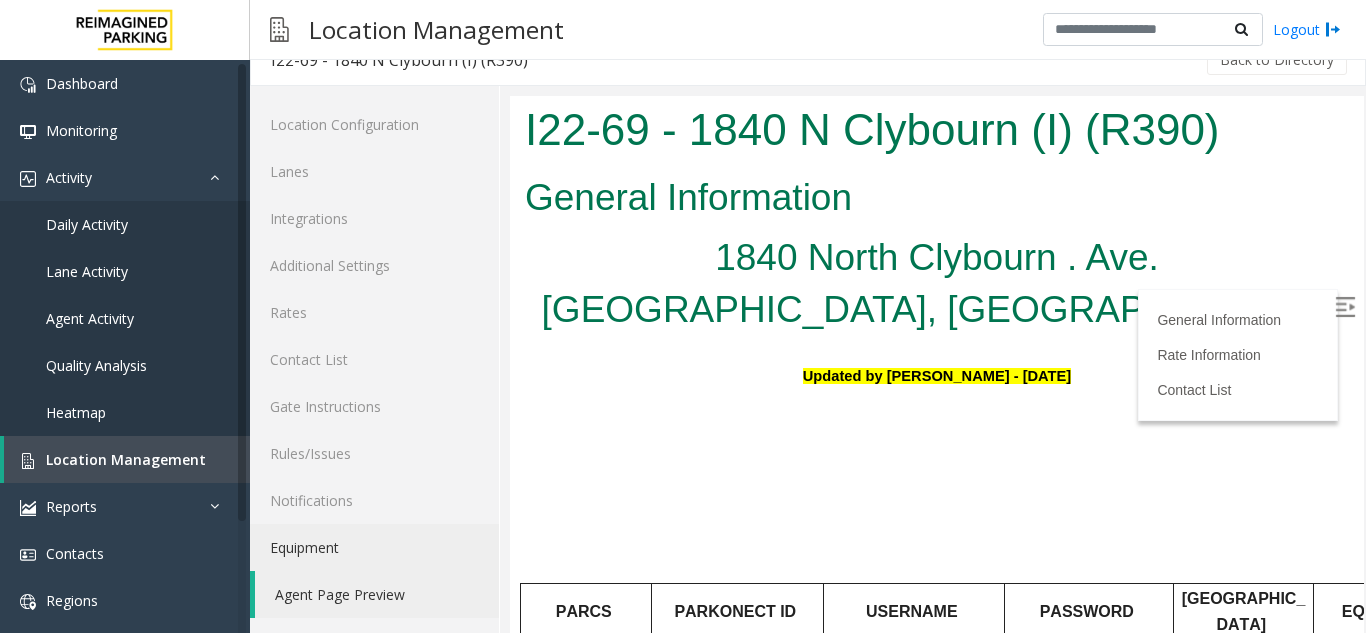 click on "Click Here for Parkonect Access" at bounding box center [590, 676] 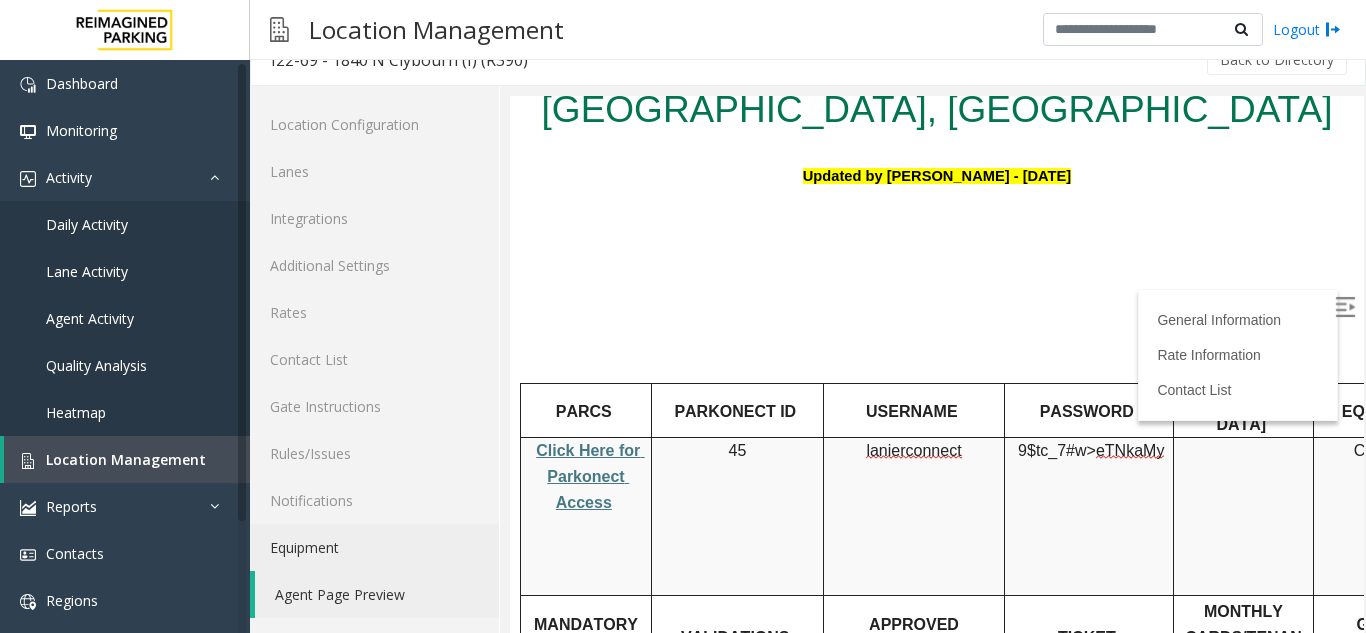 scroll, scrollTop: 200, scrollLeft: 0, axis: vertical 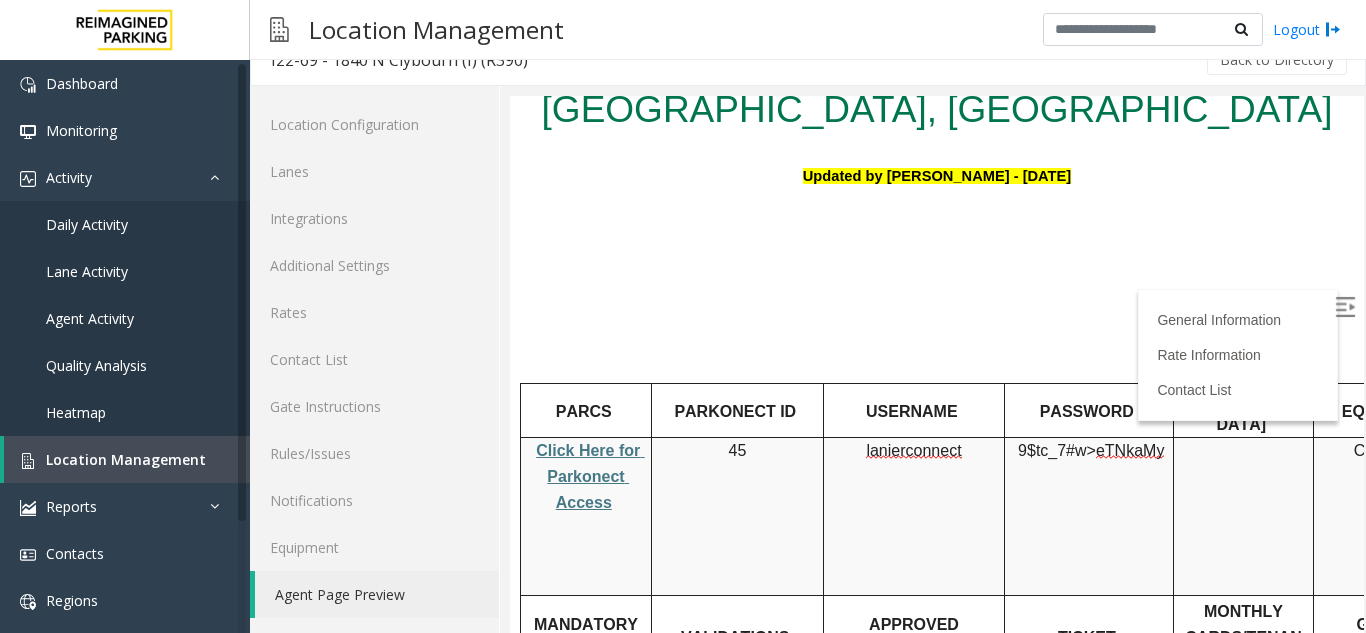 click on "lanierconnect" at bounding box center [914, 517] 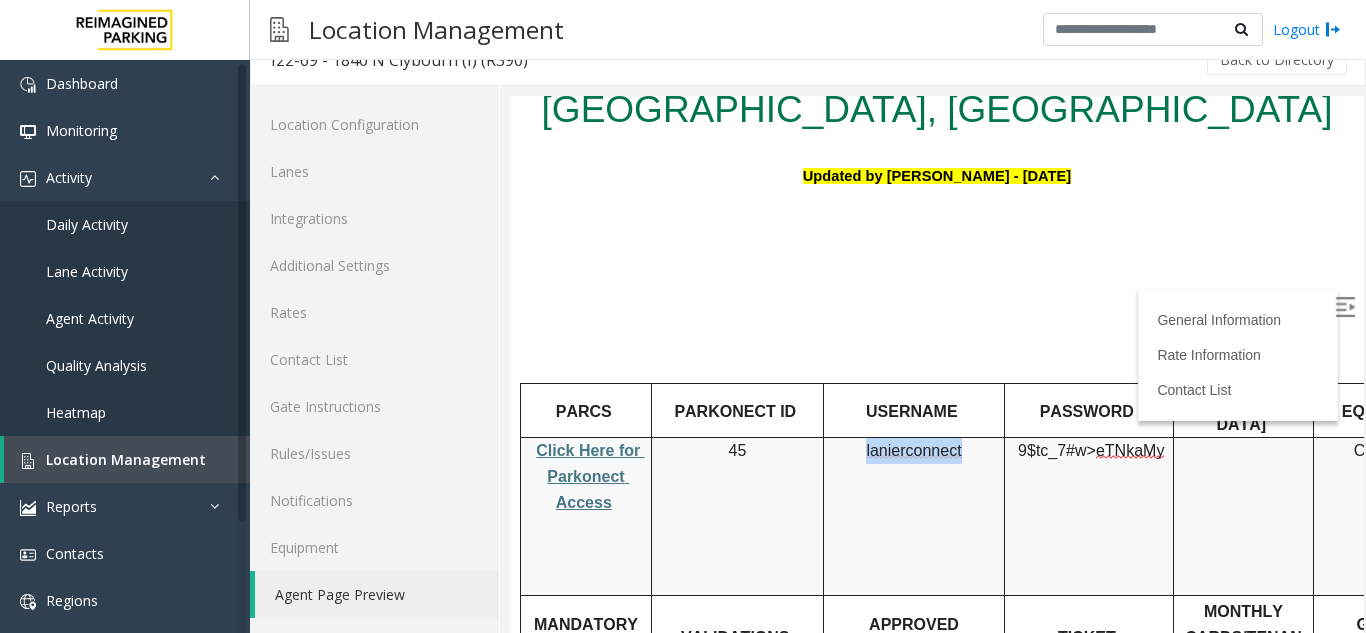 click on "lanierconnect" at bounding box center [913, 451] 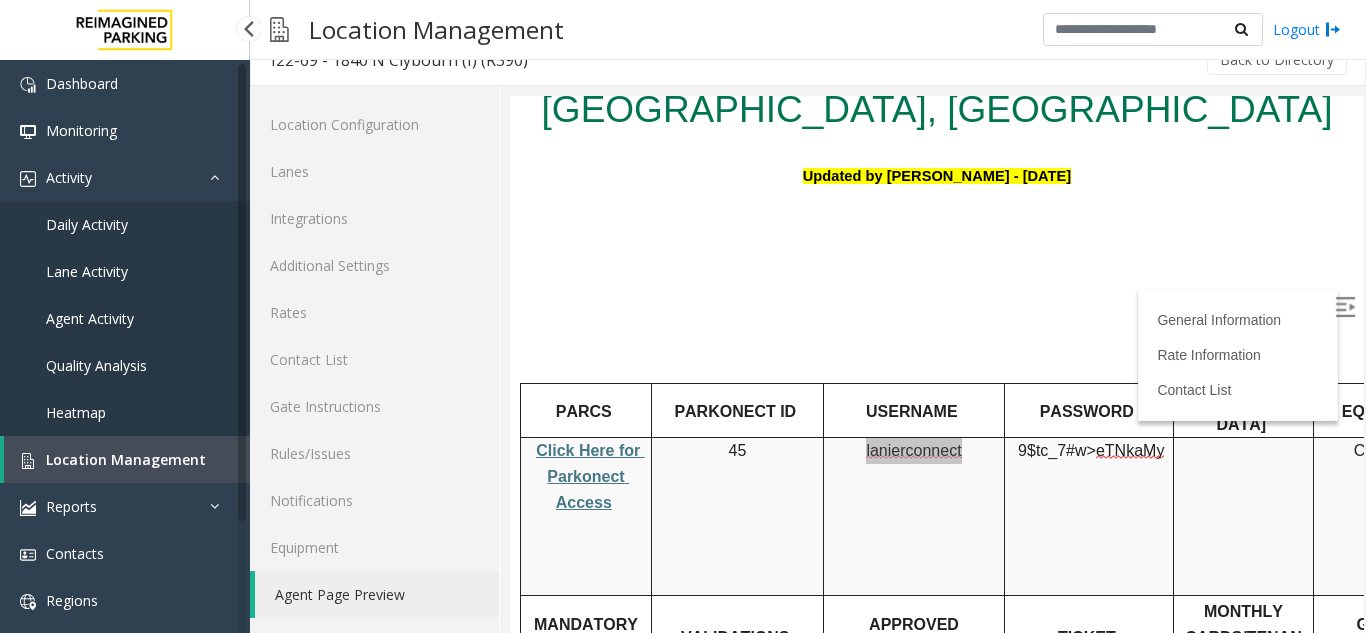 click on "Agent Activity" at bounding box center [125, 318] 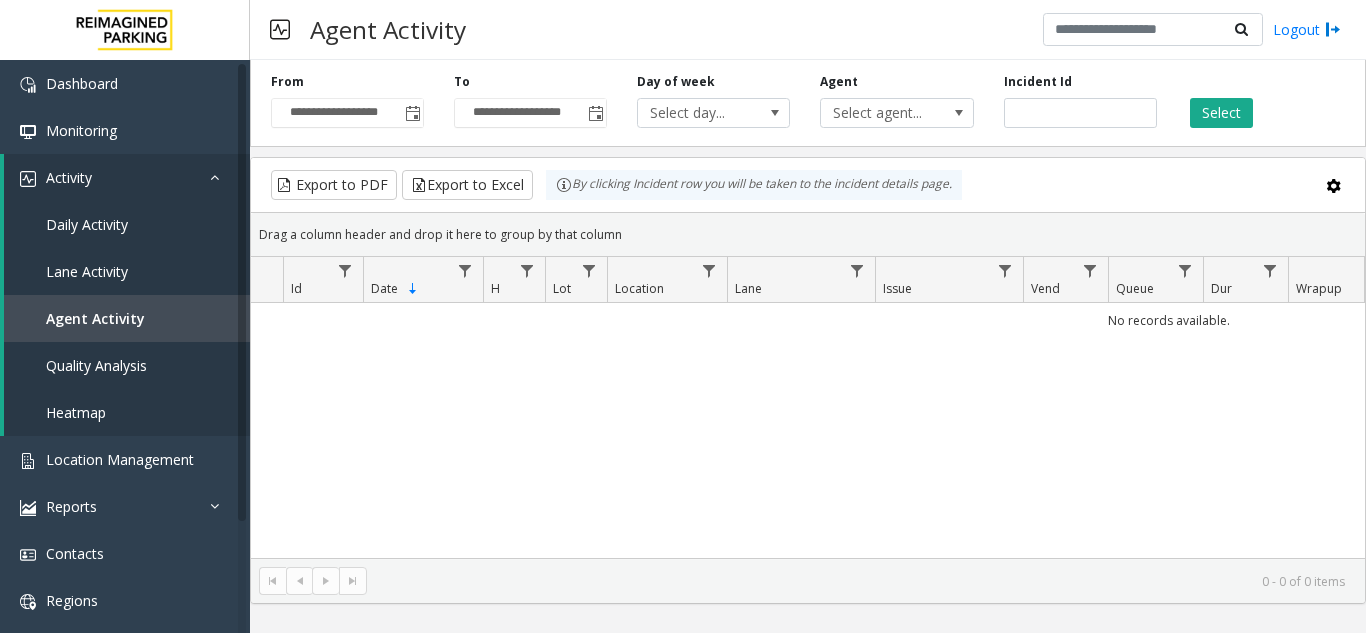 click 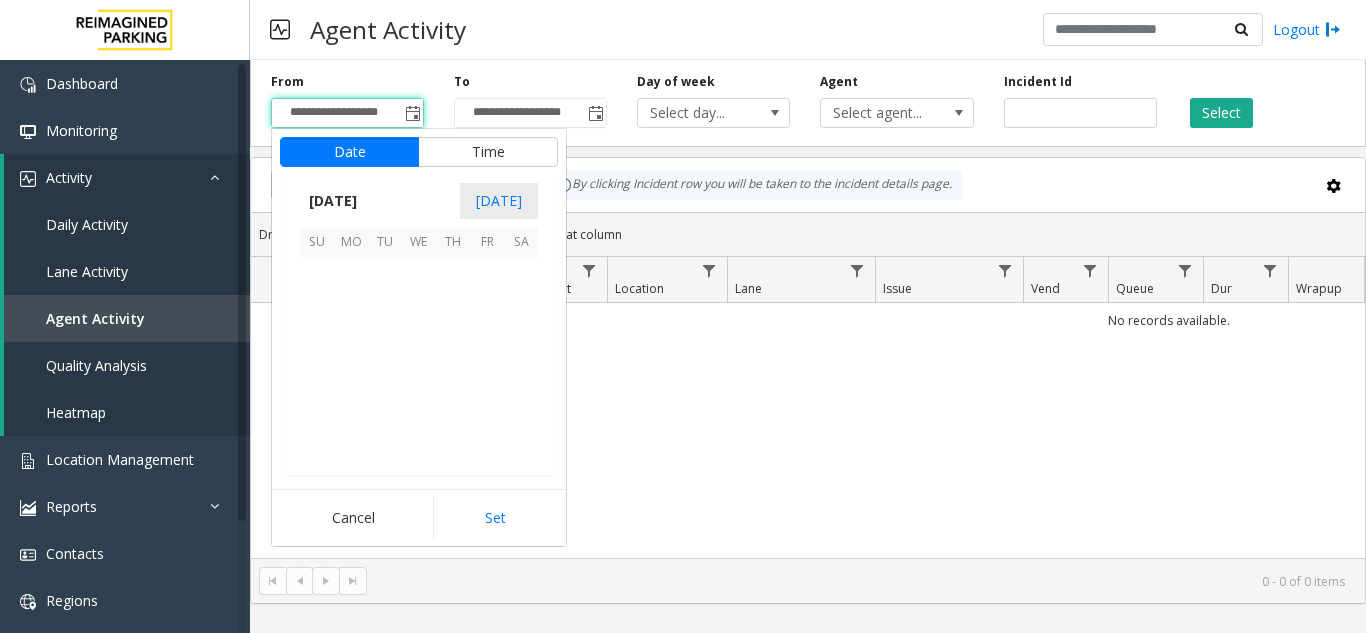 scroll, scrollTop: 358428, scrollLeft: 0, axis: vertical 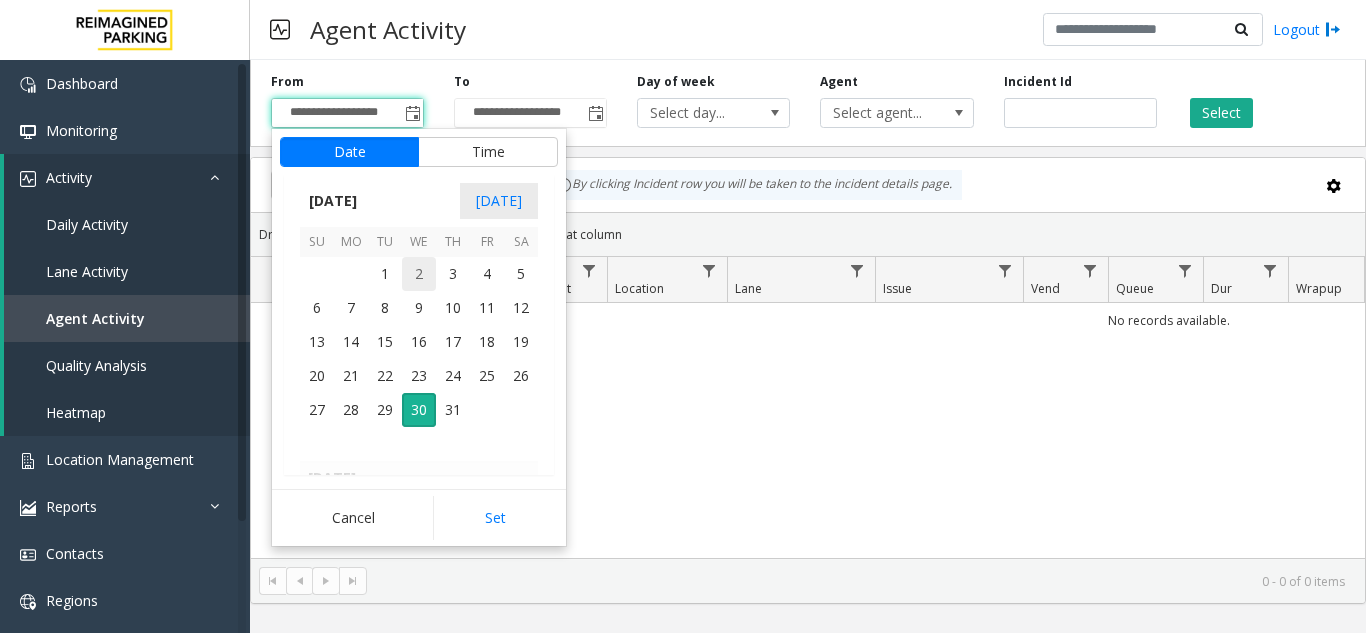 click on "2" at bounding box center (419, 274) 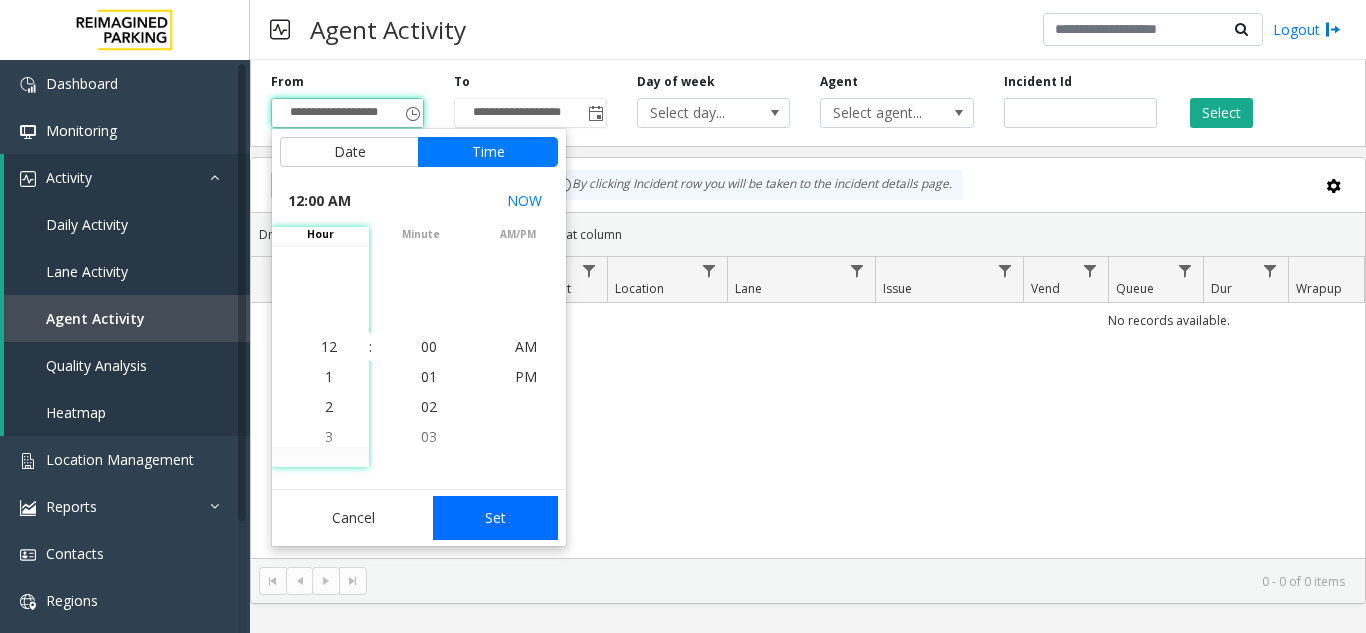 click on "Set" 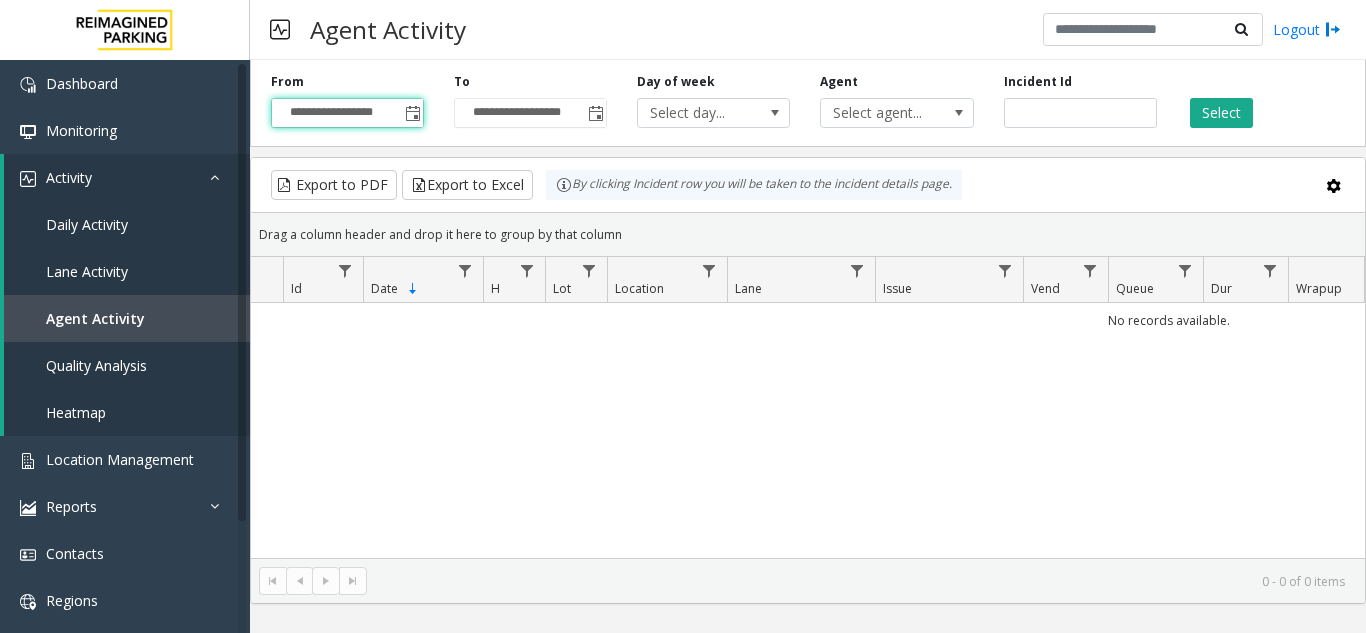click on "**********" 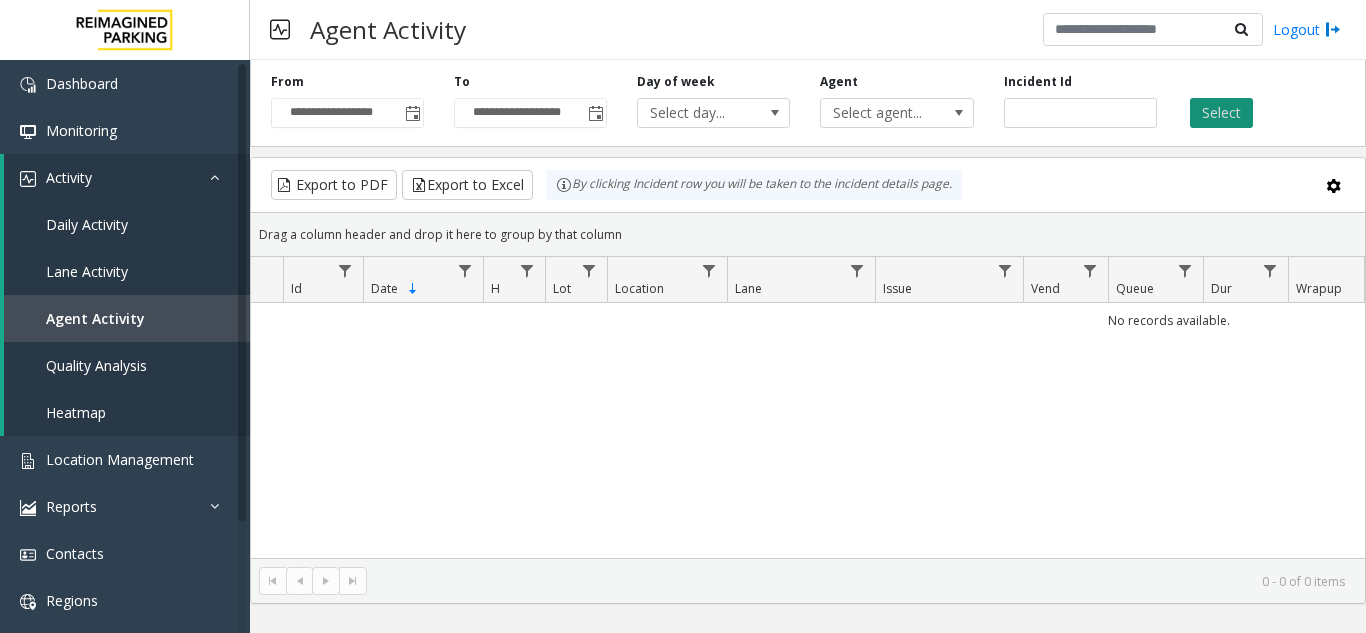click on "Select" 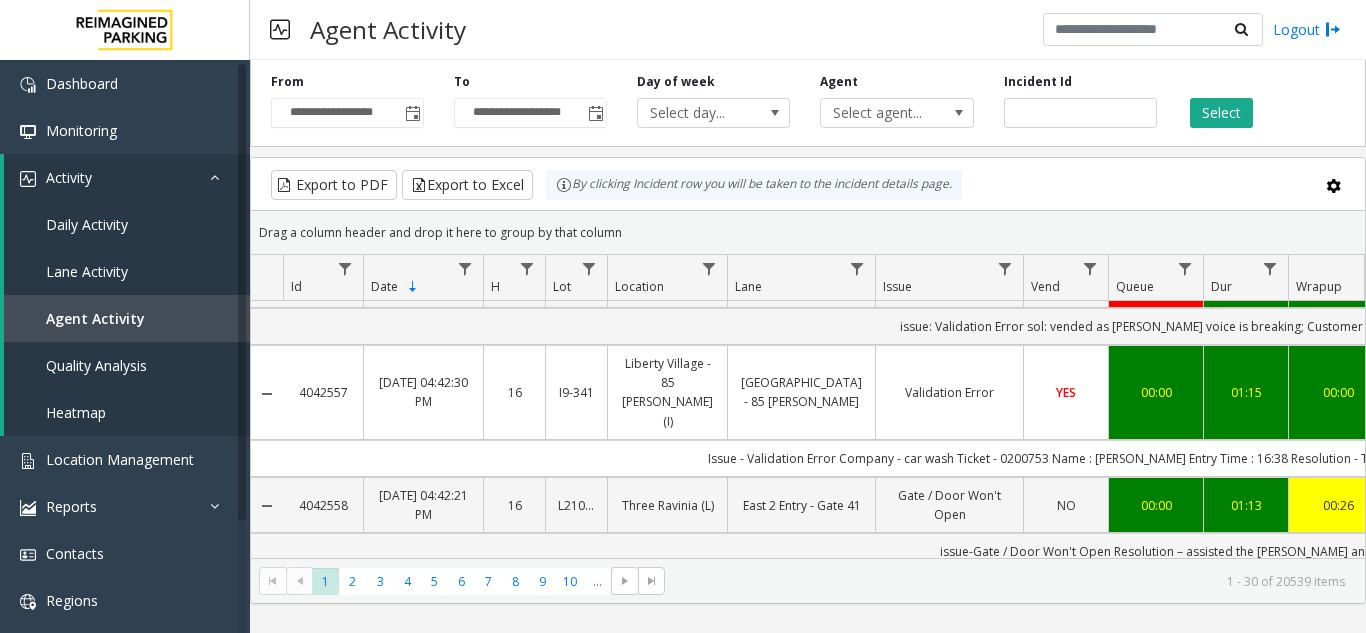 scroll, scrollTop: 300, scrollLeft: 0, axis: vertical 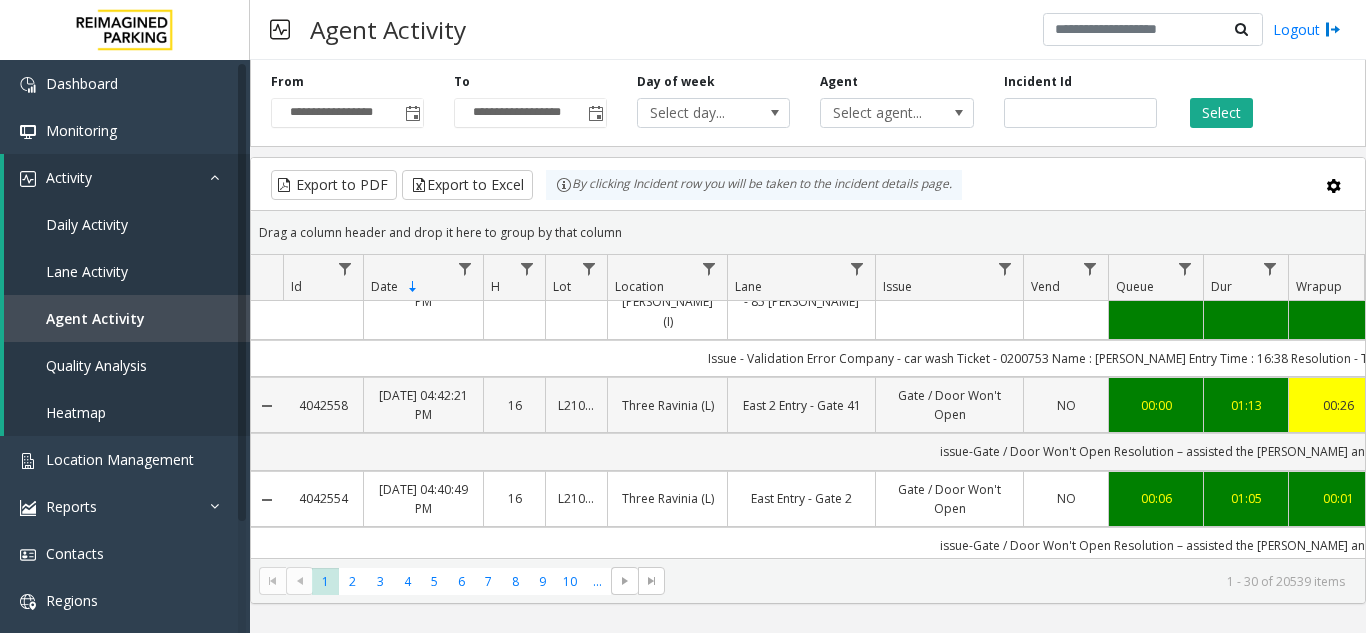click on "Gate / Door Won't Open" 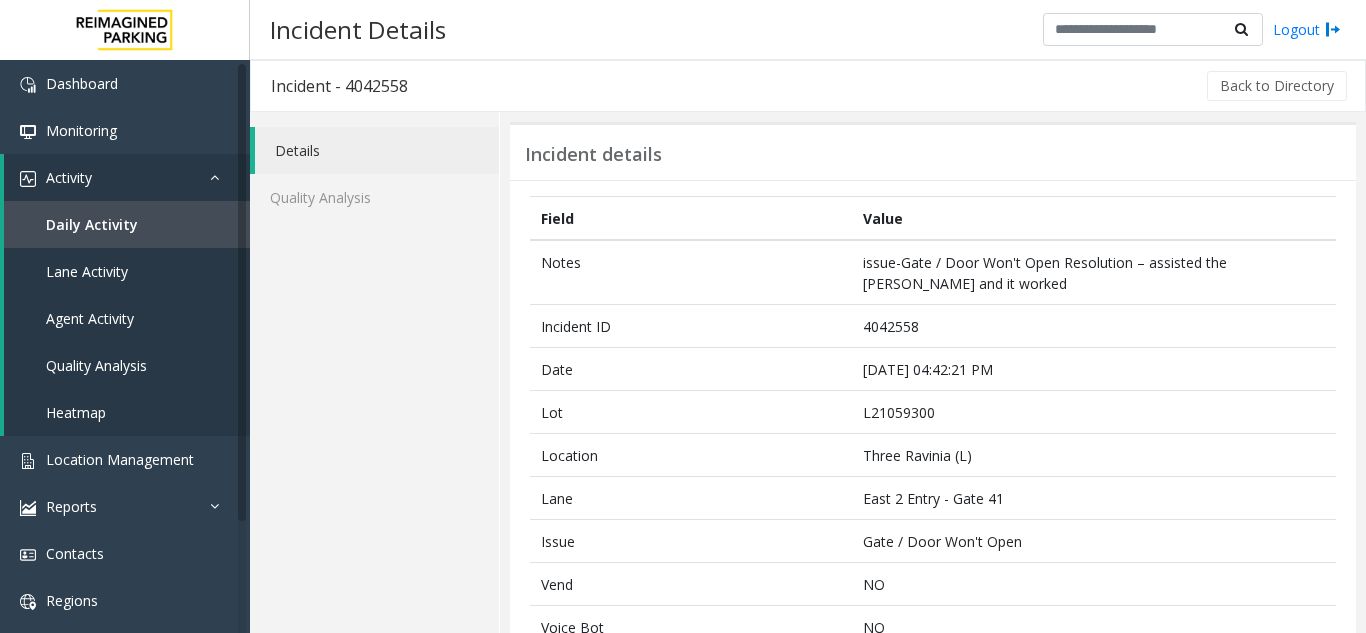 click on "Back to Directory" 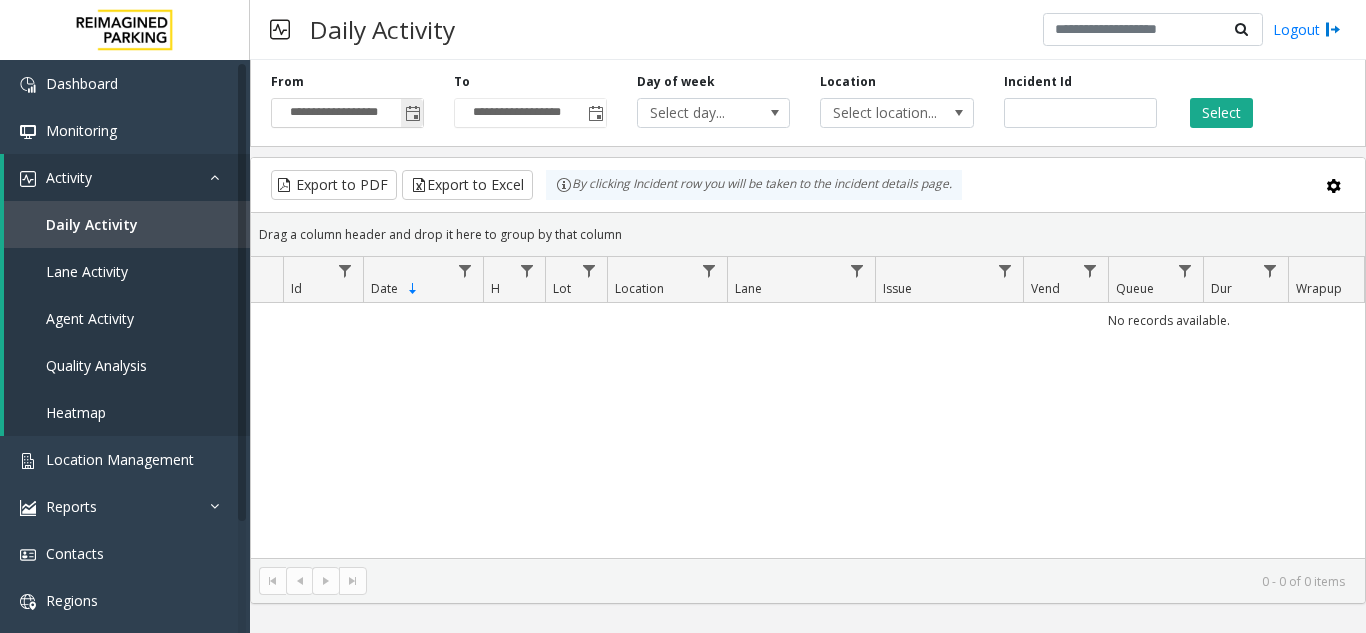 click 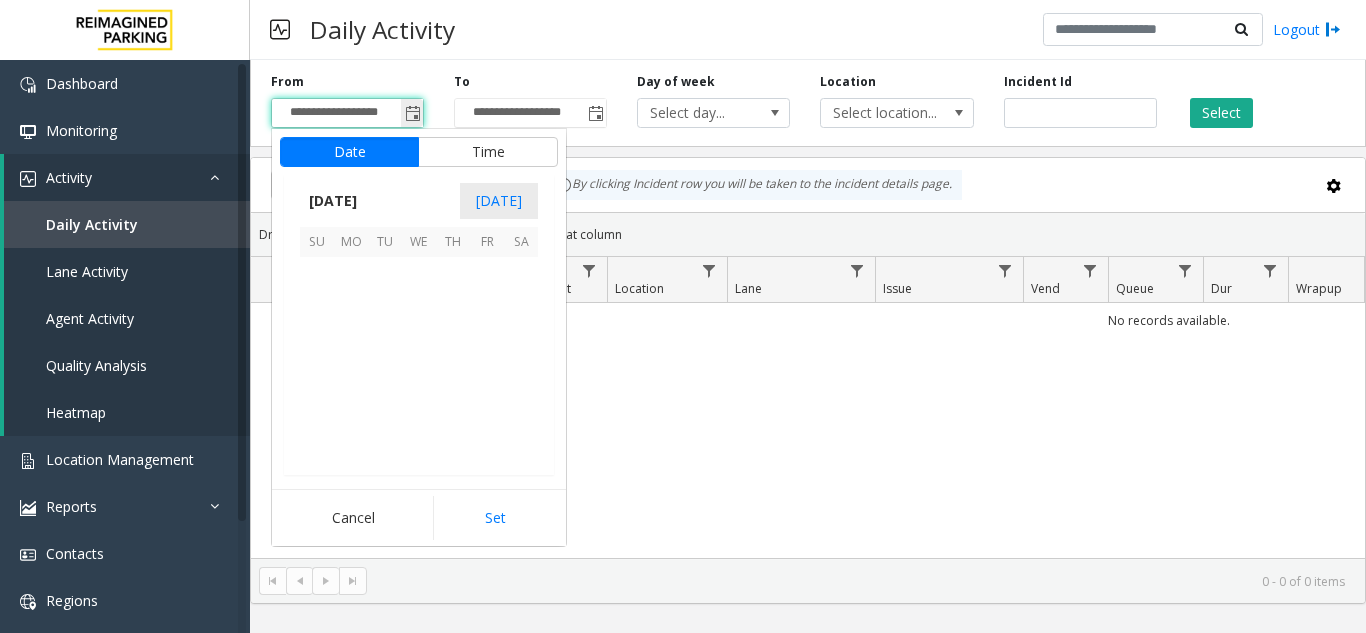 scroll, scrollTop: 358428, scrollLeft: 0, axis: vertical 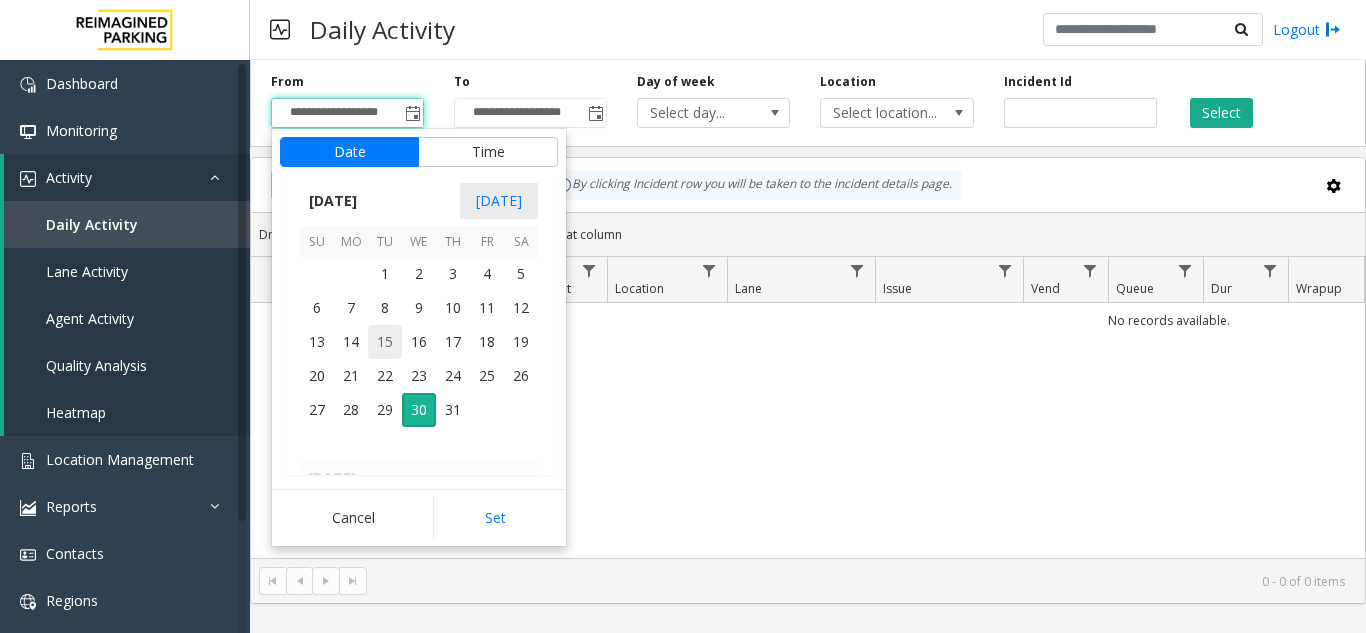 click on "15" at bounding box center (385, 342) 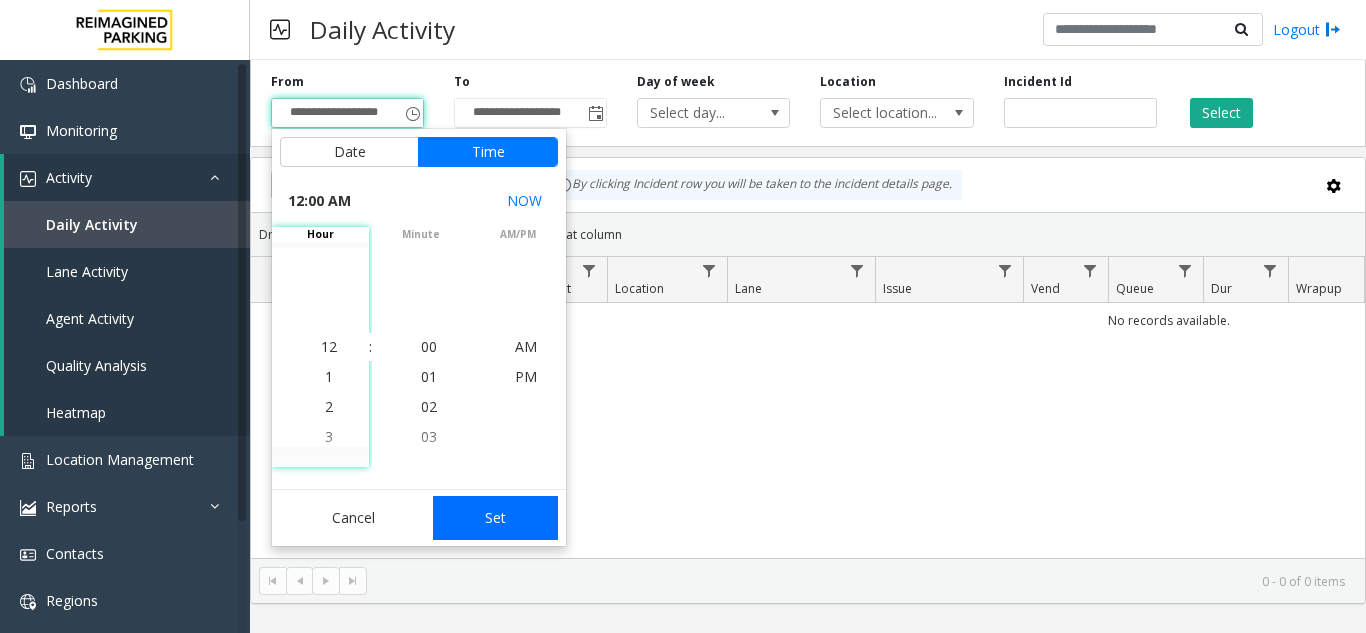 click on "Set" 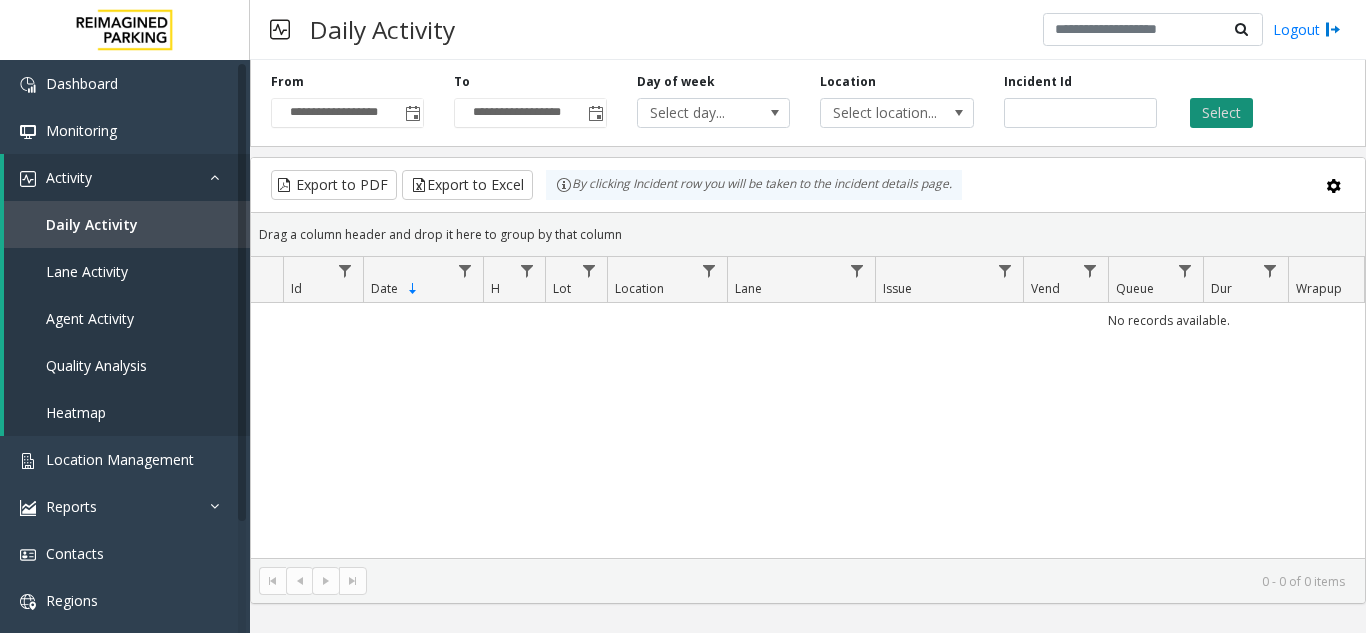 click on "Select" 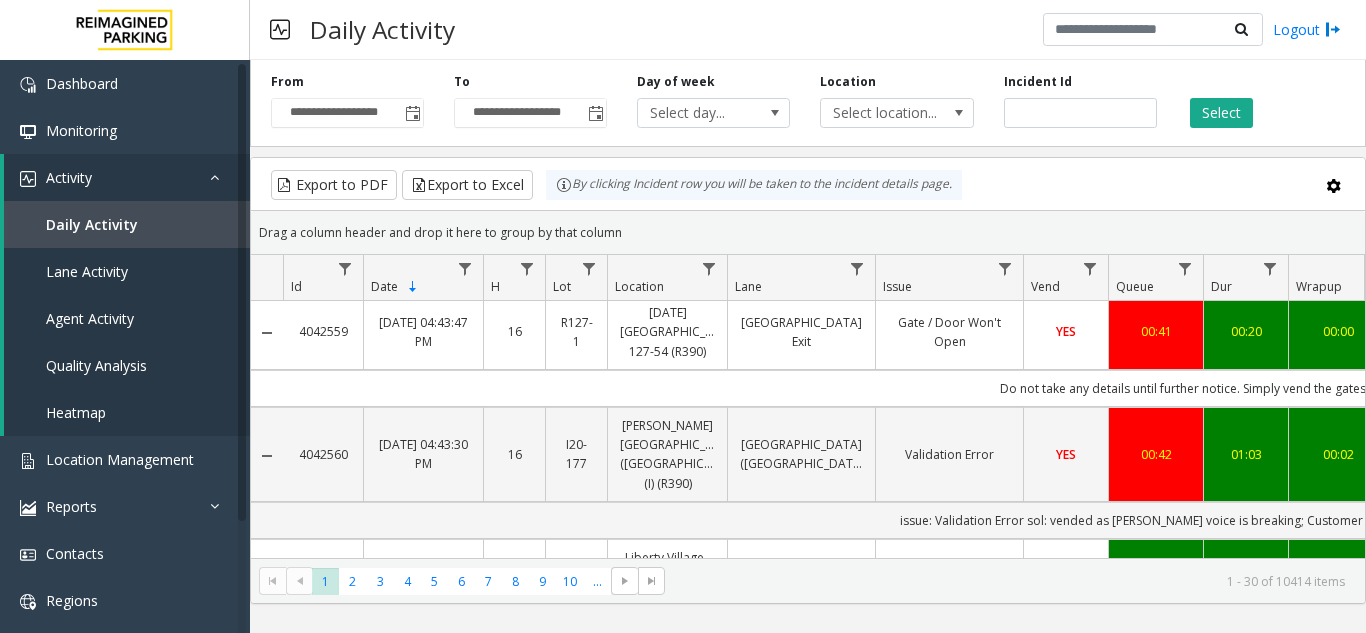 scroll, scrollTop: 0, scrollLeft: 0, axis: both 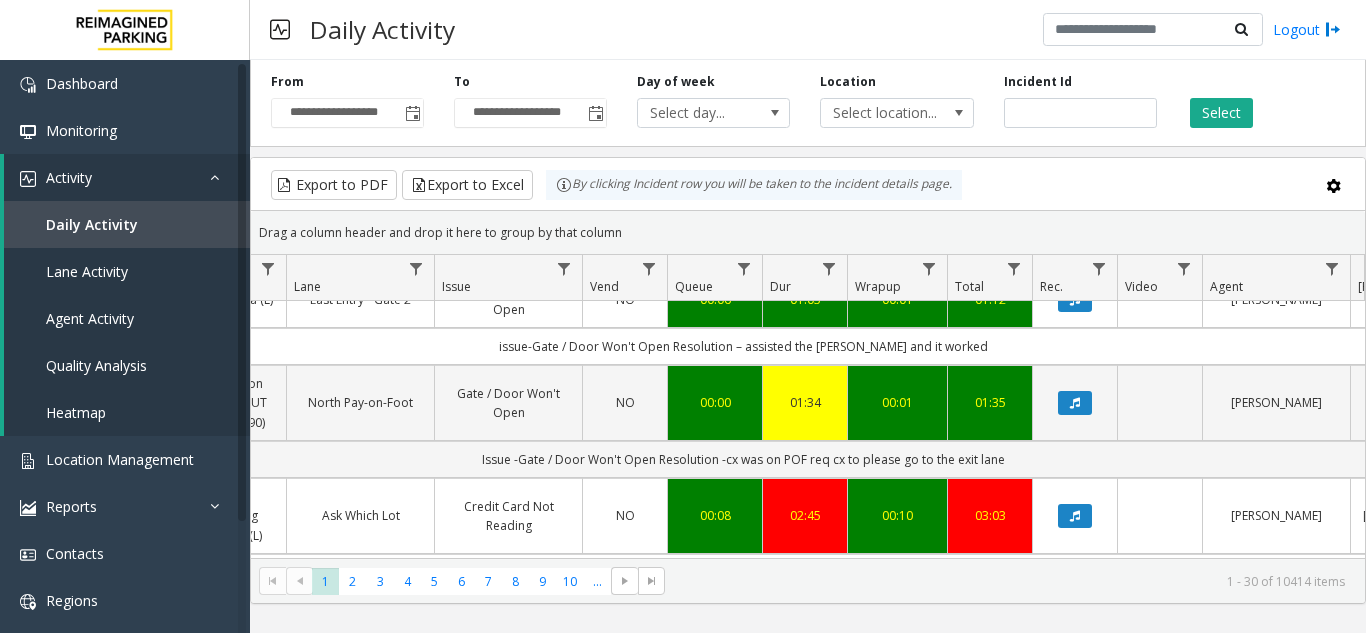 click on "Issue - Payment Issue
Credit Card Not Reading
sol: call dropped while assisting; Customer : Monique; LOCATION : Mount Royal Village" 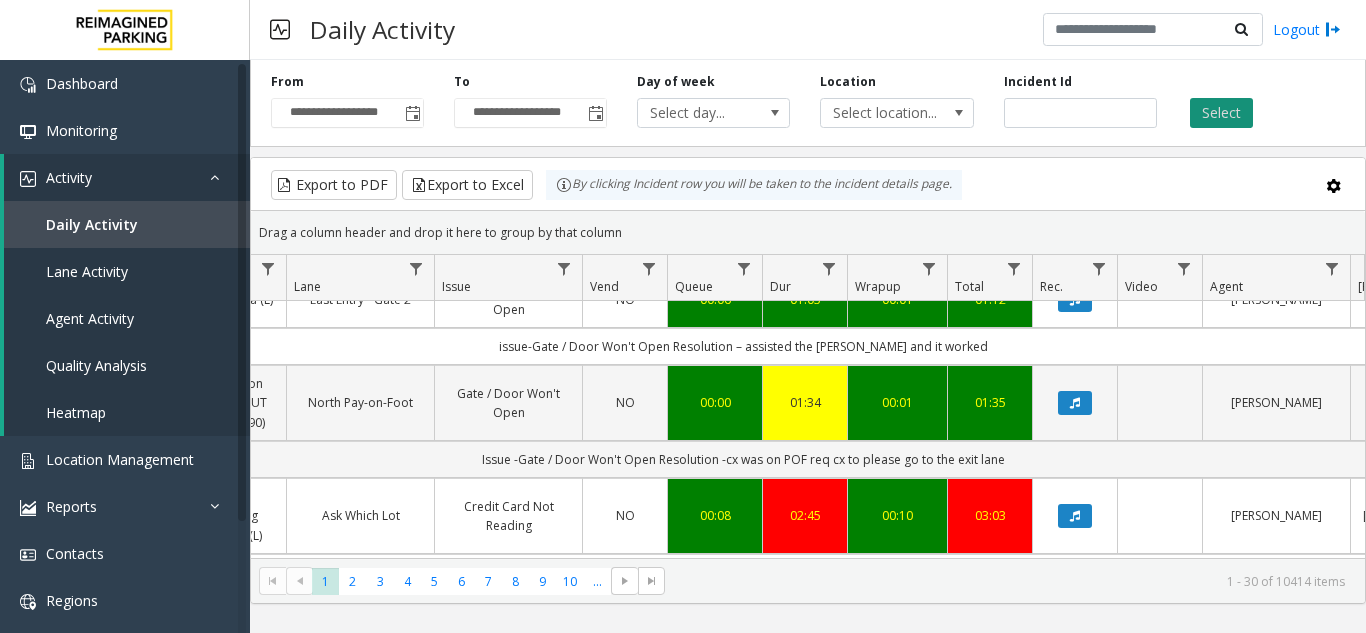 click on "Select" 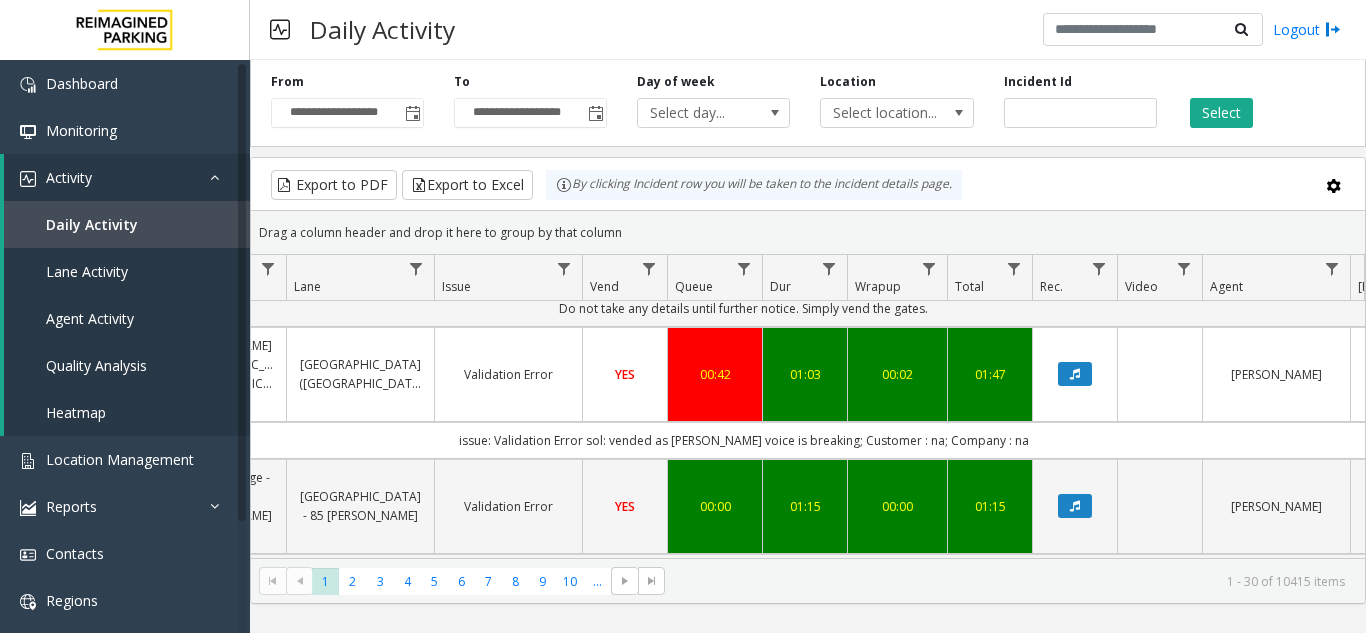 scroll, scrollTop: 0, scrollLeft: 441, axis: horizontal 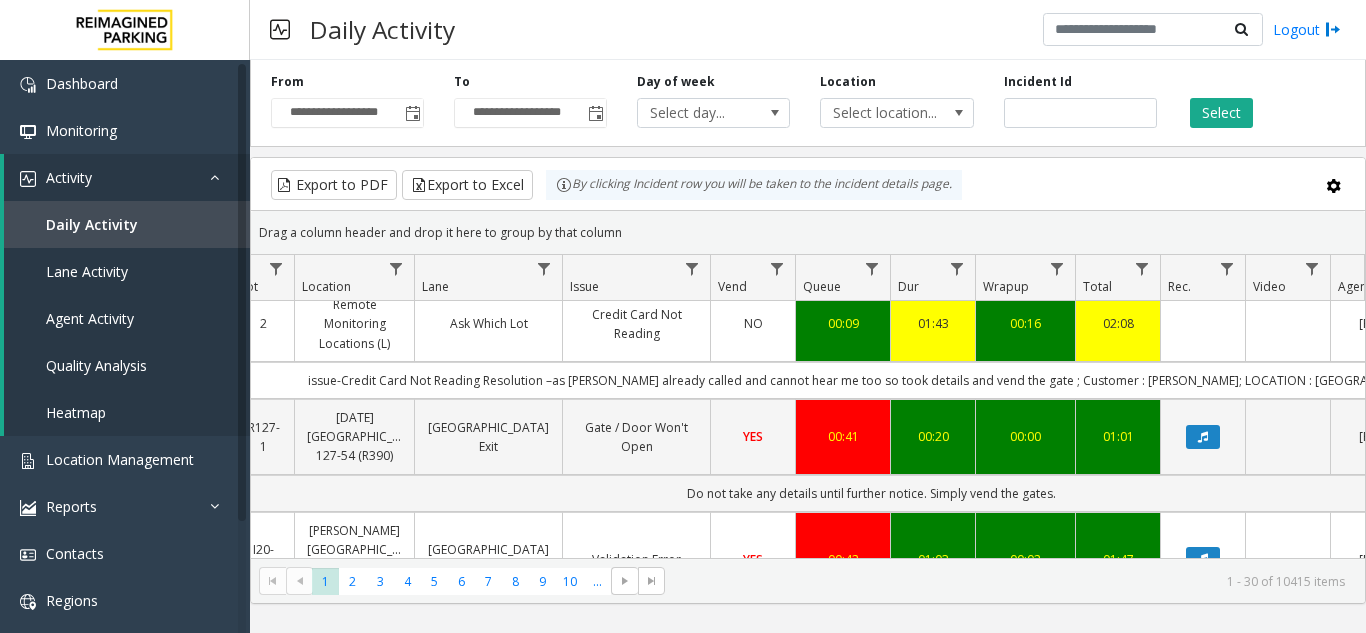 click on "issue-Credit Card Not Reading
Resolution –as parker already called and cannot hear me too so took details and vend the gate ; Customer : Monique; LOCATION : Mount Royal Village" 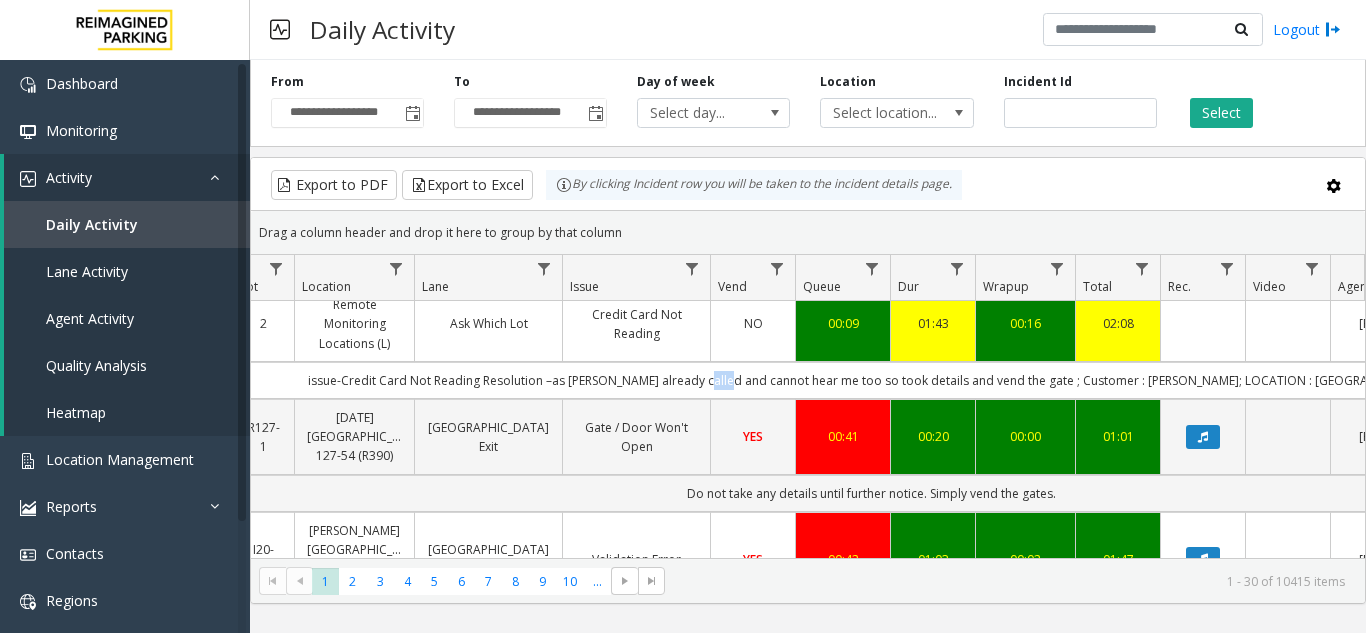 click on "issue-Credit Card Not Reading
Resolution –as parker already called and cannot hear me too so took details and vend the gate ; Customer : Monique; LOCATION : Mount Royal Village" 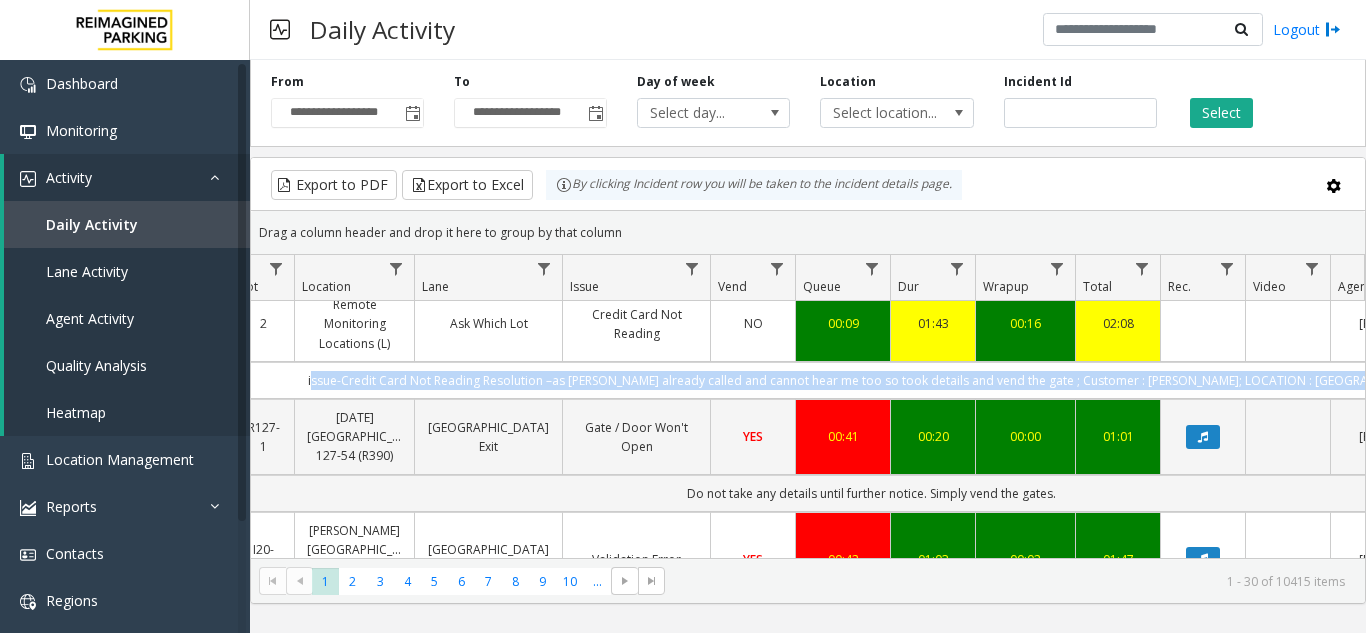 drag, startPoint x: 755, startPoint y: 379, endPoint x: 1317, endPoint y: 369, distance: 562.089 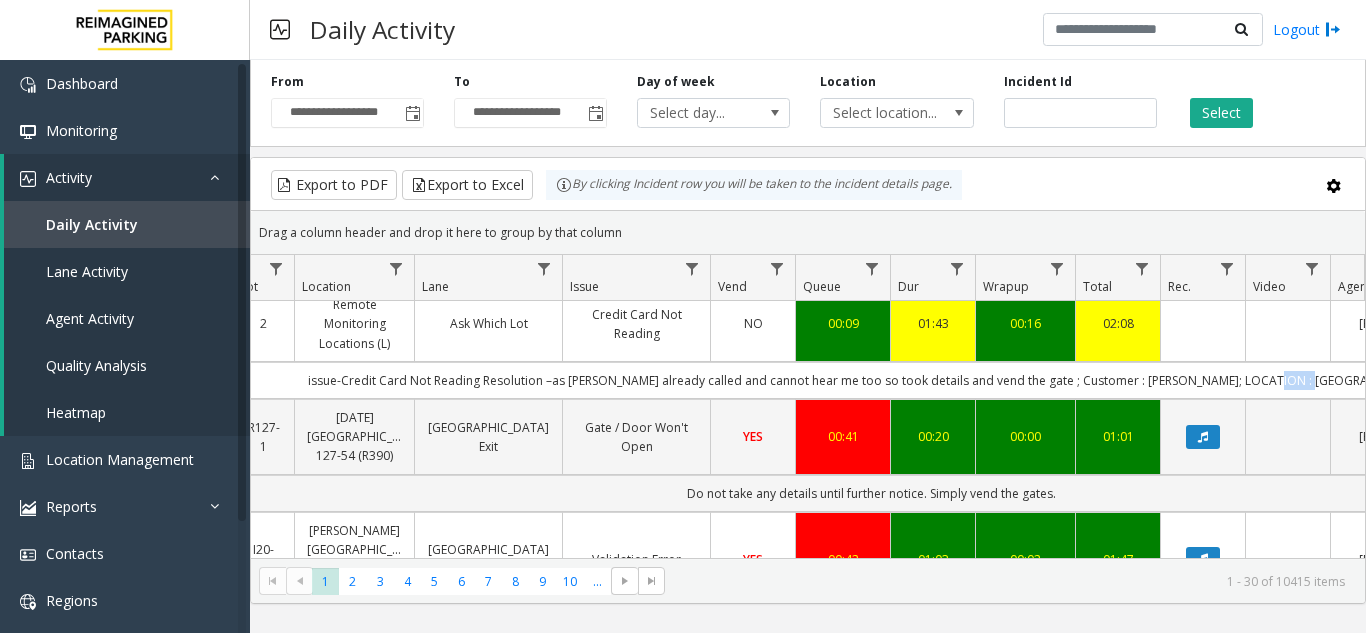 click on "issue-Credit Card Not Reading
Resolution –as parker already called and cannot hear me too so took details and vend the gate ; Customer : Monique; LOCATION : Mount Royal Village" 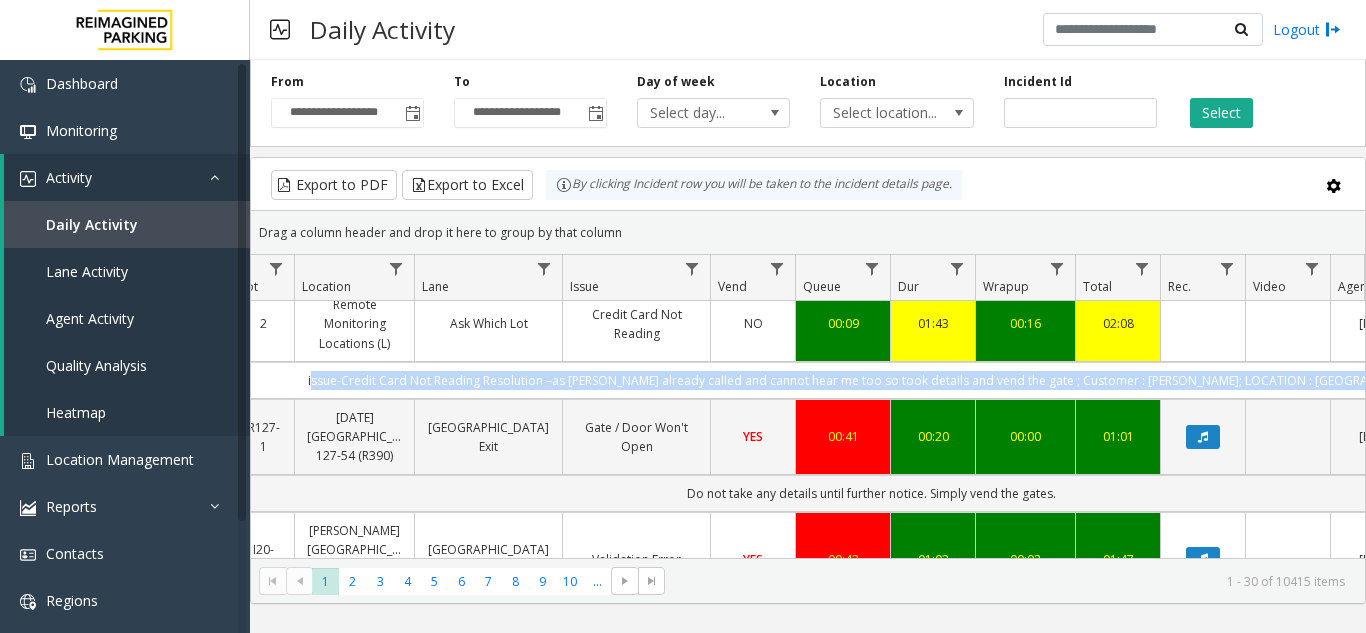 click on "issue-Credit Card Not Reading
Resolution –as parker already called and cannot hear me too so took details and vend the gate ; Customer : Monique; LOCATION : Mount Royal Village" 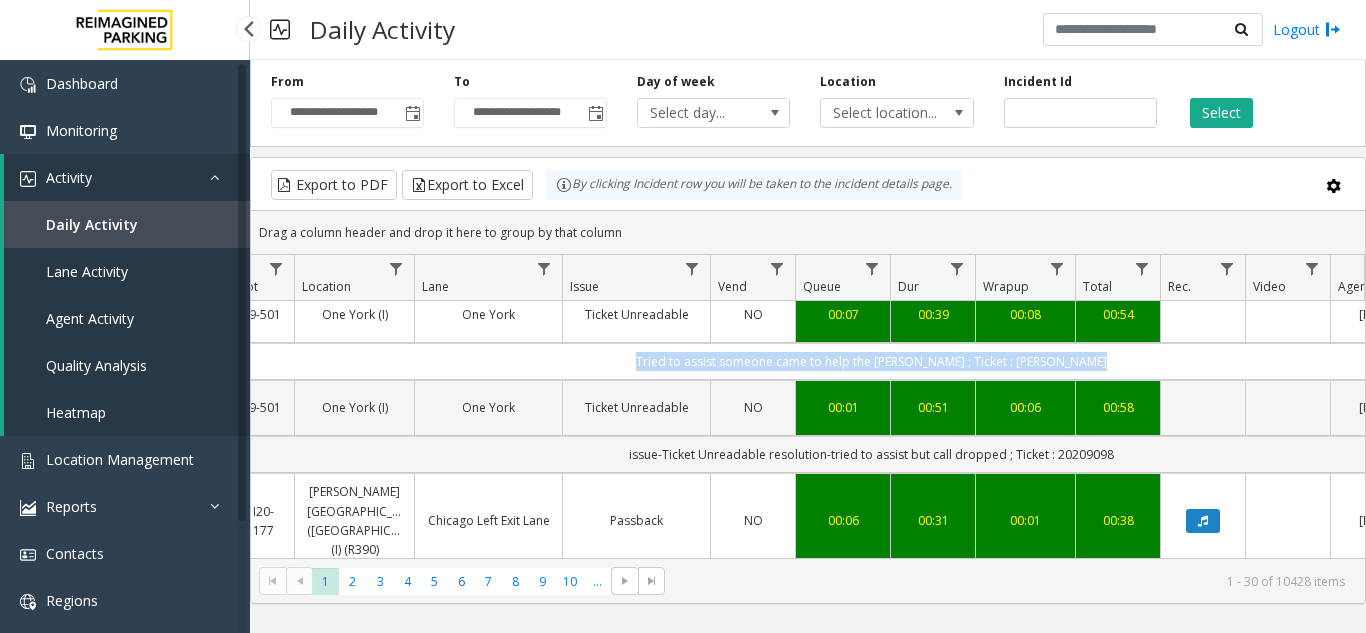 click on "Activity" at bounding box center [127, 177] 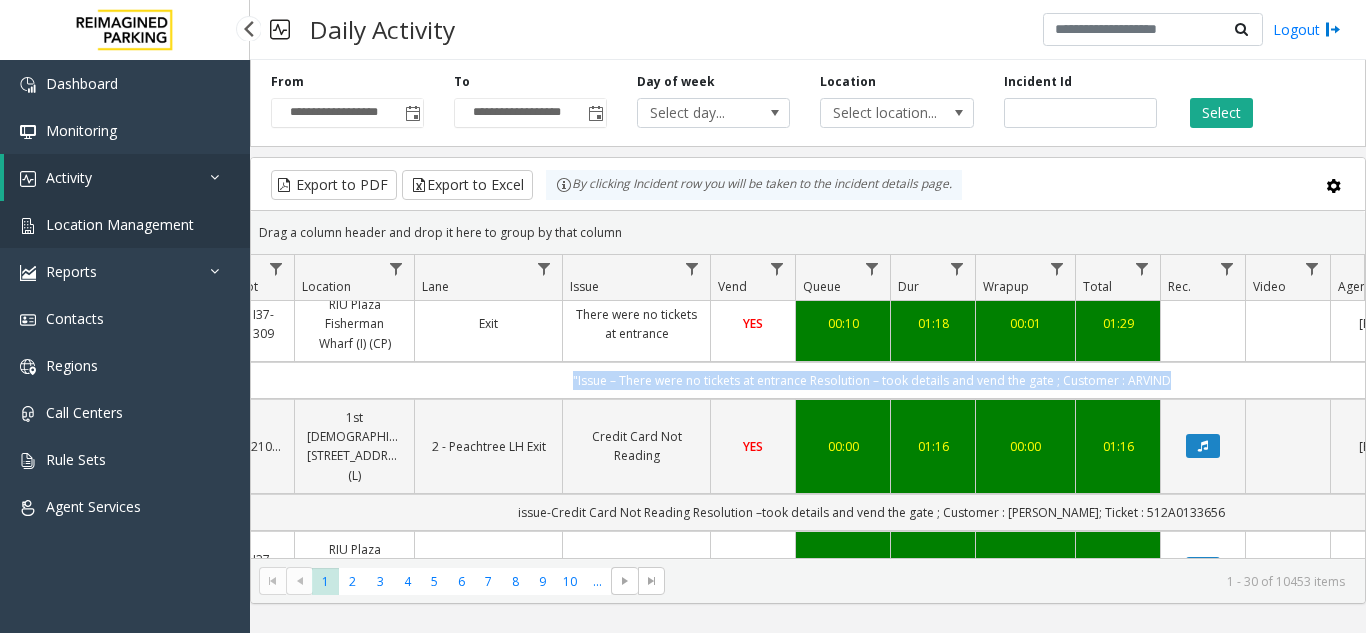 click on "Location Management" at bounding box center [120, 224] 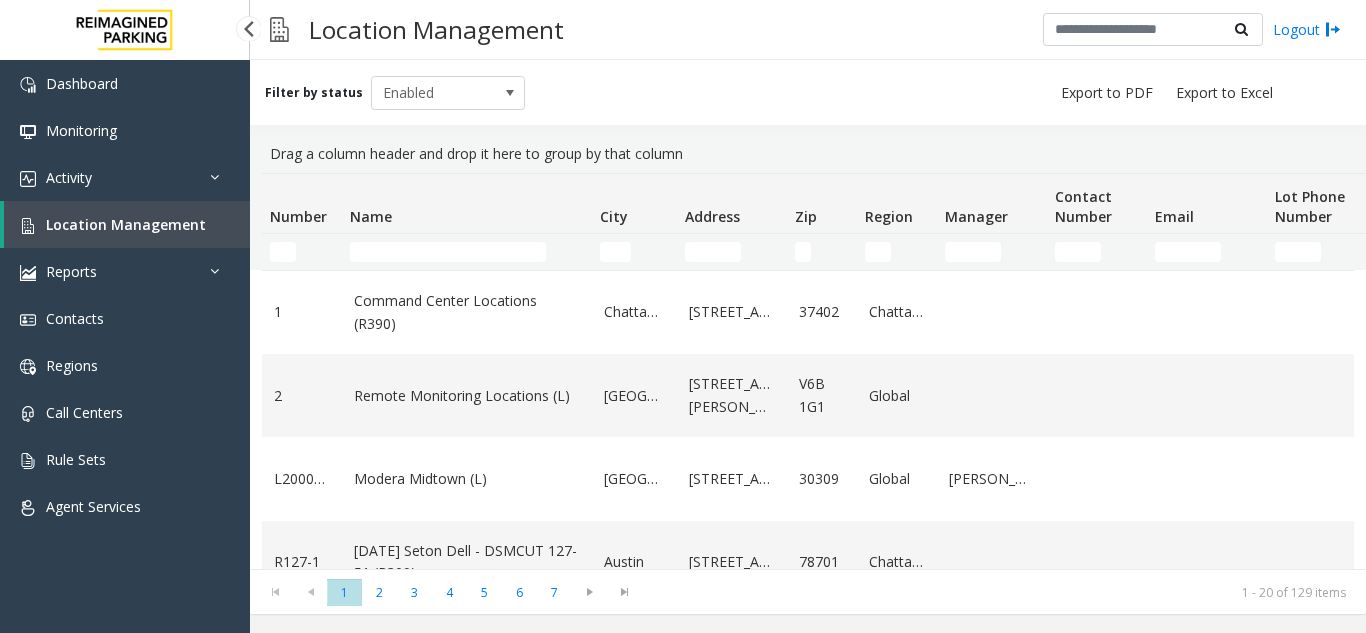 click on "Location Management" at bounding box center (126, 224) 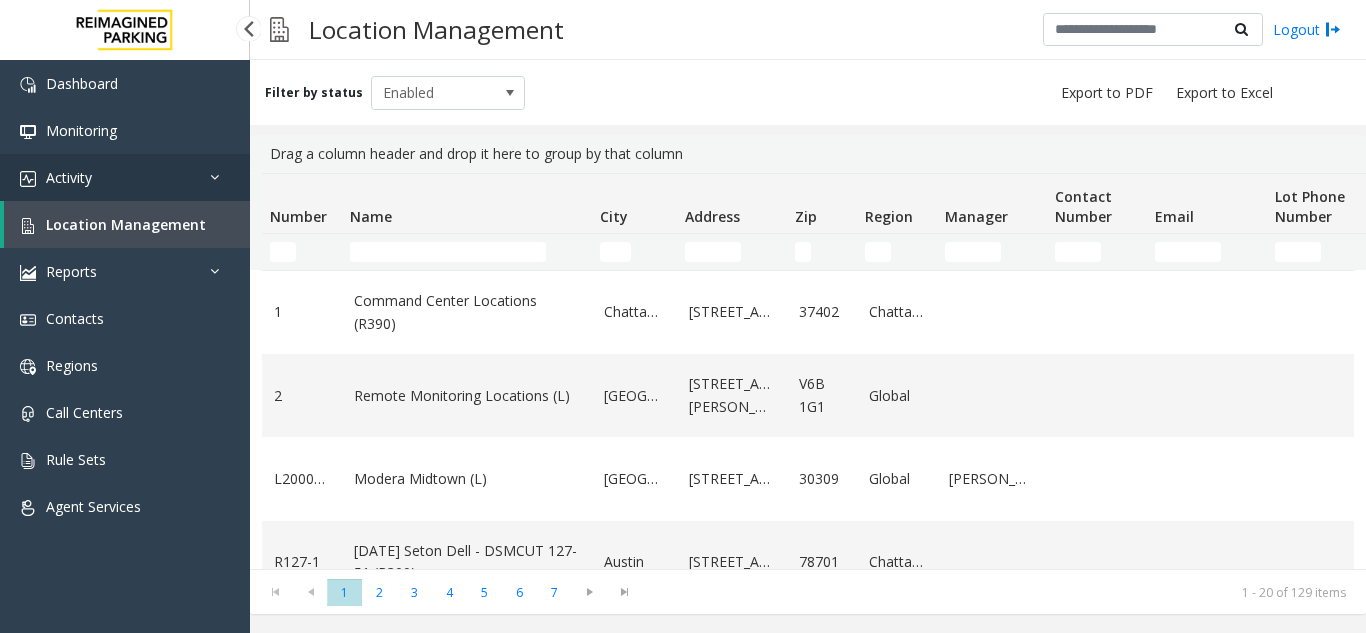 click on "Activity" at bounding box center [125, 177] 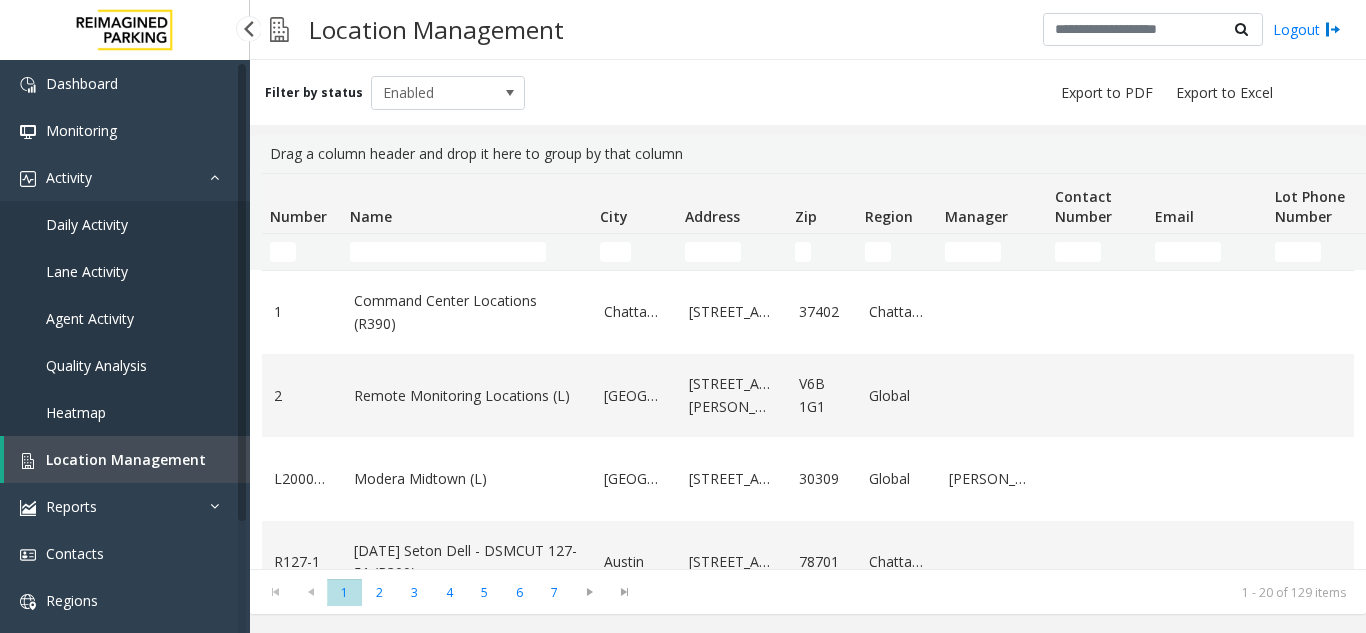 click on "Agent Activity" at bounding box center (125, 318) 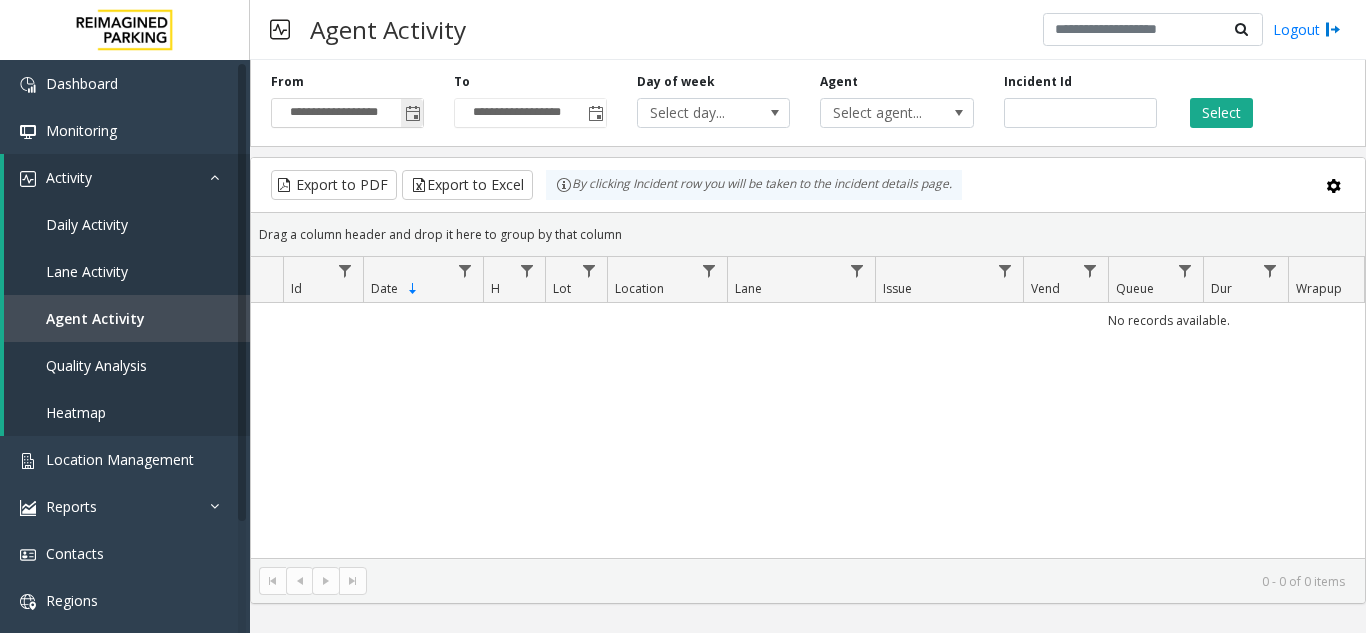 click 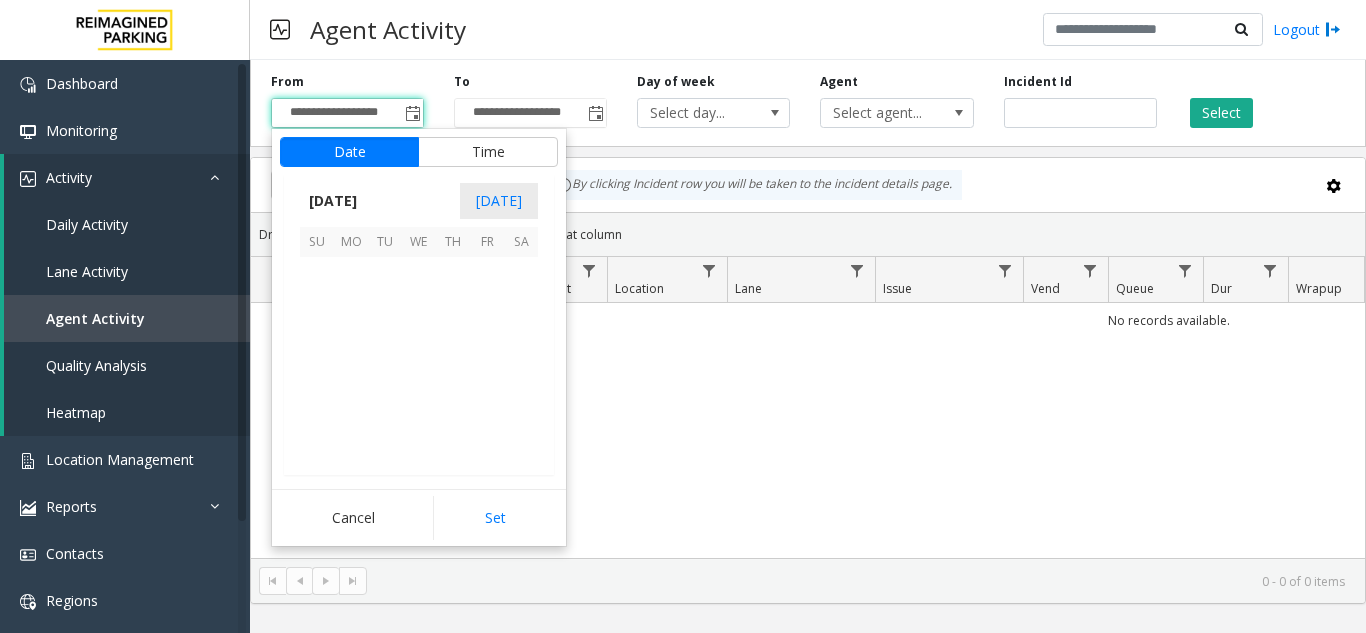 scroll, scrollTop: 358428, scrollLeft: 0, axis: vertical 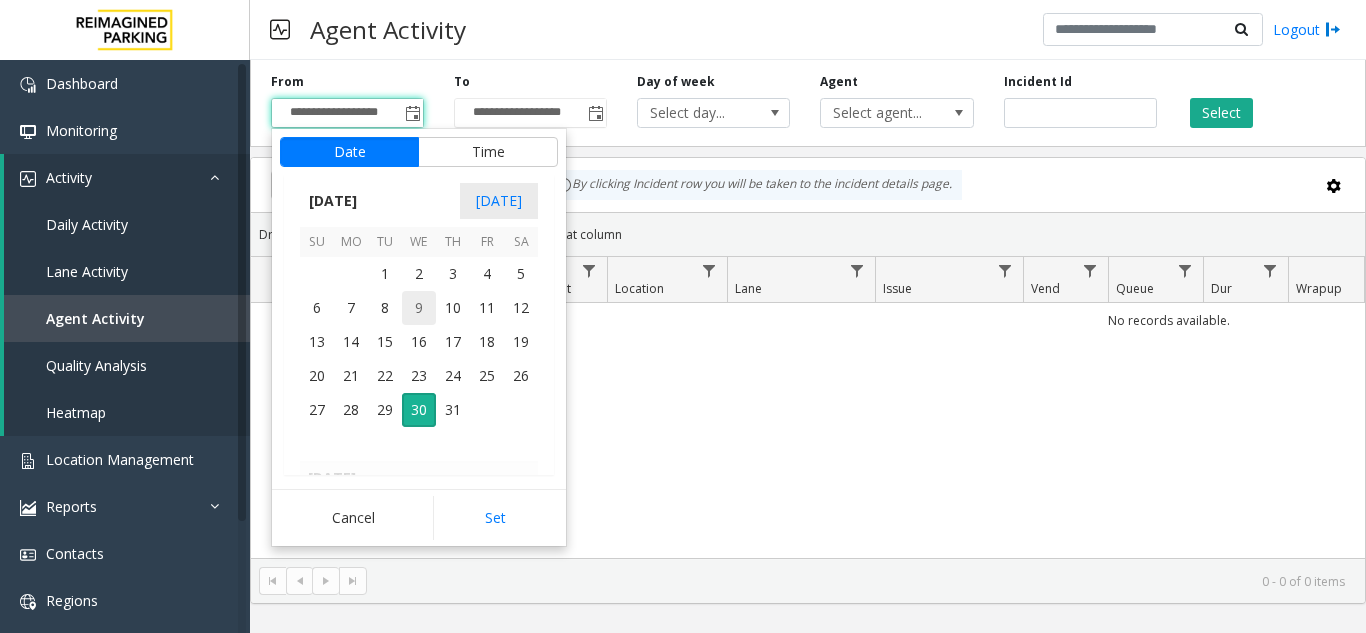 click on "9" at bounding box center (419, 308) 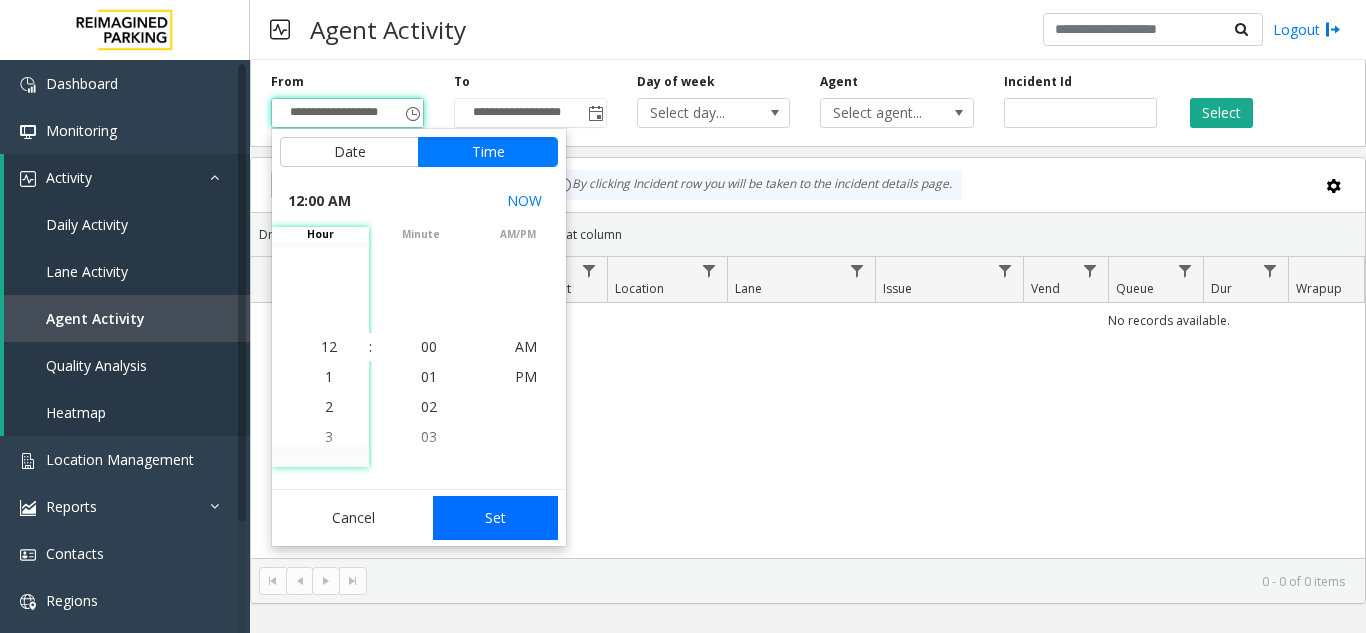 click on "Set" 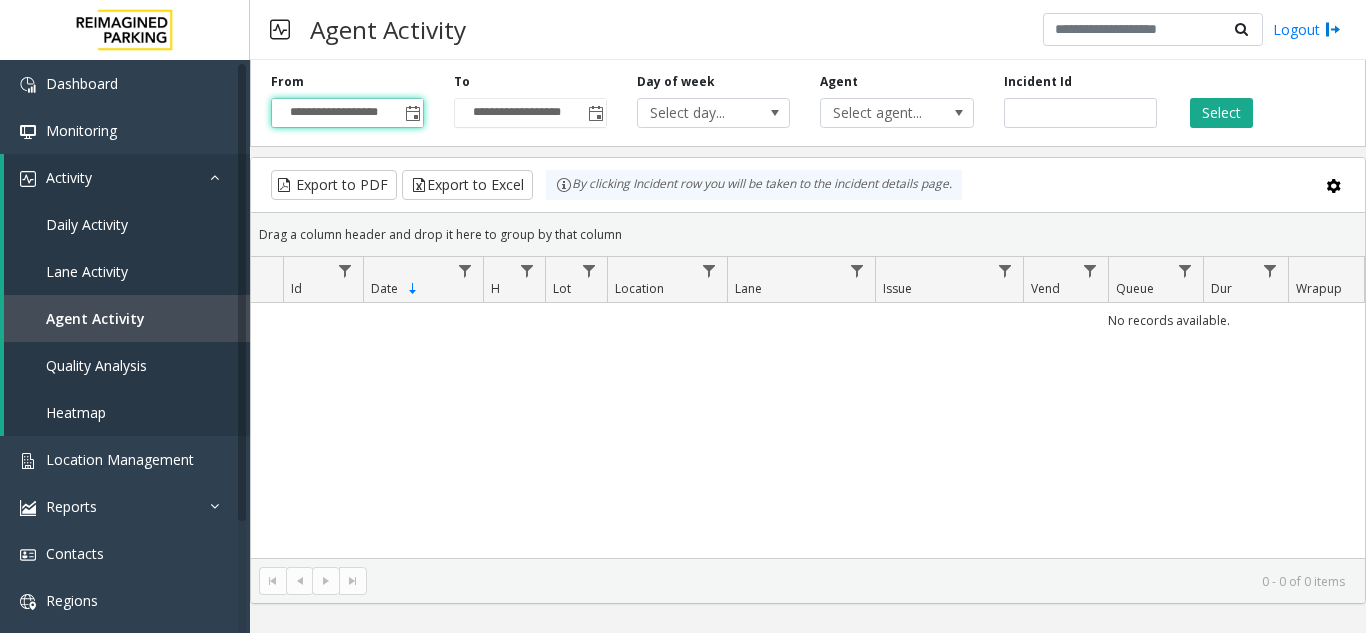 type on "**********" 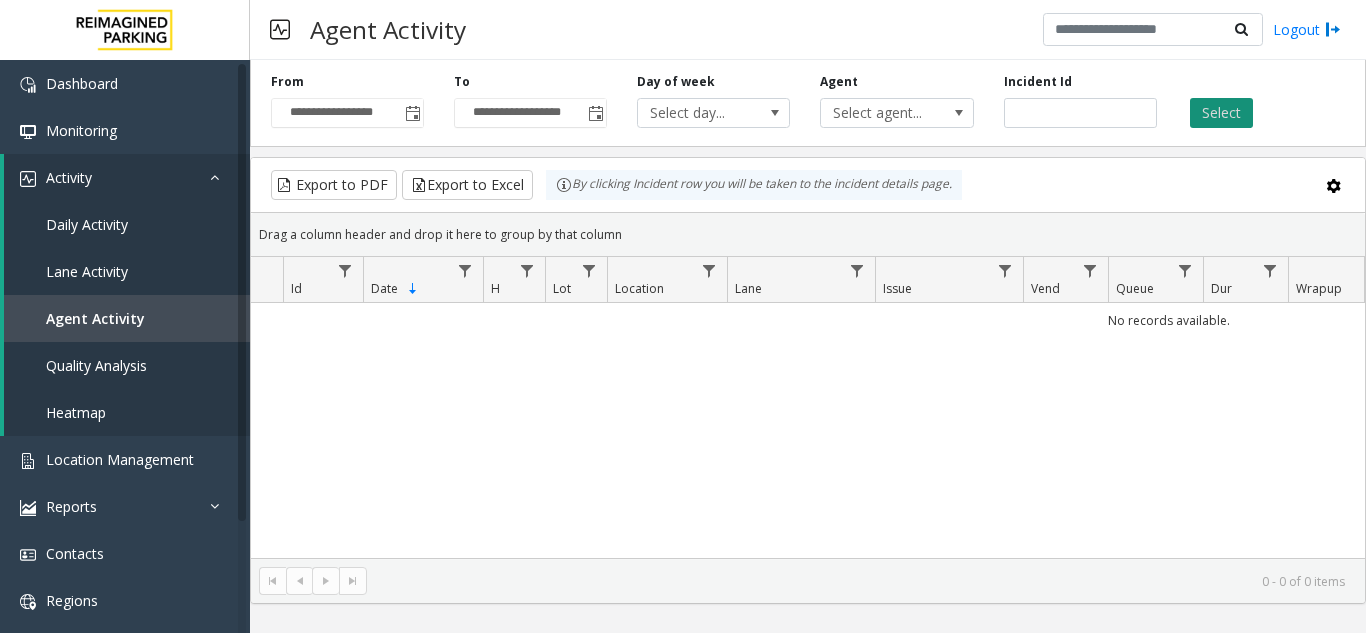 click on "Select" 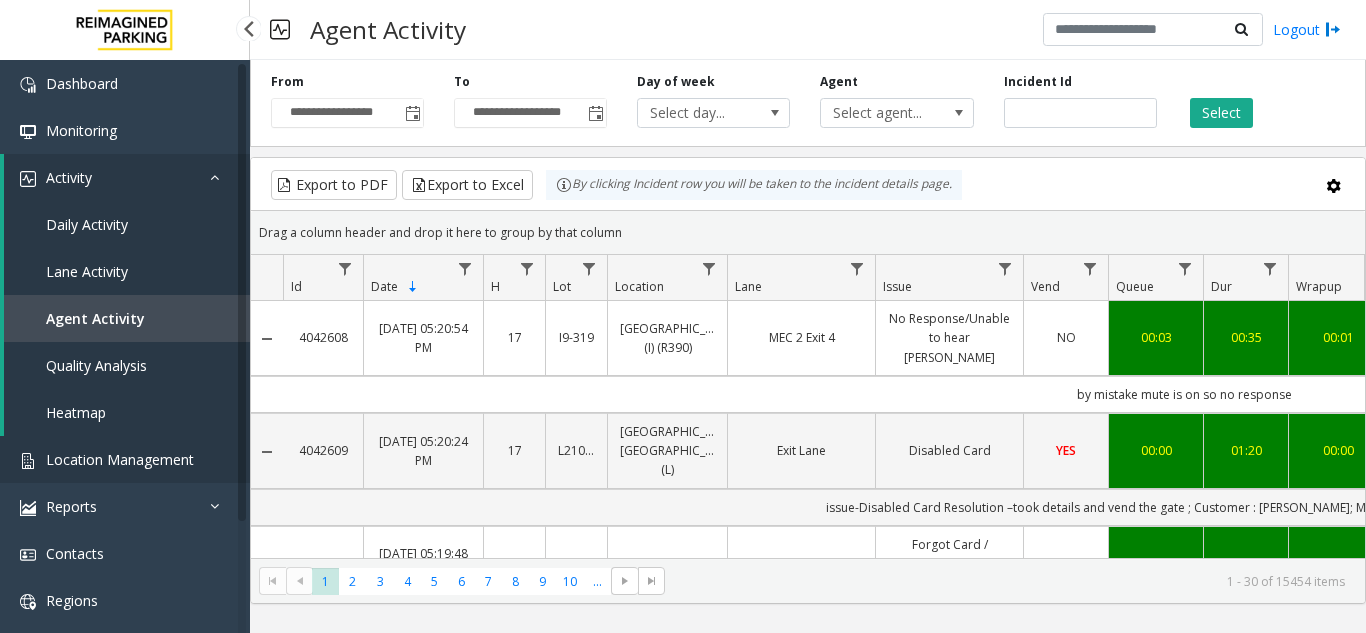click on "Location Management" at bounding box center [120, 459] 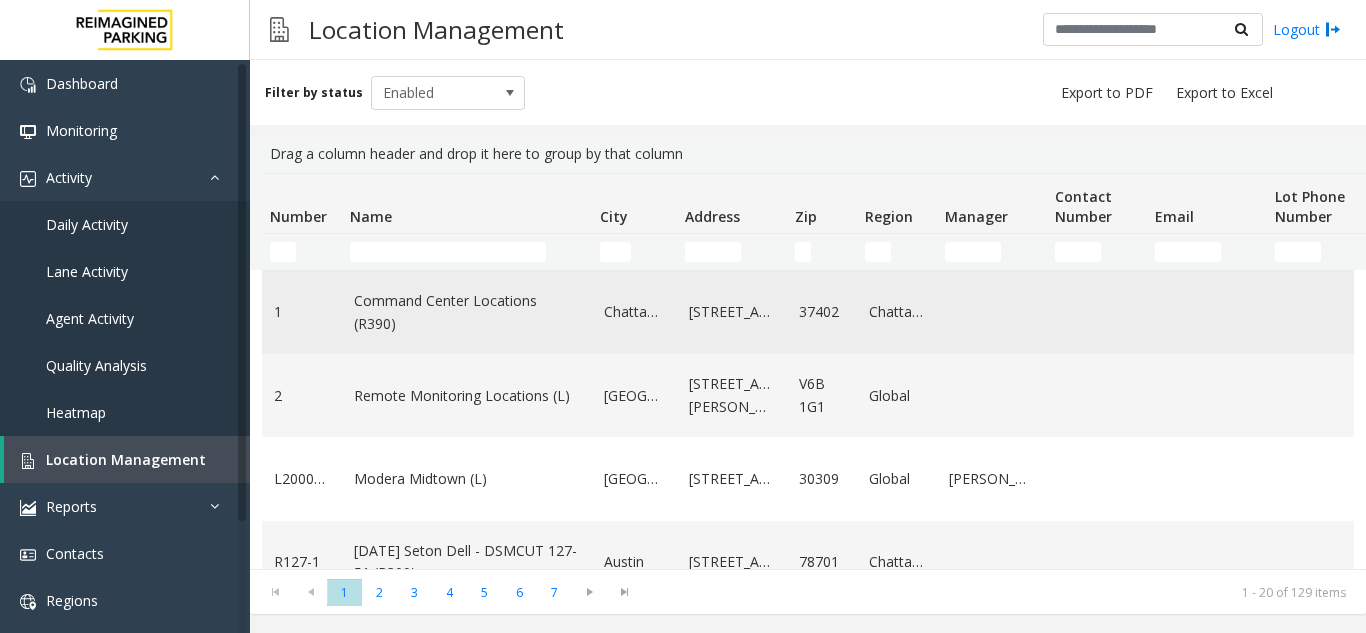 click on "Command Center Locations (R390)" 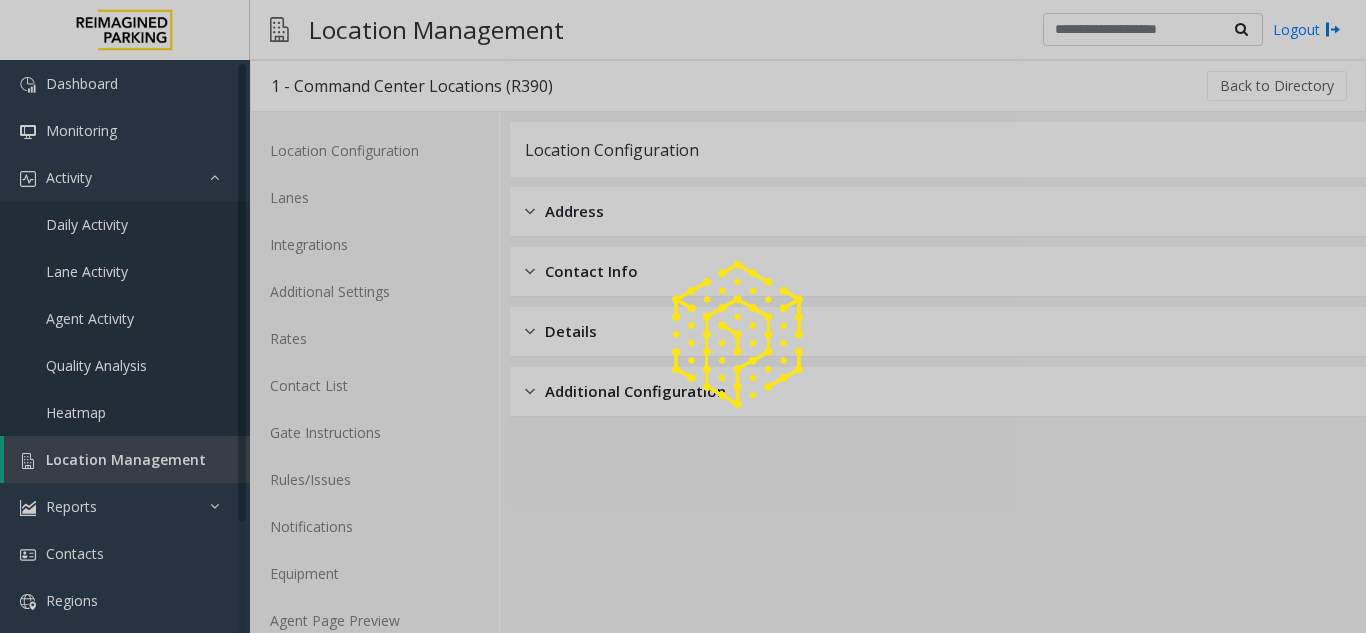 click 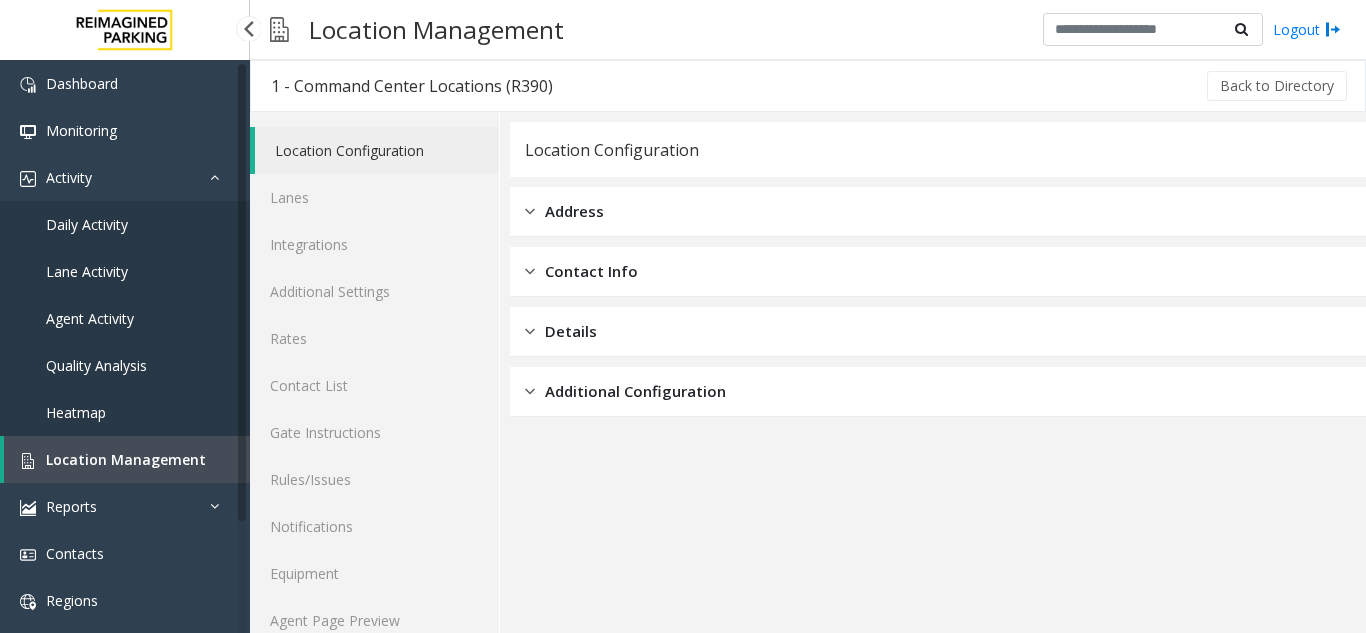 click on "Location Management" at bounding box center (127, 459) 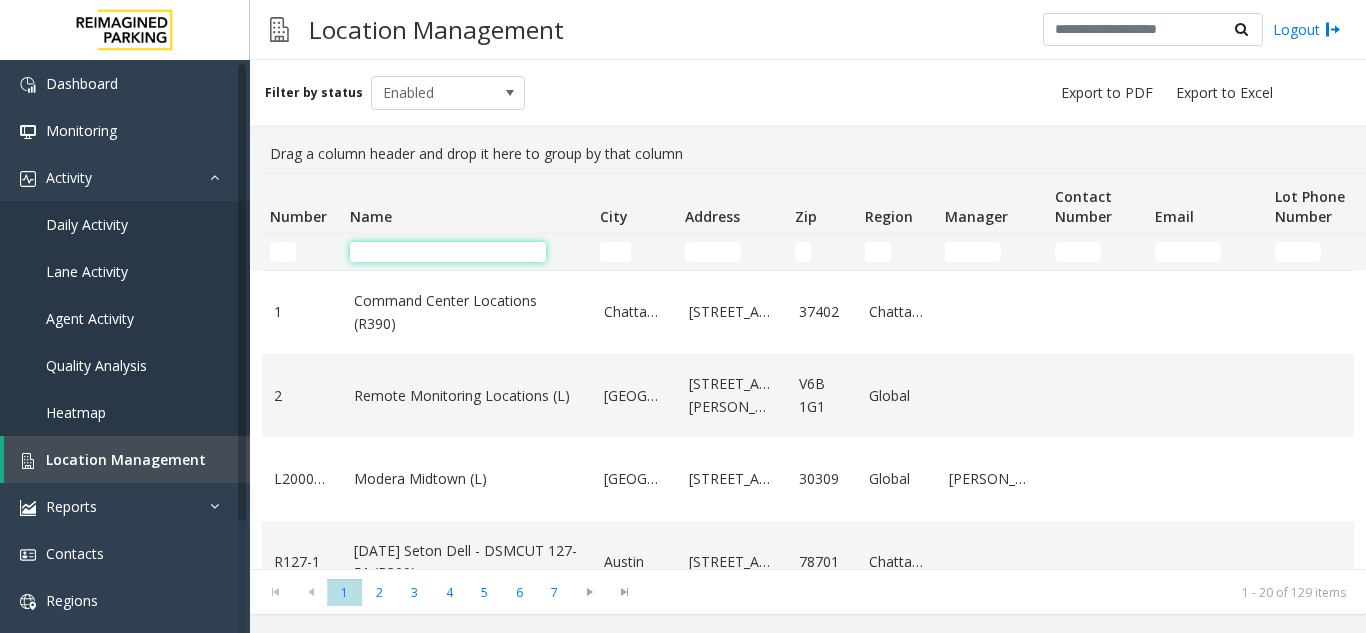 click 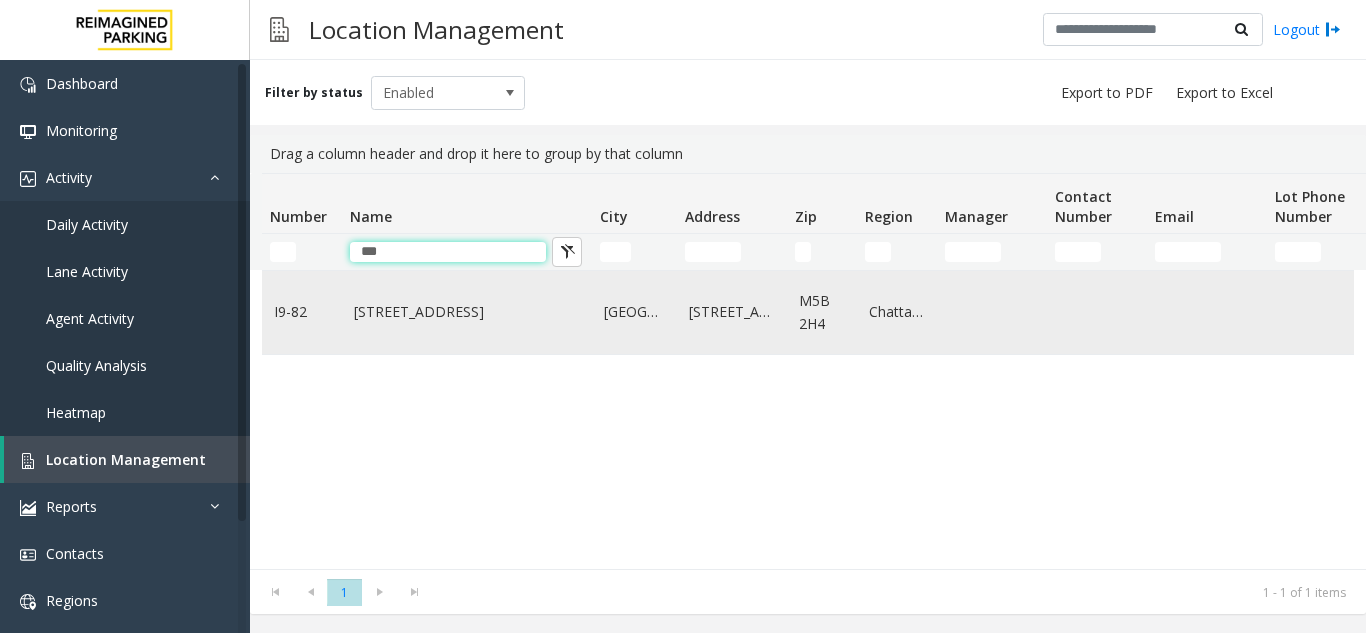type on "***" 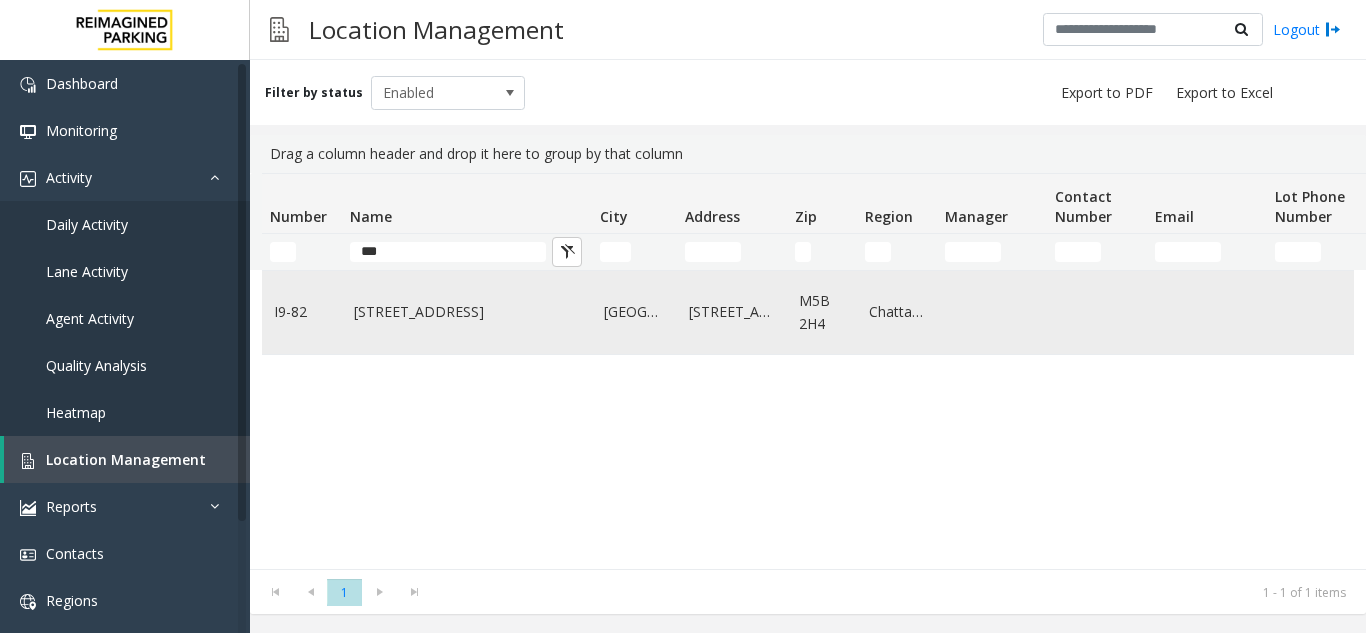click on "[STREET_ADDRESS]" 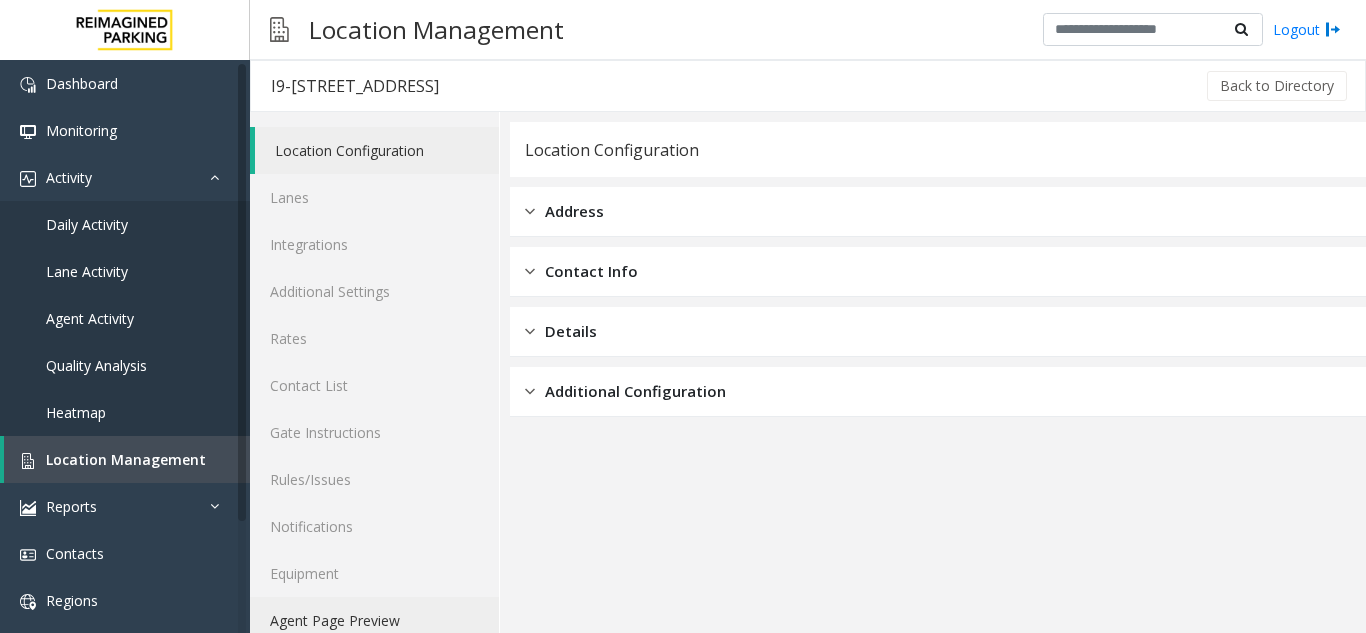 click on "Agent Page Preview" 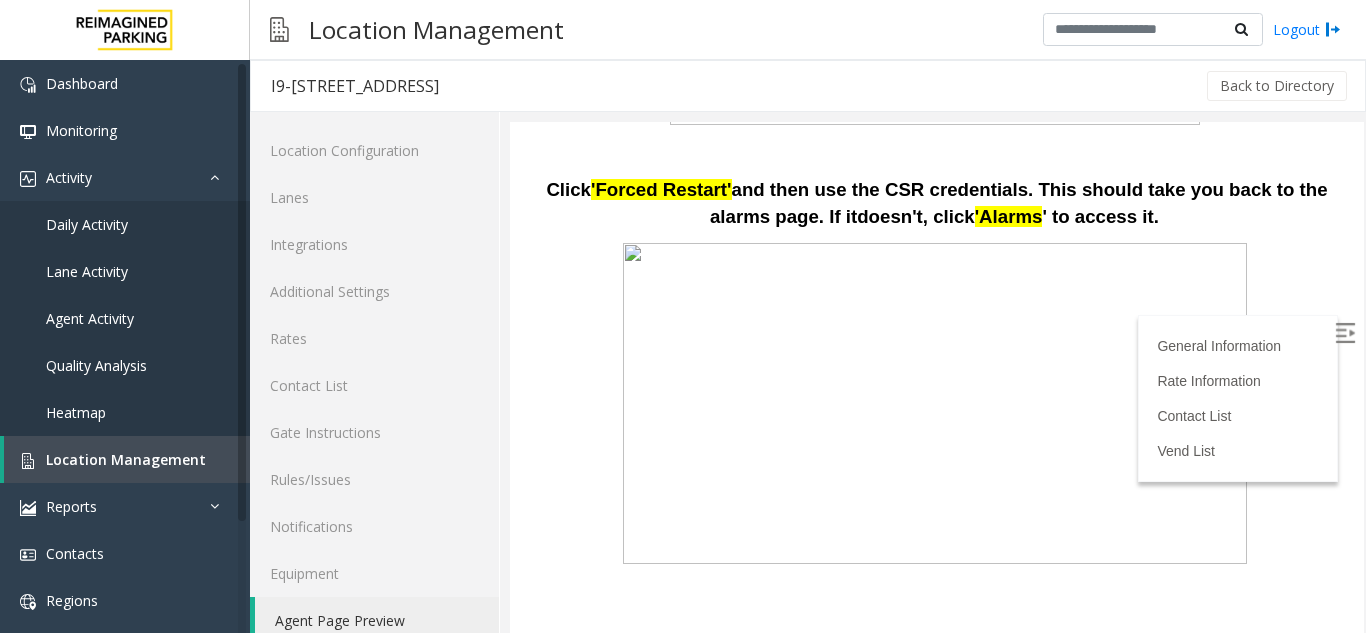 scroll, scrollTop: 1300, scrollLeft: 0, axis: vertical 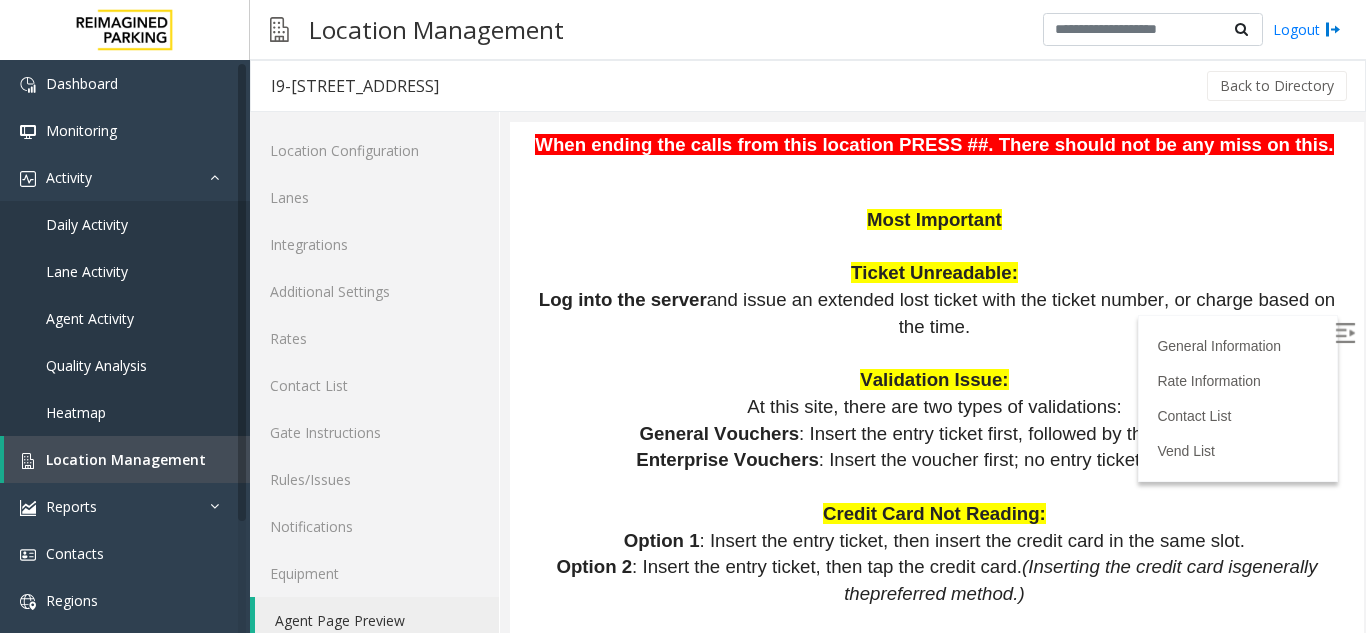 click on "General Information
Rate Information
Contact List
Vend List" at bounding box center [1238, 398] 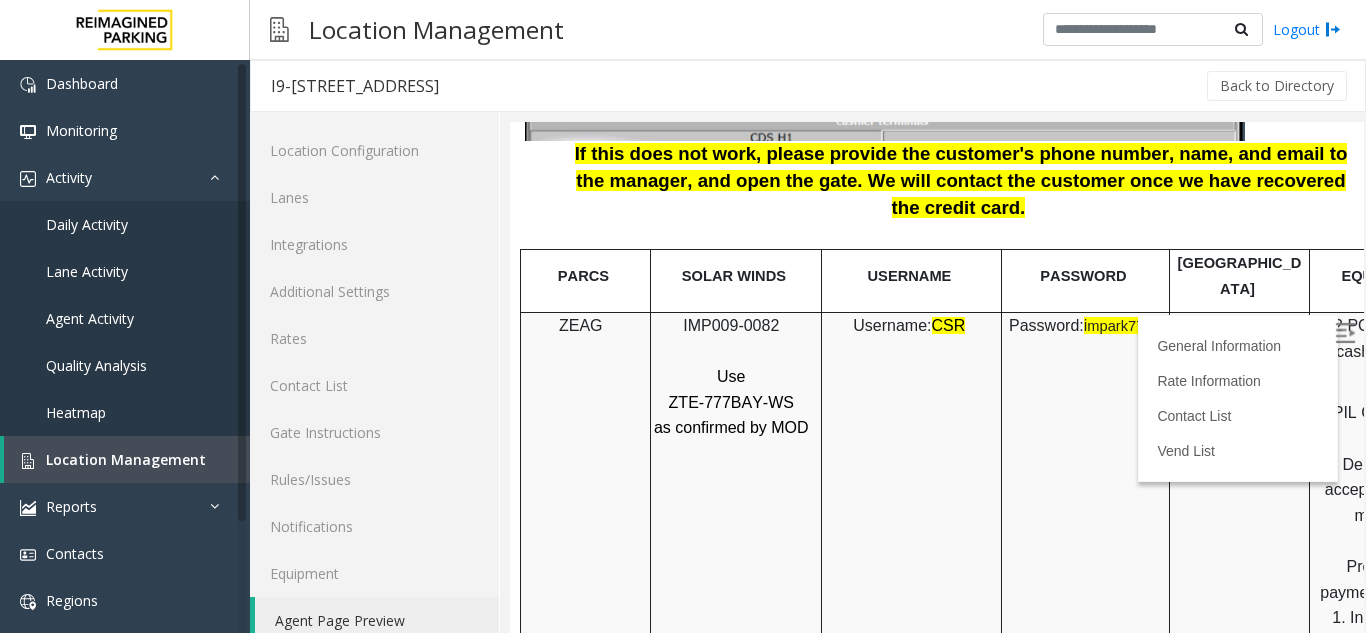 scroll, scrollTop: 2500, scrollLeft: 0, axis: vertical 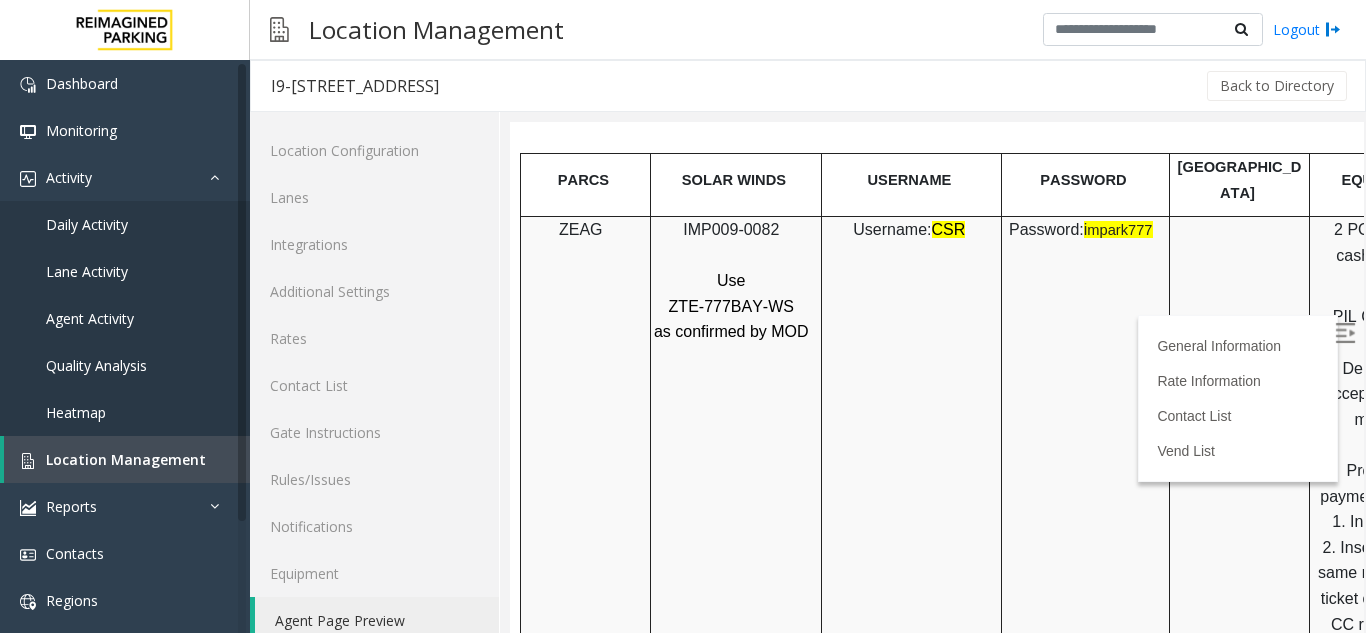 click on "IMP009-0082" at bounding box center (731, 229) 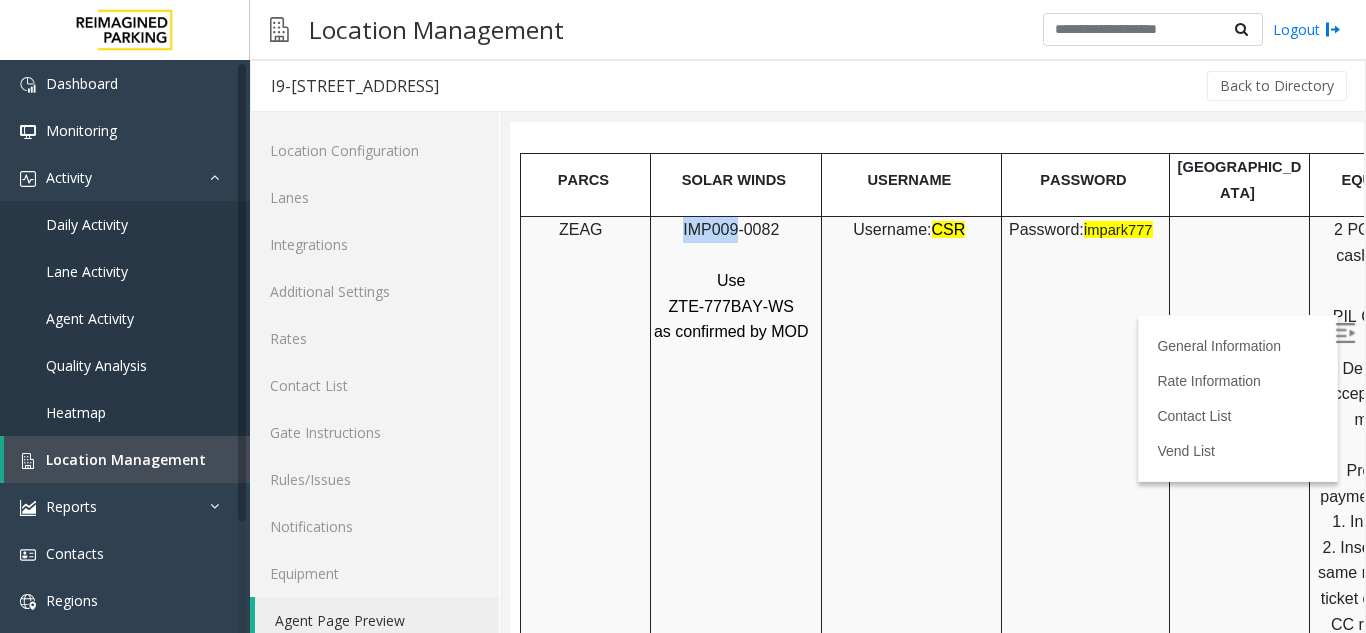 click on "IMP009-0082" at bounding box center (731, 229) 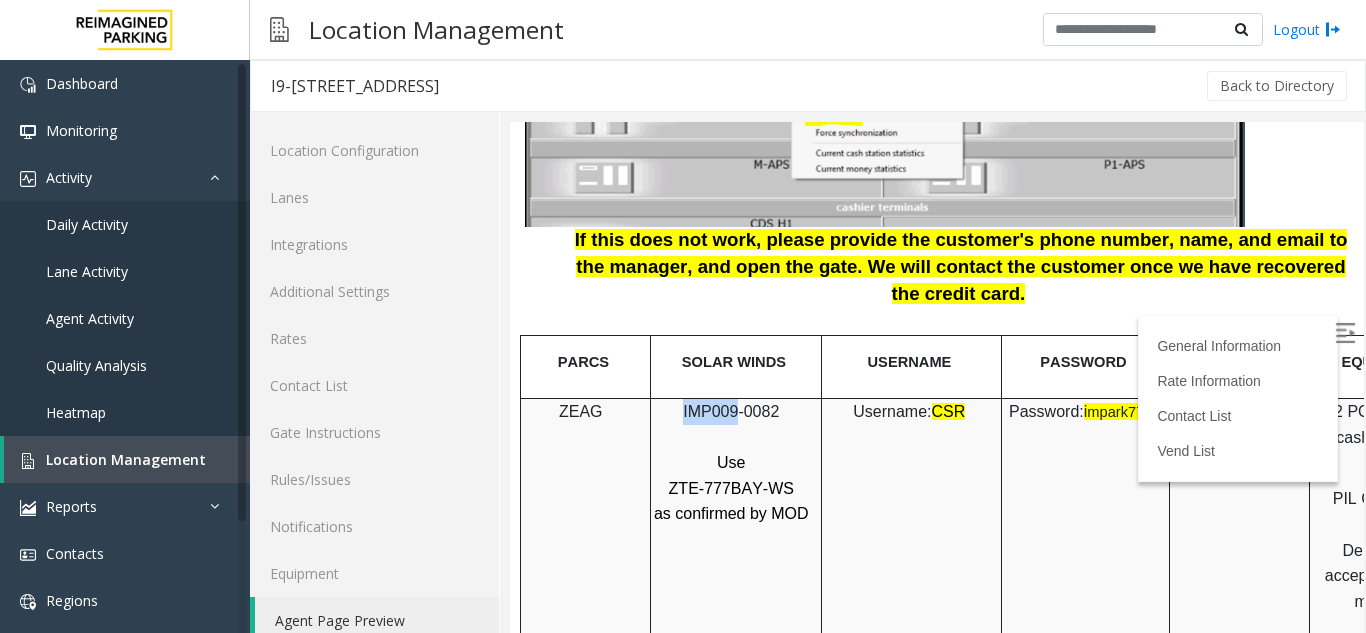 scroll, scrollTop: 2100, scrollLeft: 0, axis: vertical 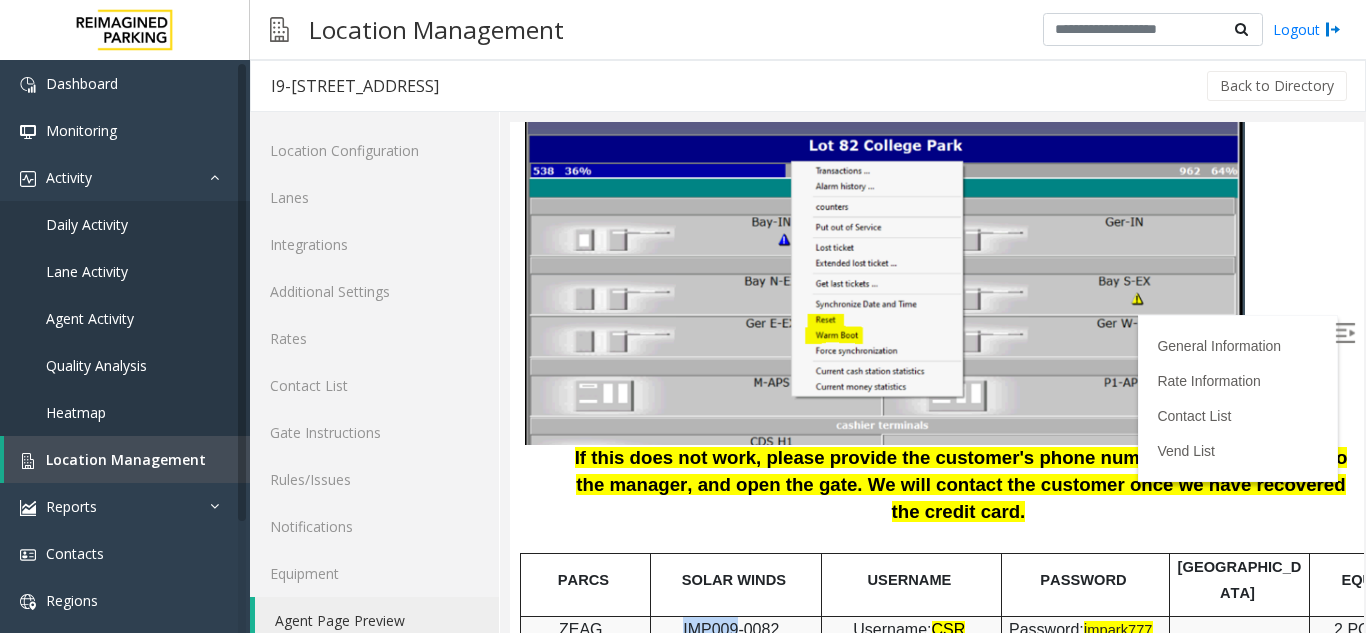 click at bounding box center (885, 281) 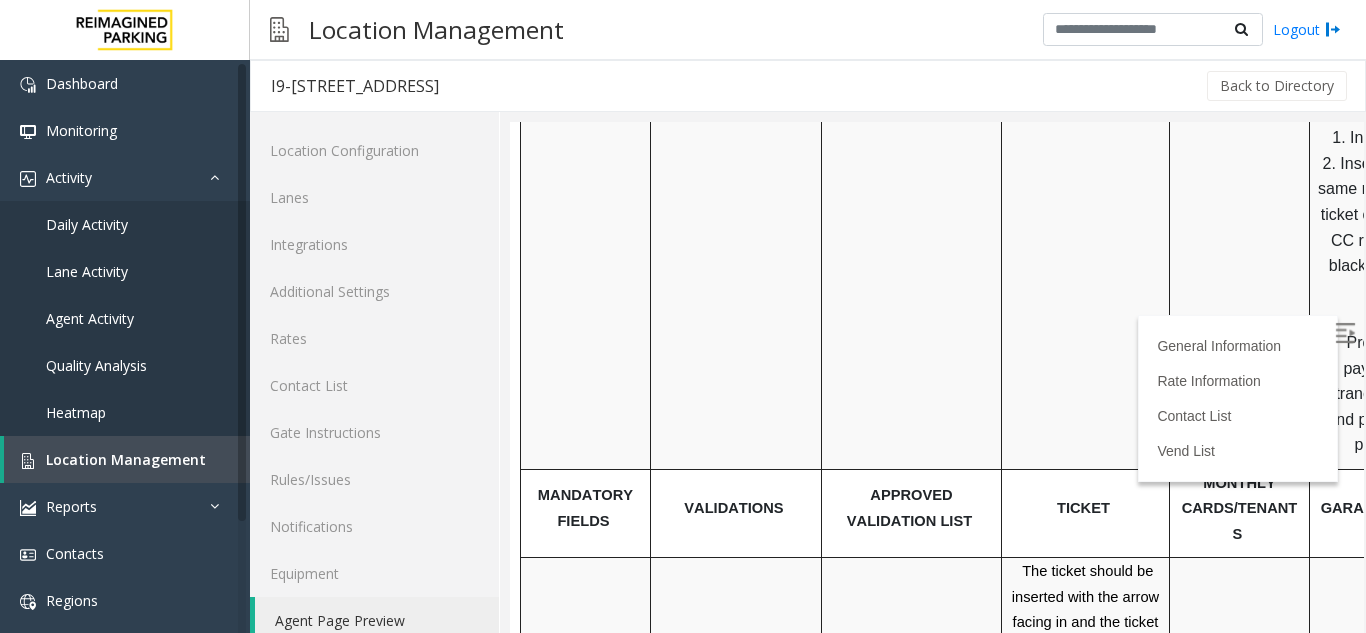 scroll, scrollTop: 4779, scrollLeft: 0, axis: vertical 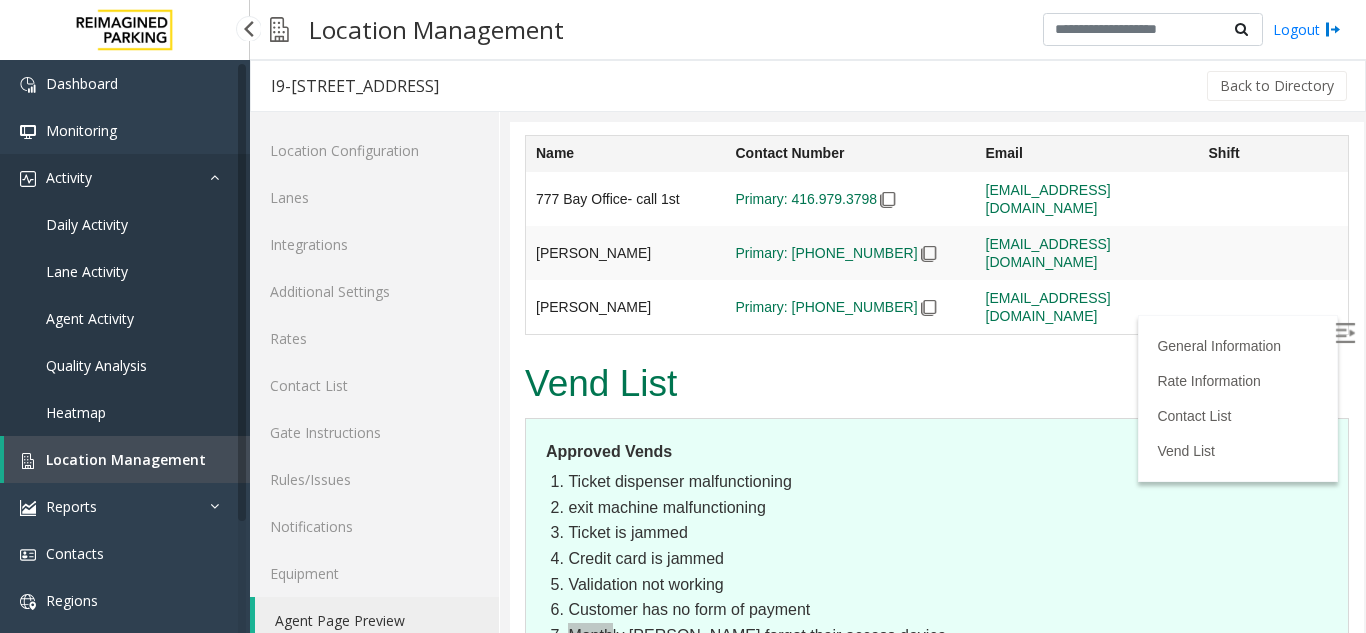 click on "Activity" at bounding box center (125, 177) 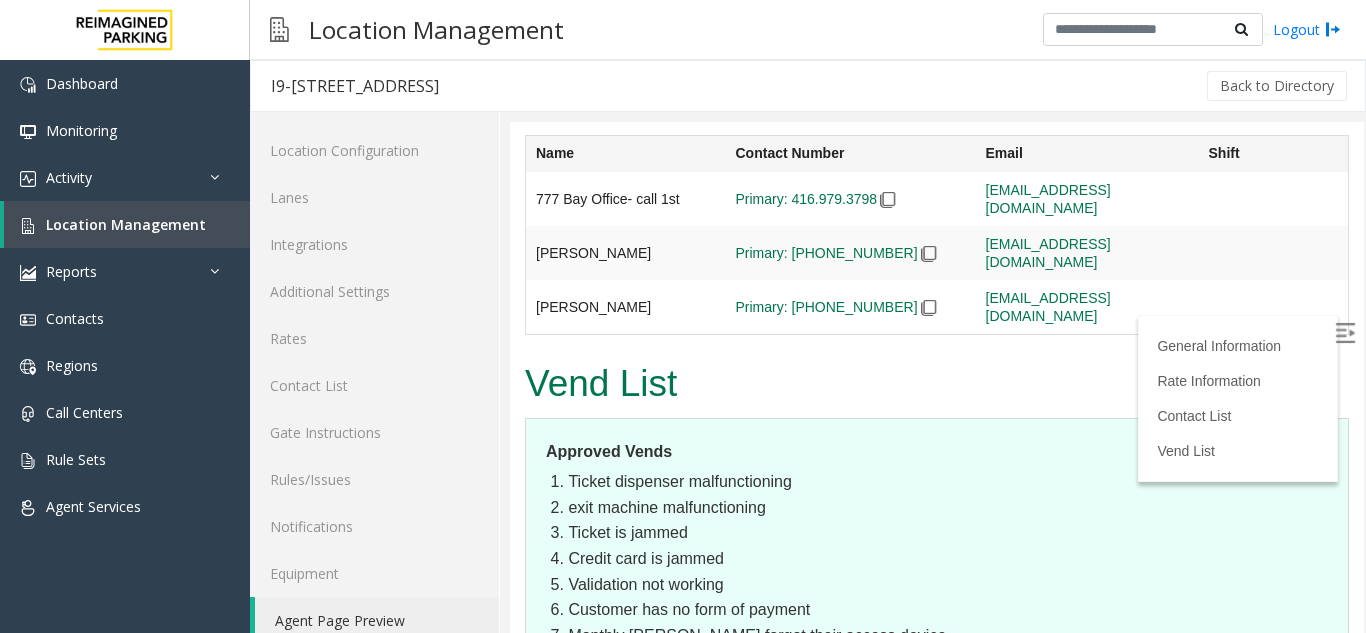 click on "Monthly parker forgot their access device" at bounding box center [948, 636] 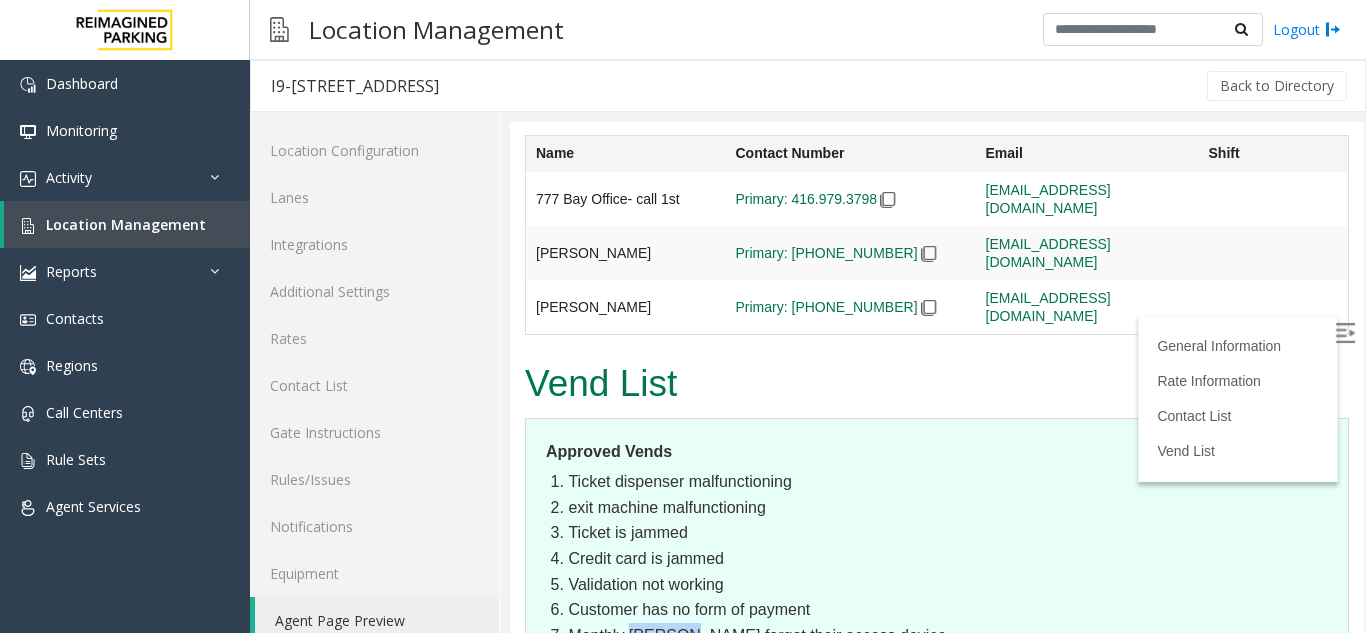 click on "Monthly parker forgot their access device" at bounding box center [948, 636] 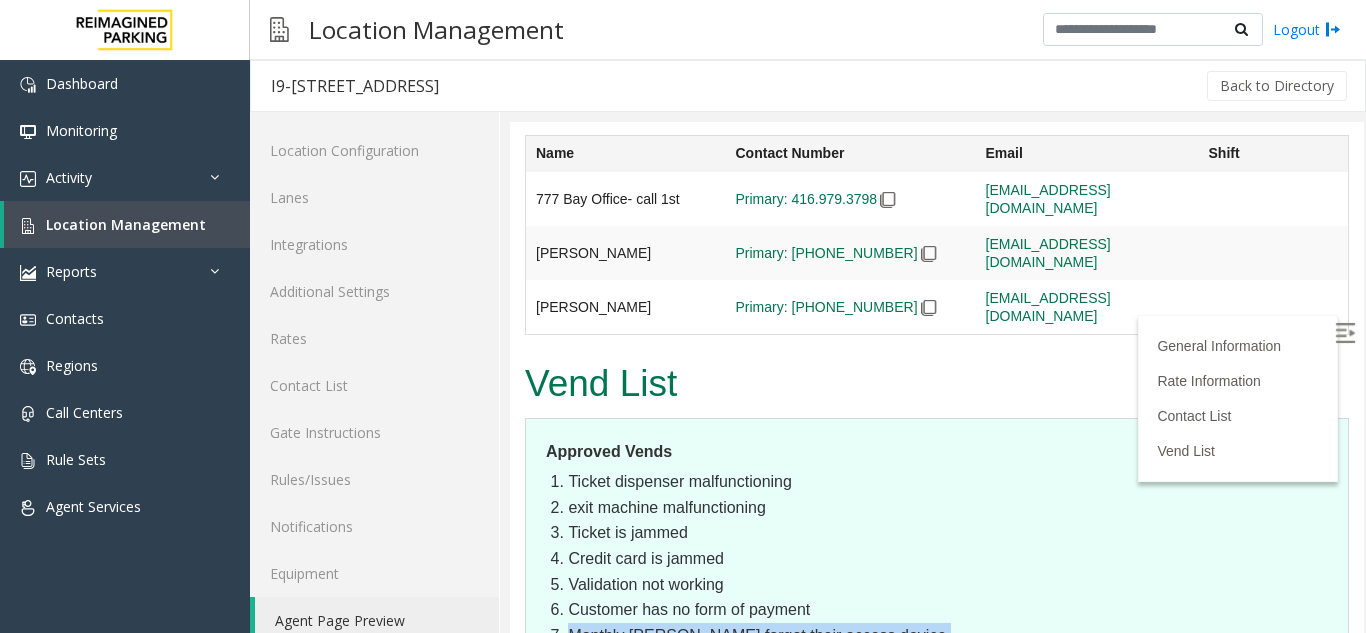 drag, startPoint x: 670, startPoint y: 384, endPoint x: 737, endPoint y: 390, distance: 67.26812 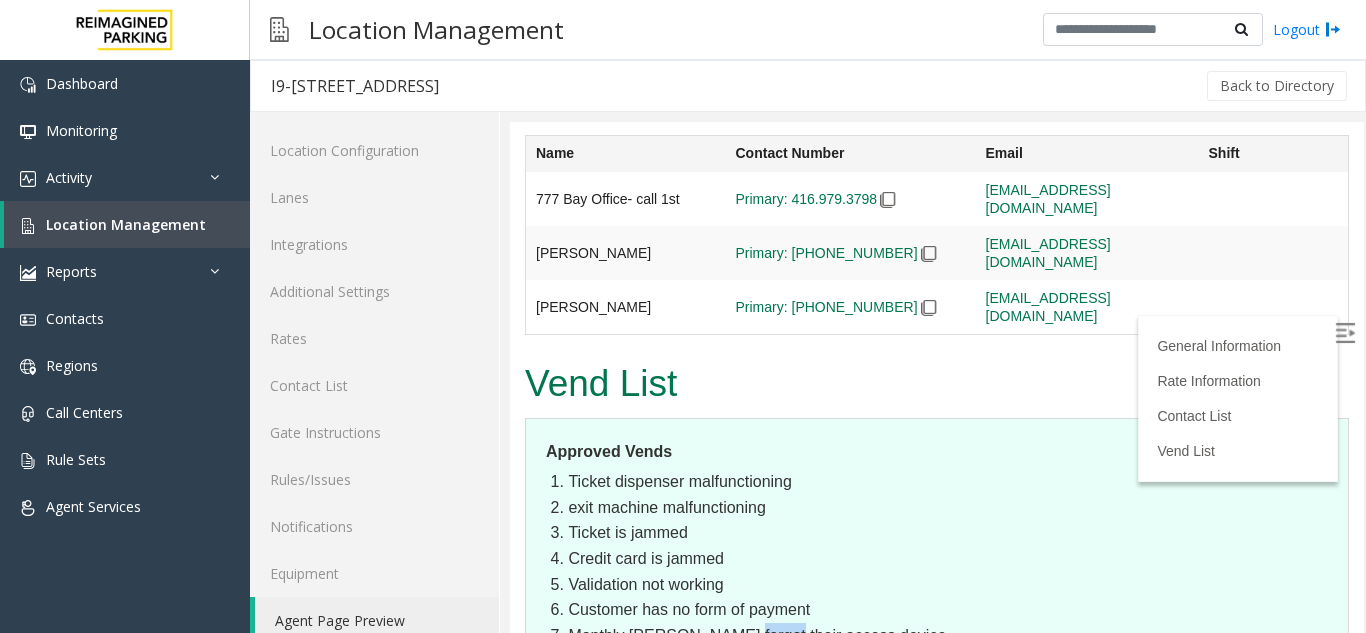 click on "Monthly parker forgot their access device" at bounding box center [948, 636] 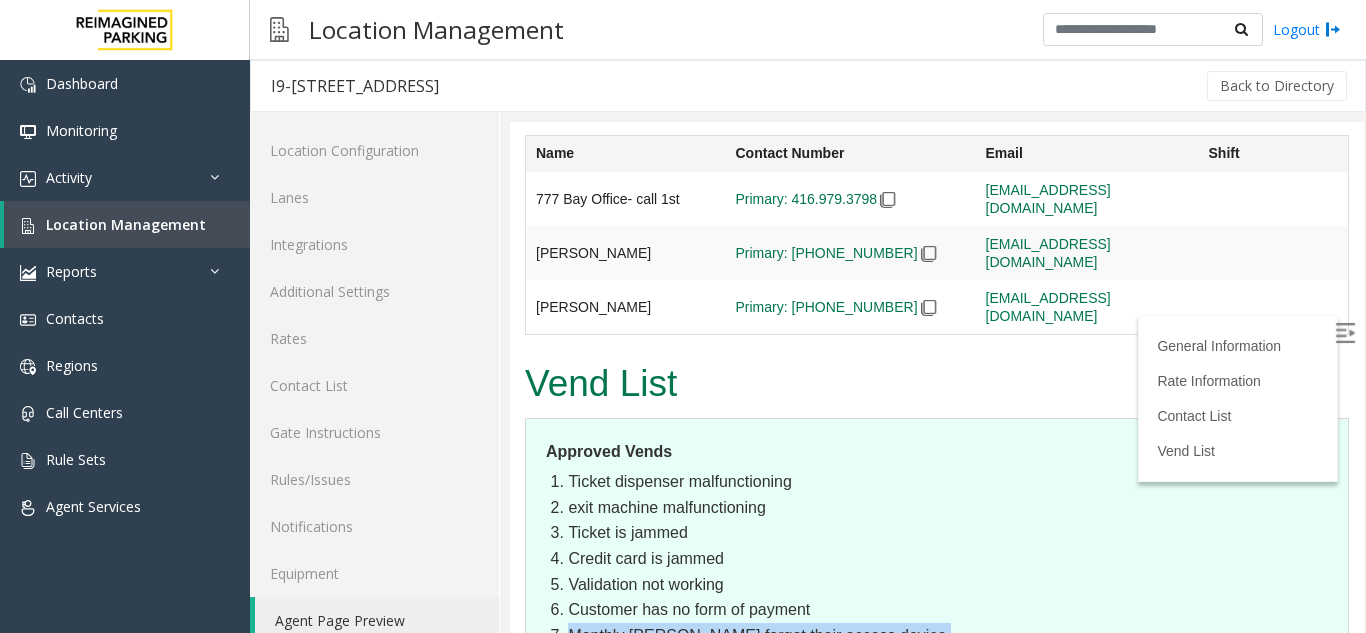 drag, startPoint x: 737, startPoint y: 390, endPoint x: 808, endPoint y: 502, distance: 132.60844 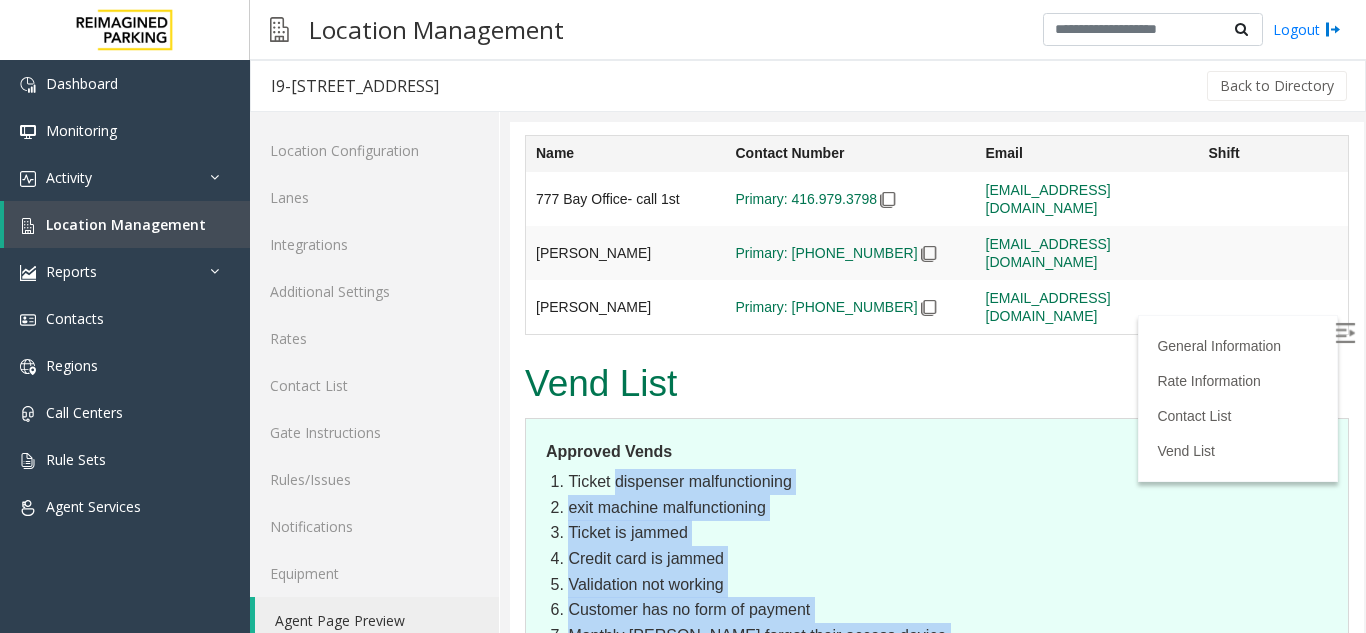 drag, startPoint x: 808, startPoint y: 502, endPoint x: 634, endPoint y: 226, distance: 326.26984 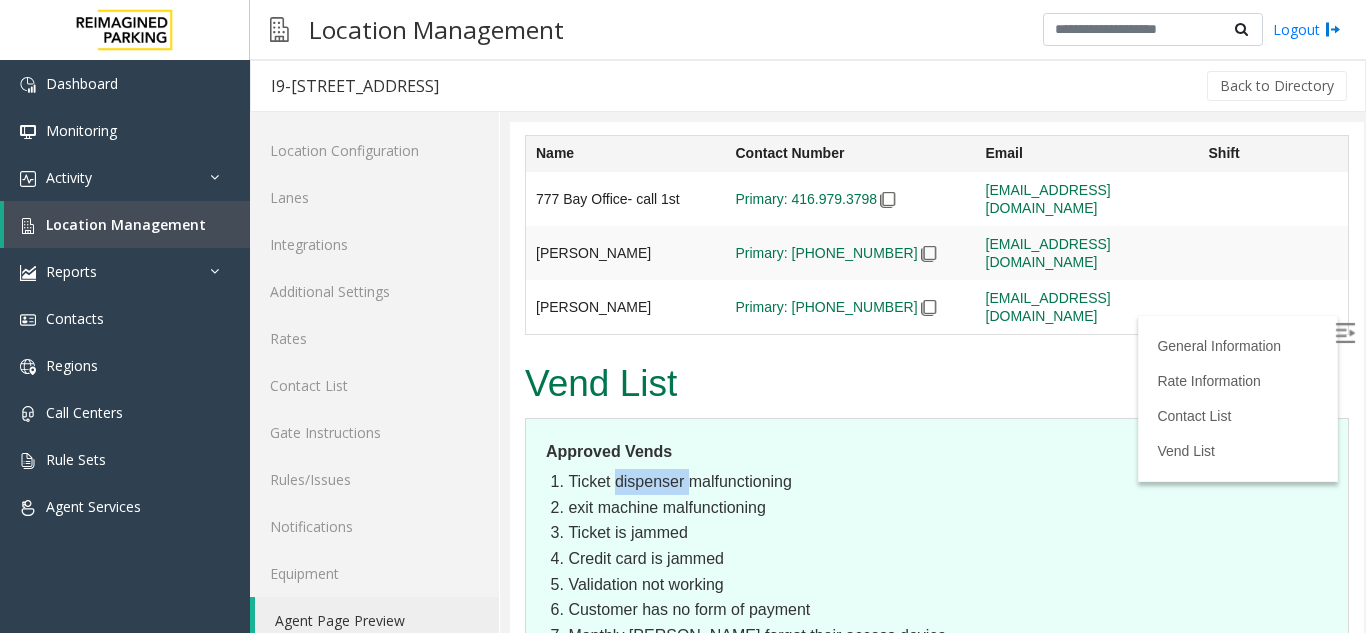 click on "Ticket dispenser malfunctioning" at bounding box center [948, 482] 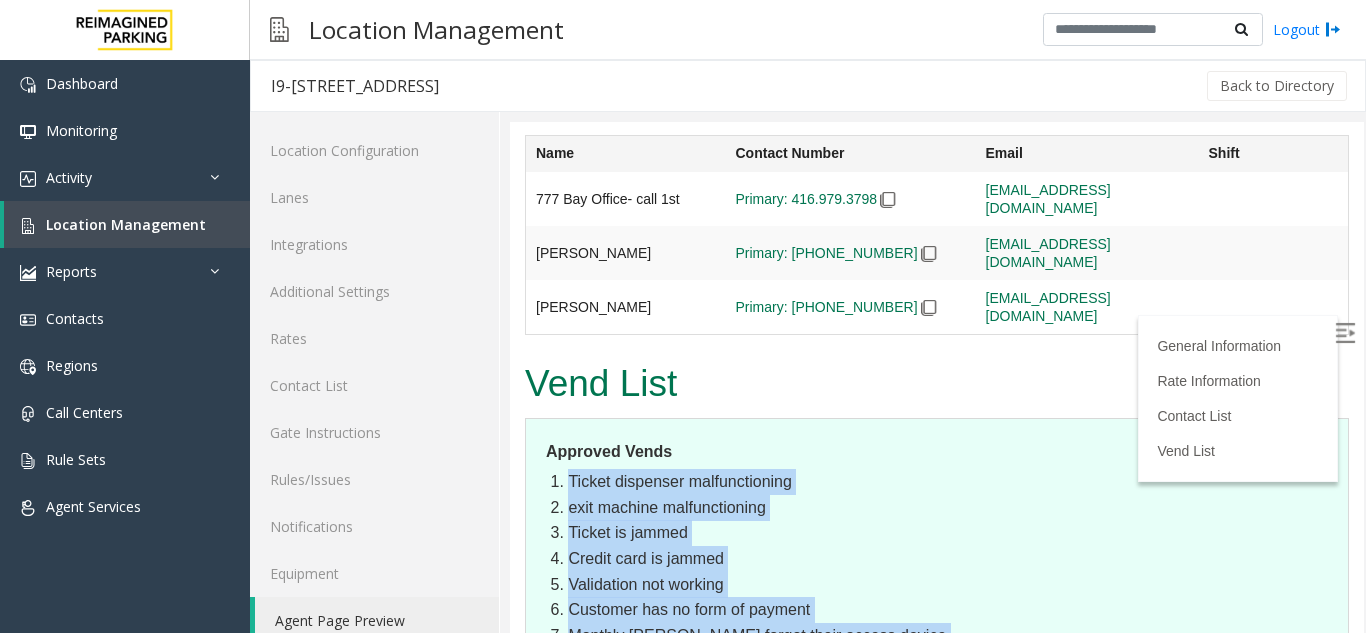 drag, startPoint x: 634, startPoint y: 226, endPoint x: 728, endPoint y: 469, distance: 260.5475 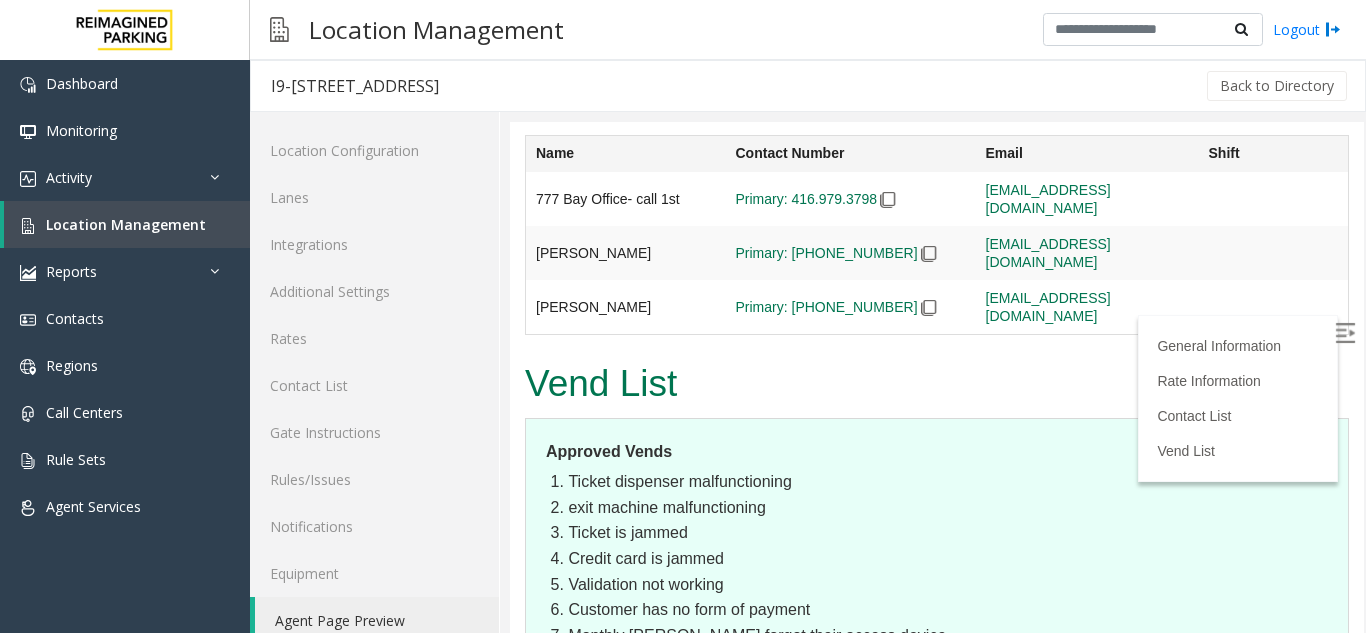 click on "Monthly Passcard not working" at bounding box center [948, 712] 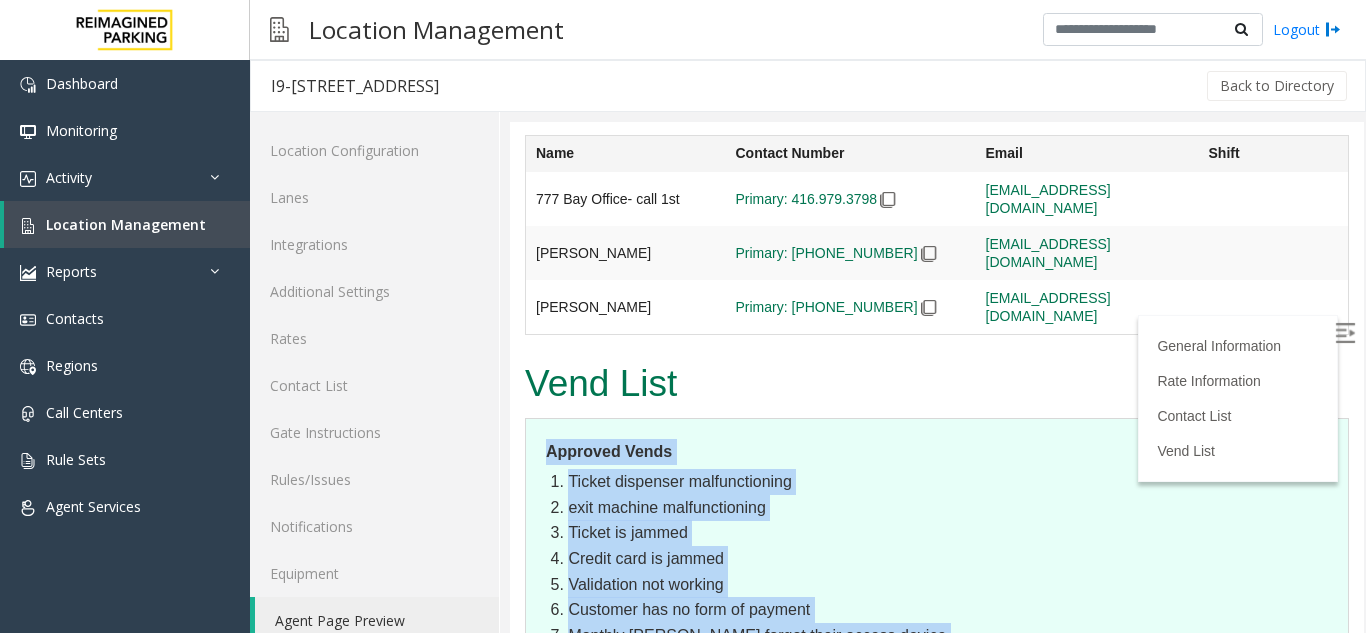 drag, startPoint x: 728, startPoint y: 469, endPoint x: 595, endPoint y: 158, distance: 338.24548 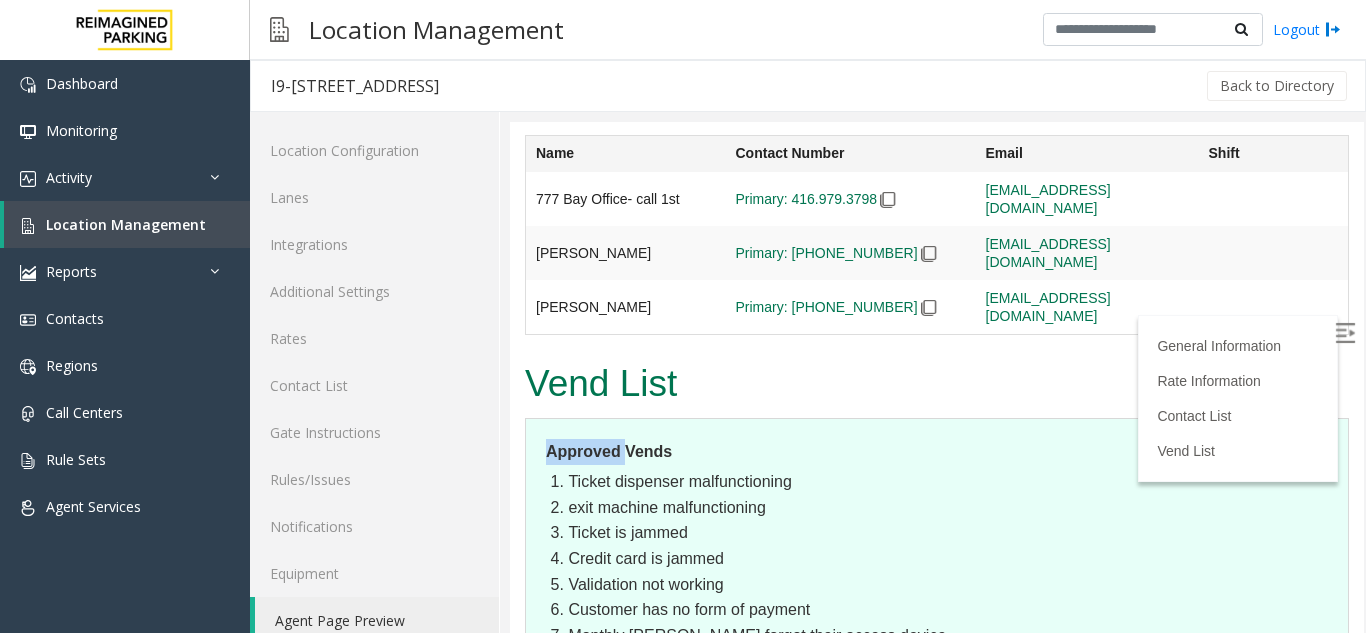 click on "Vend List
Approved Vends
Ticket dispenser malfunctioning
exit machine malfunctioning
Ticket is jammed
Credit card is jammed
Validation not working
Customer has no form of payment
Monthly parker forgot their access device
Ticket is Unreadable
Credit Card is unreadable
Monthly Passcard not working
Lost Ticket
Do NOT Vend
Refusal to make payment when possible*" at bounding box center [937, 678] 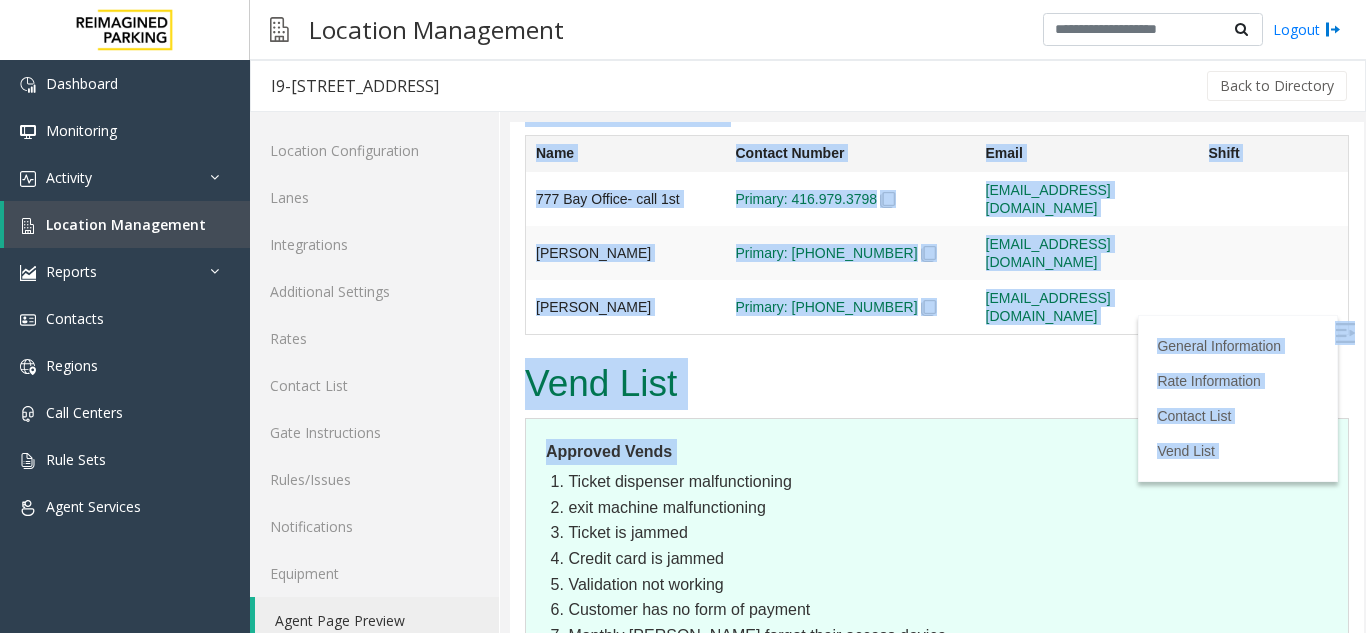 scroll, scrollTop: 4884, scrollLeft: 0, axis: vertical 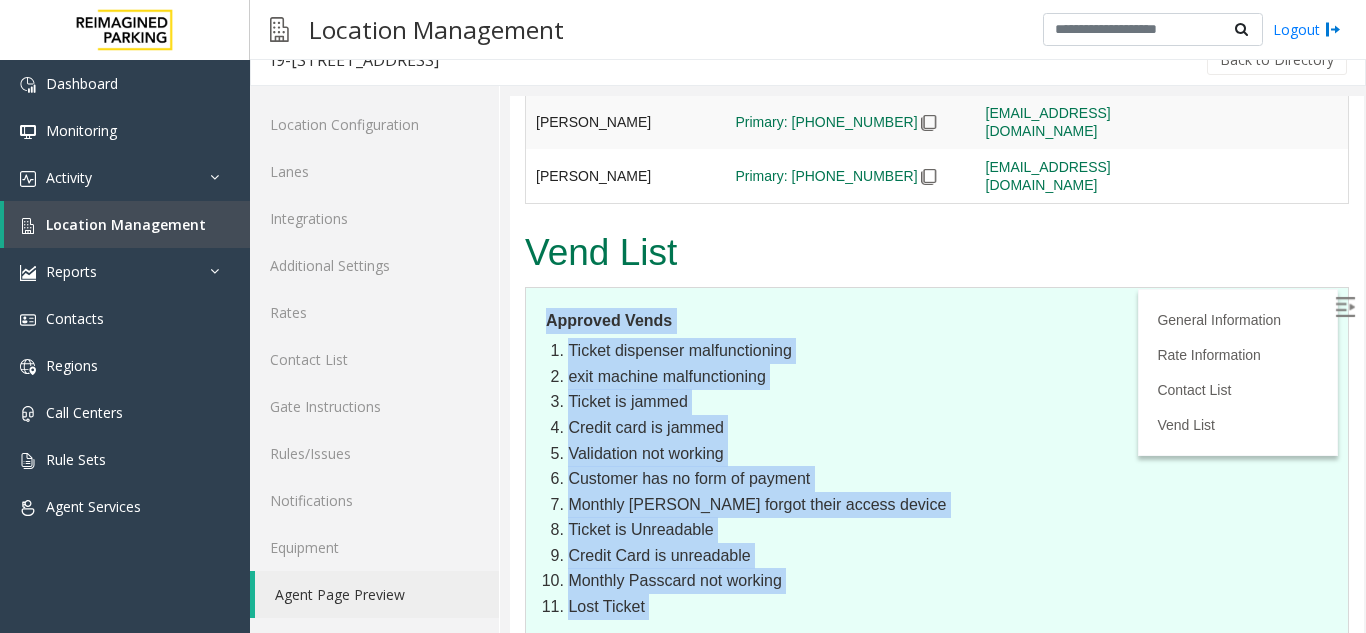 drag, startPoint x: 595, startPoint y: 132, endPoint x: 732, endPoint y: 355, distance: 261.72122 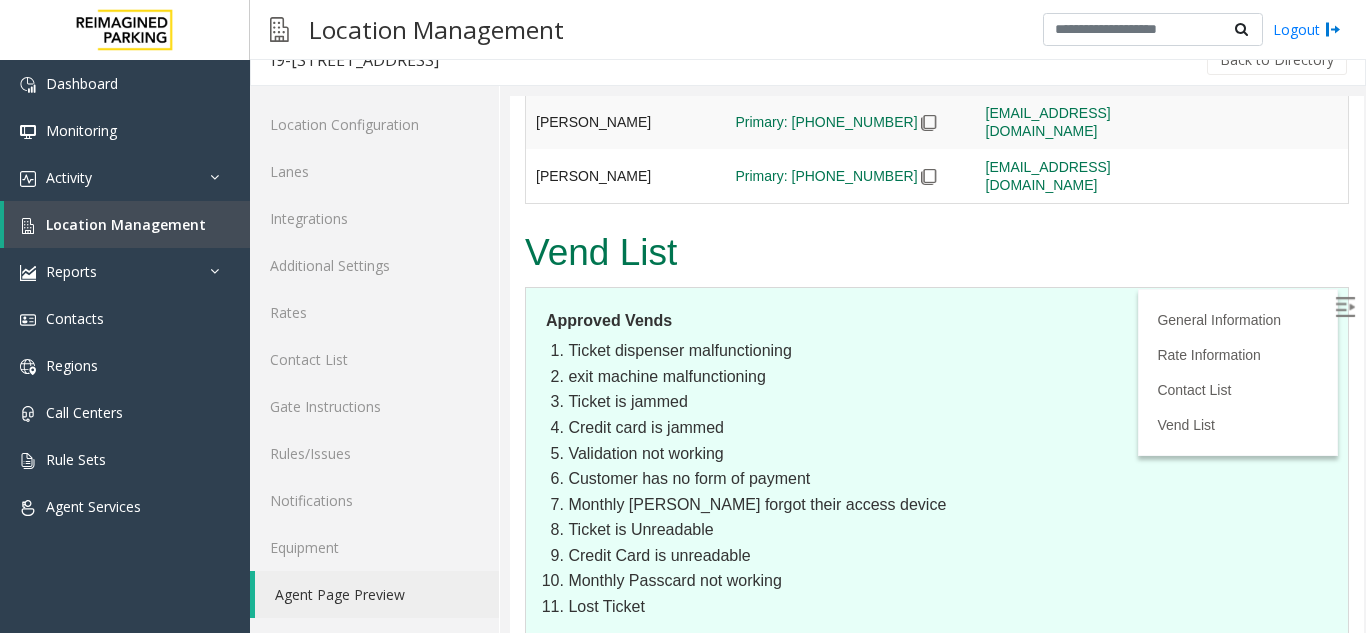 click on "Lost Ticket" at bounding box center [948, 607] 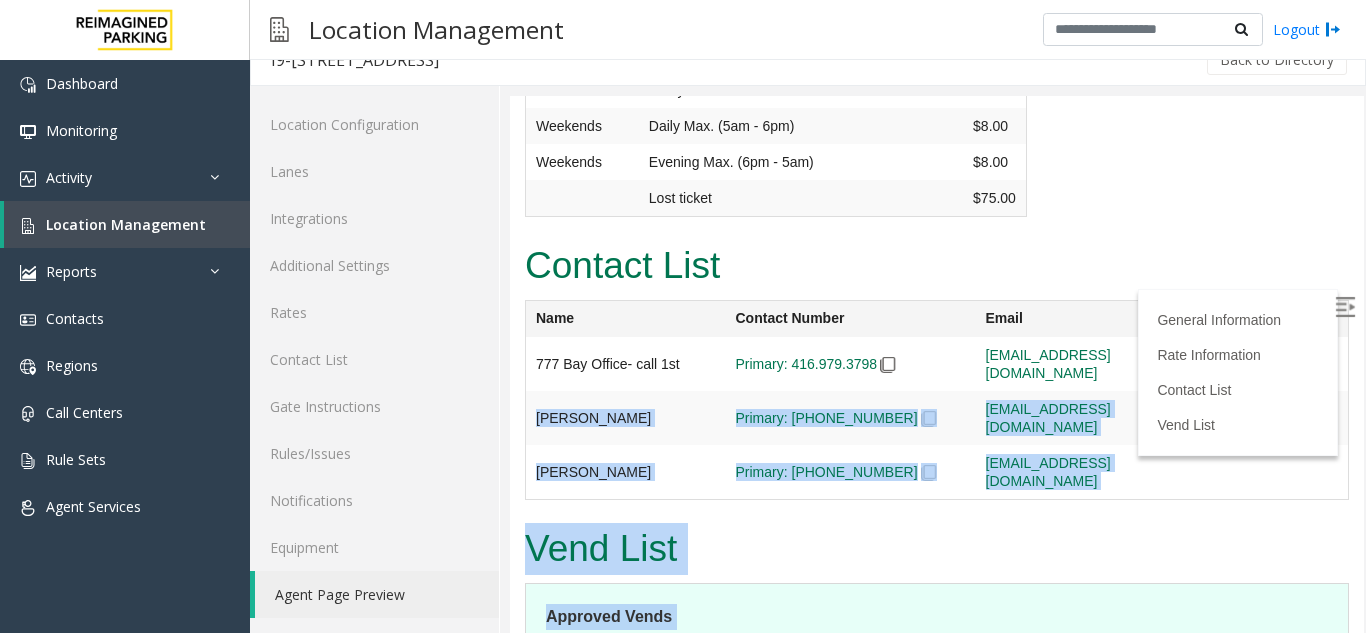 scroll, scrollTop: 4584, scrollLeft: 0, axis: vertical 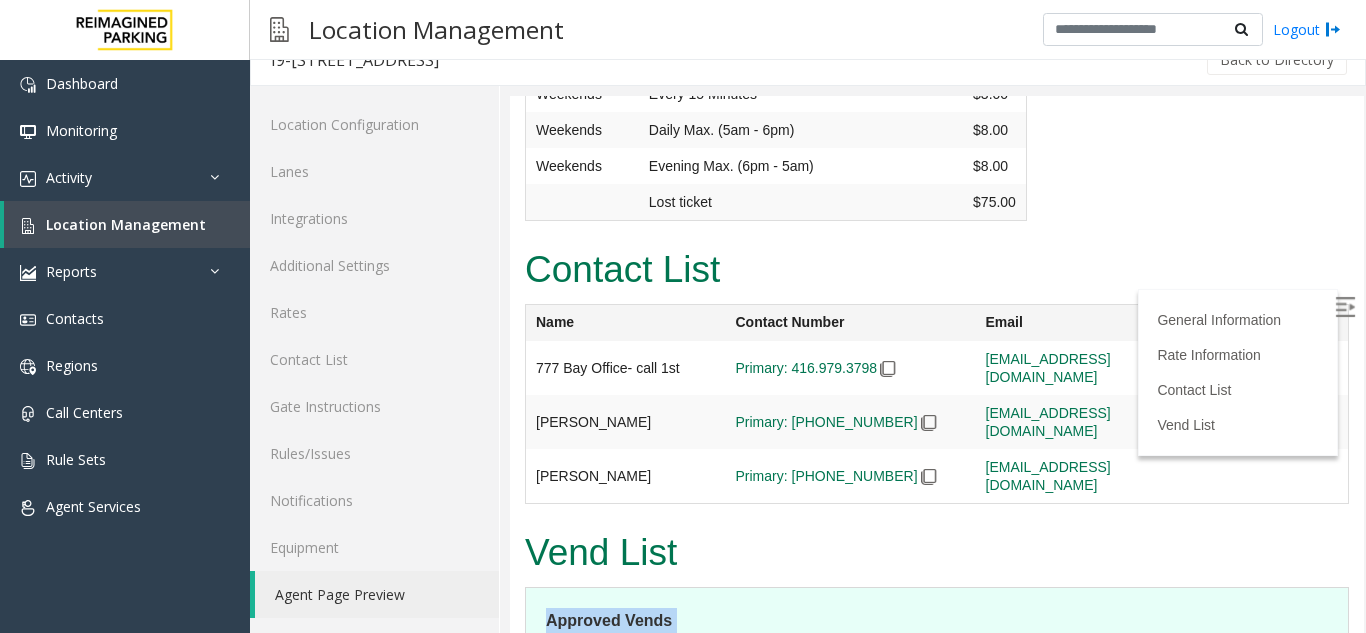 drag, startPoint x: 732, startPoint y: 355, endPoint x: 631, endPoint y: 362, distance: 101.24229 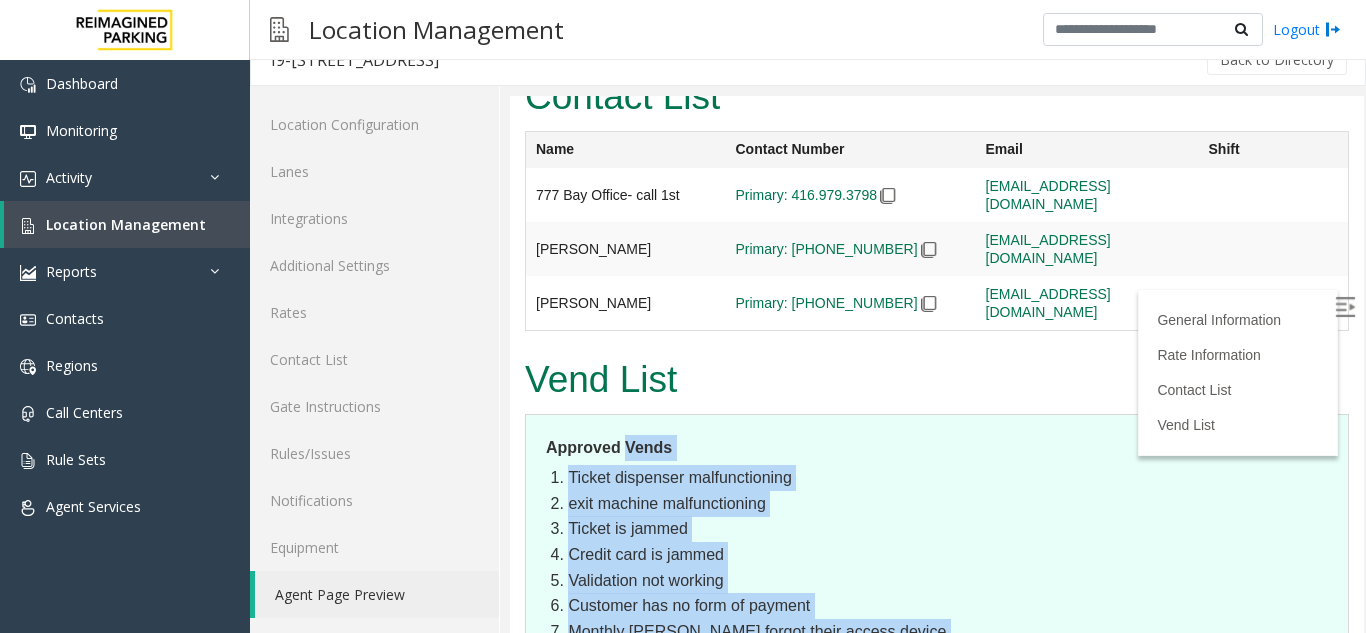 scroll, scrollTop: 4784, scrollLeft: 0, axis: vertical 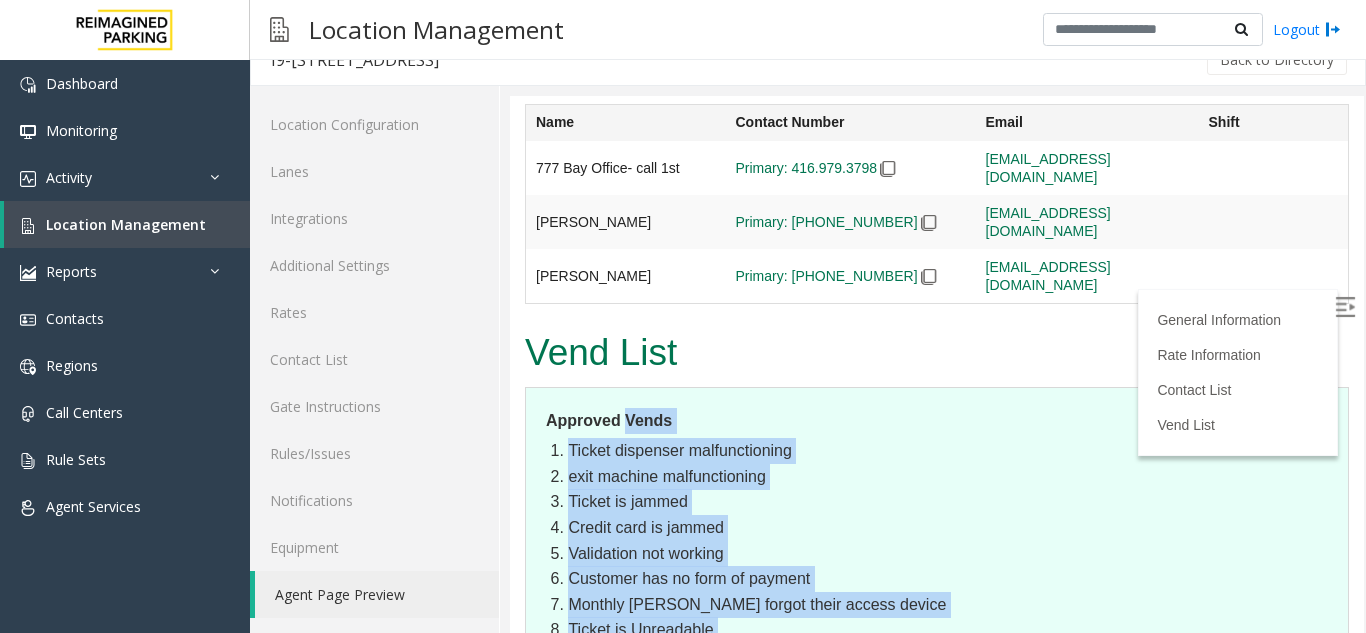 drag, startPoint x: 631, startPoint y: 362, endPoint x: 671, endPoint y: 486, distance: 130.29198 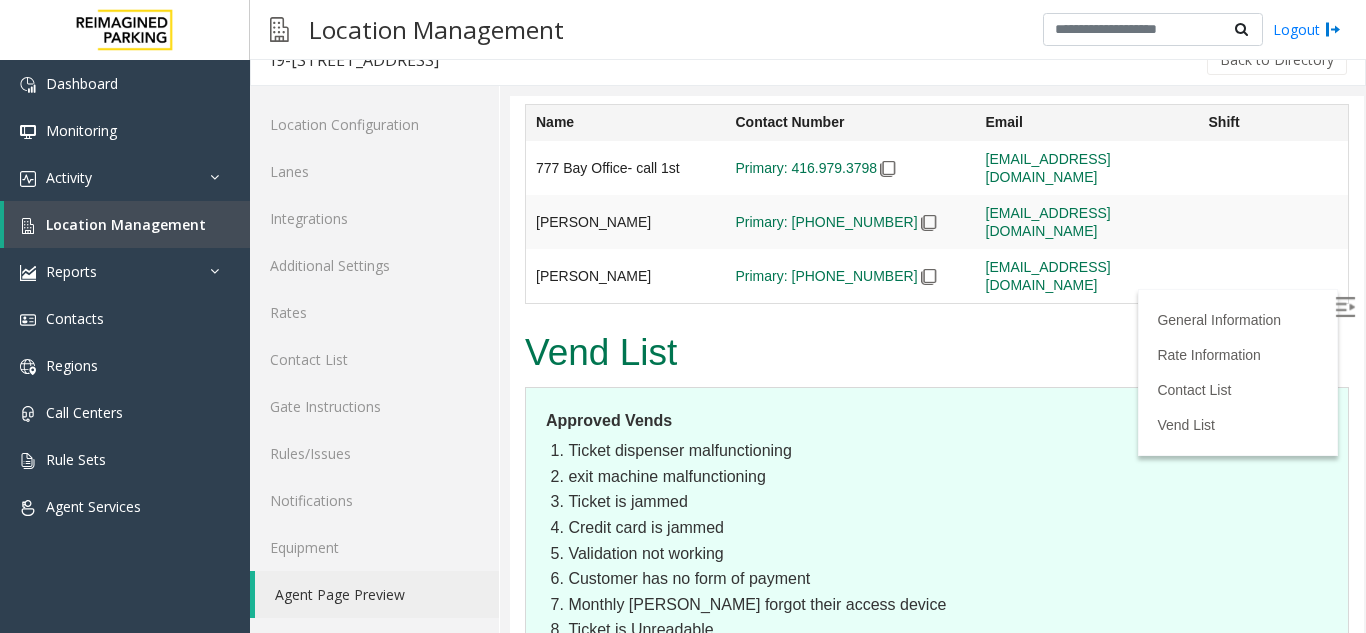 click on "Approved Vends
Ticket dispenser malfunctioning
exit machine malfunctioning
Ticket is jammed
Credit card is jammed
Validation not working
Customer has no form of payment
Monthly parker forgot their access device
Ticket is Unreadable
Credit Card is unreadable
Monthly Passcard not working
Lost Ticket" at bounding box center (937, 574) 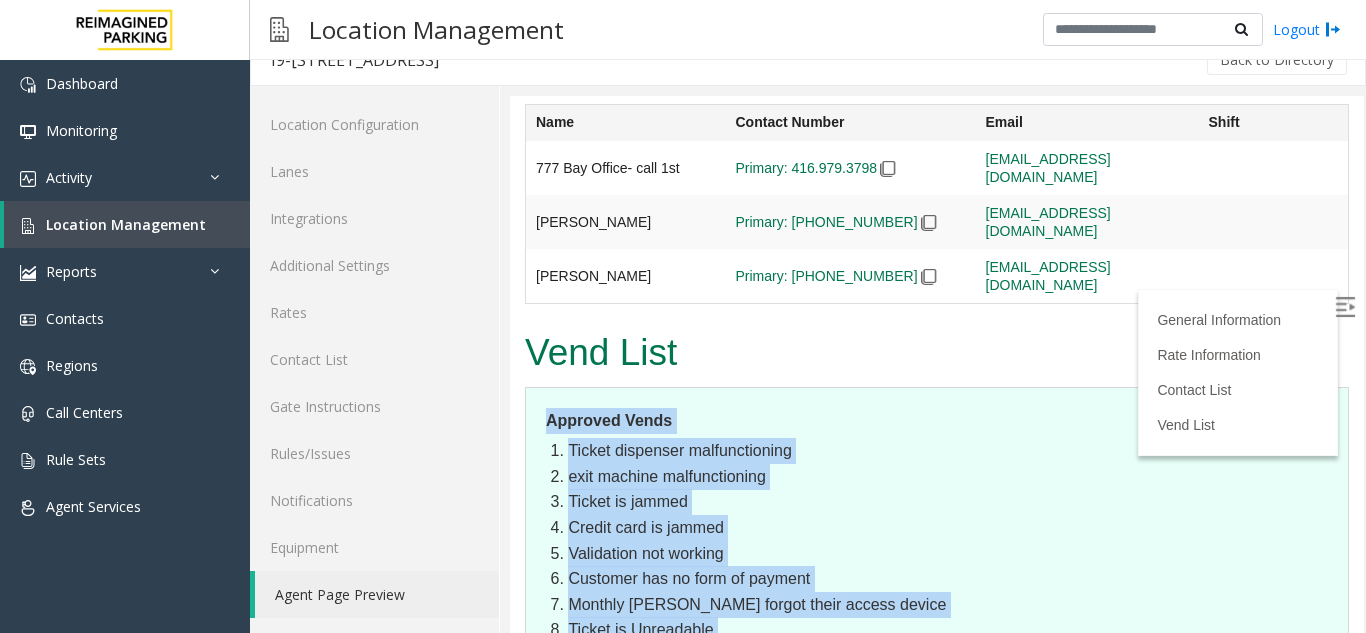 drag, startPoint x: 671, startPoint y: 486, endPoint x: 569, endPoint y: 147, distance: 354.01273 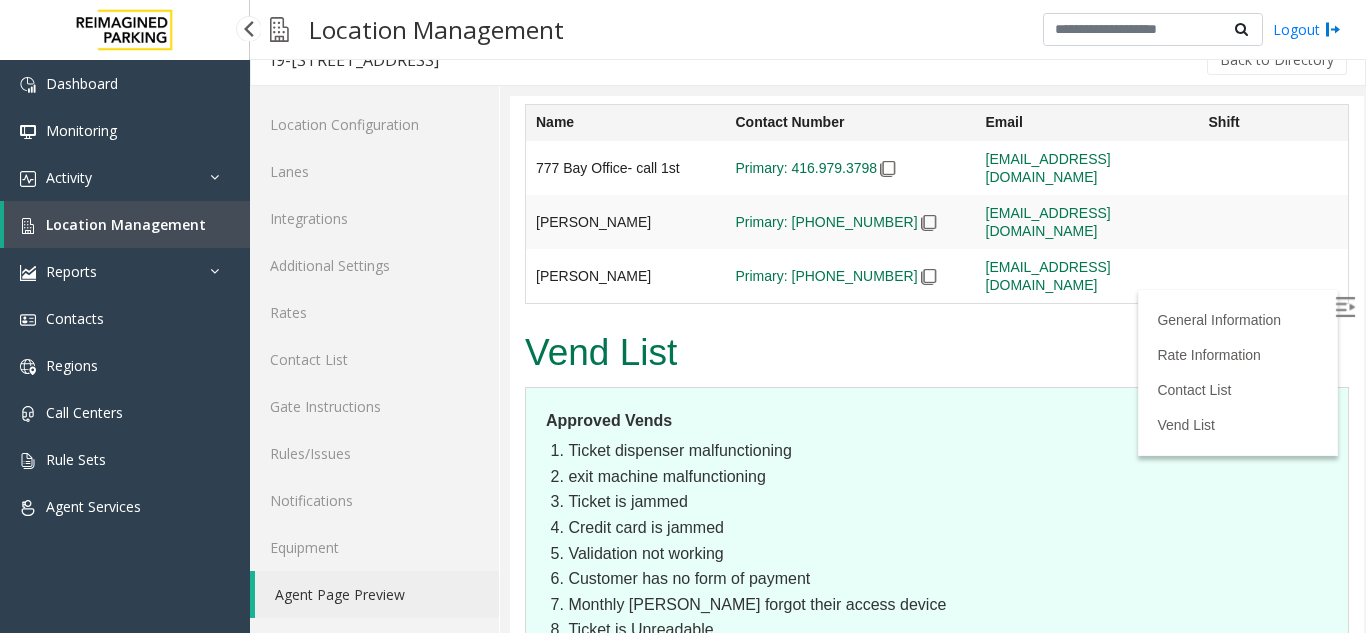 click on "Location Management" at bounding box center [127, 224] 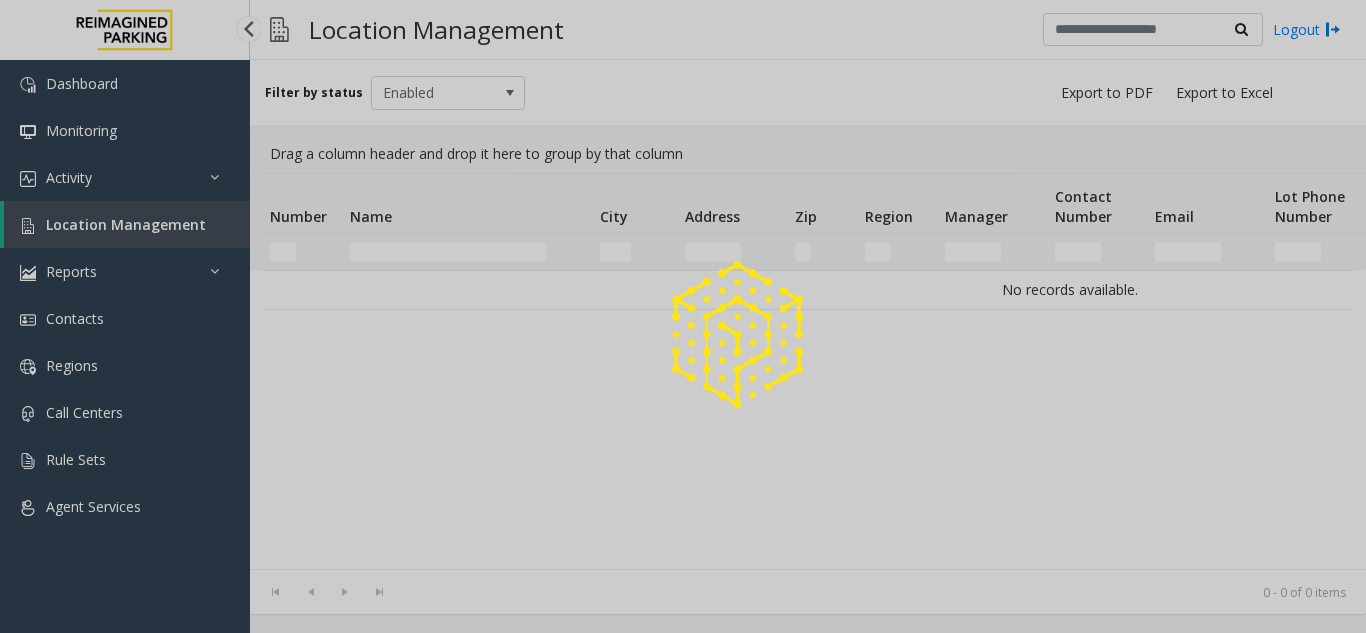 scroll, scrollTop: 0, scrollLeft: 0, axis: both 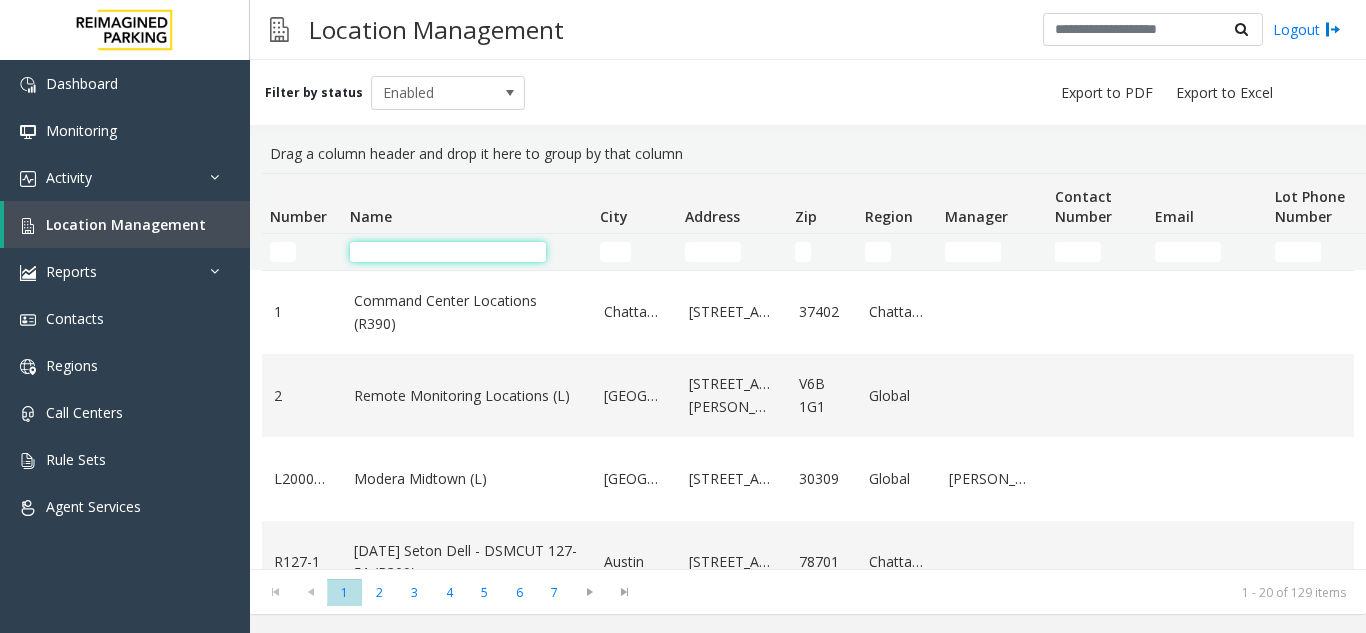 click 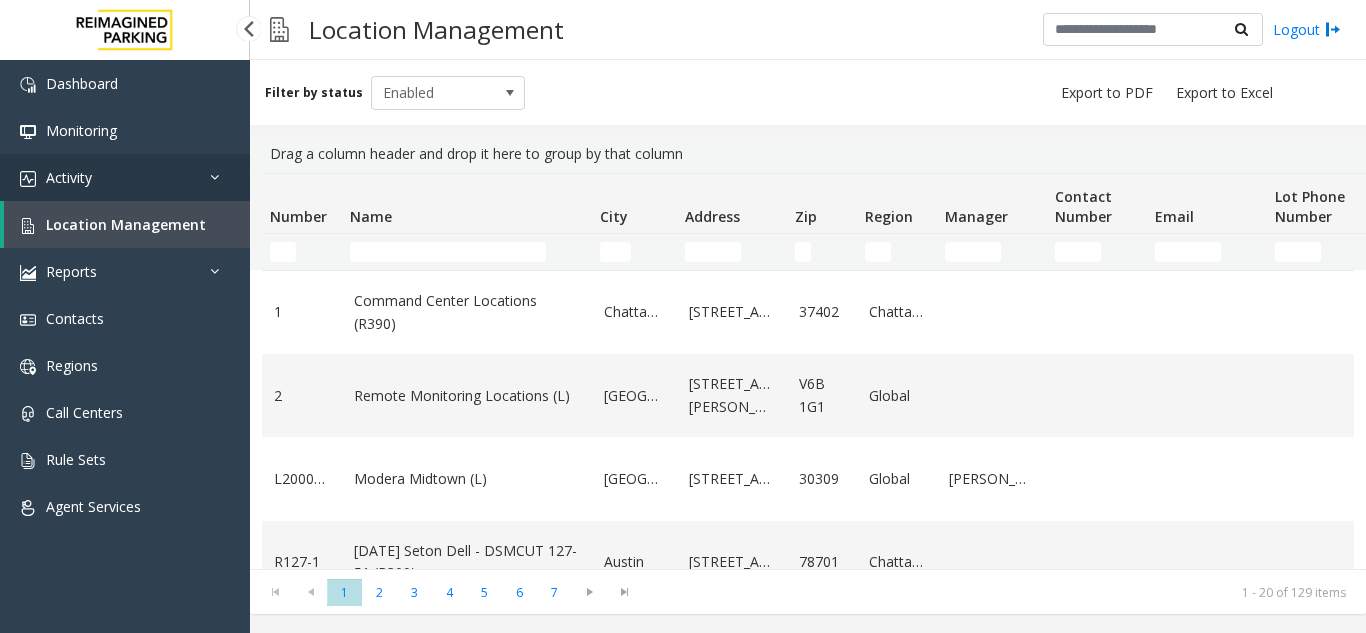 click on "Activity" at bounding box center (125, 177) 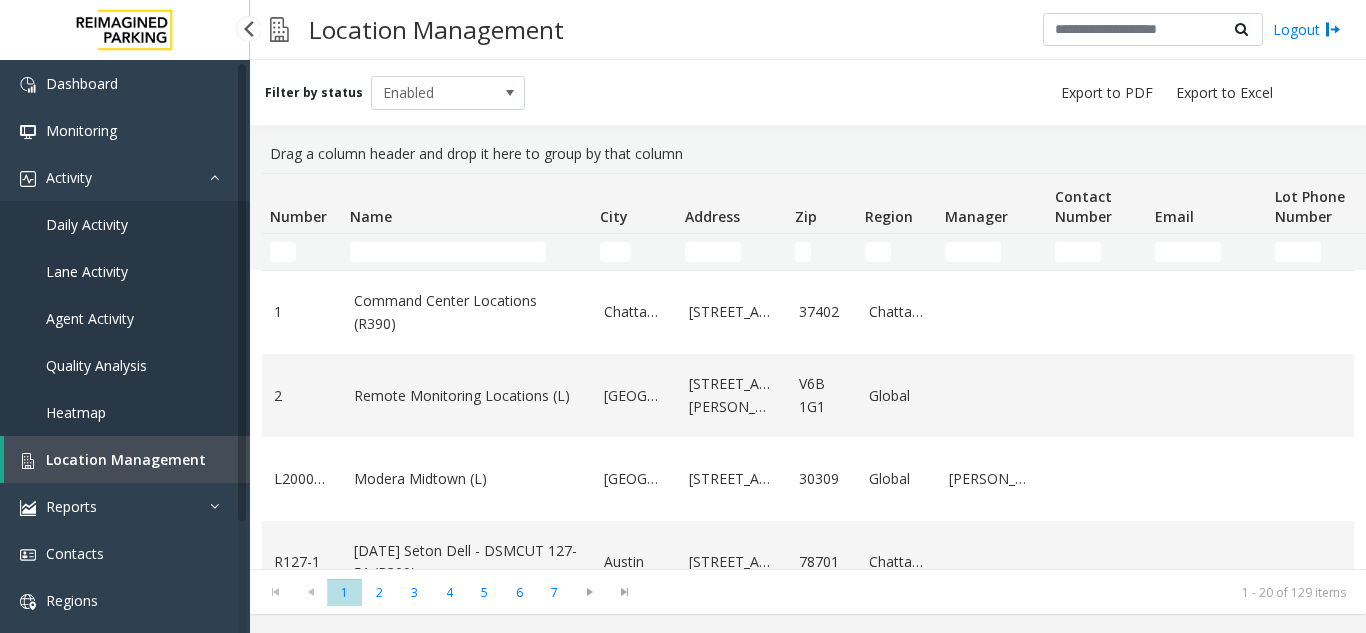 click on "Quality Analysis" at bounding box center [125, 365] 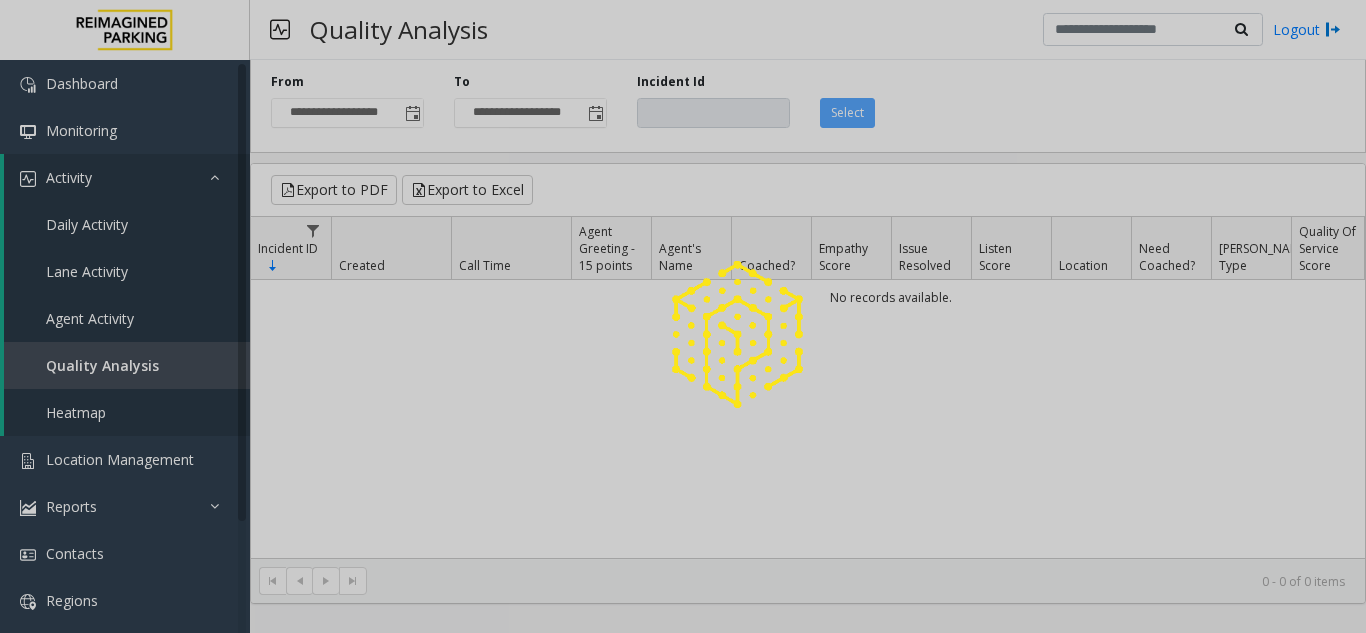 click 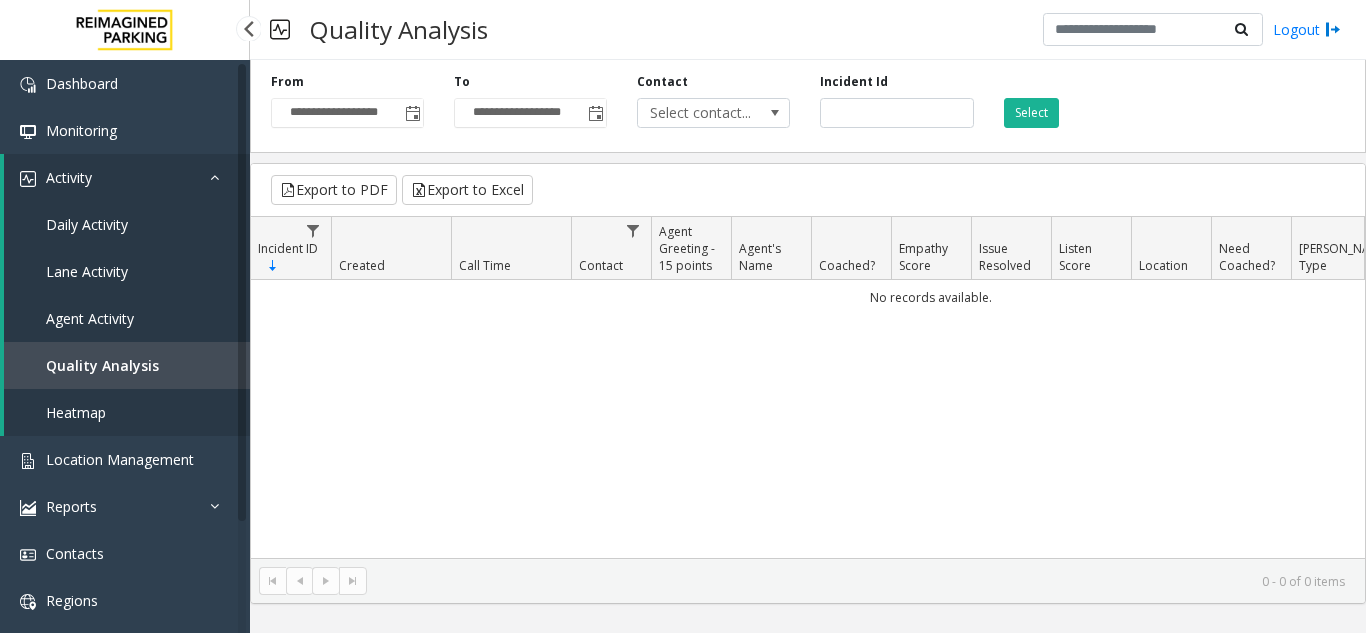 click on "Agent Activity" at bounding box center [127, 318] 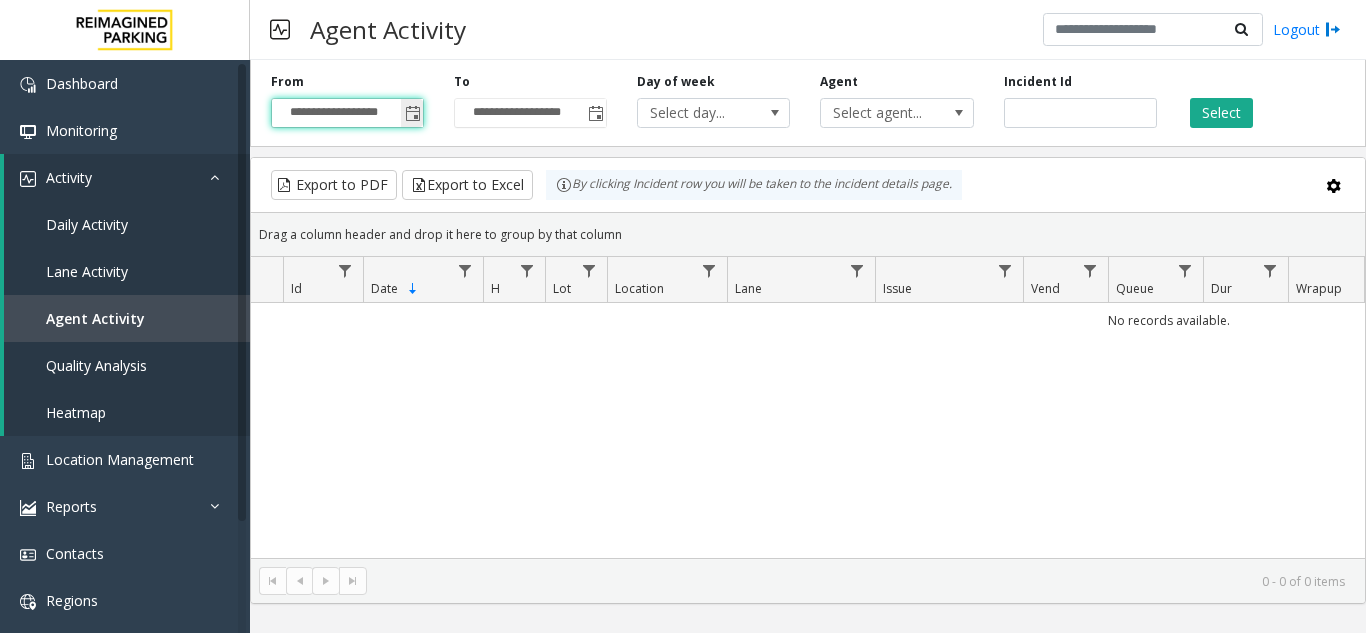 click on "**********" at bounding box center [347, 113] 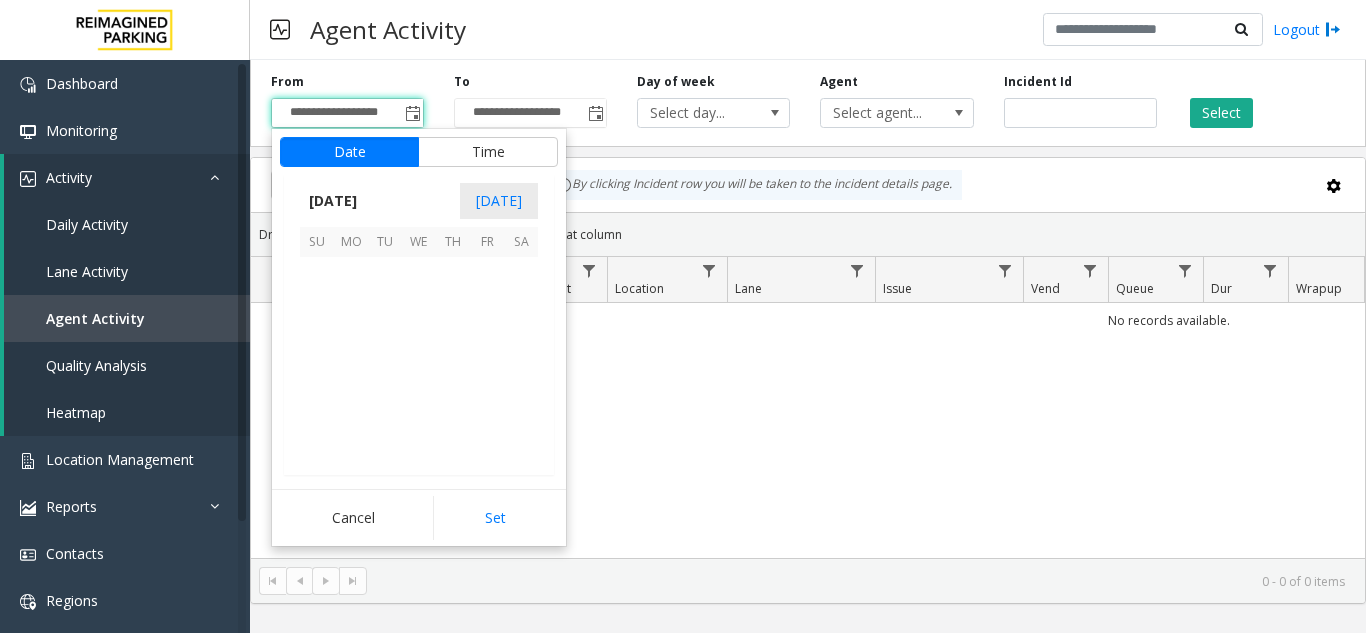 scroll, scrollTop: 358428, scrollLeft: 0, axis: vertical 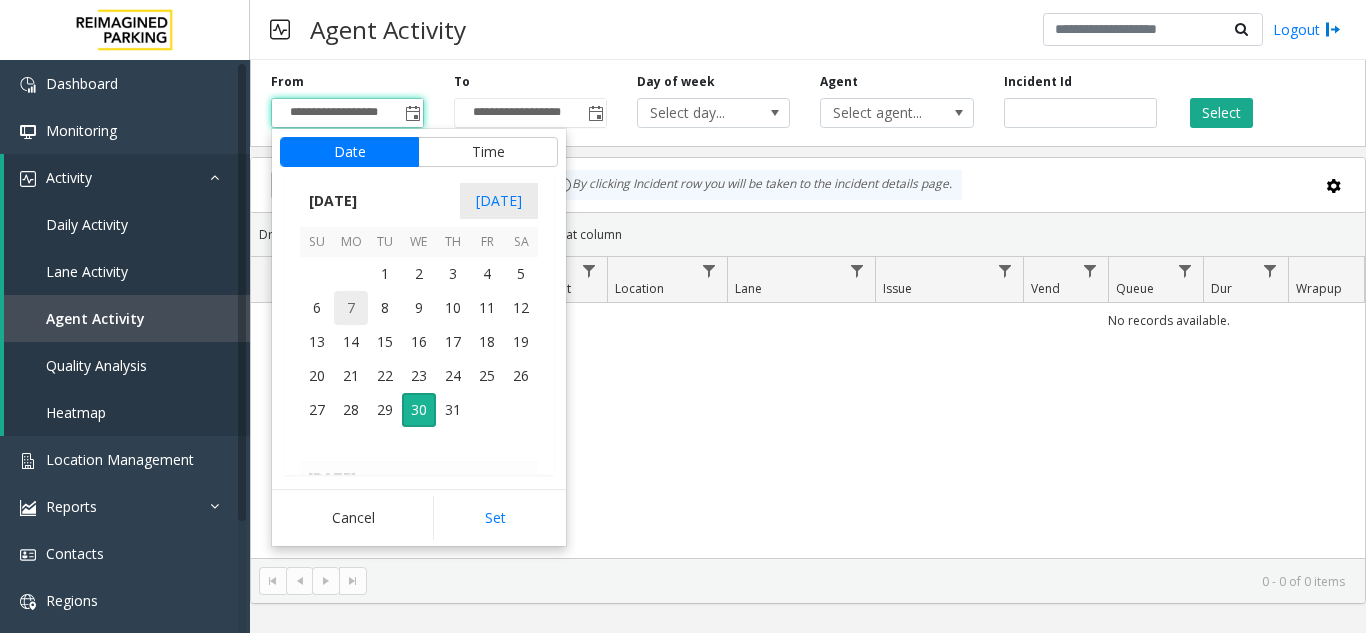 click on "7" at bounding box center (351, 308) 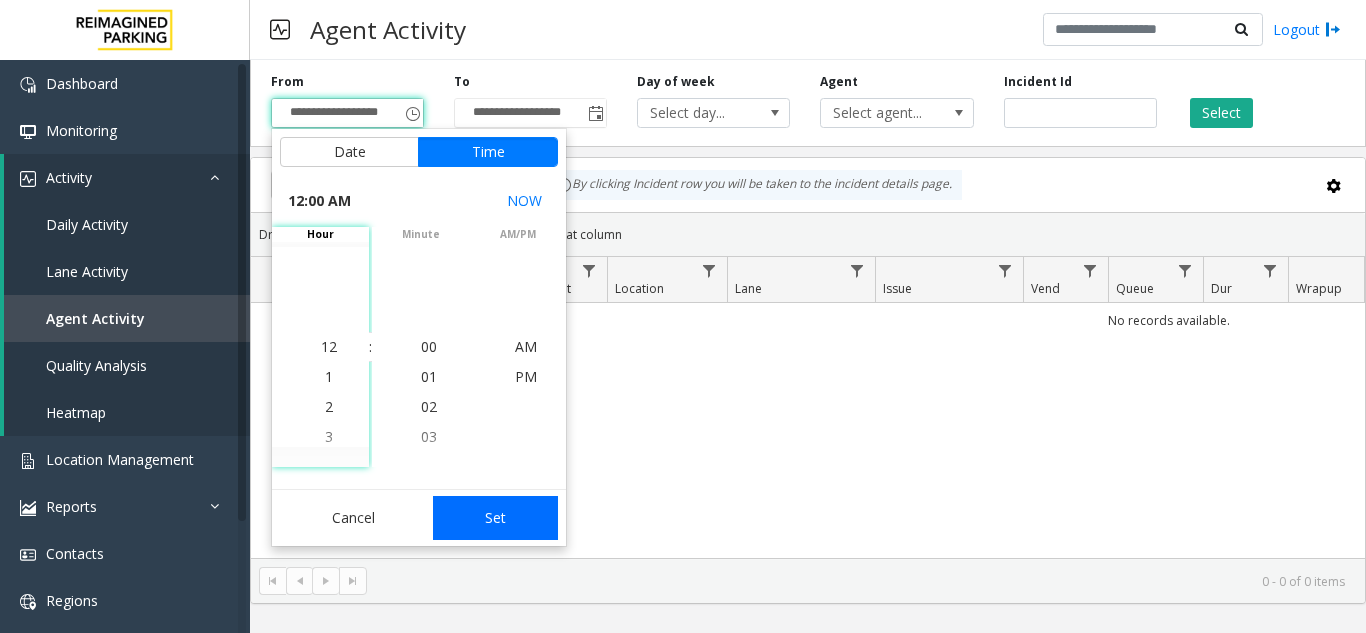click on "Set" 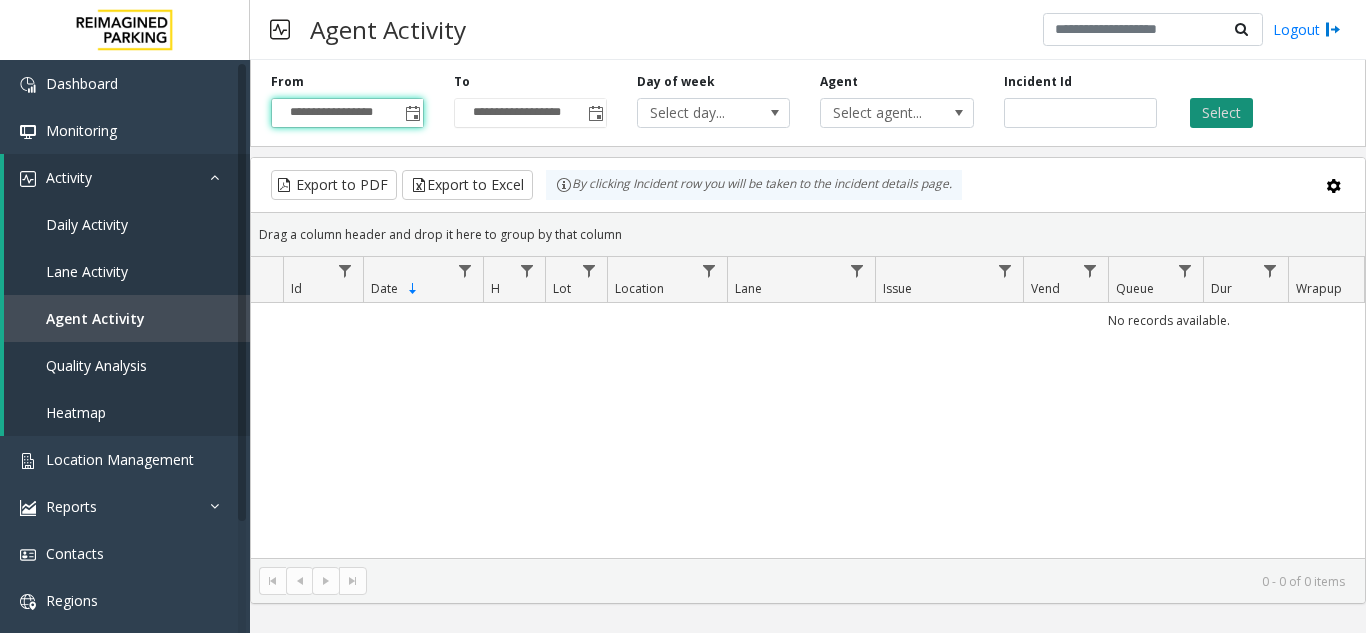 click on "Select" 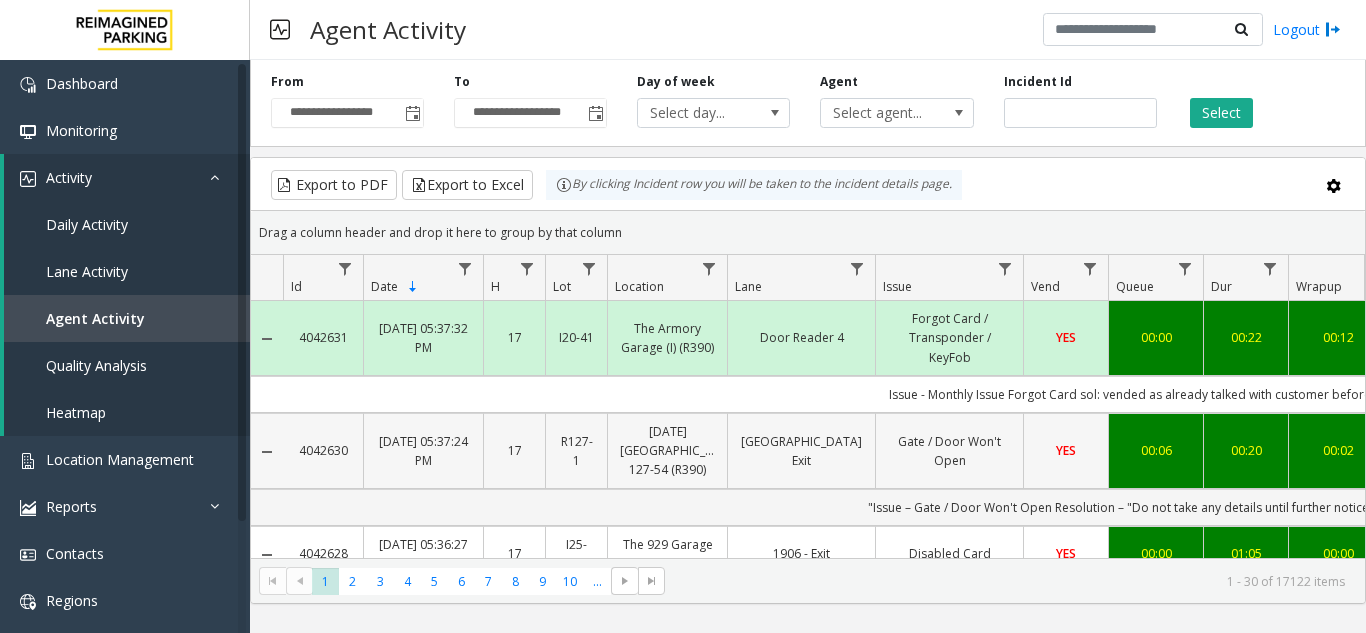 scroll, scrollTop: 100, scrollLeft: 0, axis: vertical 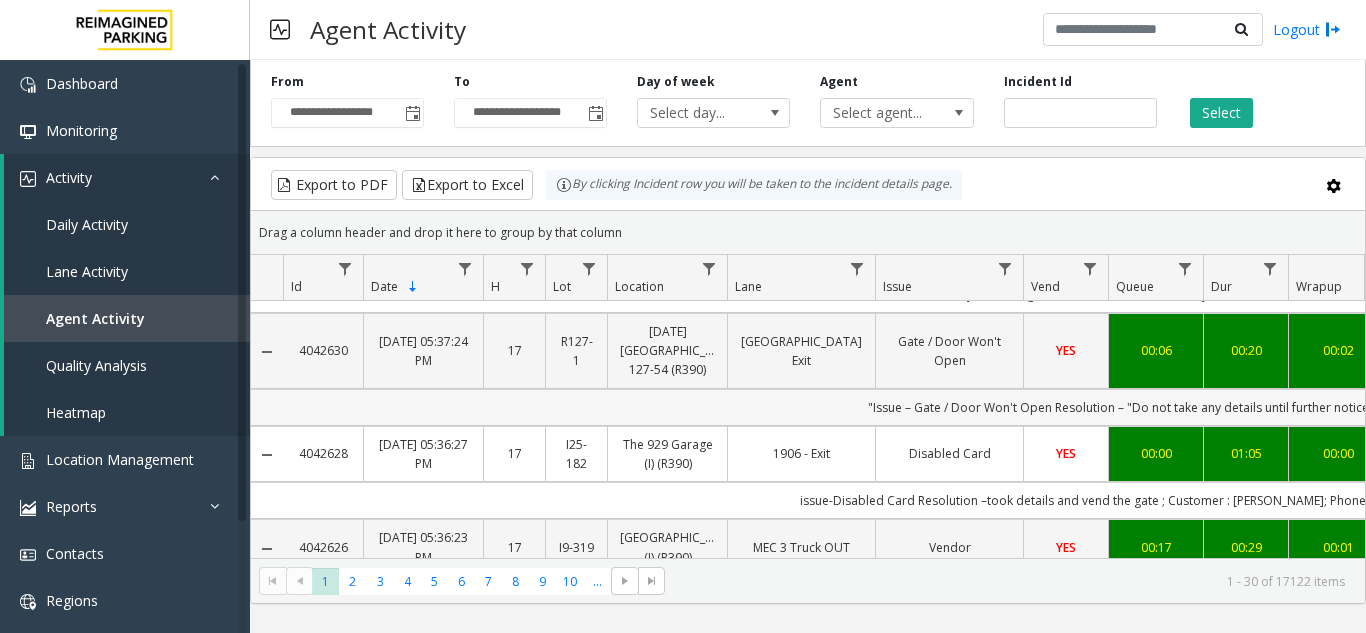 drag, startPoint x: 604, startPoint y: 321, endPoint x: 889, endPoint y: 391, distance: 293.4706 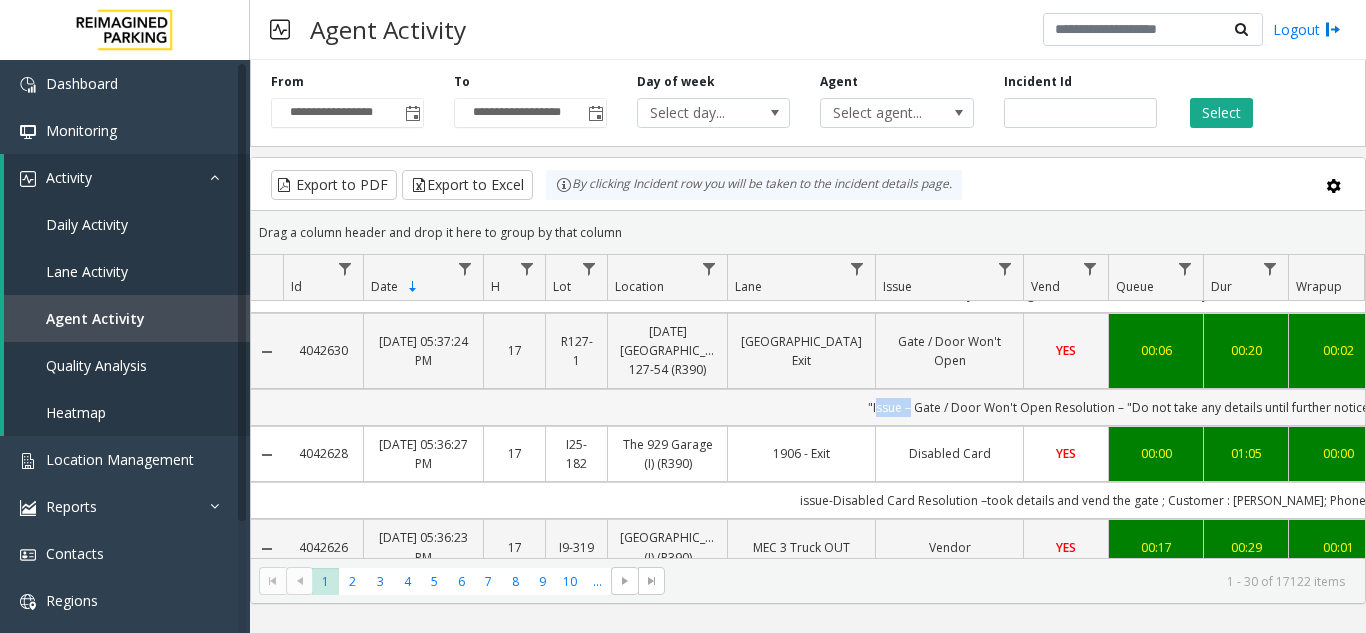 click on ""Issue – Gate / Door Won't Open
Resolution – "Do not take any details until further notice. Simply vend the gates." 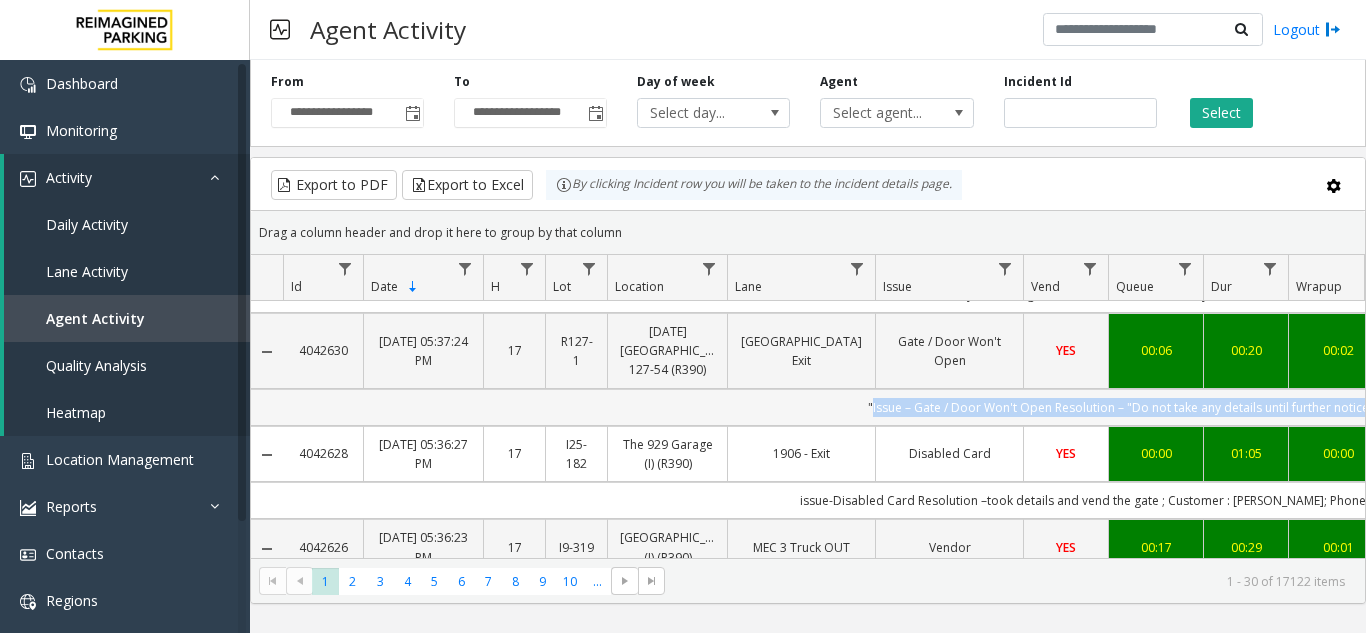 click on ""Issue – Gate / Door Won't Open
Resolution – "Do not take any details until further notice. Simply vend the gates." 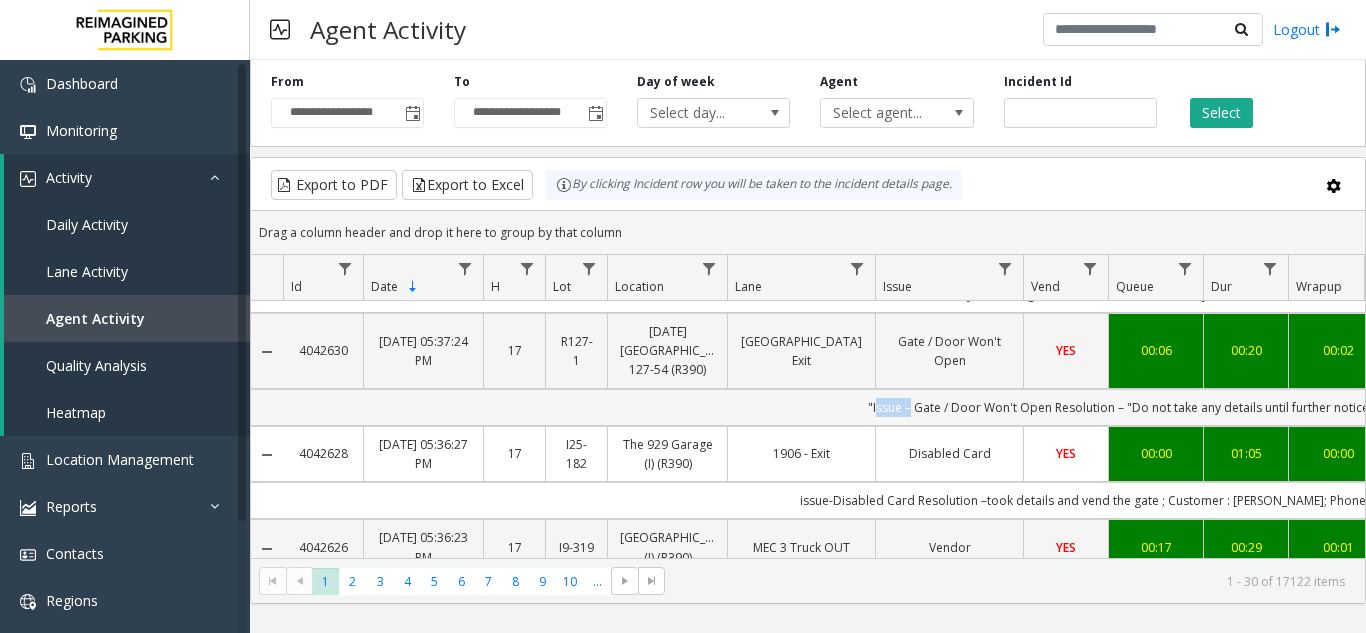 click on ""Issue – Gate / Door Won't Open
Resolution – "Do not take any details until further notice. Simply vend the gates." 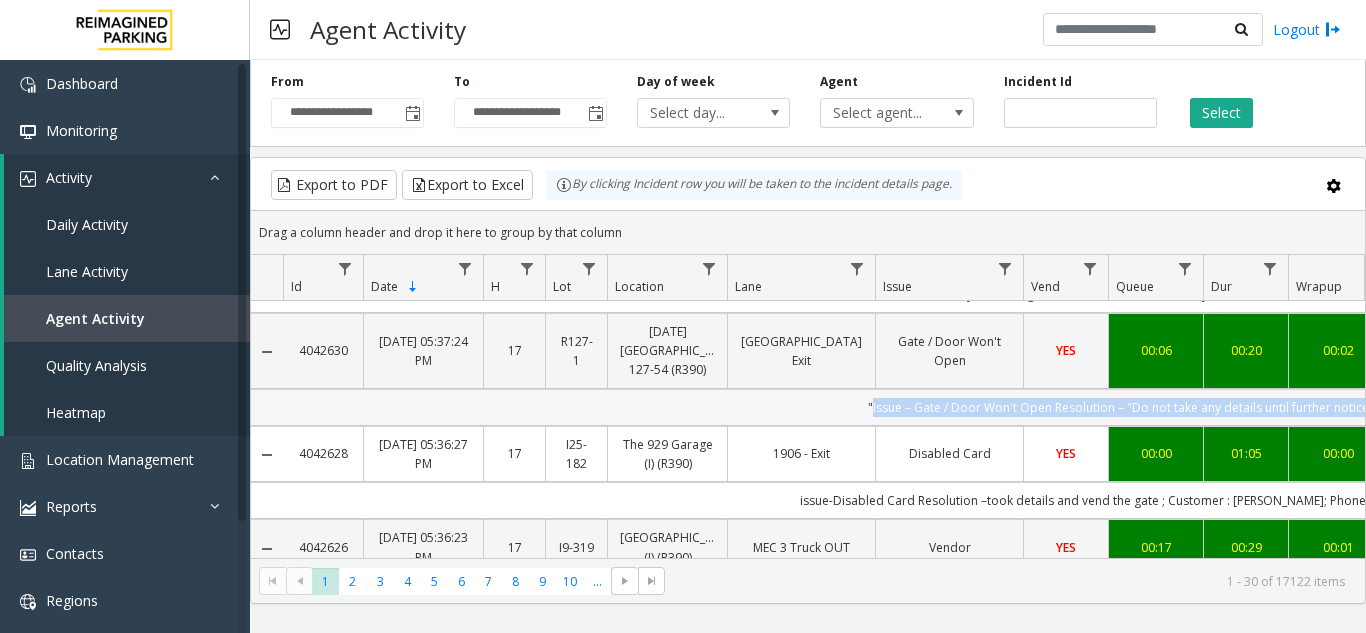 drag, startPoint x: 888, startPoint y: 393, endPoint x: 1014, endPoint y: 403, distance: 126.3962 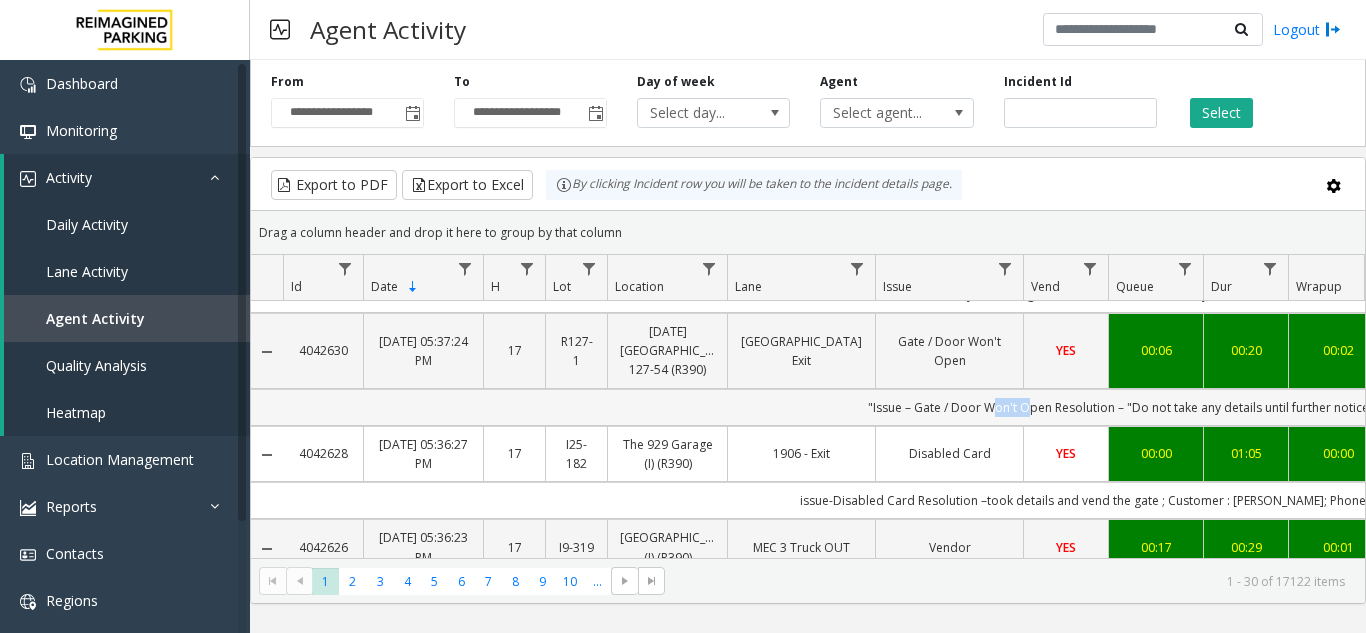 click on ""Issue – Gate / Door Won't Open
Resolution – "Do not take any details until further notice. Simply vend the gates." 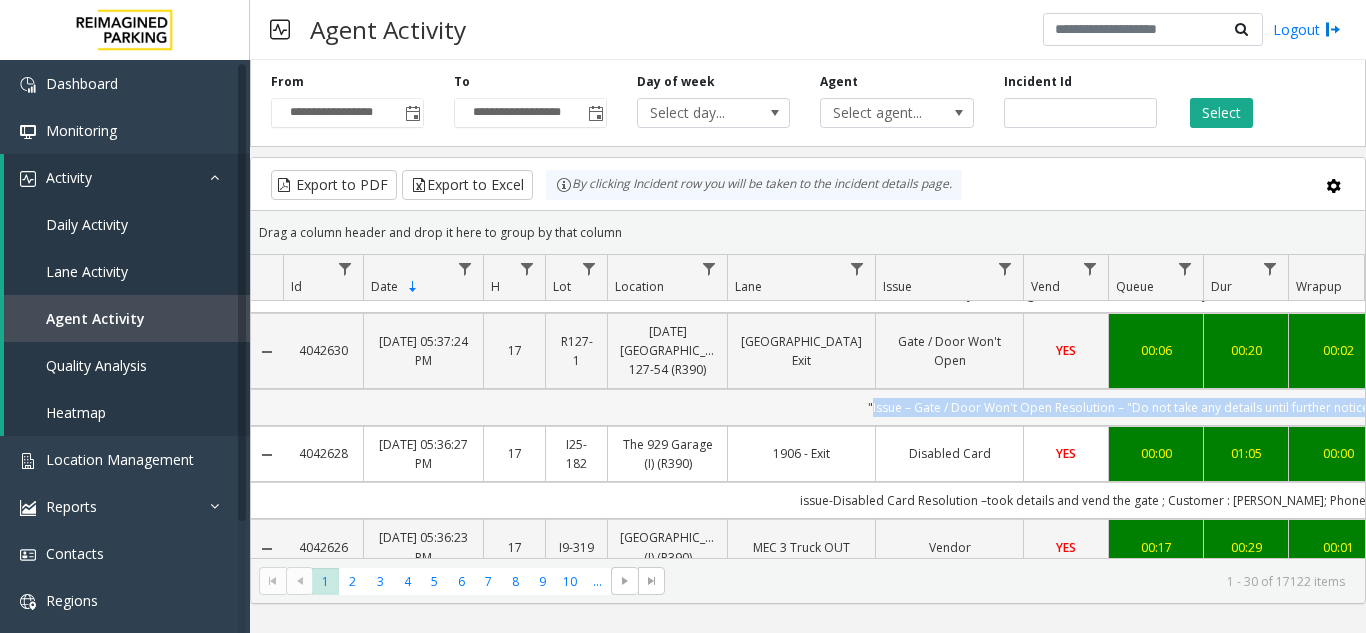 click on ""Issue – Gate / Door Won't Open
Resolution – "Do not take any details until further notice. Simply vend the gates." 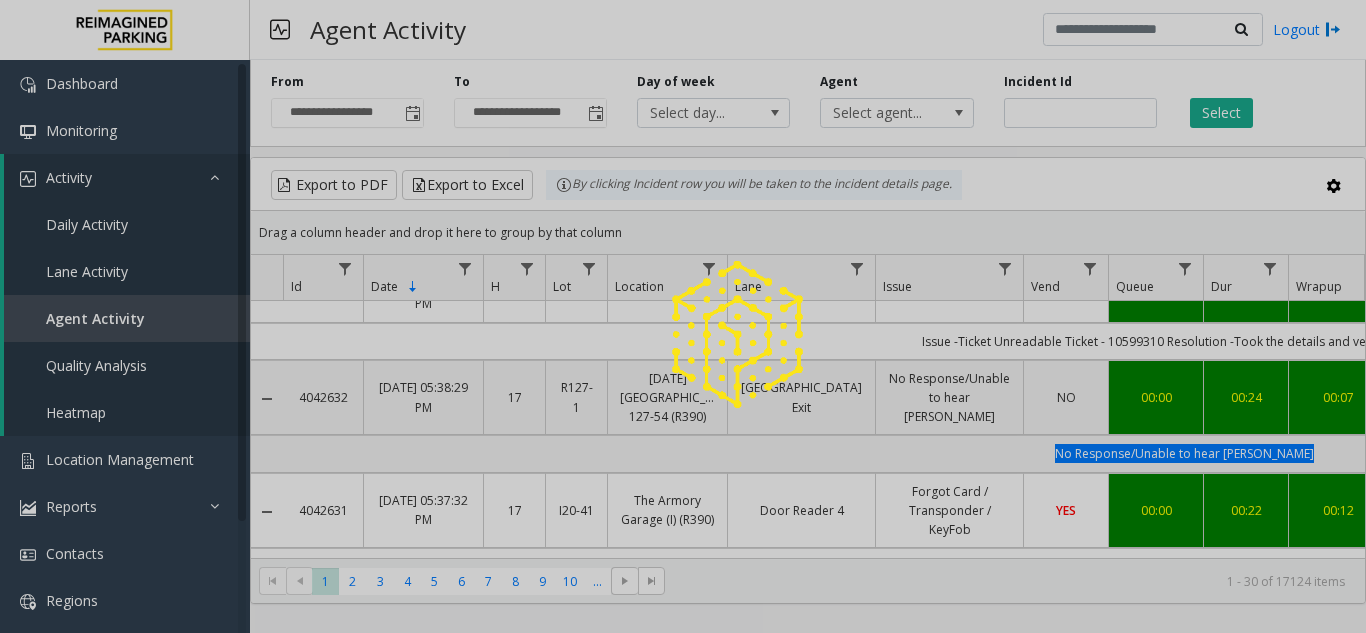 scroll, scrollTop: 0, scrollLeft: 0, axis: both 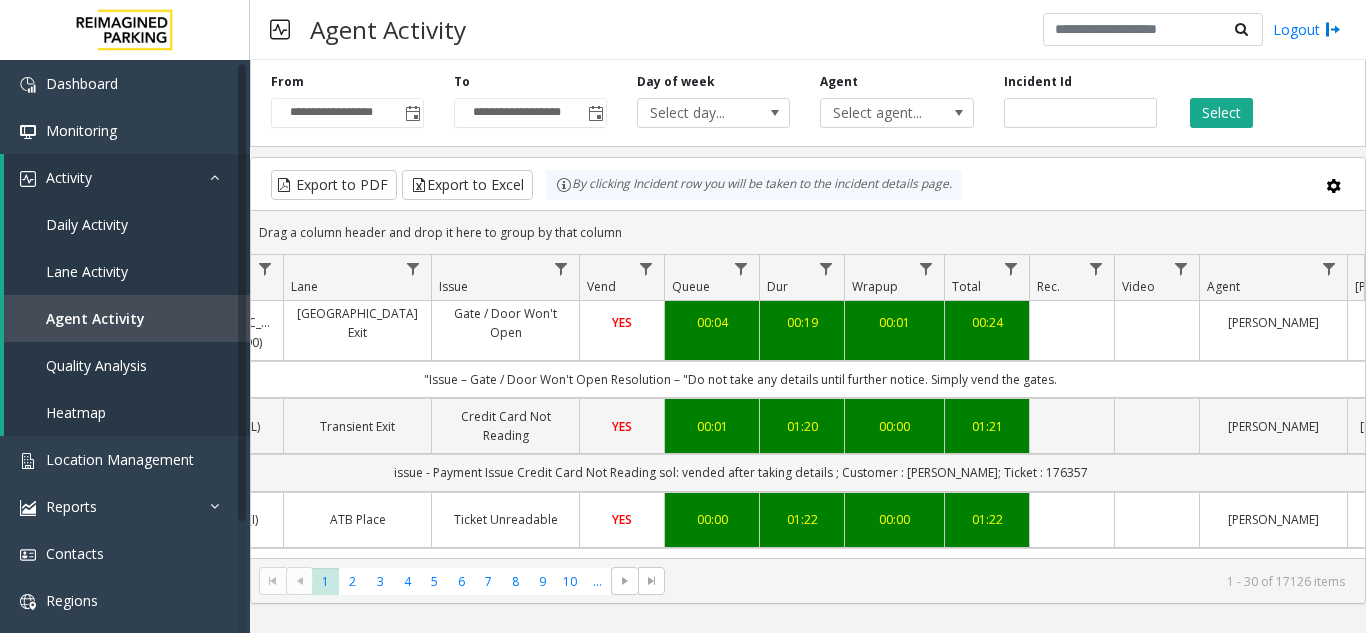 click on "issue - Payment Issue
Credit Card Not Reading
sol: vended after taking details ; Customer : Glenda; Ticket : 176357" 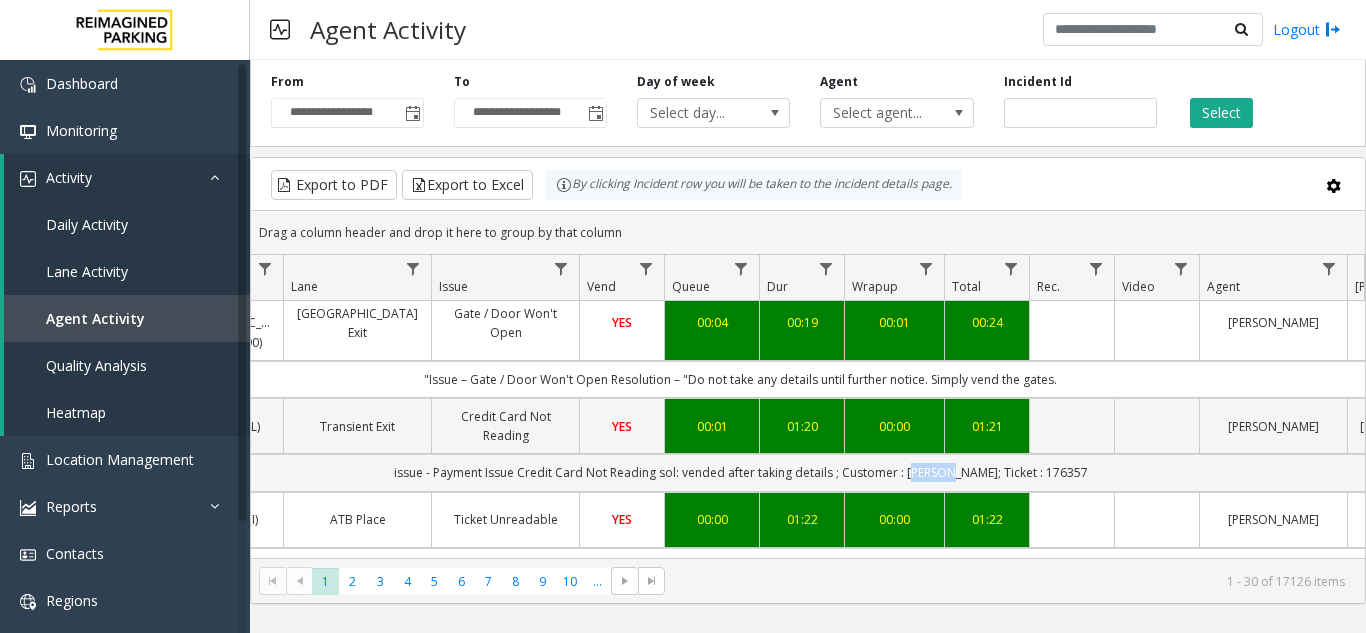 click on "issue - Payment Issue
Credit Card Not Reading
sol: vended after taking details ; Customer : Glenda; Ticket : 176357" 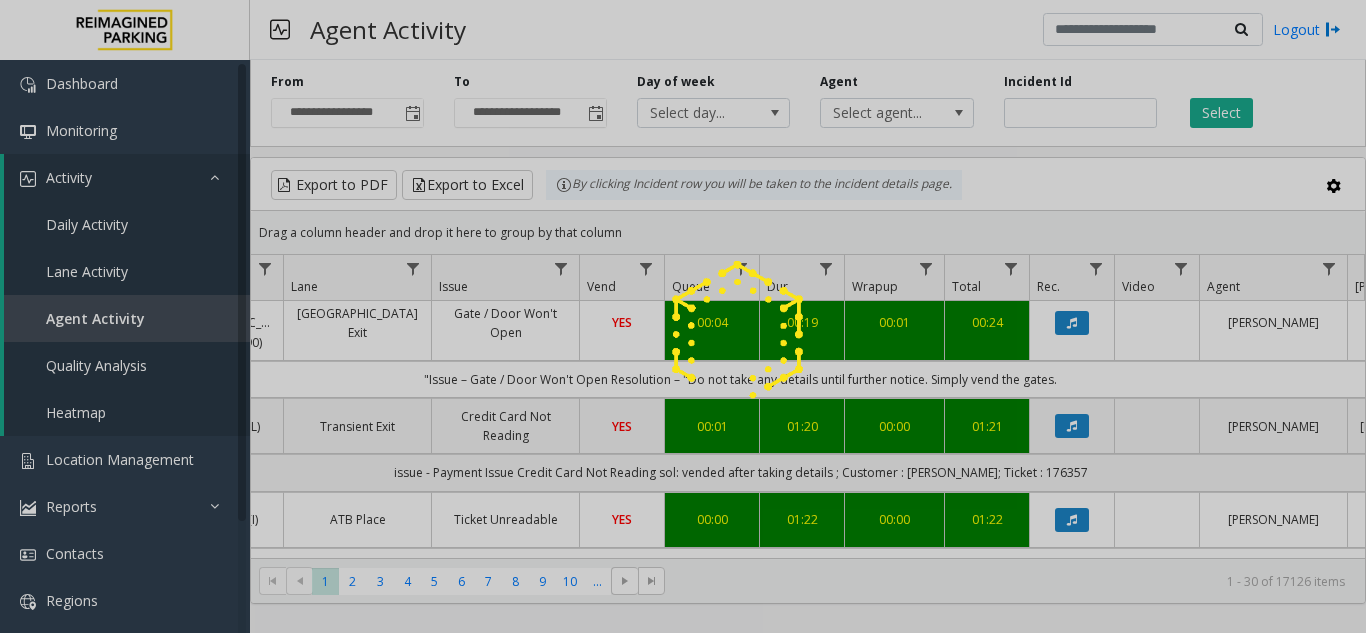 click 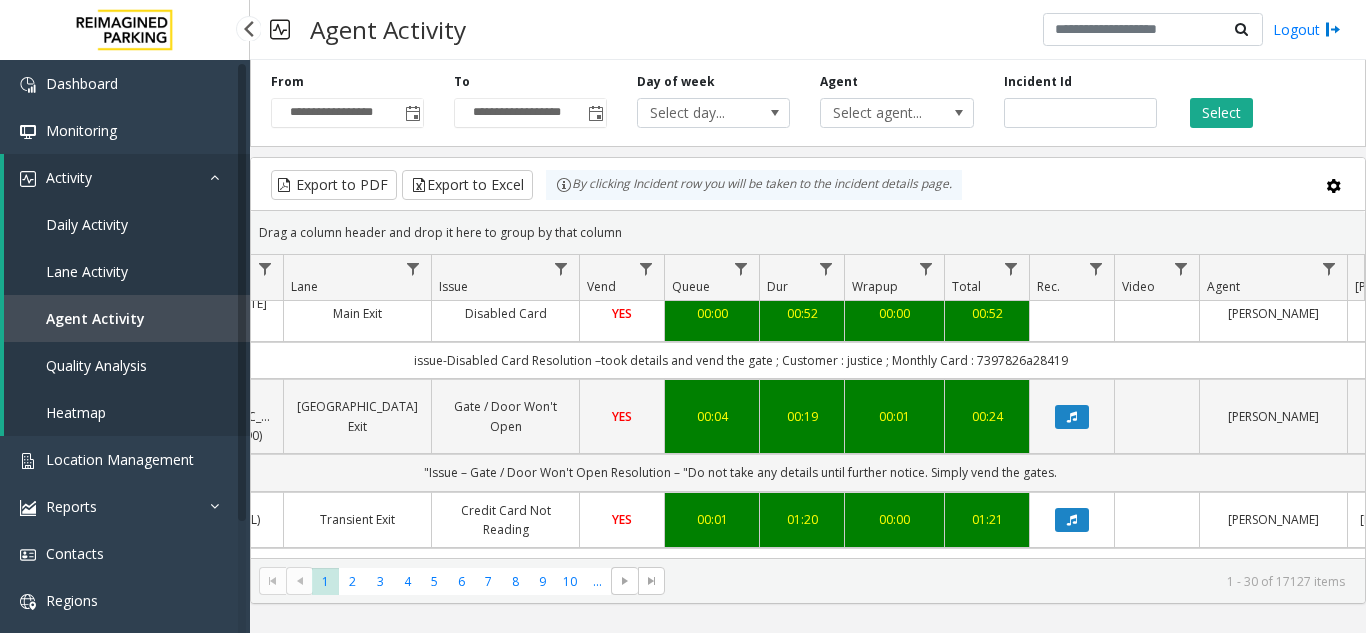 click on "Activity" at bounding box center (127, 177) 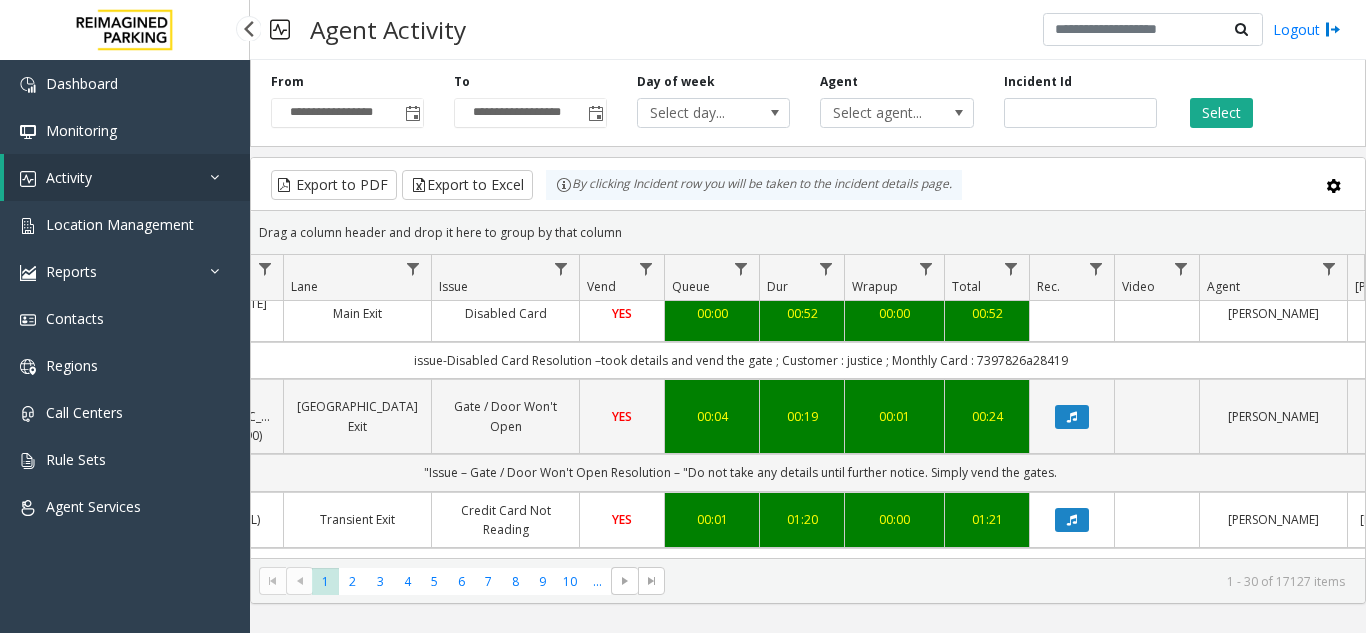 click on "Activity" at bounding box center [127, 177] 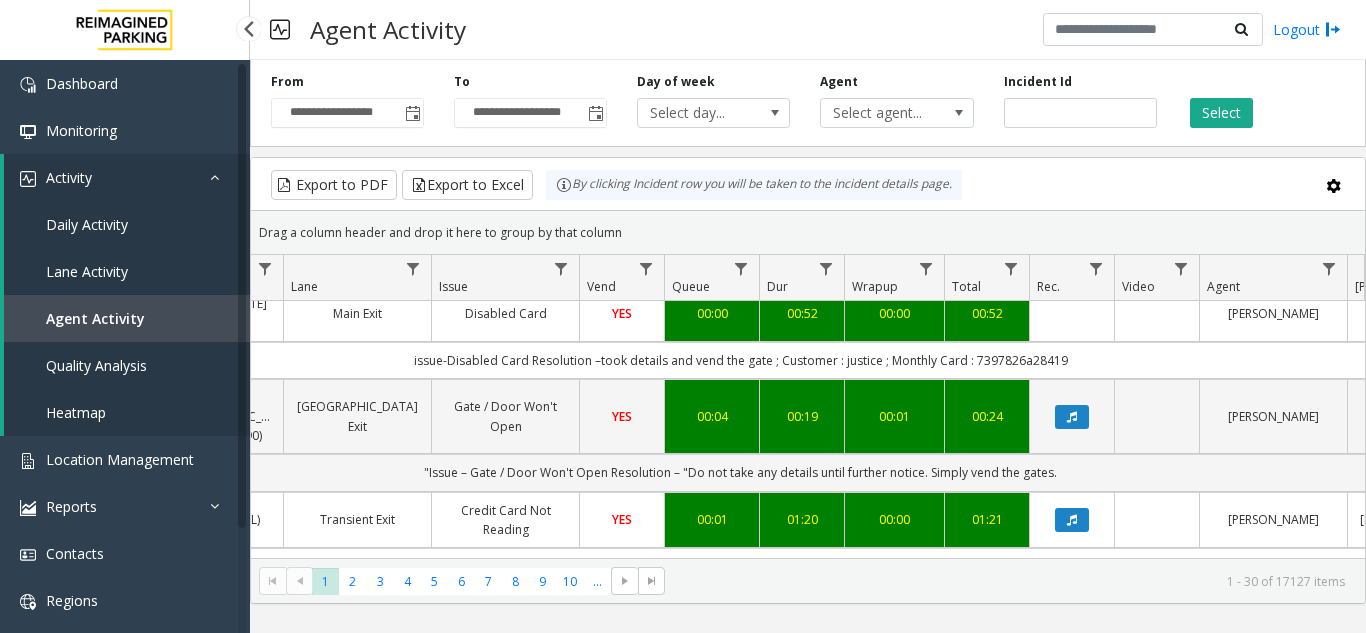 click on "Activity" at bounding box center (127, 177) 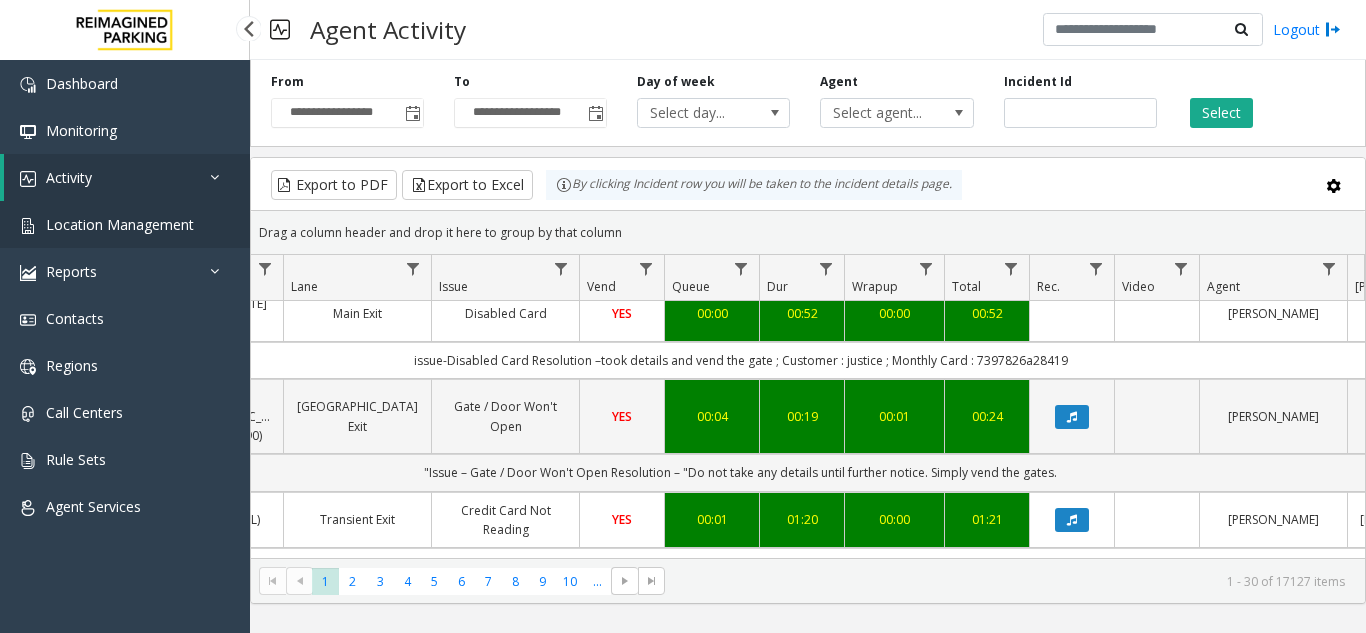click on "Location Management" at bounding box center [120, 224] 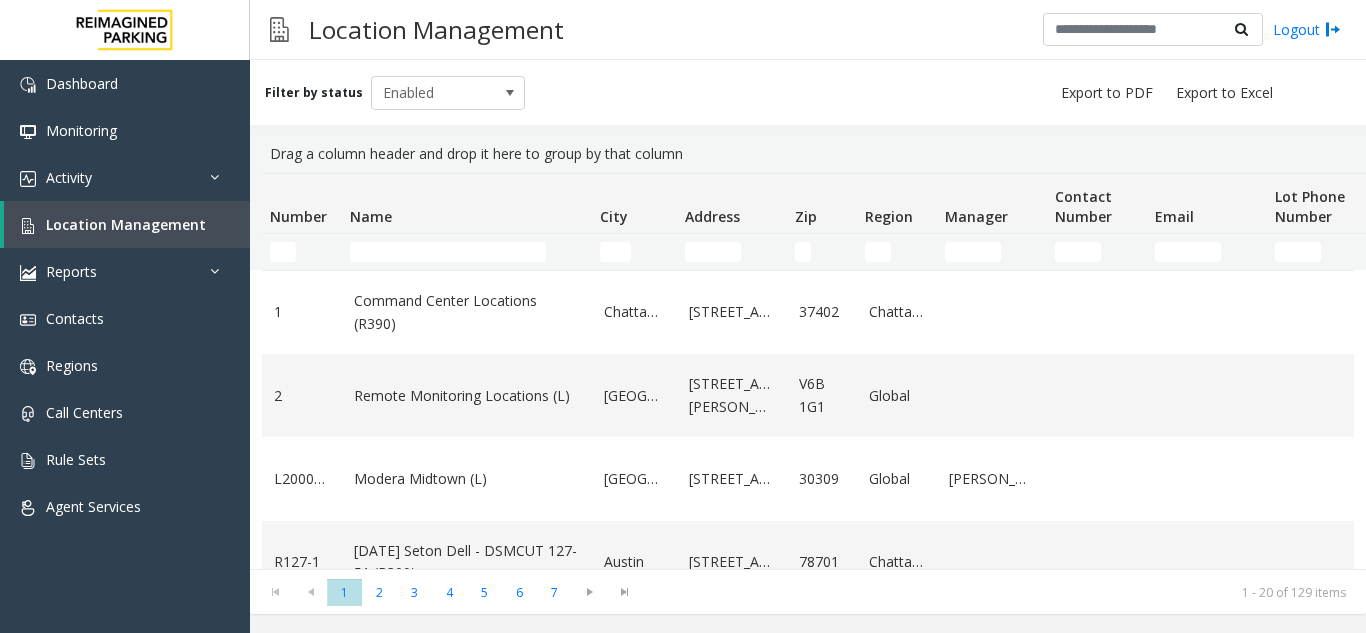 scroll, scrollTop: 0, scrollLeft: 0, axis: both 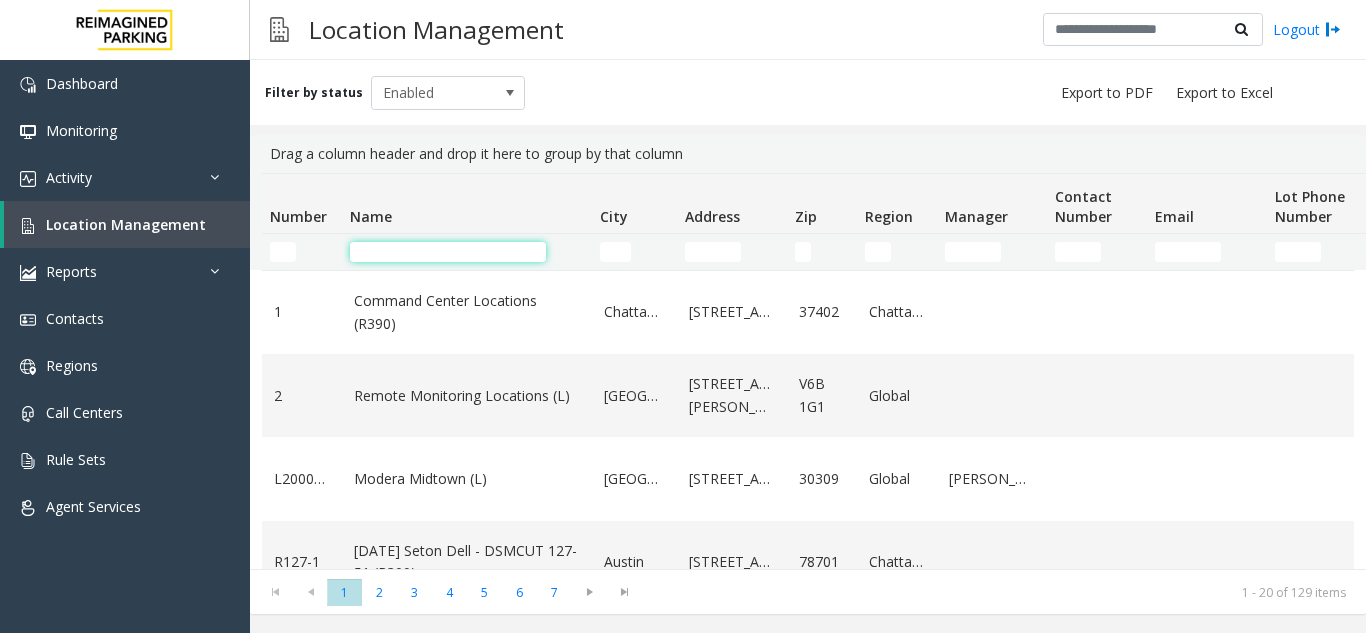 click 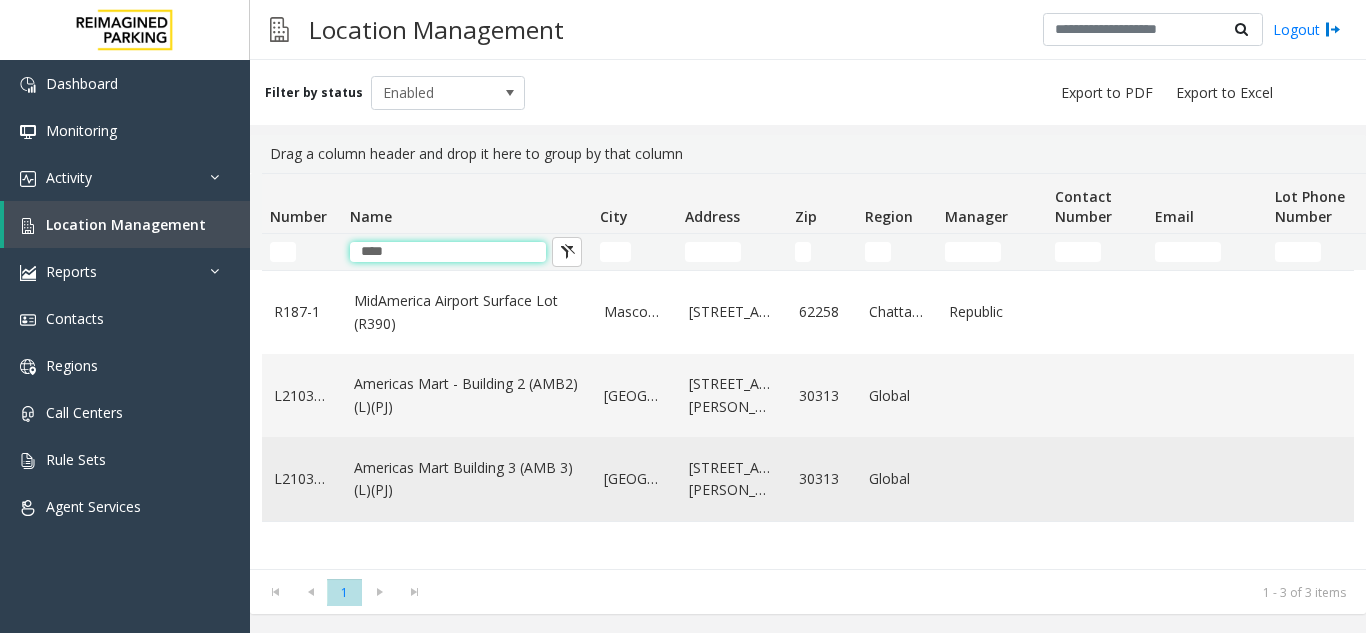 type on "****" 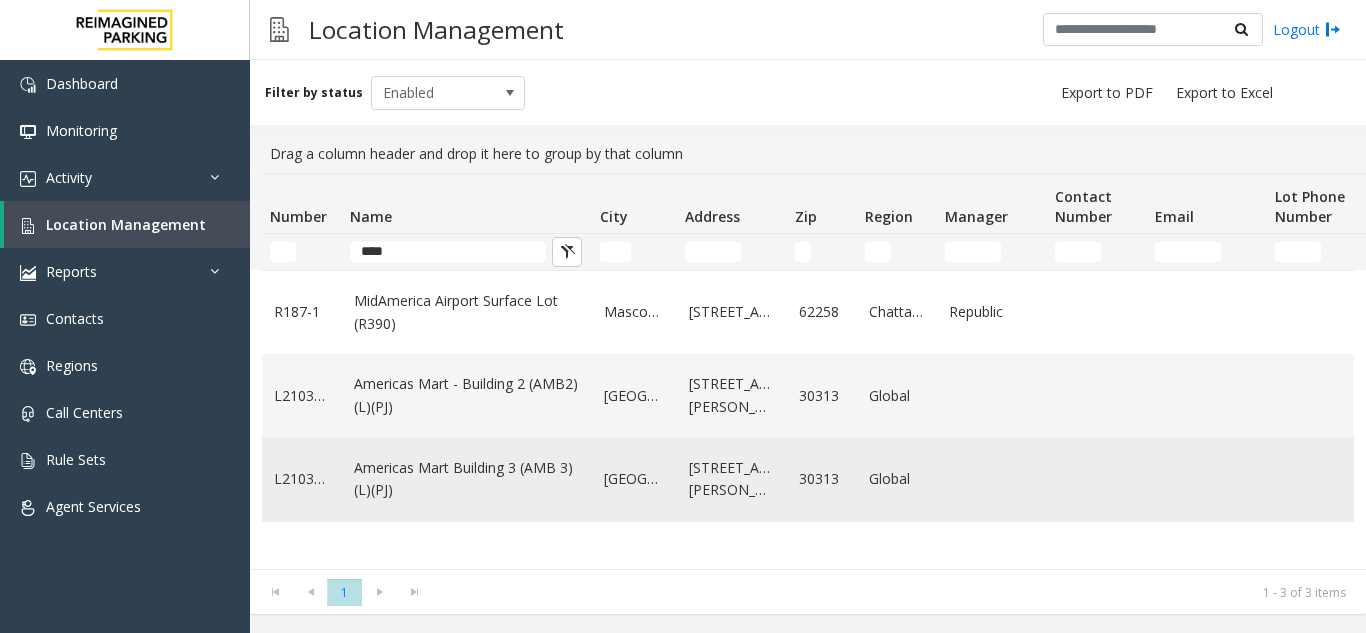 click on "Americas Mart Building  3 (AMB 3) (L)(PJ)" 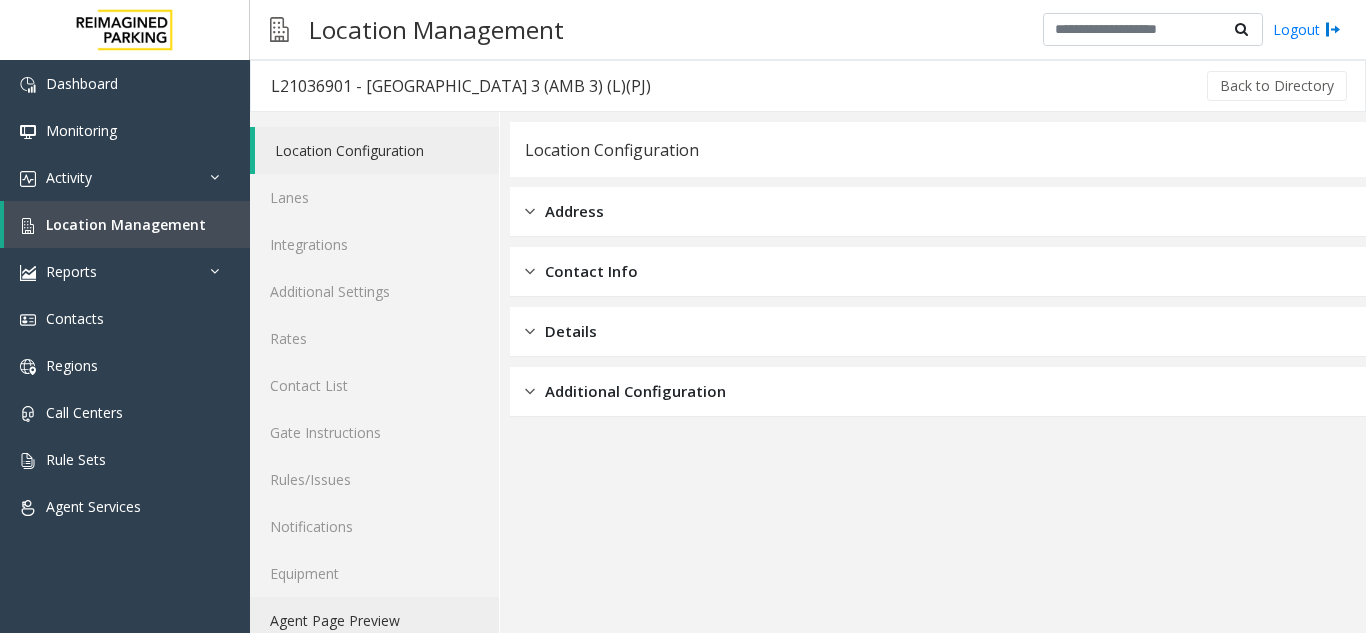 click on "Agent Page Preview" 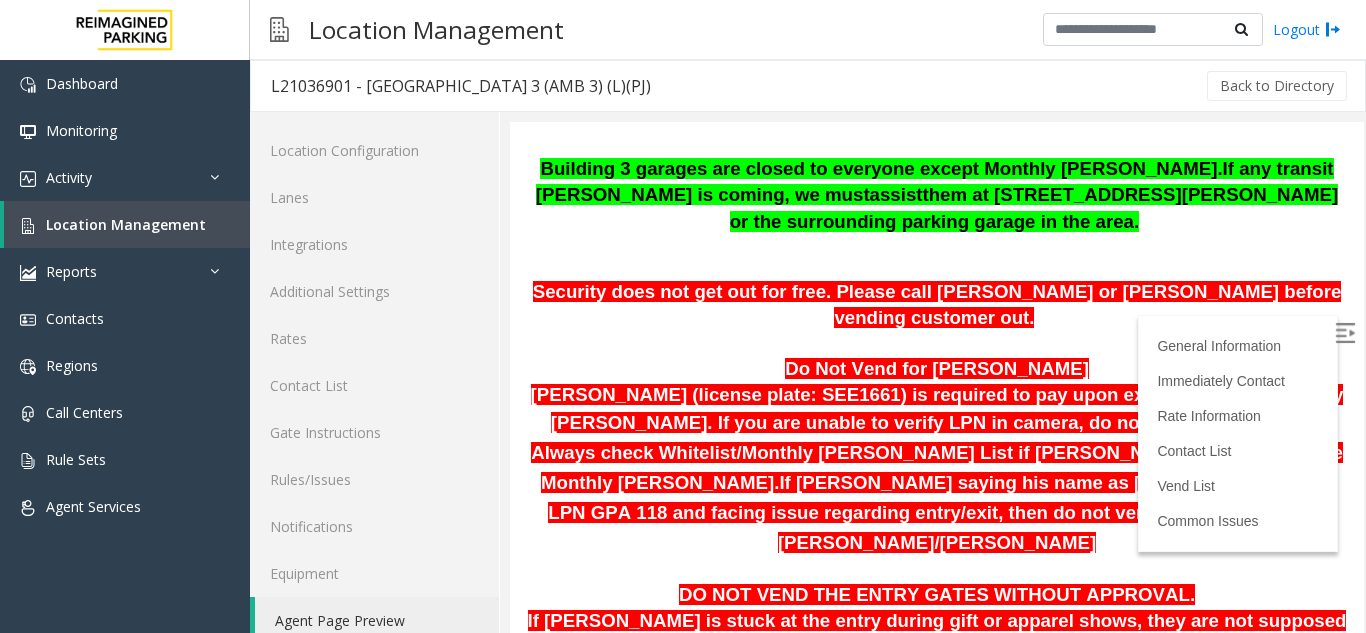 scroll, scrollTop: 700, scrollLeft: 0, axis: vertical 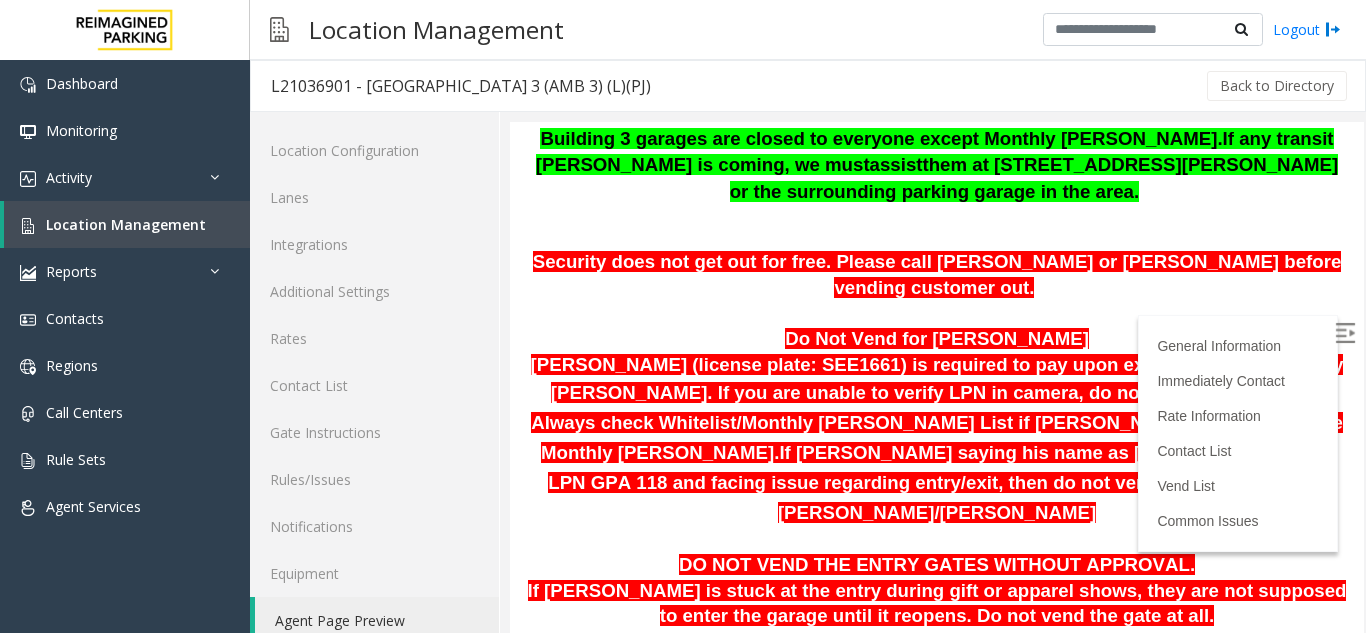 click on "Security does not get out for free. Please call [PERSON_NAME] or [PERSON_NAME] before vending customer out." at bounding box center (937, 274) 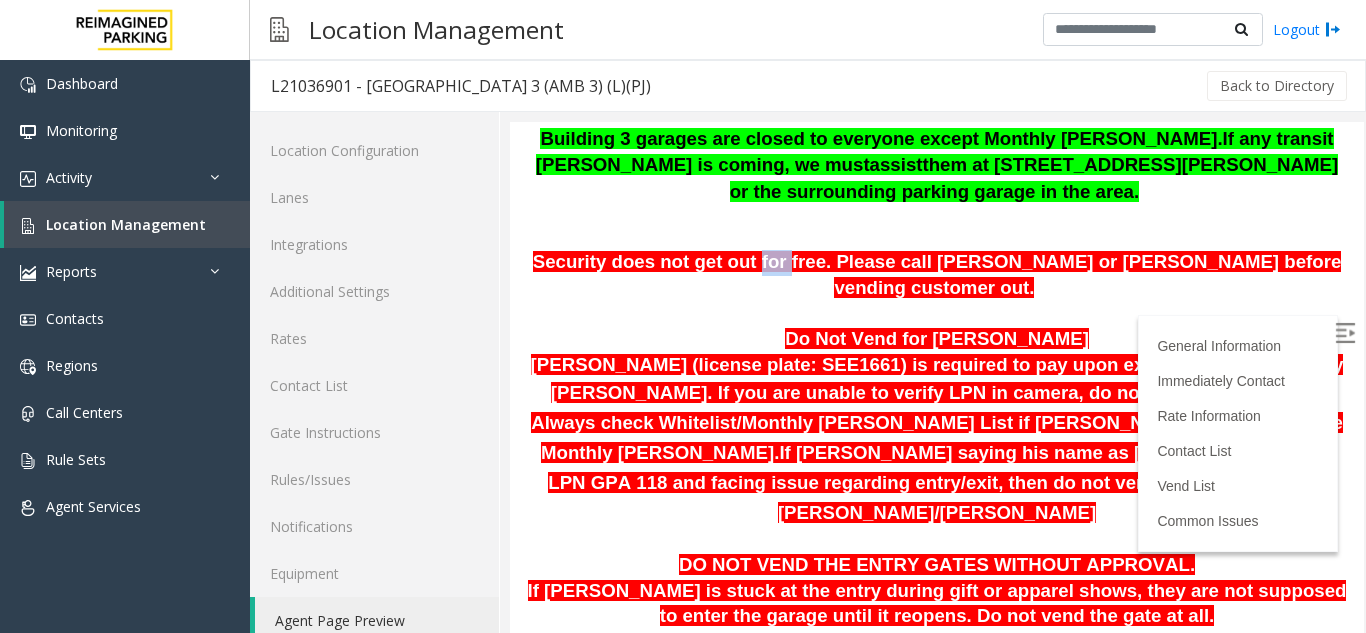 click on "Security does not get out for free. Please call [PERSON_NAME] or [PERSON_NAME] before vending customer out." at bounding box center (937, 274) 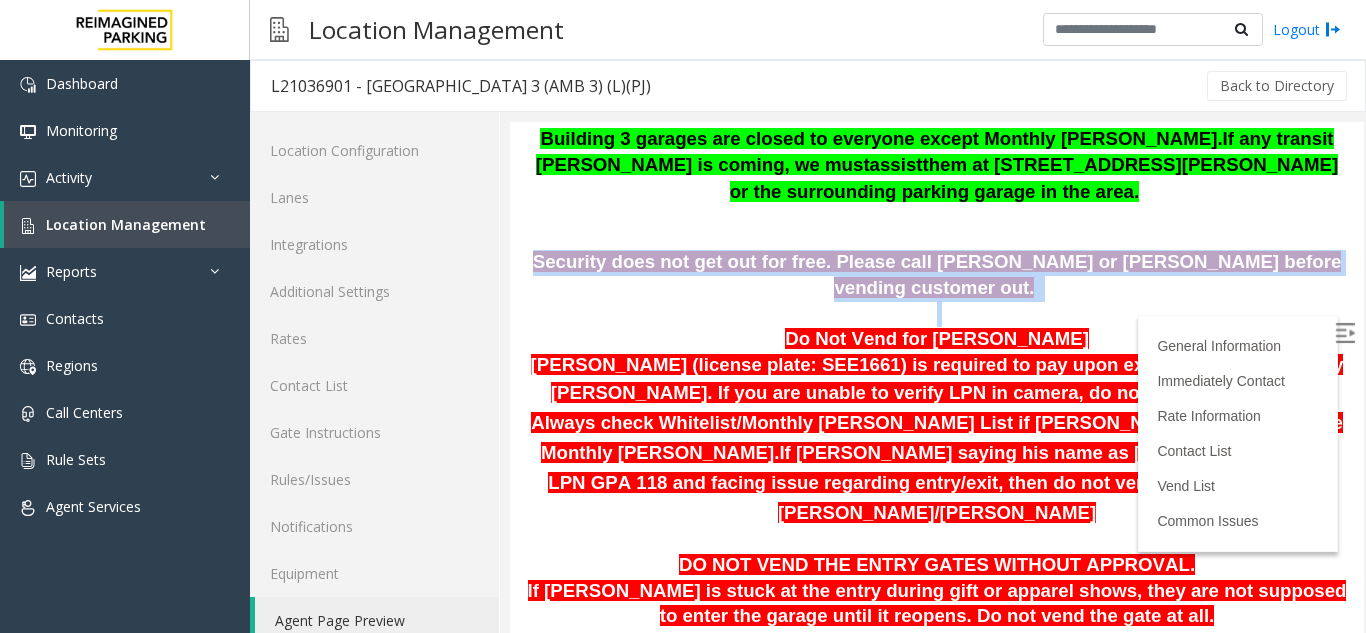 drag, startPoint x: 775, startPoint y: 228, endPoint x: 847, endPoint y: 274, distance: 85.44004 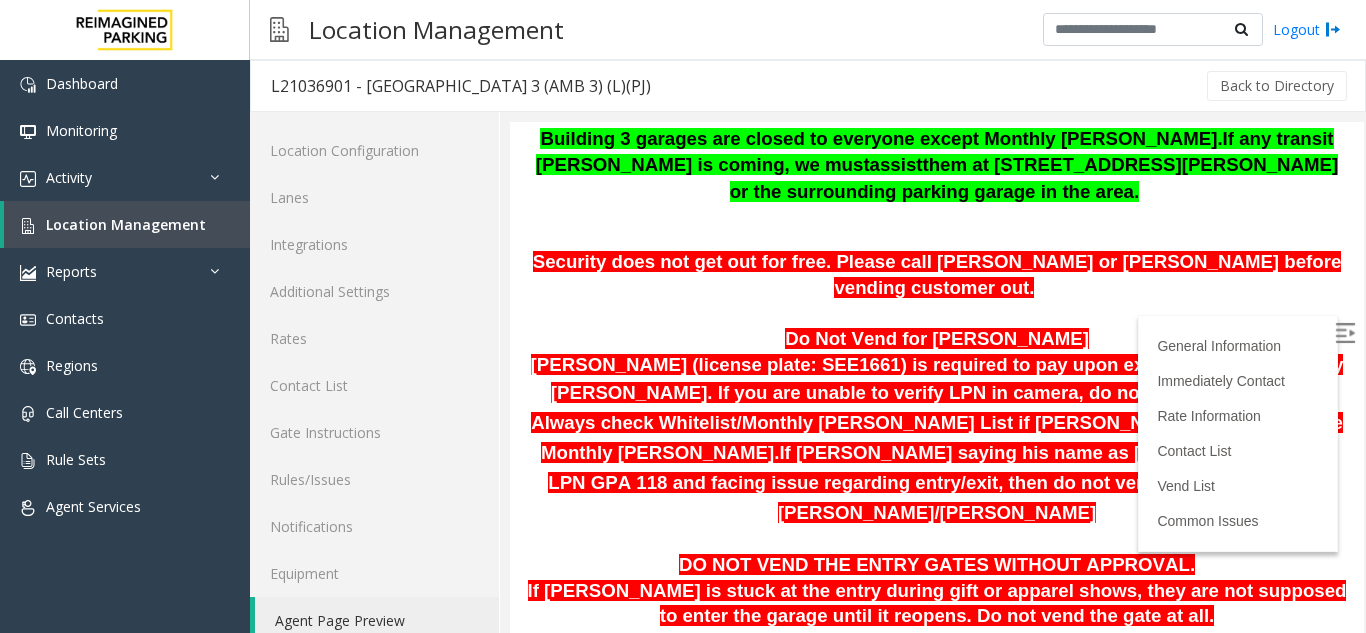click at bounding box center [1347, 336] 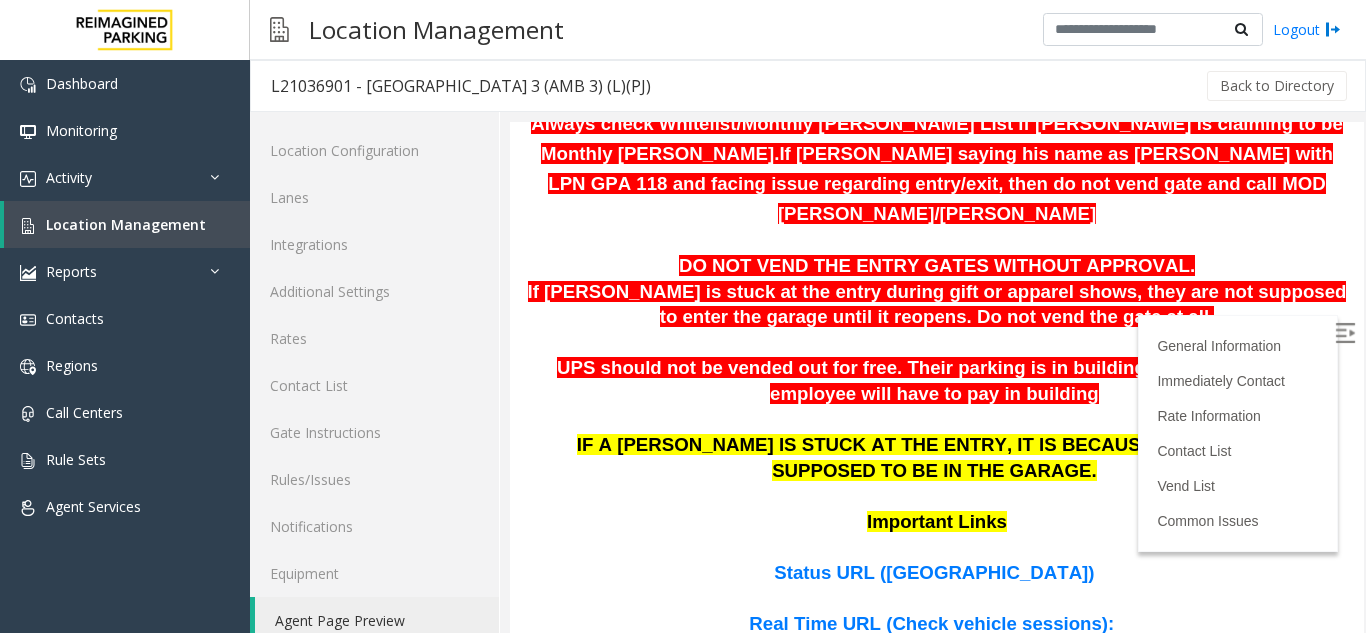 scroll, scrollTop: 1000, scrollLeft: 0, axis: vertical 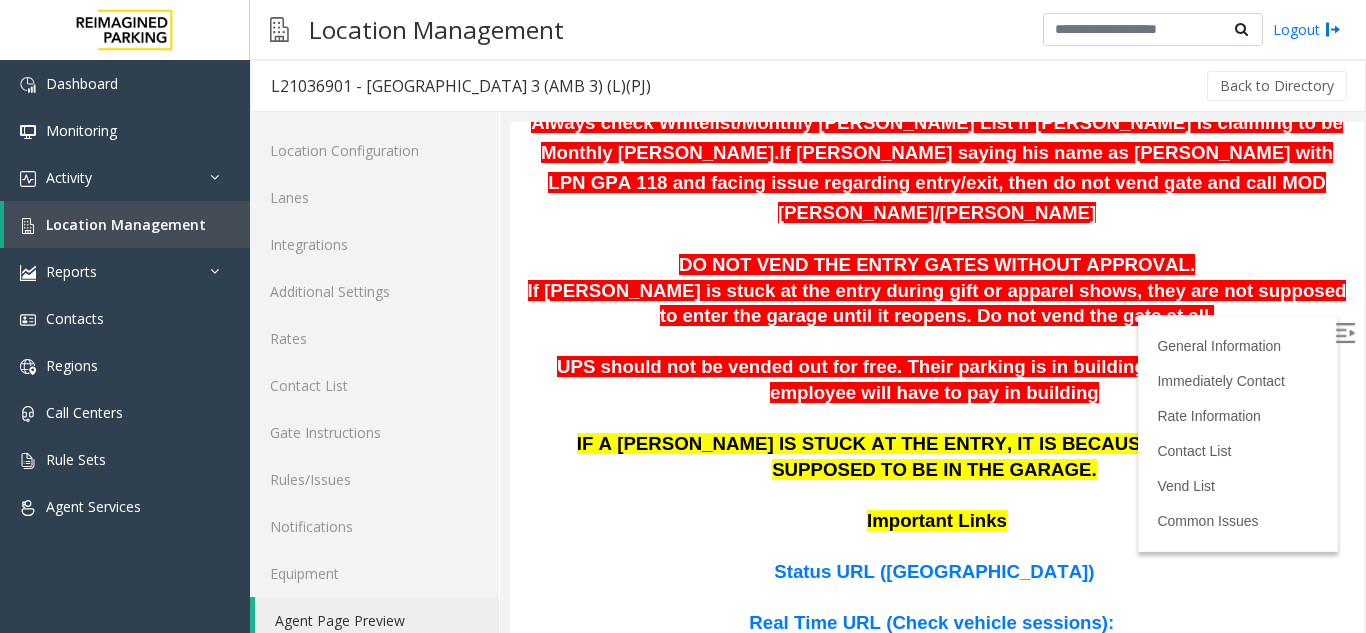 click on "Important Links" at bounding box center [937, 534] 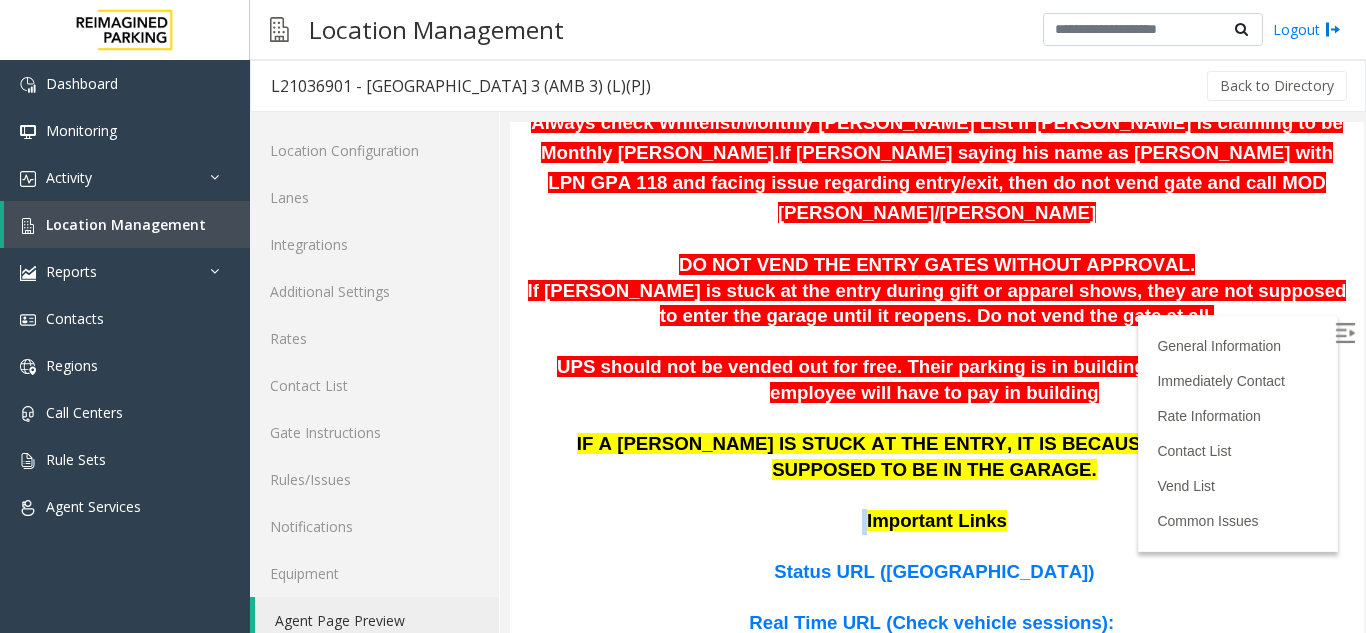 click on "Important Links" at bounding box center [937, 534] 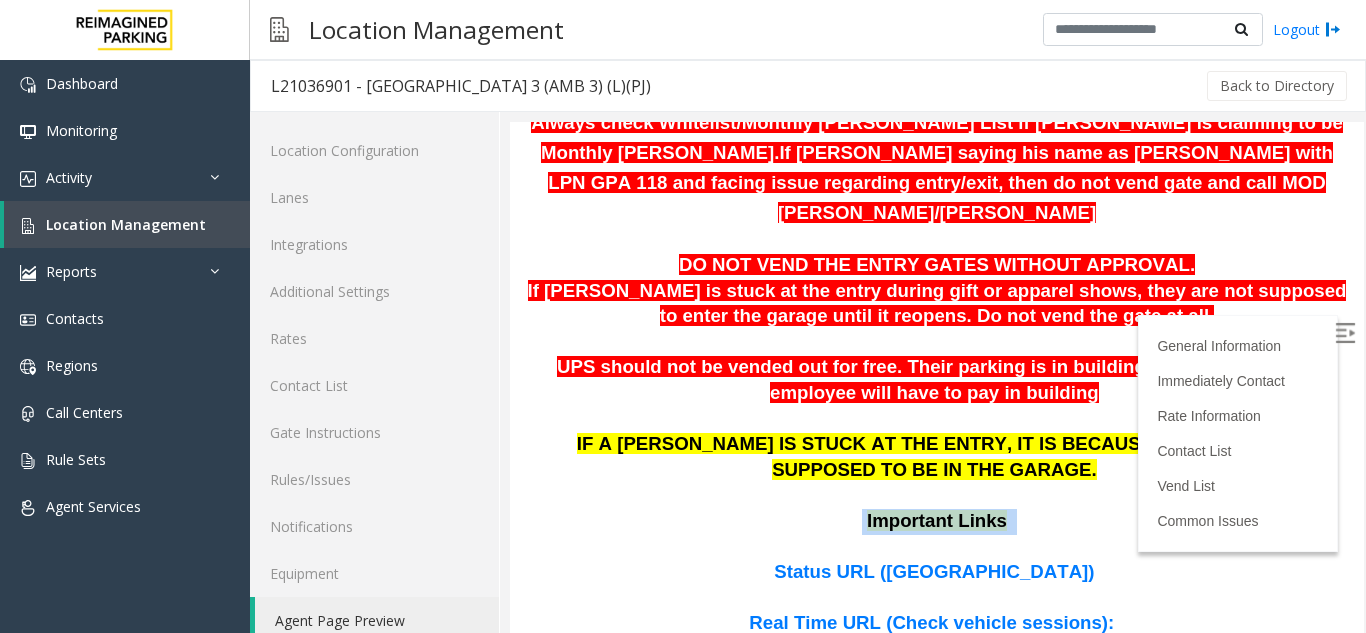 click on "Important Links" at bounding box center [937, 534] 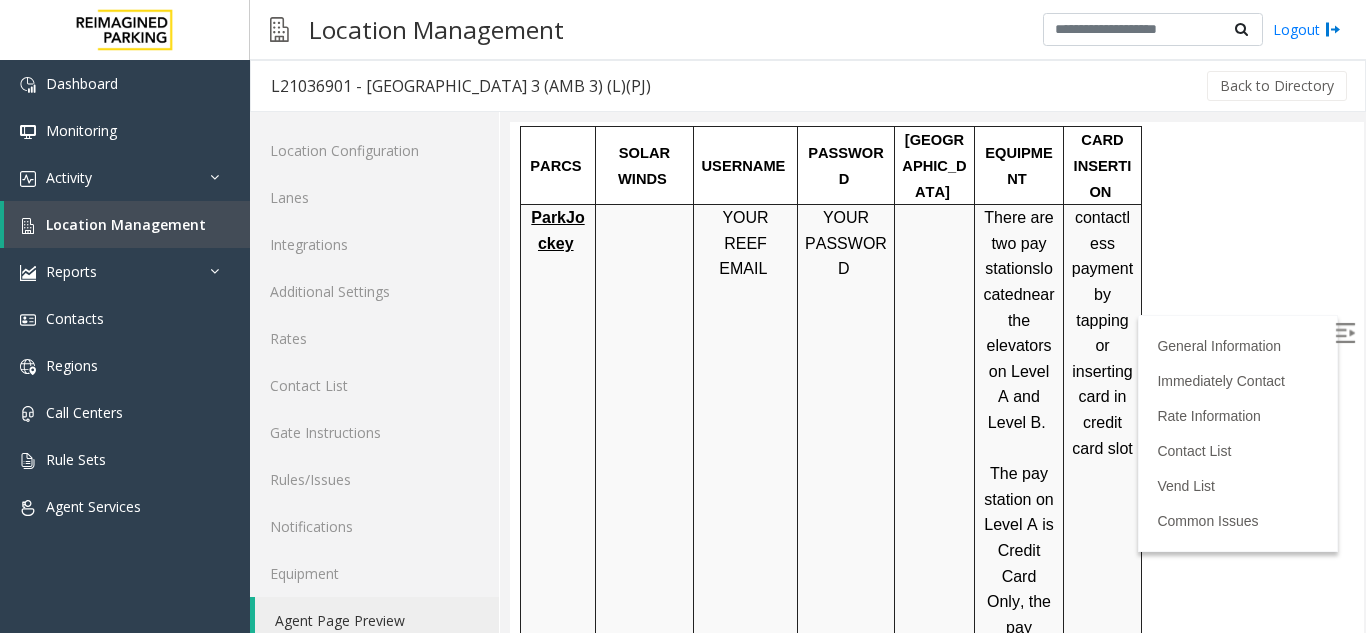 scroll, scrollTop: 2000, scrollLeft: 0, axis: vertical 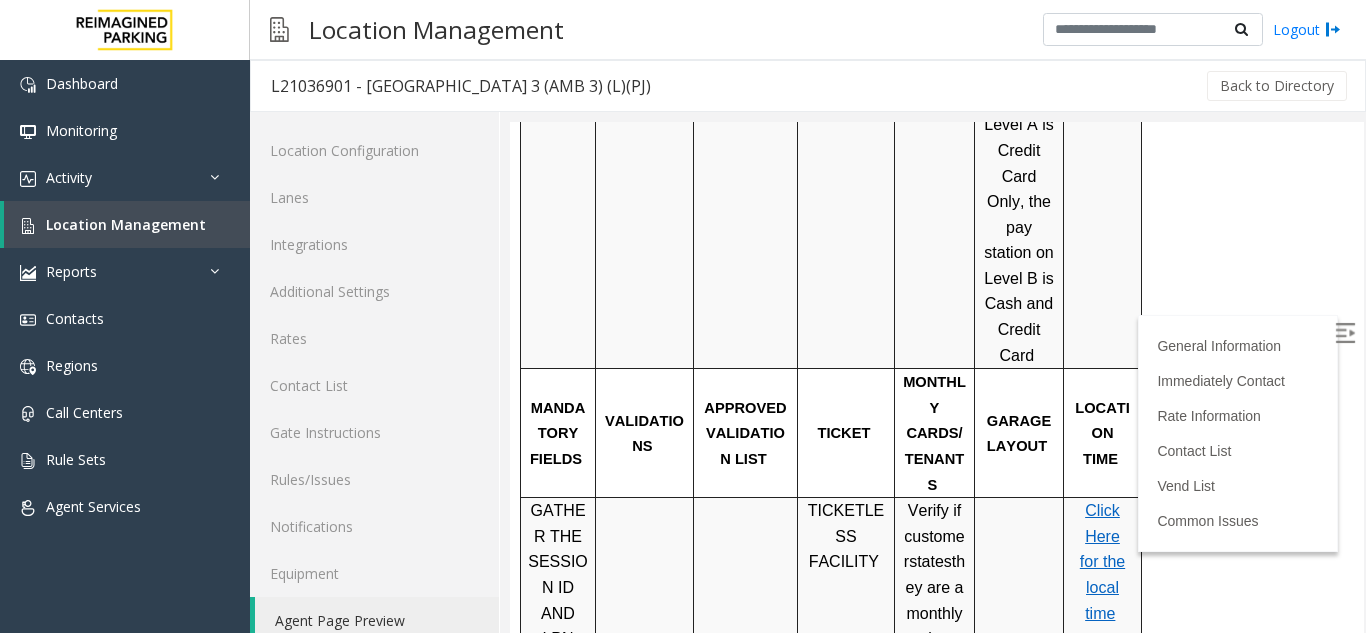 click on "Click Here for the local time" at bounding box center (1102, 561) 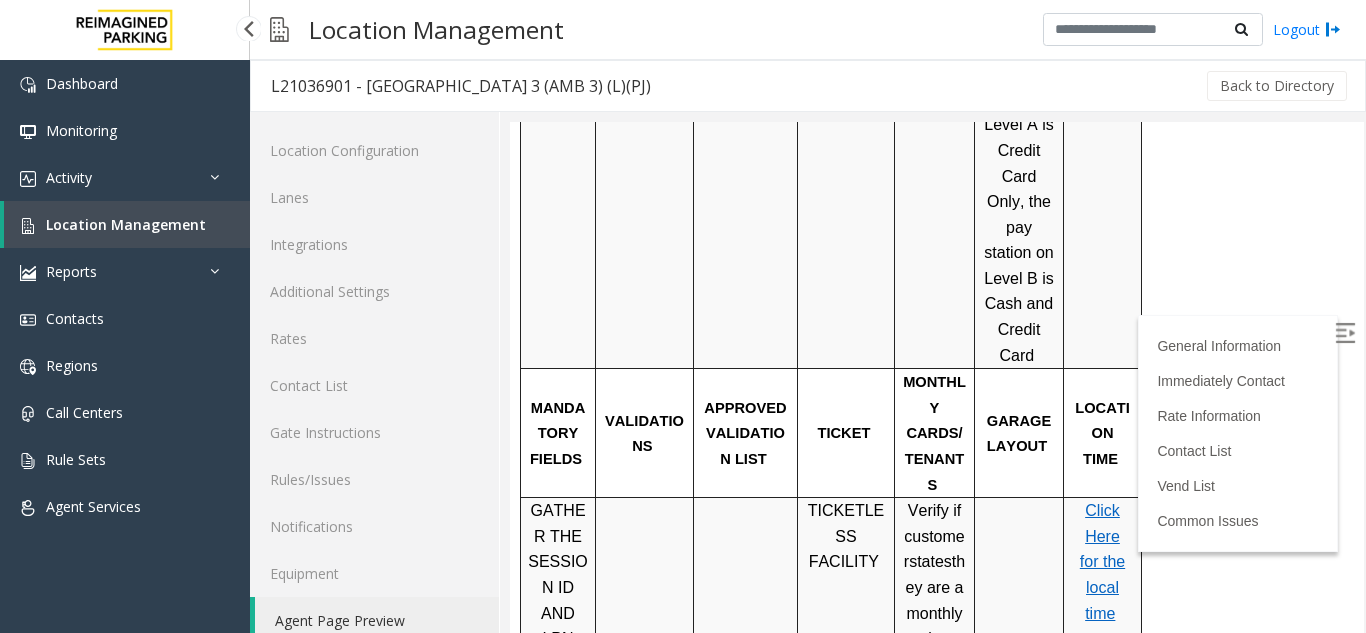 click on "Location Management" at bounding box center (127, 224) 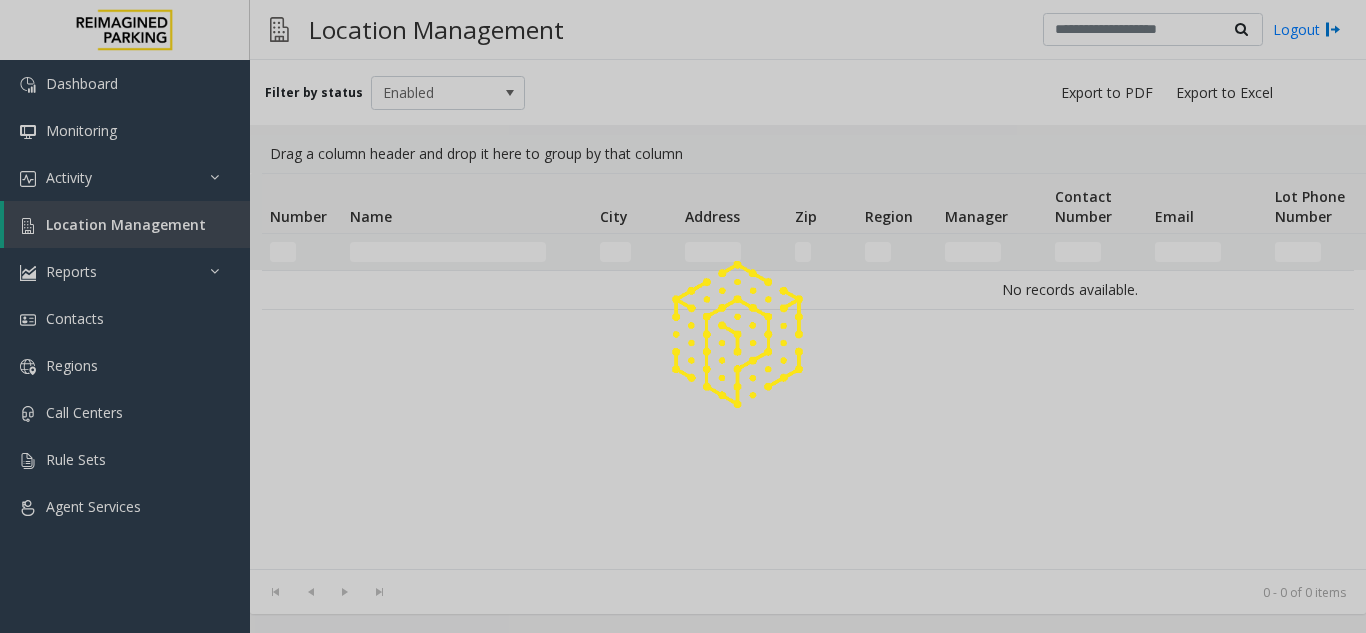 click 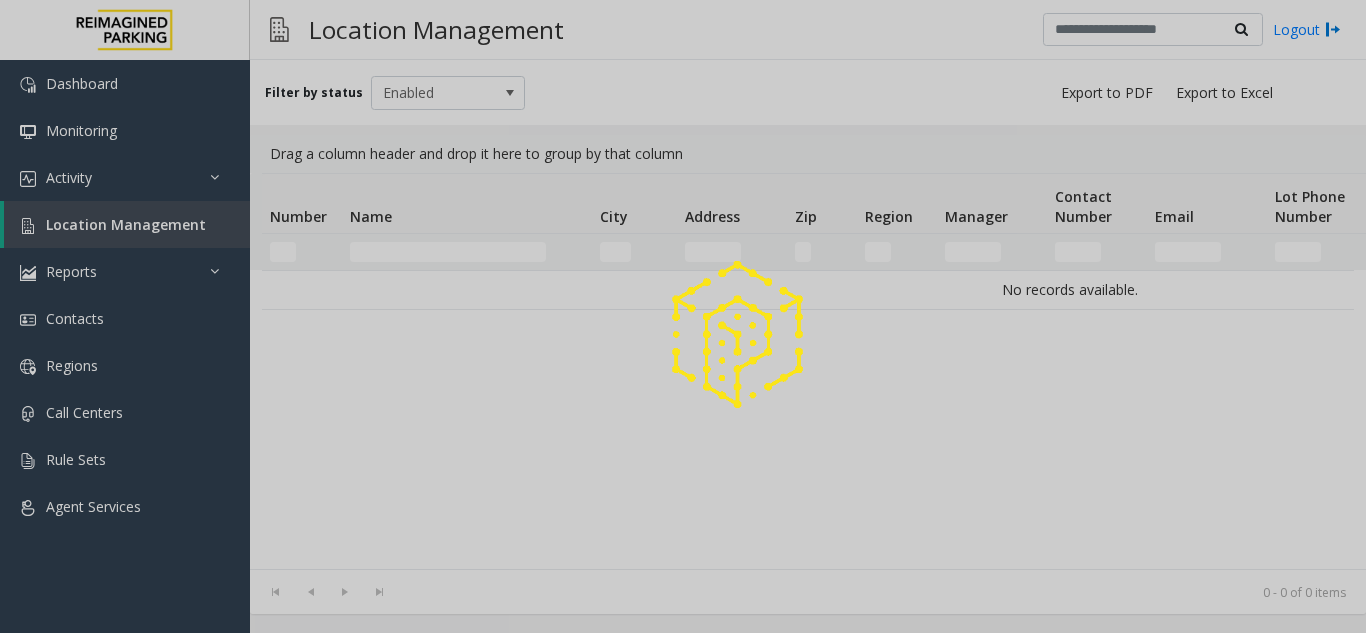 click 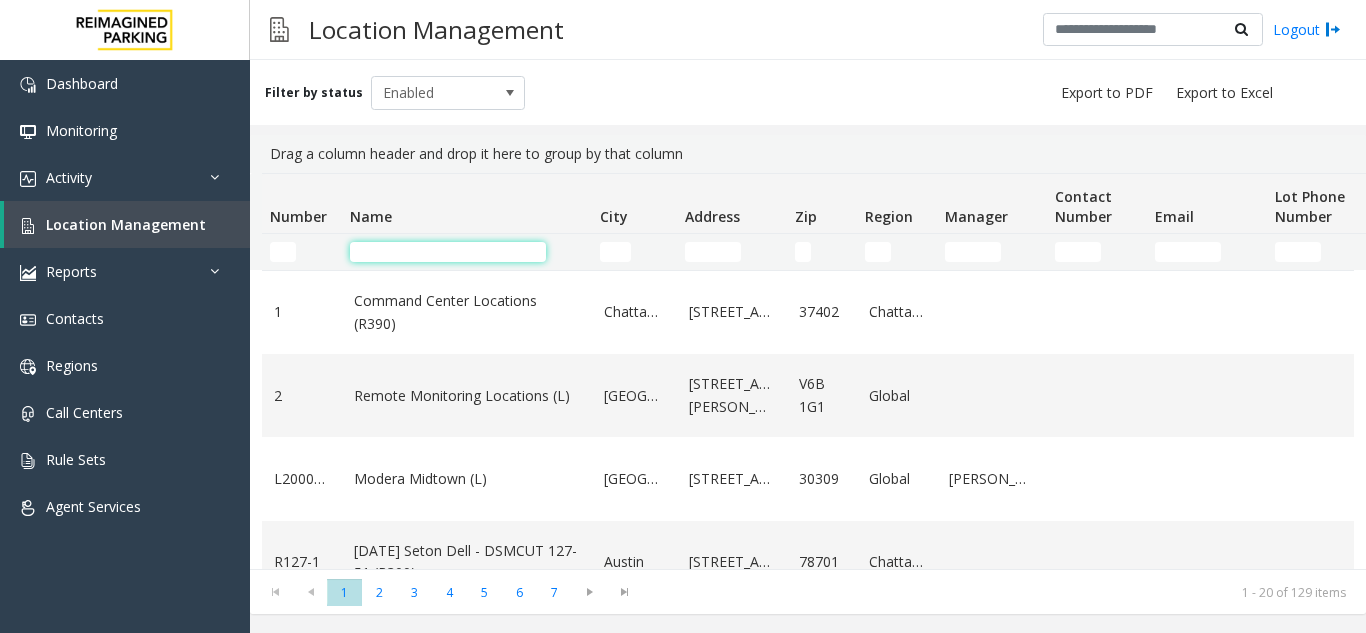 click 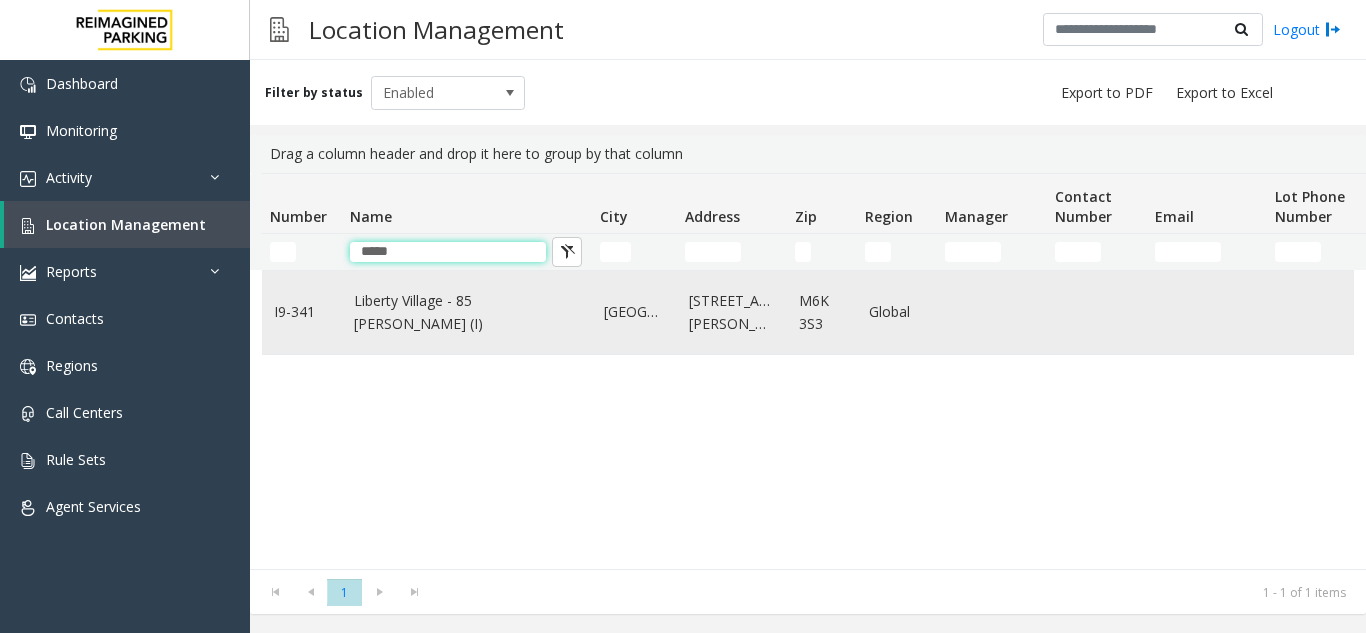 type on "*****" 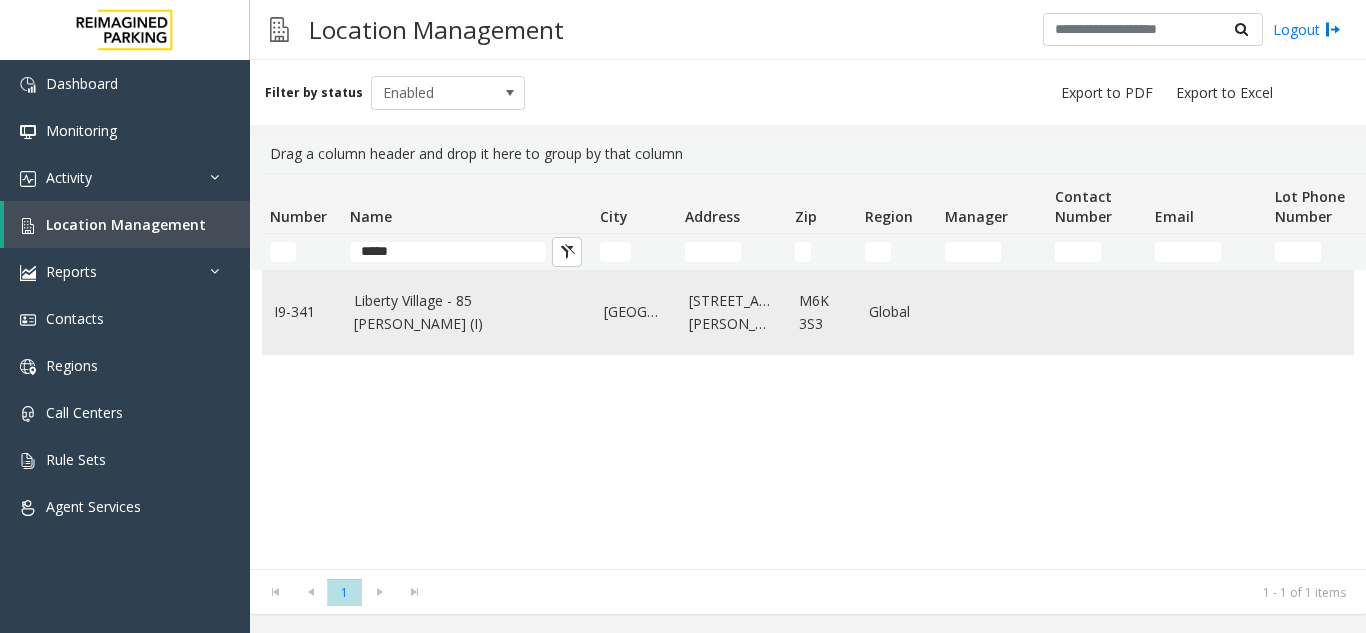 click on "Liberty Village - 85 [PERSON_NAME] (I)" 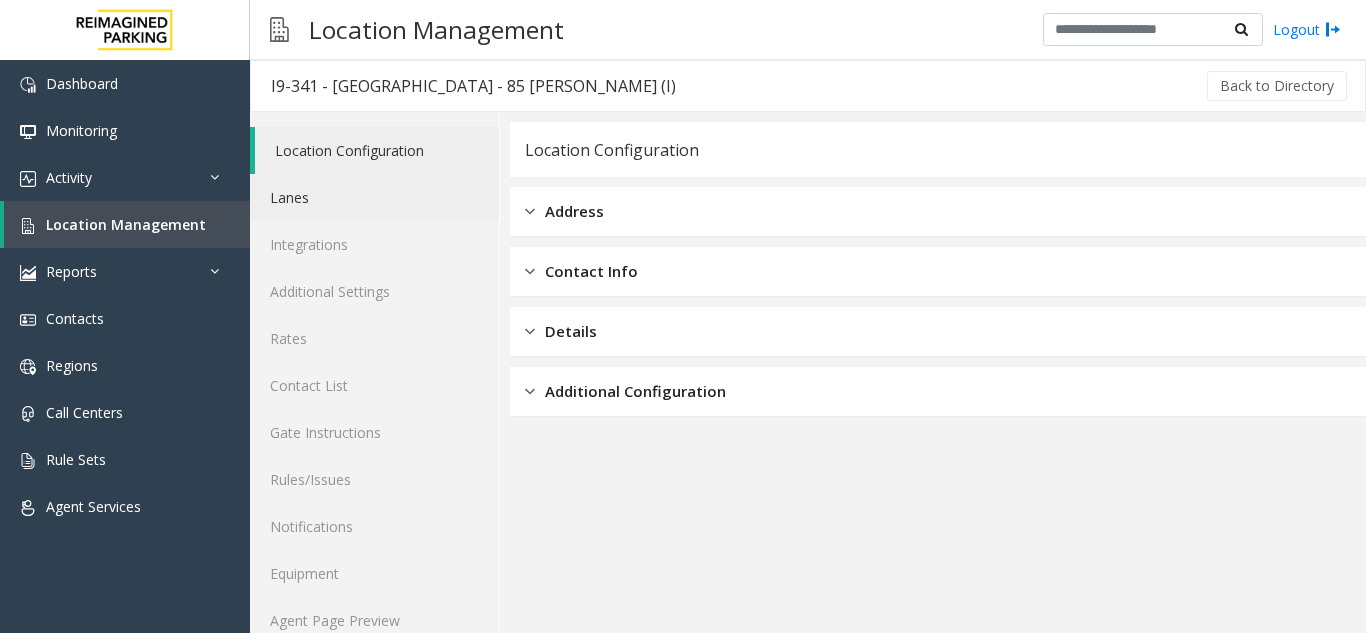 click on "Lanes" 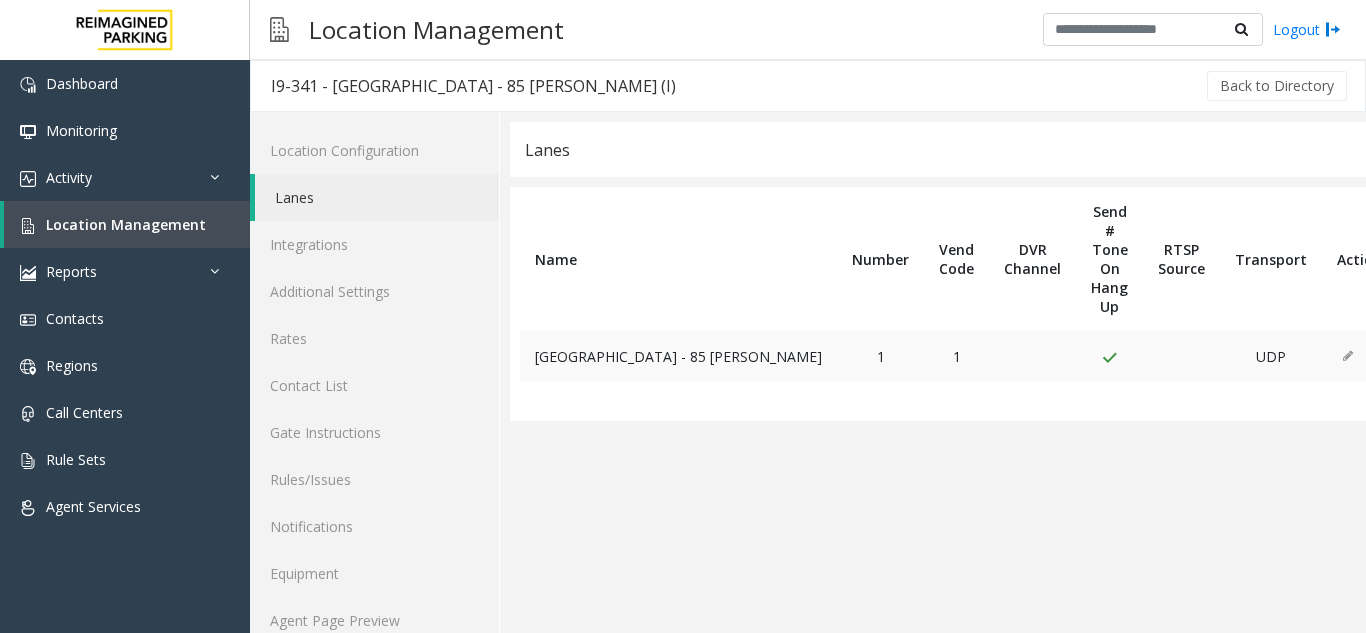click on "1" 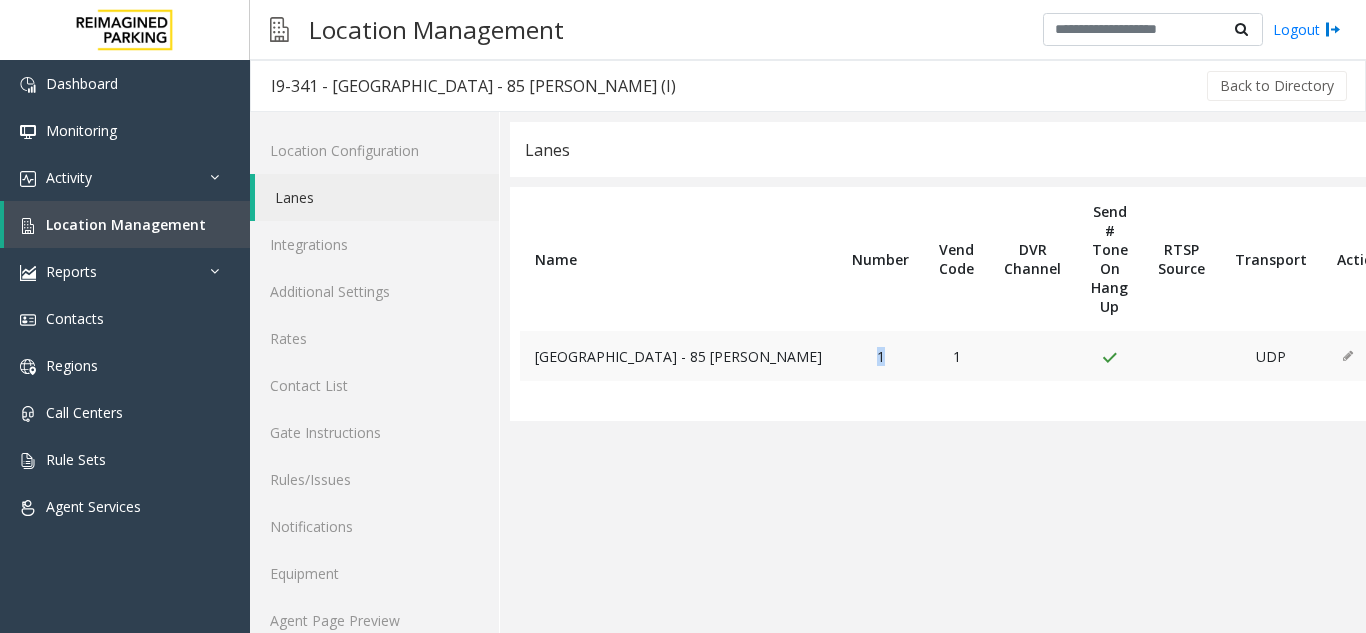 click on "1" 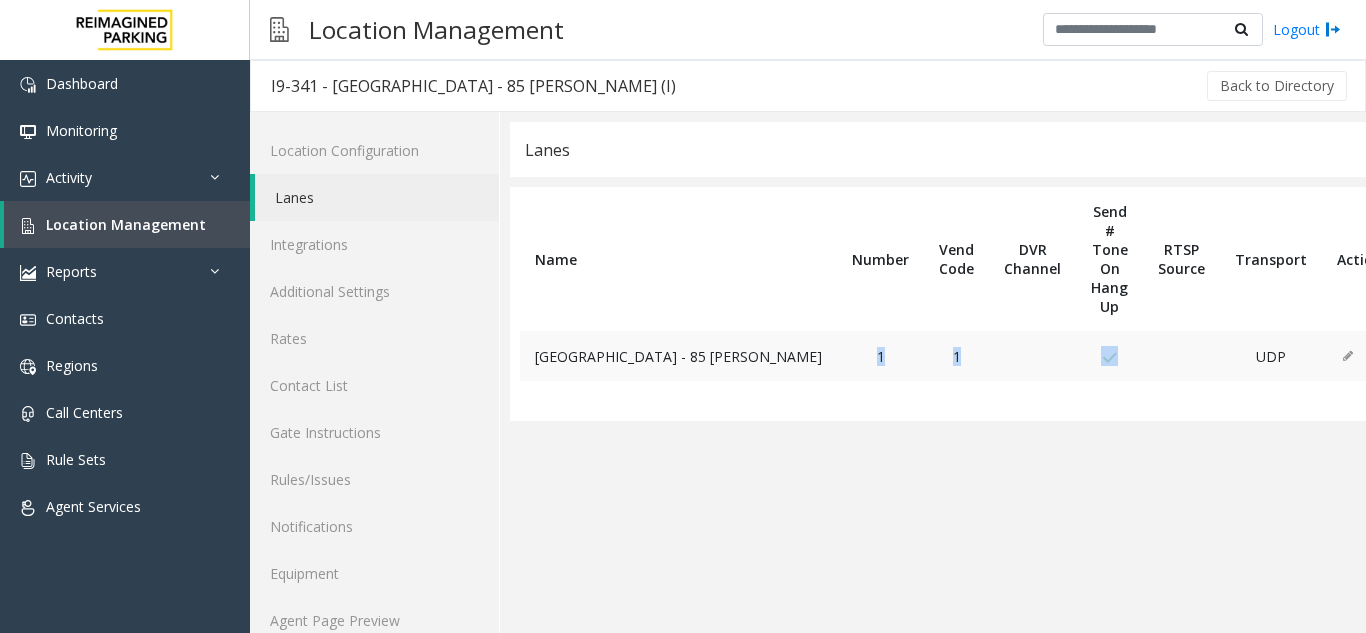 drag, startPoint x: 745, startPoint y: 321, endPoint x: 1113, endPoint y: 342, distance: 368.5987 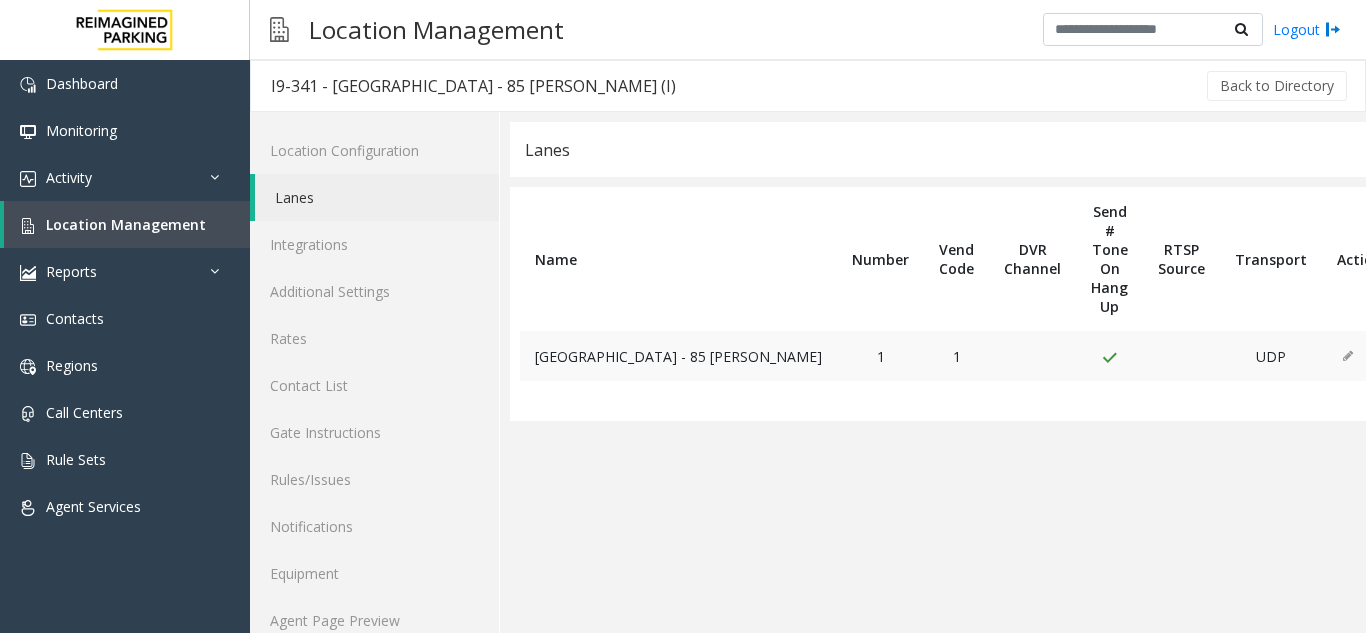 click 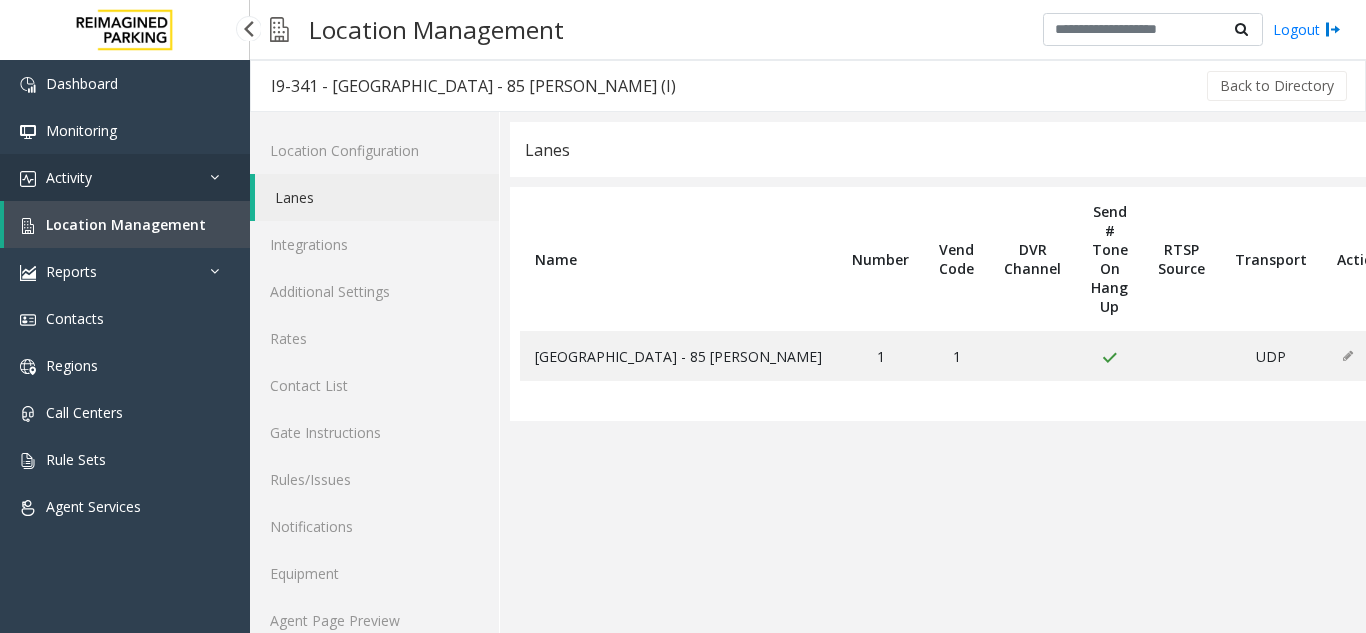 click on "Activity" at bounding box center (125, 177) 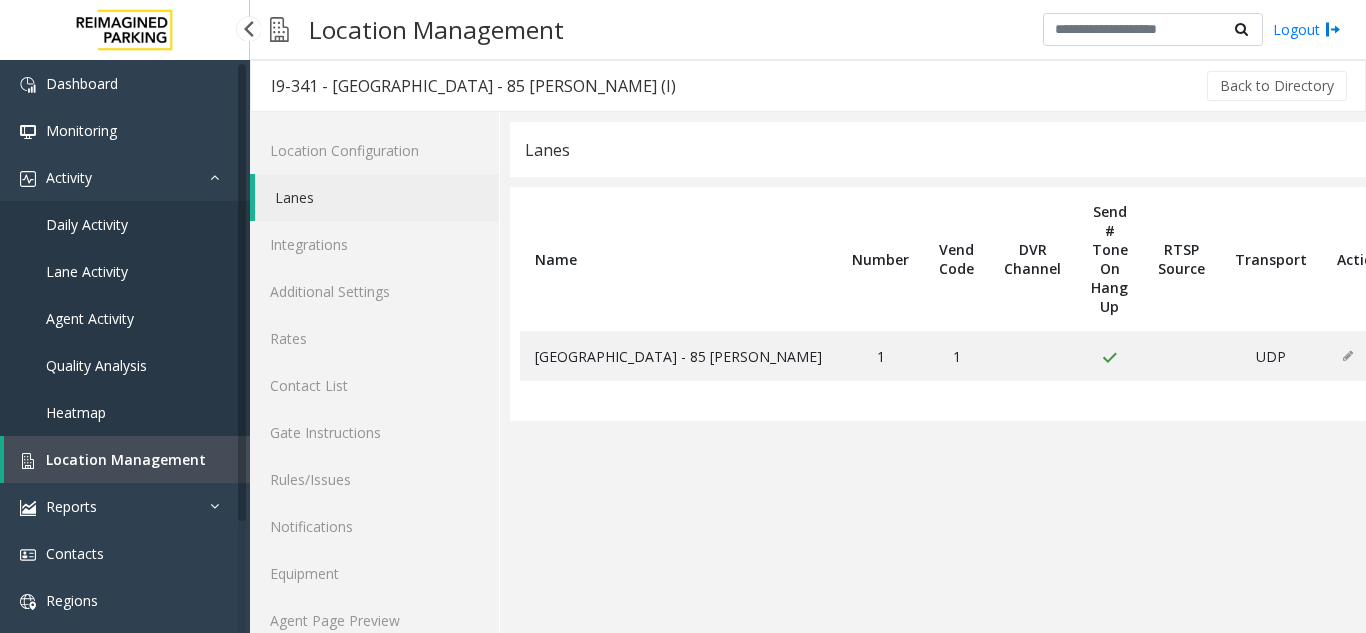 click on "Agent Activity" at bounding box center (125, 318) 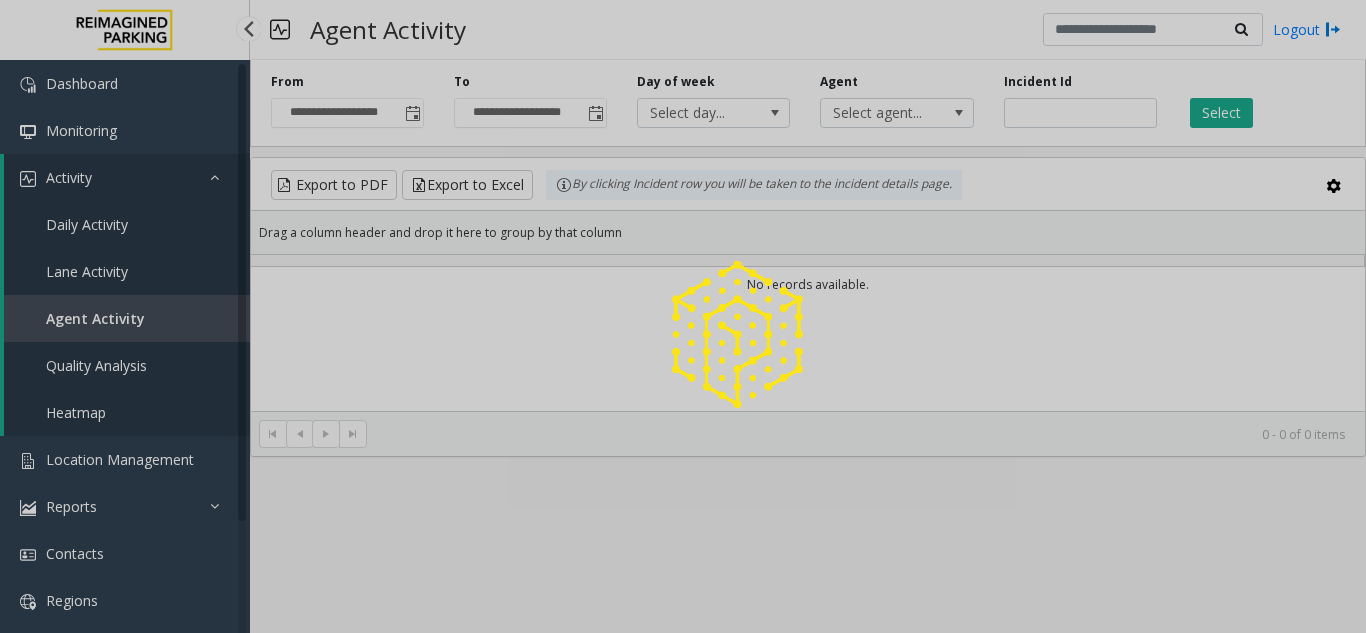 click 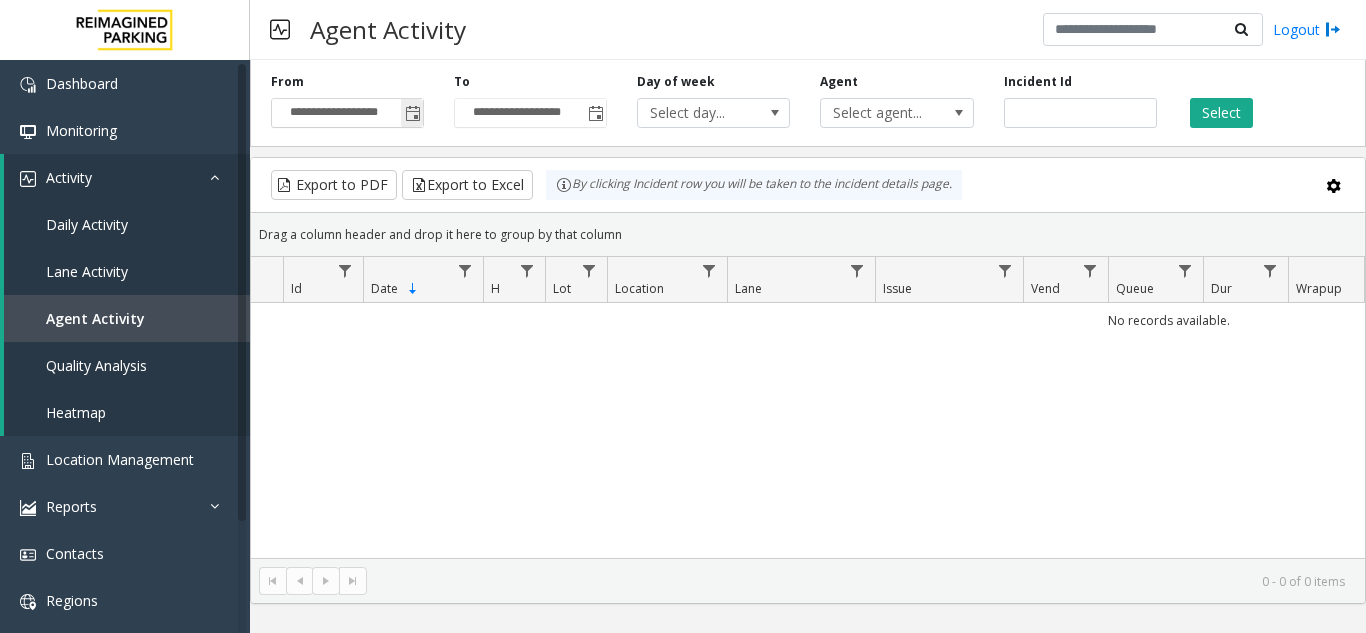 click 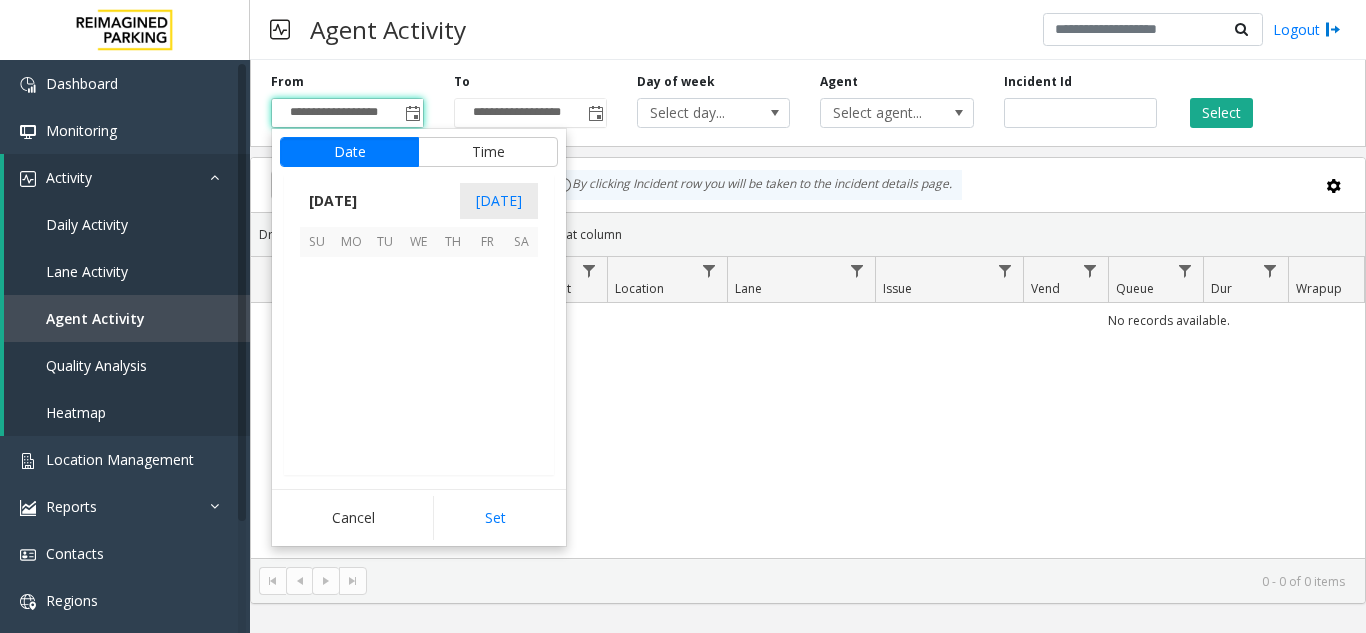 scroll, scrollTop: 358428, scrollLeft: 0, axis: vertical 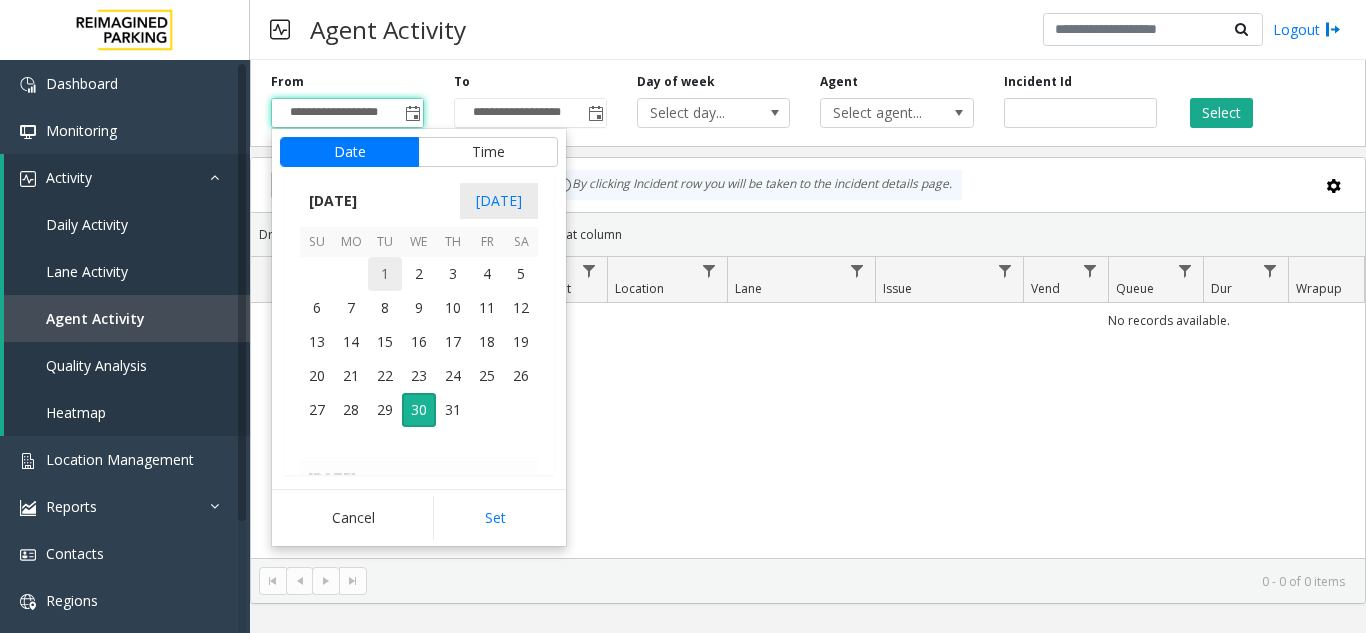click on "1" at bounding box center [385, 274] 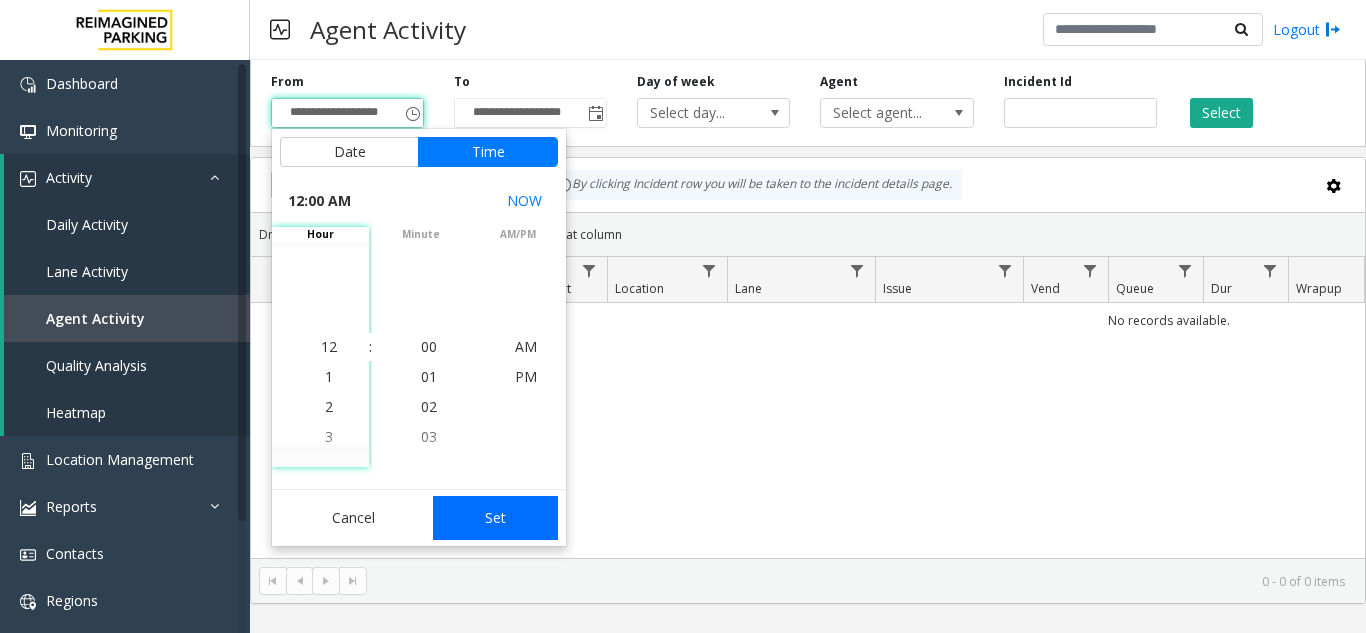 click on "Set" 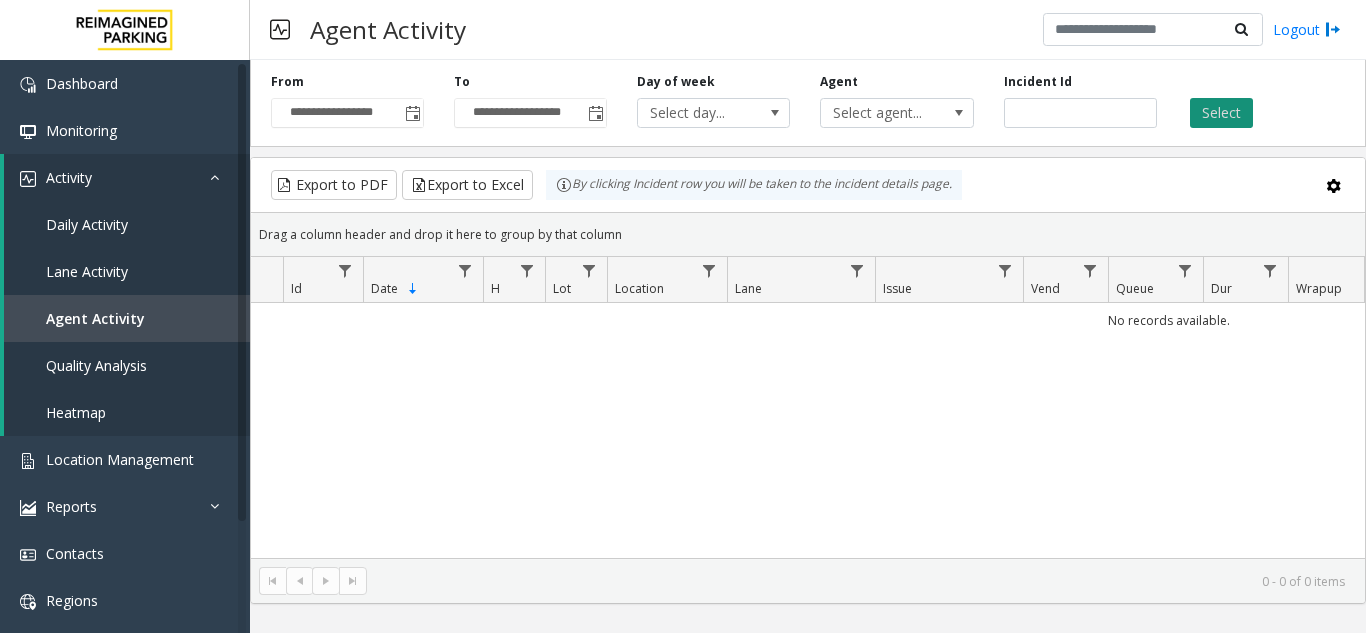 click on "Select" 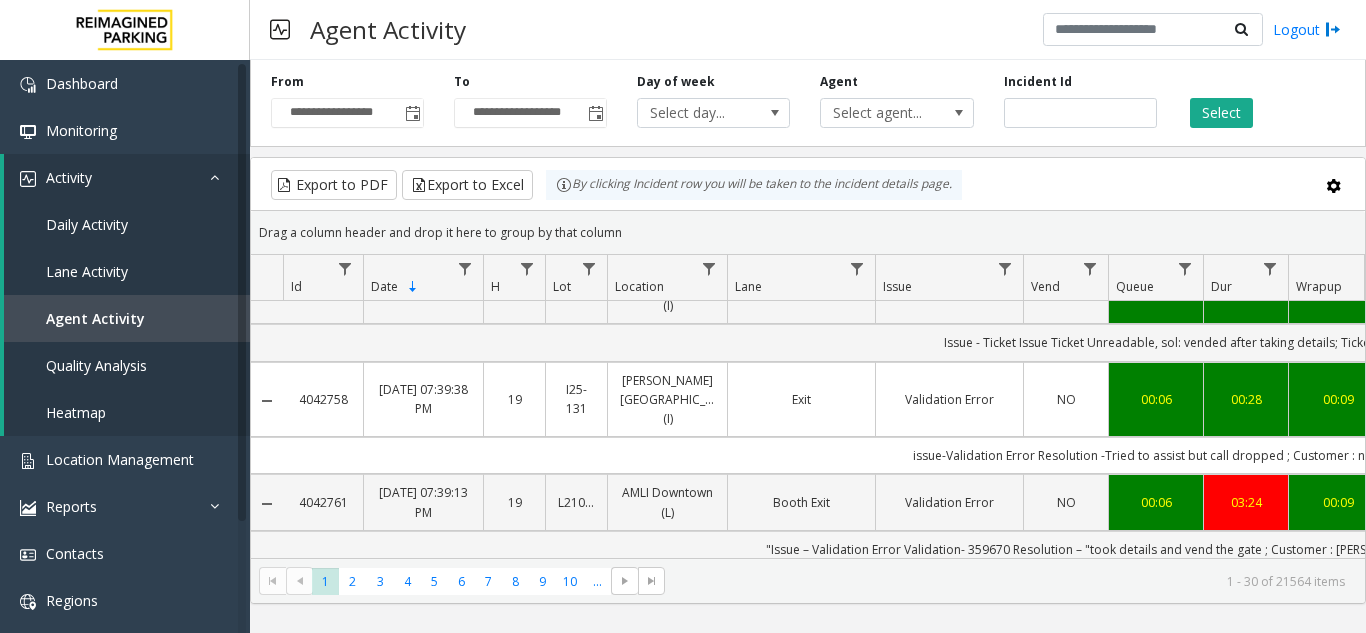 scroll, scrollTop: 300, scrollLeft: 0, axis: vertical 